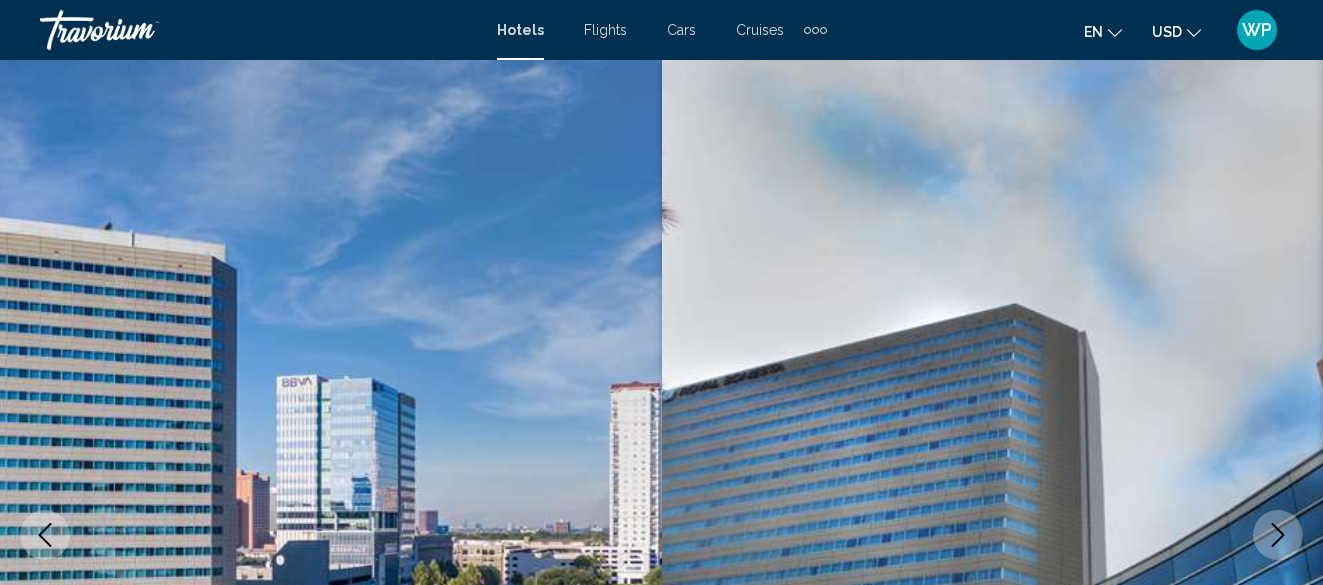 scroll, scrollTop: 2536, scrollLeft: 0, axis: vertical 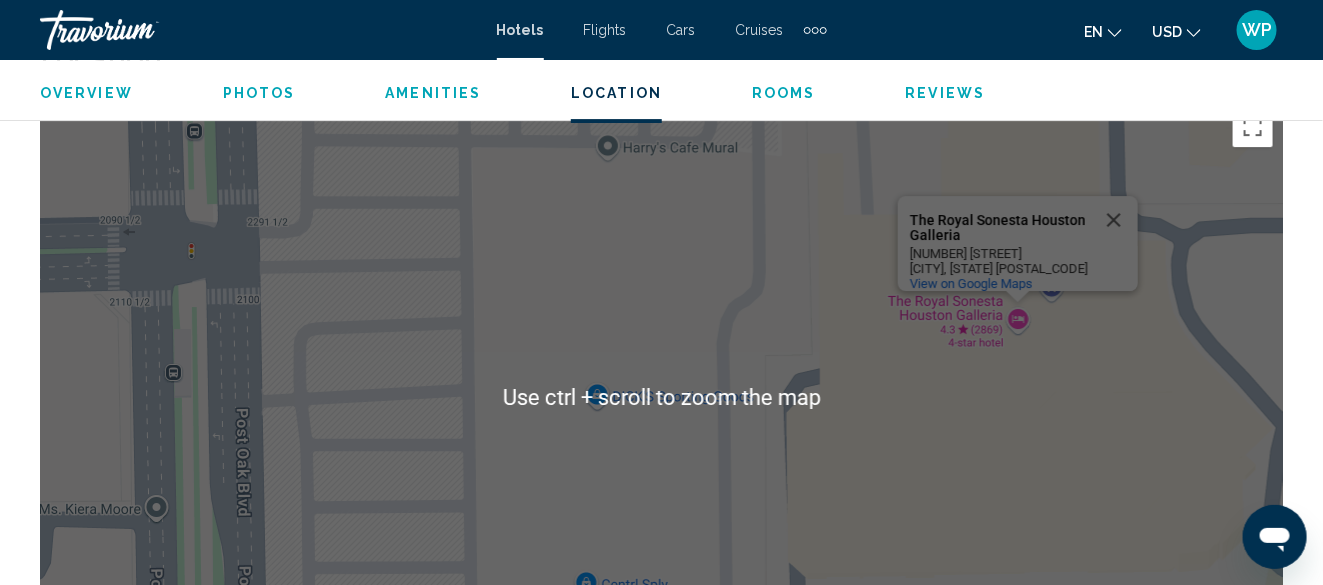 click on "Rooms" at bounding box center (784, 93) 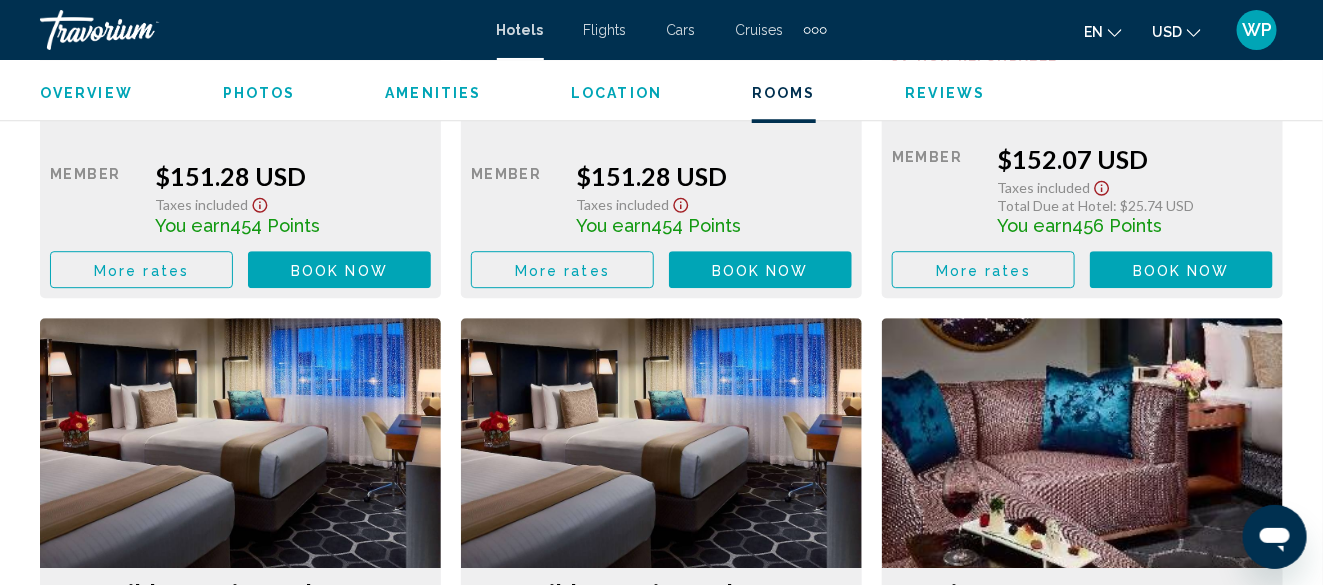scroll, scrollTop: 7137, scrollLeft: 0, axis: vertical 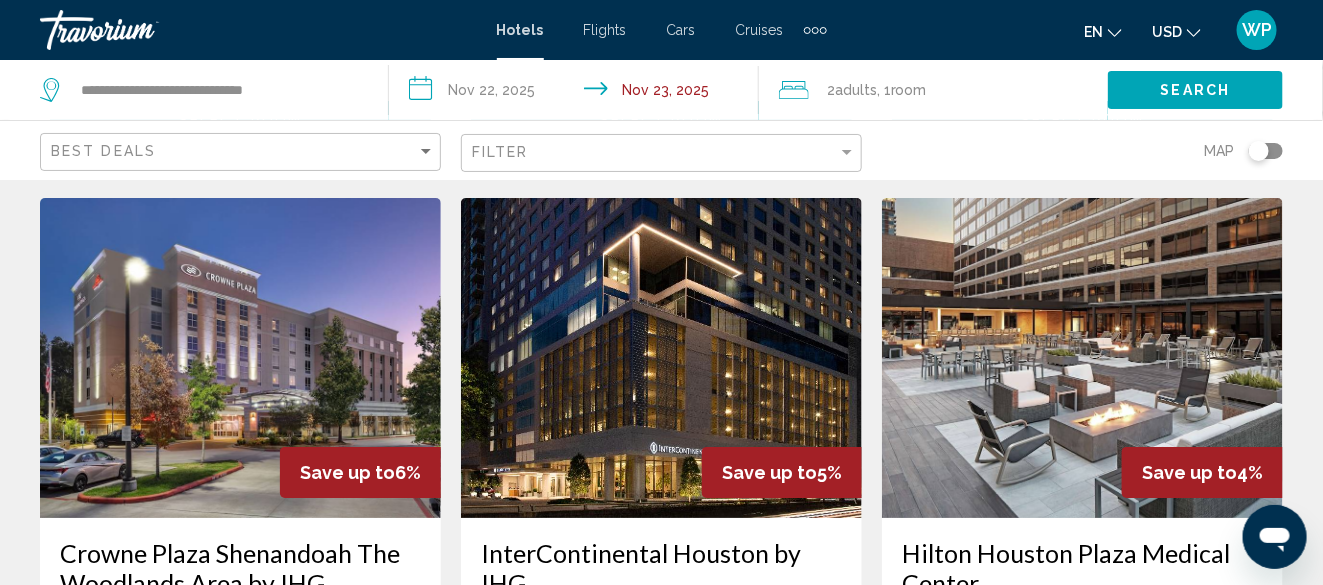 click at bounding box center (240, 358) 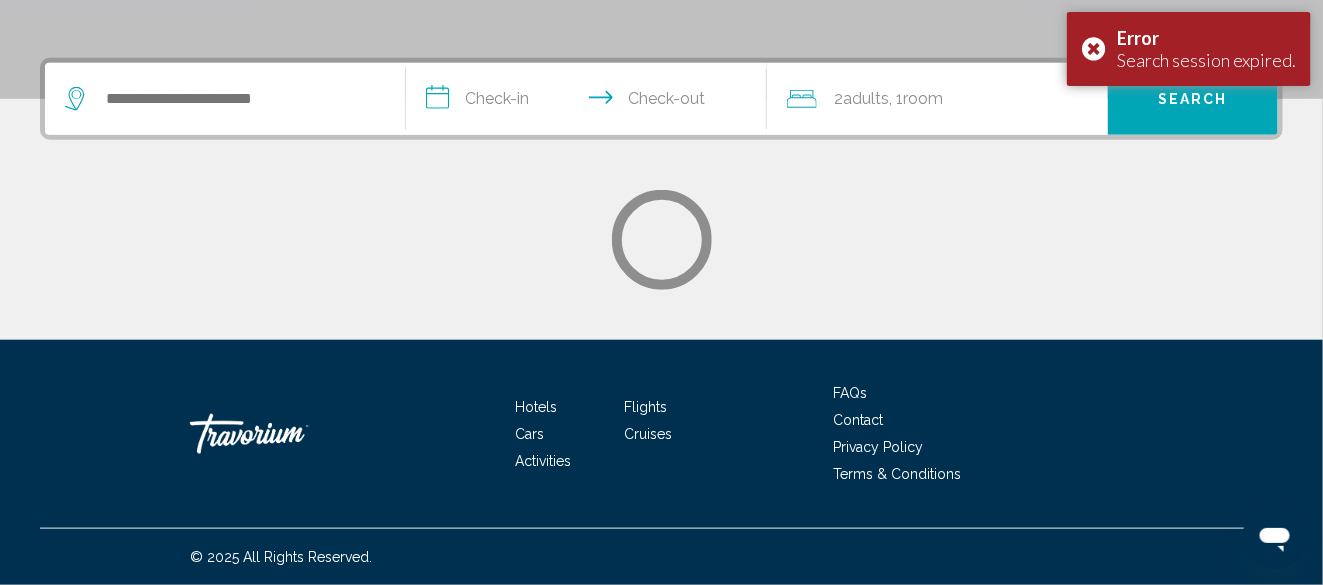scroll, scrollTop: 0, scrollLeft: 0, axis: both 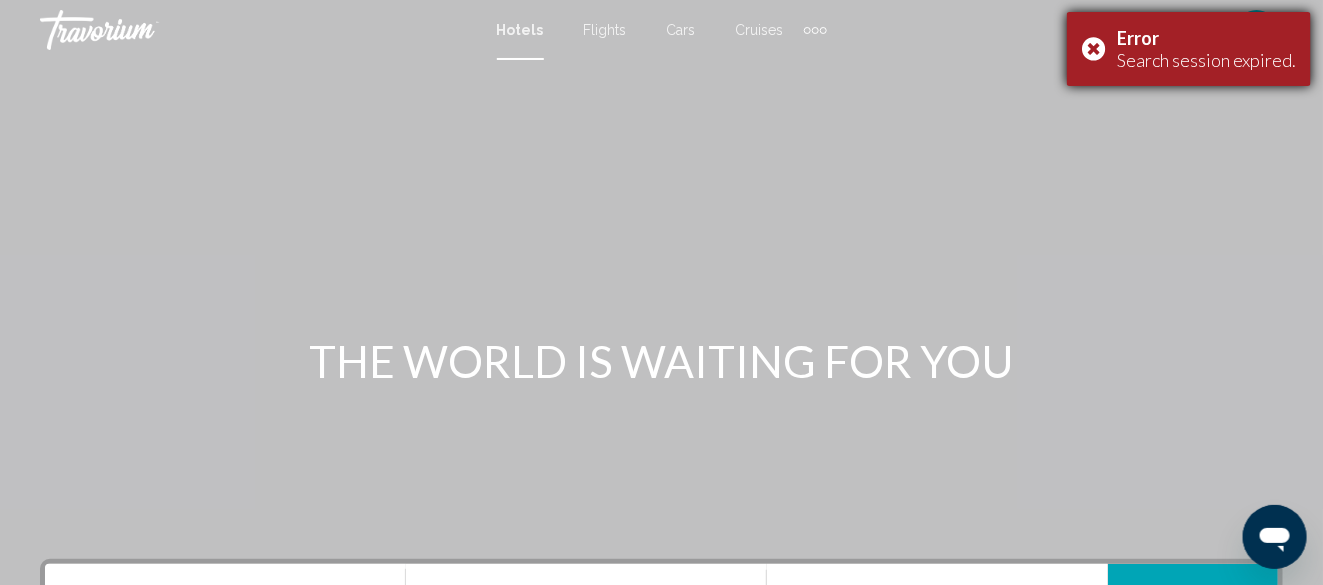 drag, startPoint x: 1092, startPoint y: 43, endPoint x: 897, endPoint y: 41, distance: 195.01025 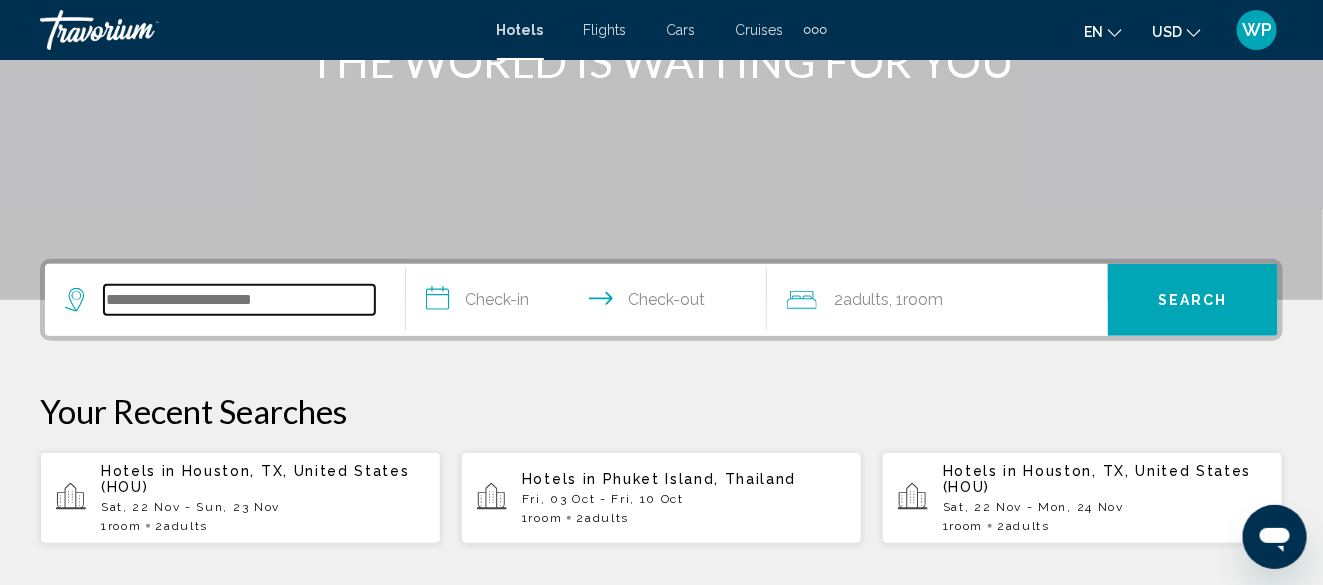 drag, startPoint x: 280, startPoint y: 295, endPoint x: 369, endPoint y: 293, distance: 89.02247 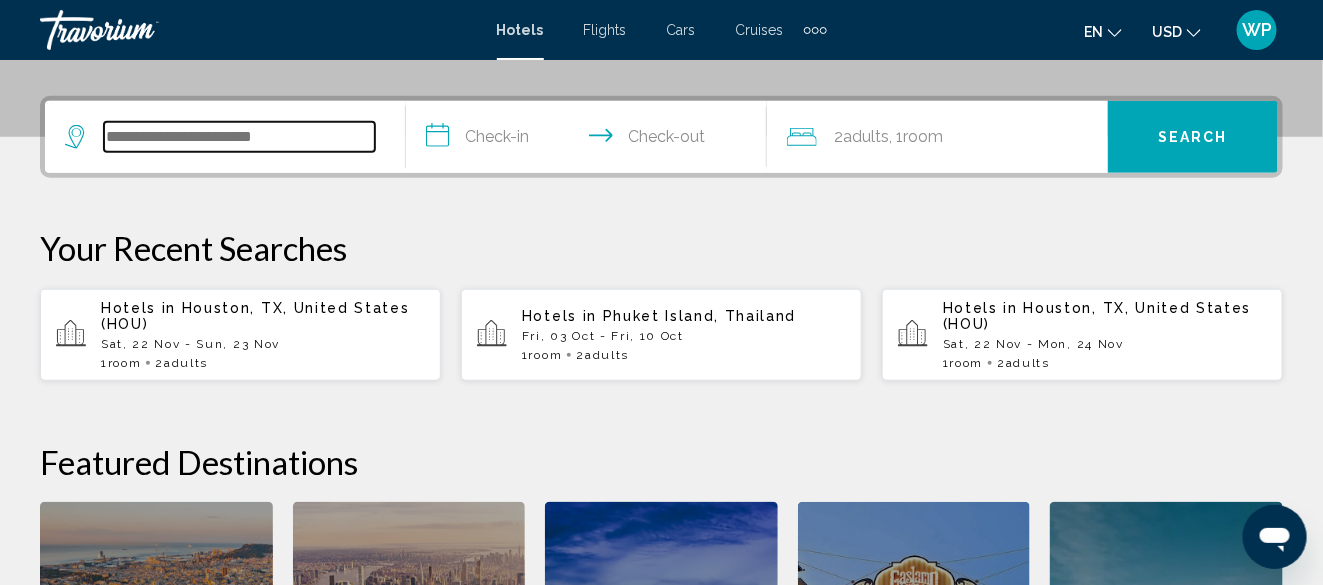 scroll, scrollTop: 494, scrollLeft: 0, axis: vertical 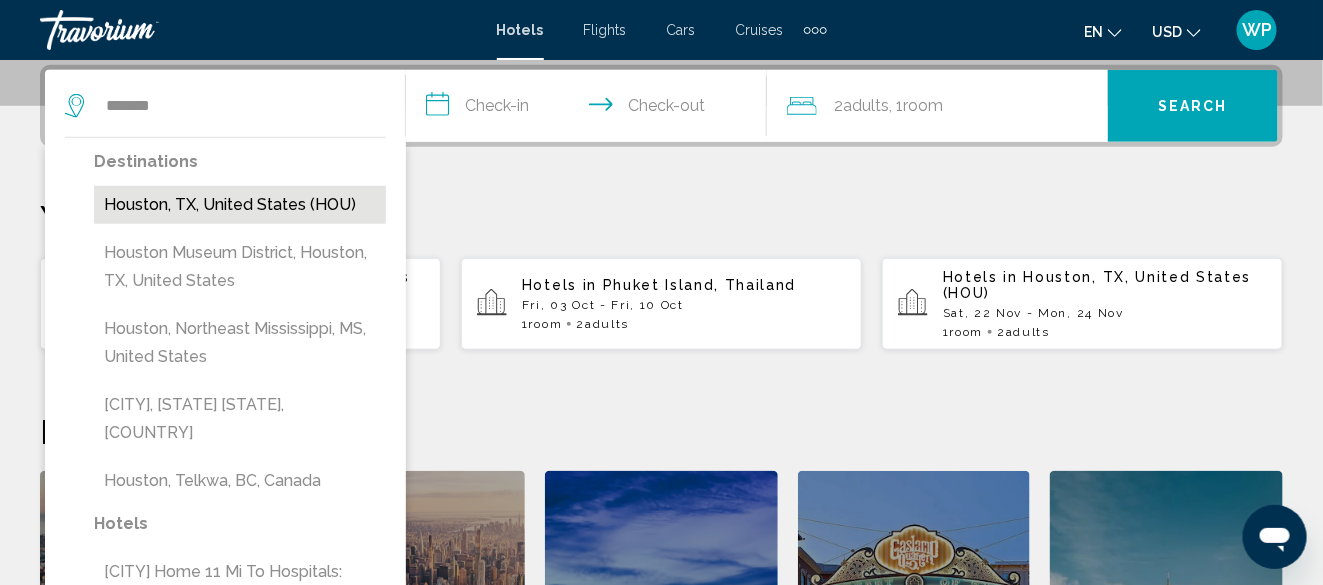click on "Houston, TX, United States (HOU)" at bounding box center [240, 205] 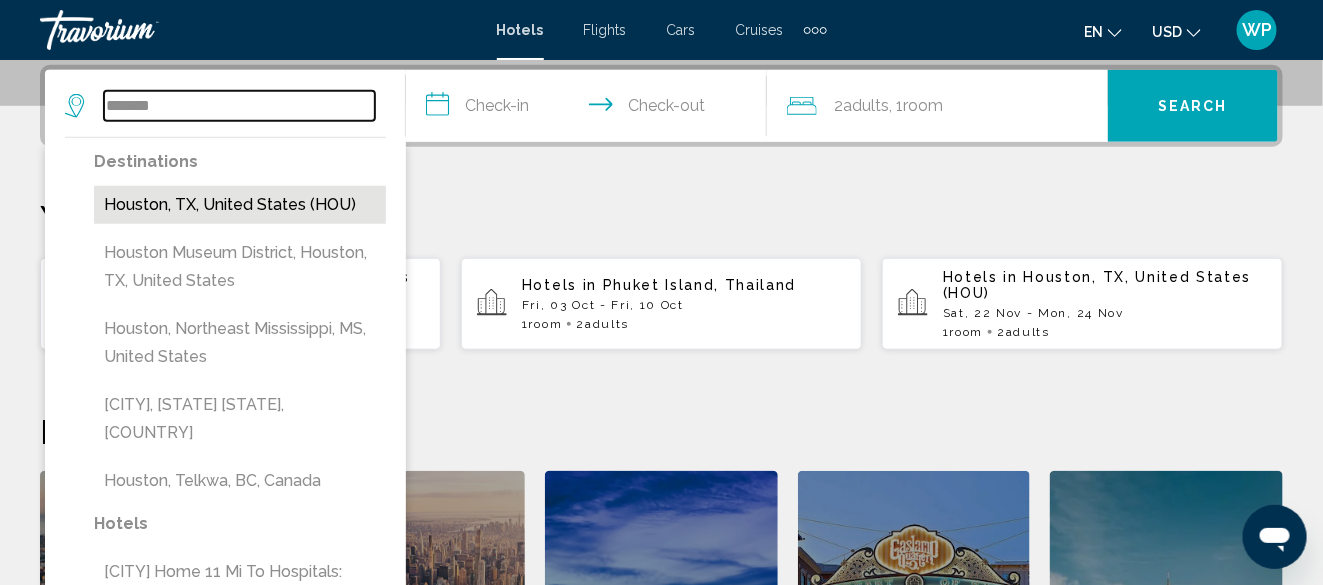 type on "**********" 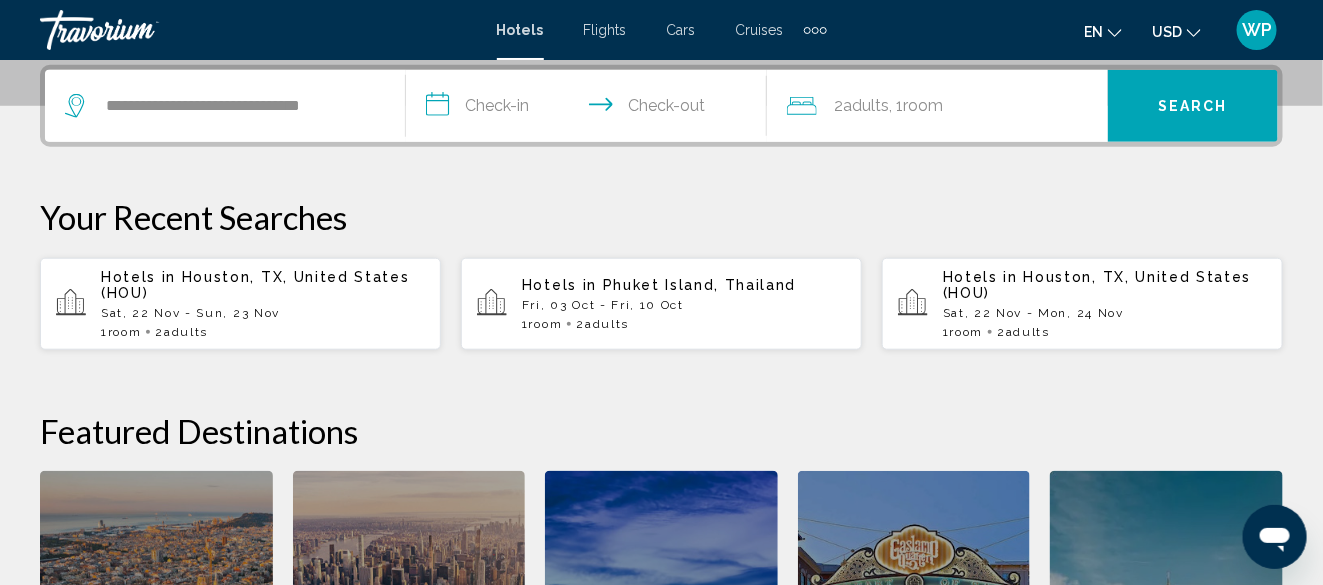 click on "**********" at bounding box center [590, 109] 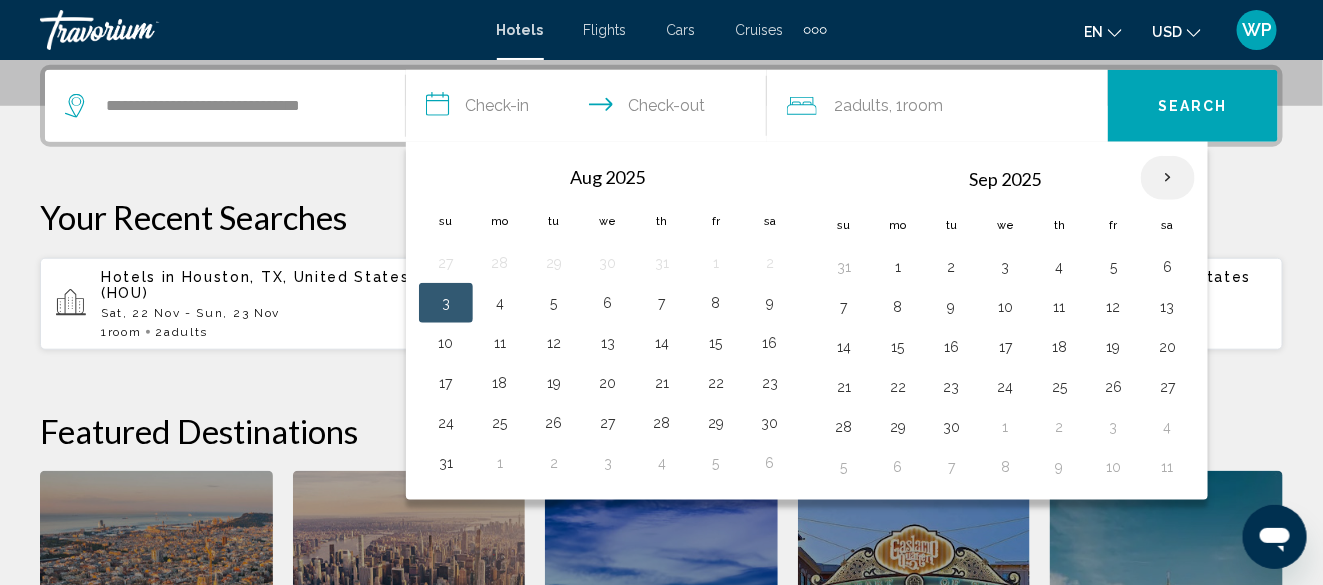 click at bounding box center [1168, 178] 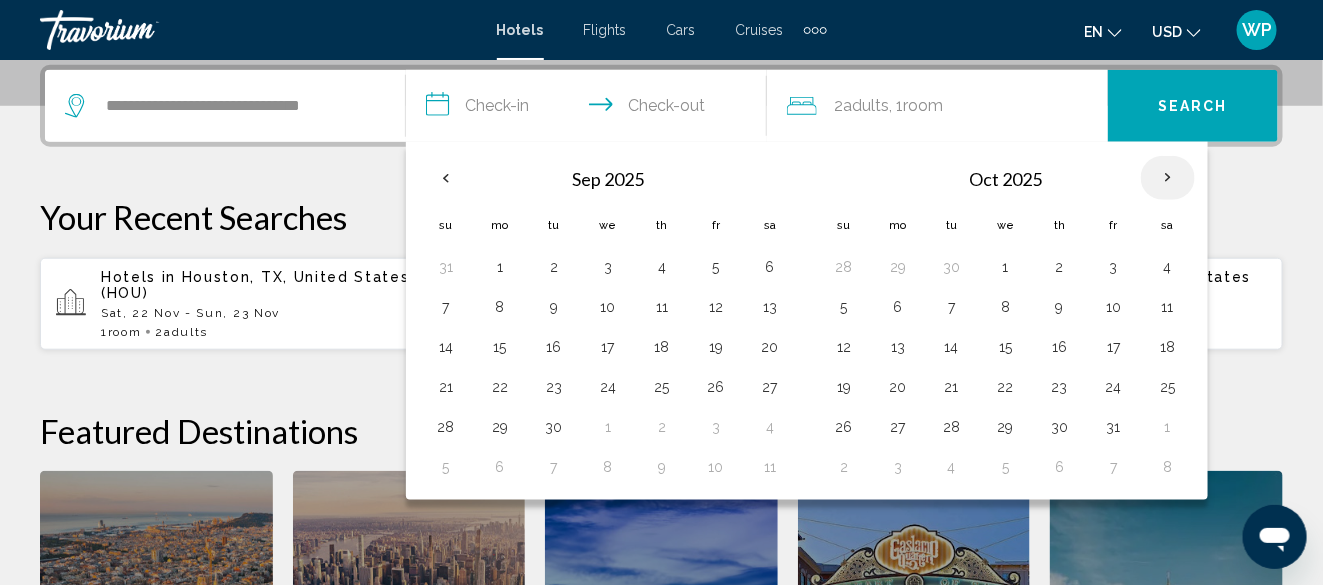 click at bounding box center [1168, 178] 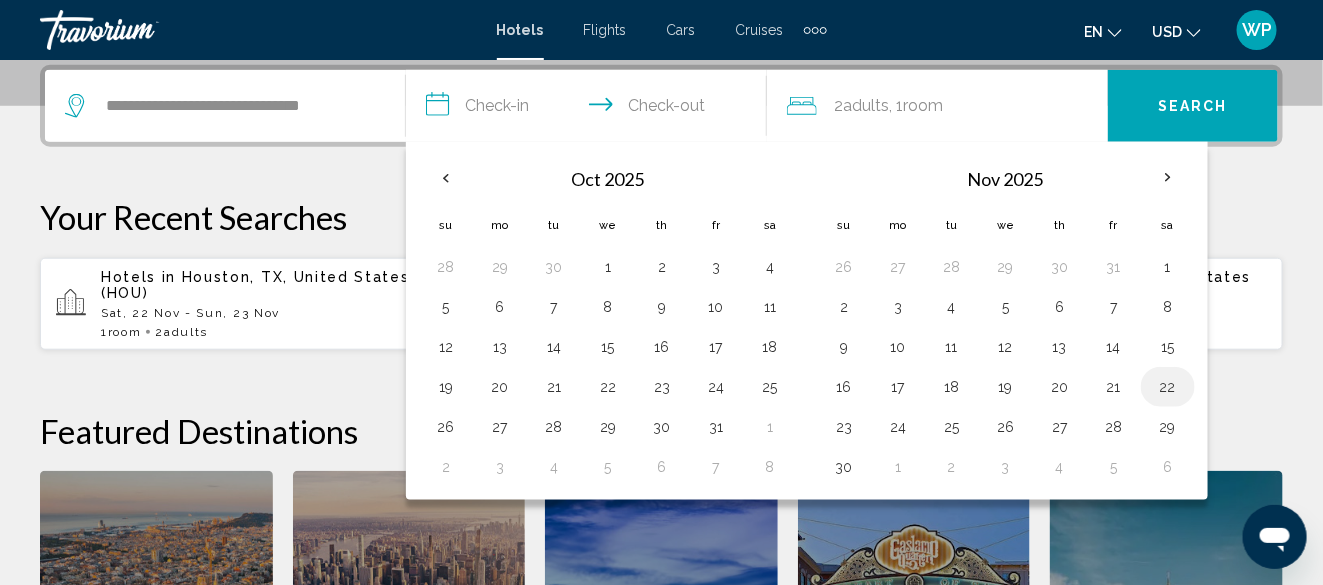 click on "22" at bounding box center (1168, 387) 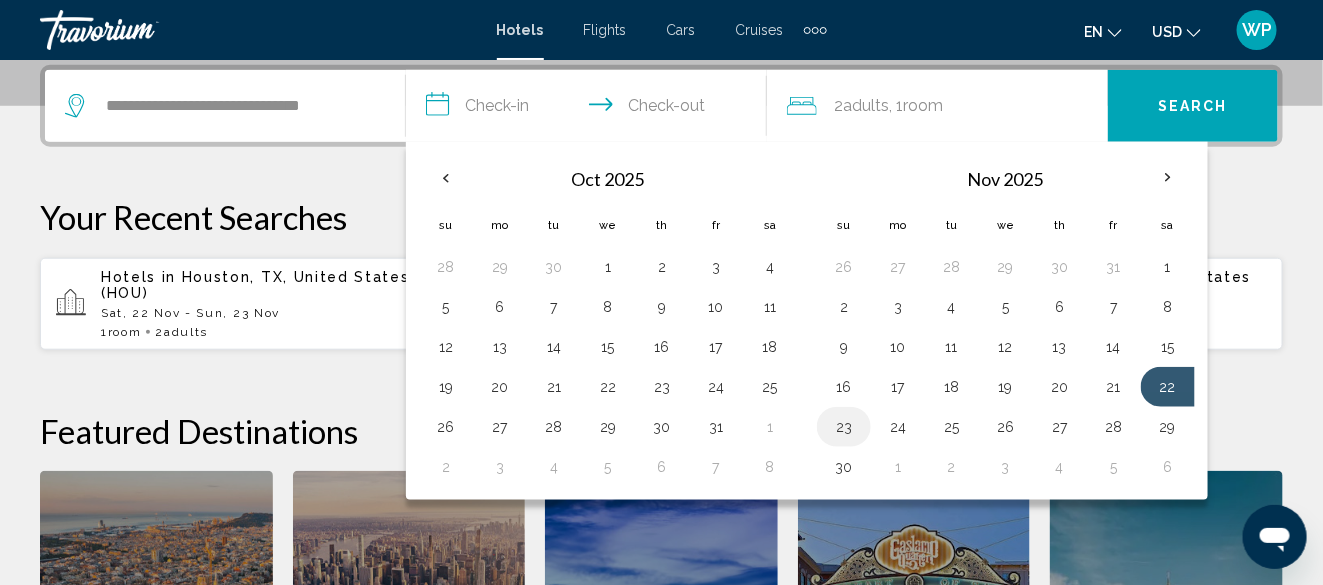 click on "23" at bounding box center (844, 427) 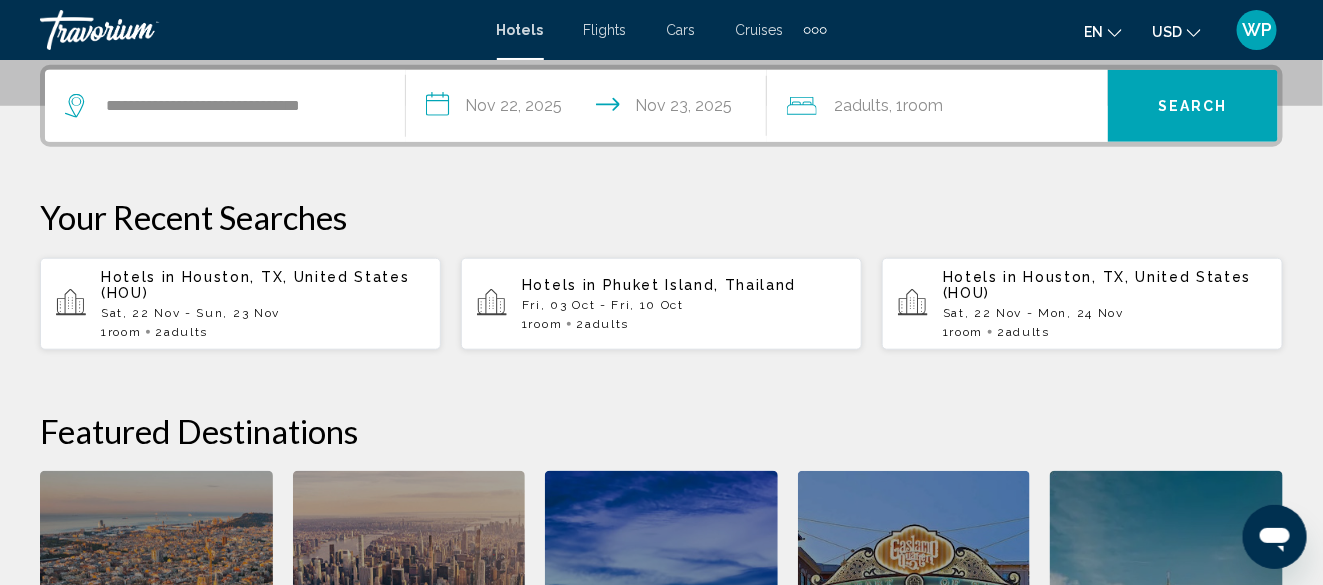 click on "Search" at bounding box center [1193, 107] 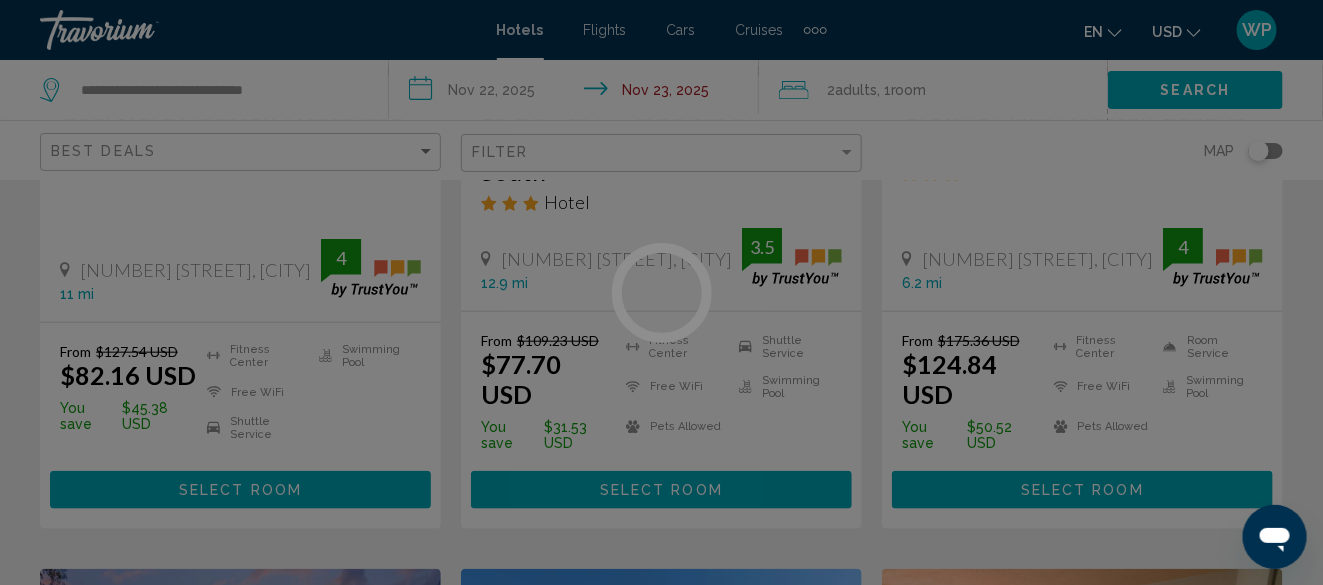 scroll, scrollTop: 0, scrollLeft: 0, axis: both 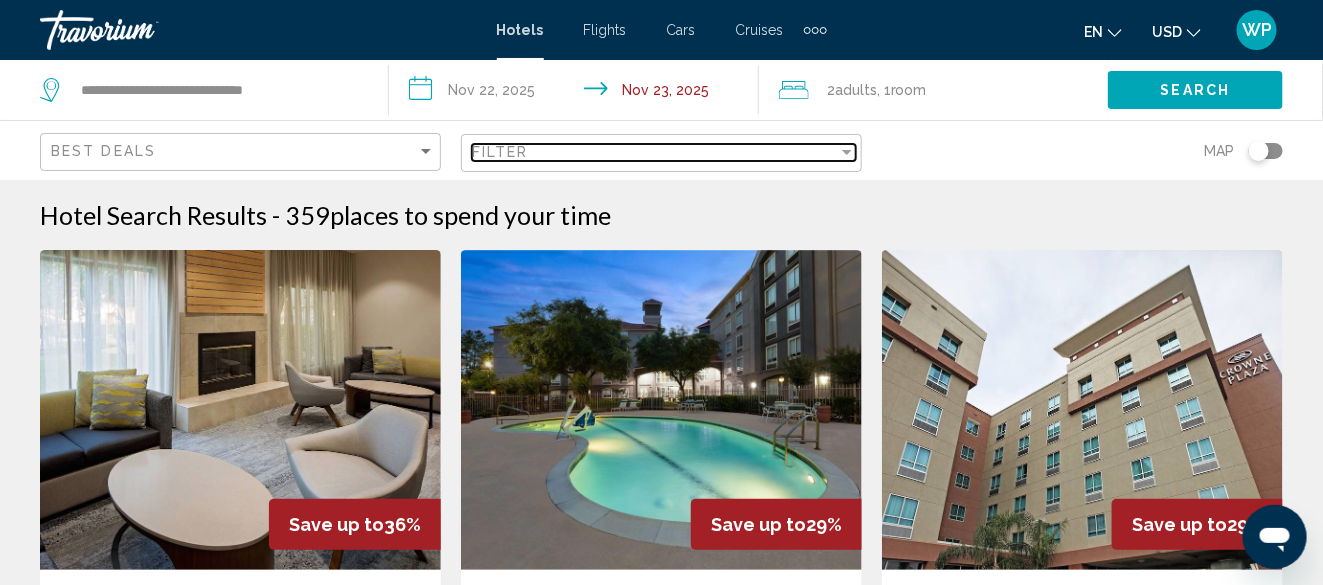 click on "Filter" at bounding box center (655, 152) 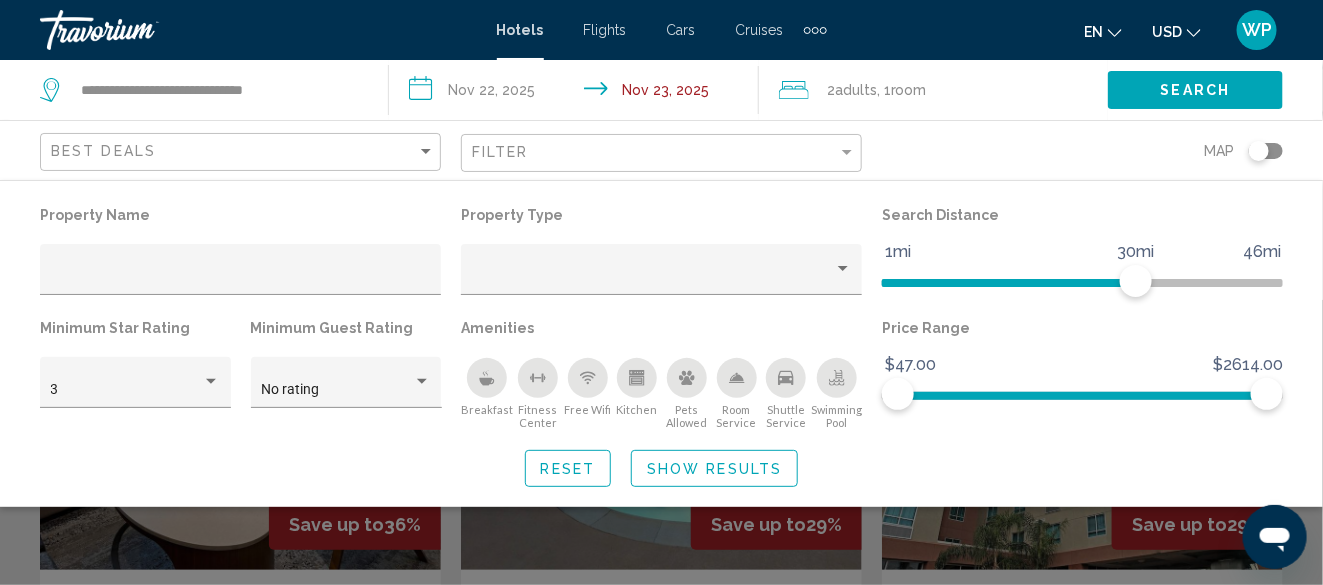 click 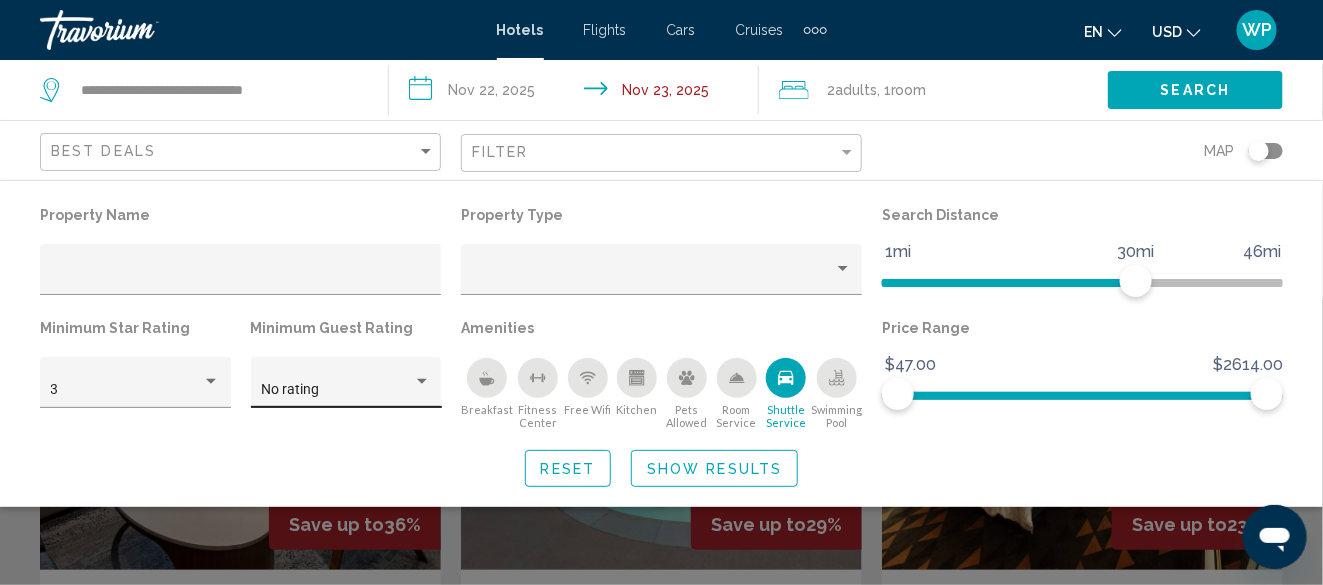 click at bounding box center (422, 381) 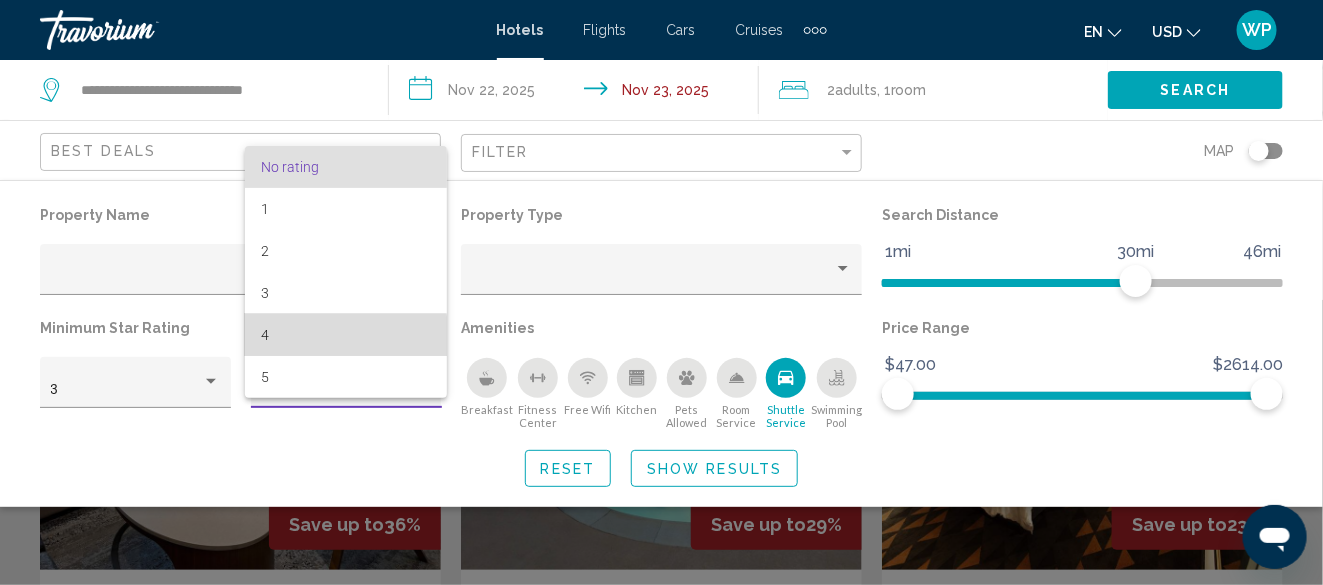 click on "4" at bounding box center (346, 335) 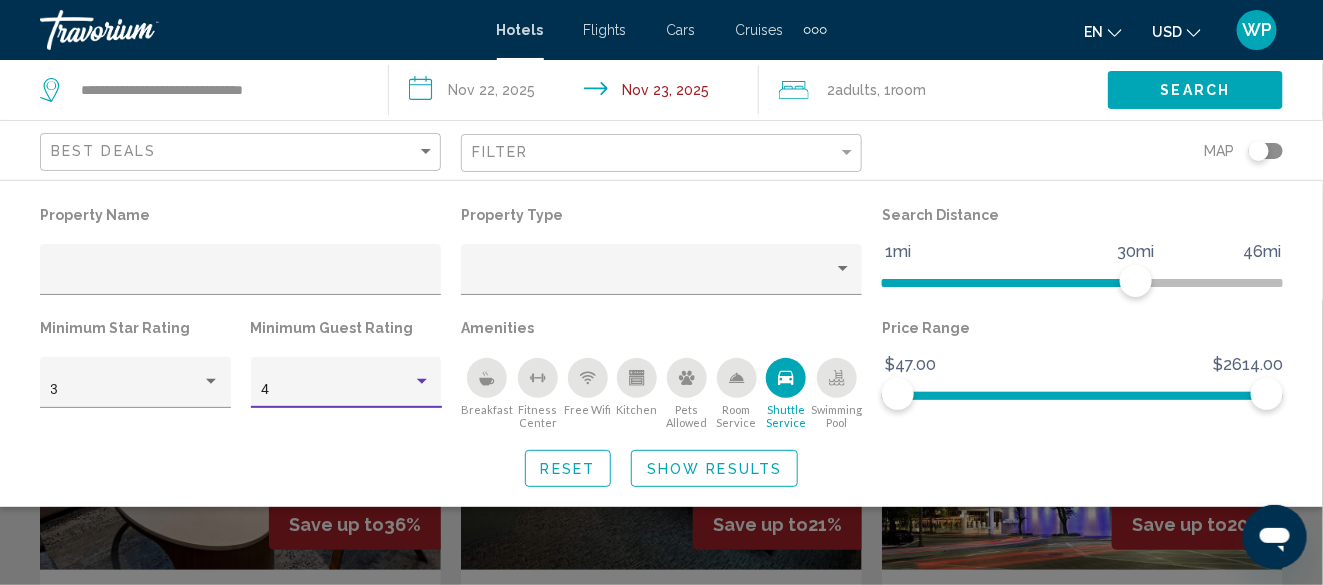 click on "Show Results" 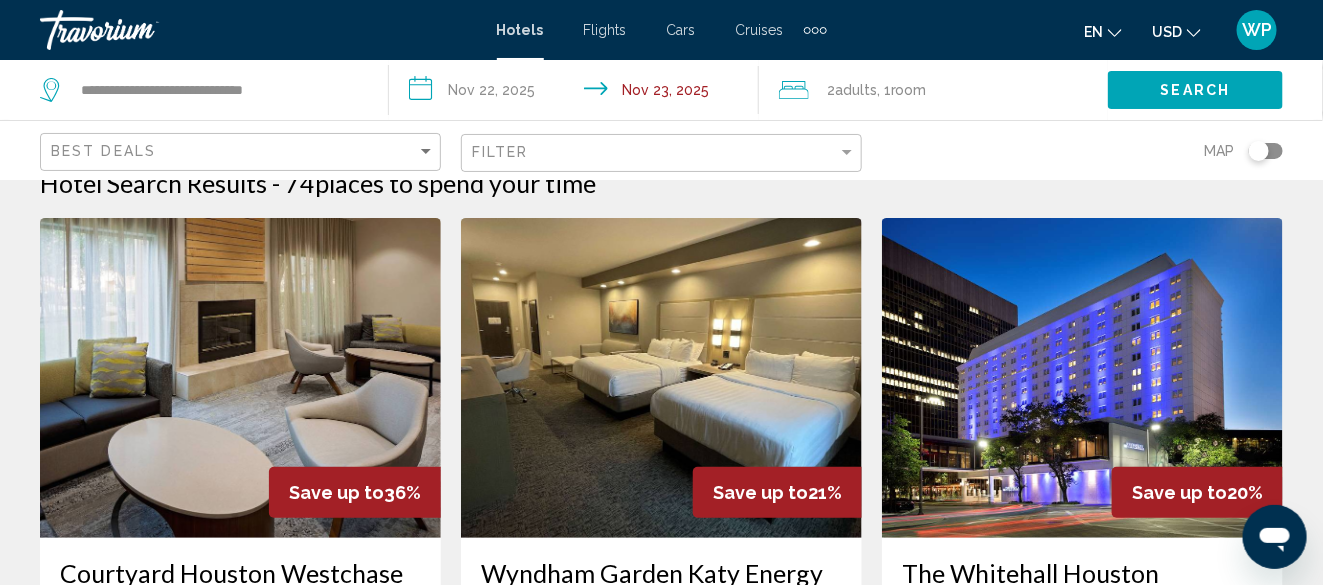 scroll, scrollTop: 0, scrollLeft: 0, axis: both 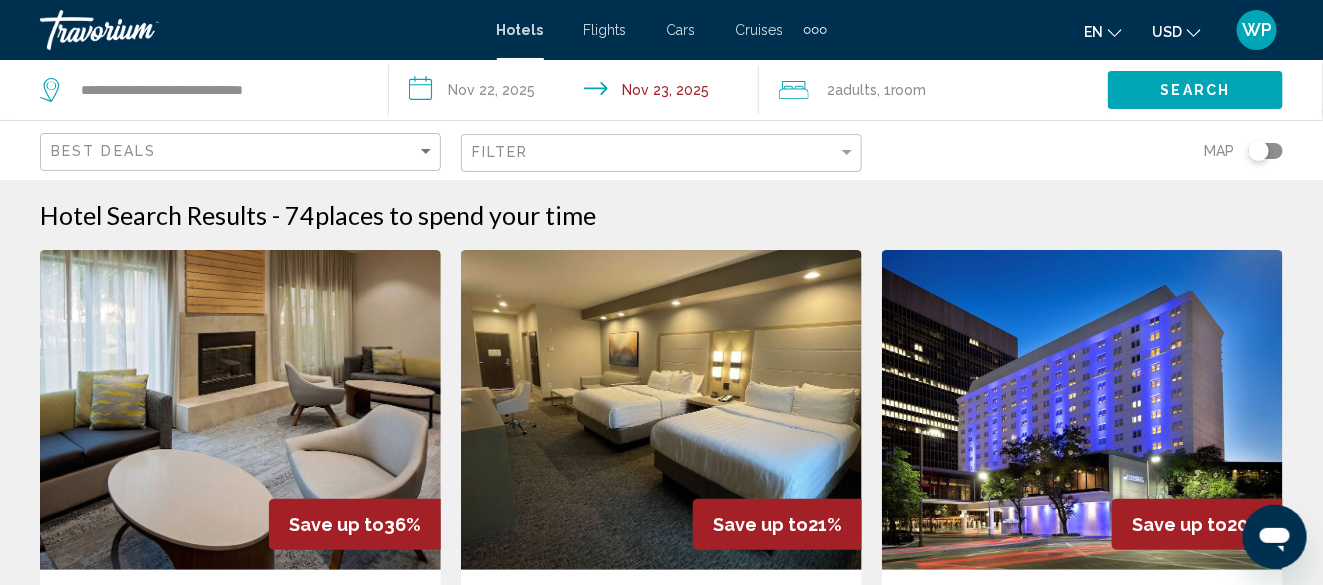 drag, startPoint x: 348, startPoint y: 401, endPoint x: 362, endPoint y: 401, distance: 14 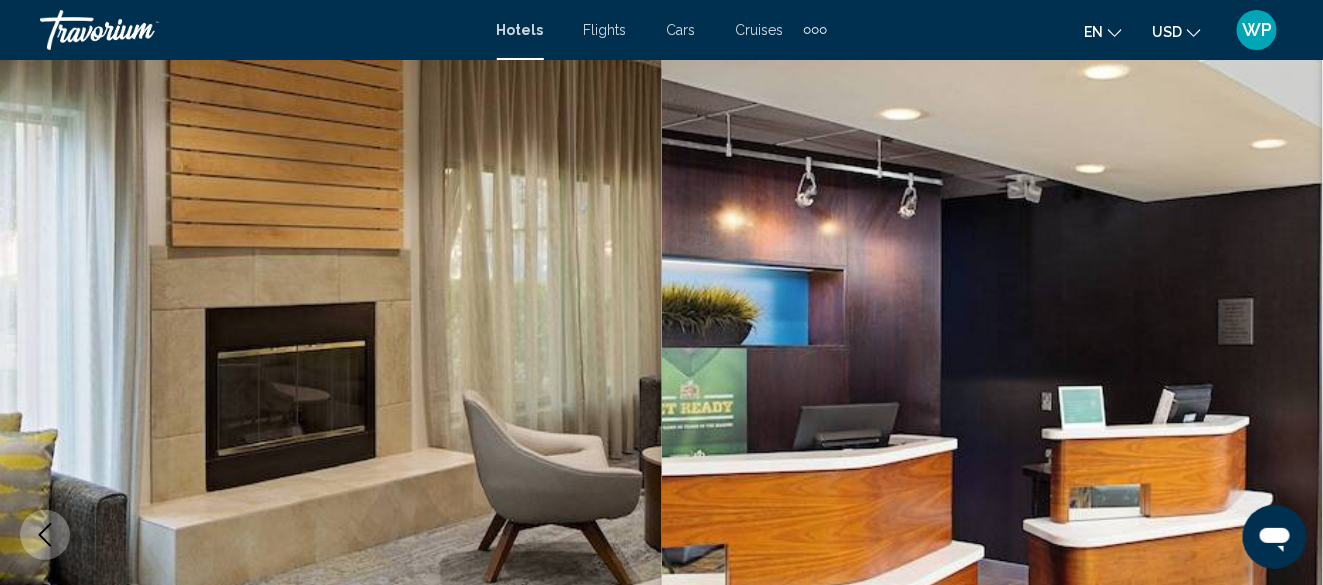 scroll, scrollTop: 242, scrollLeft: 0, axis: vertical 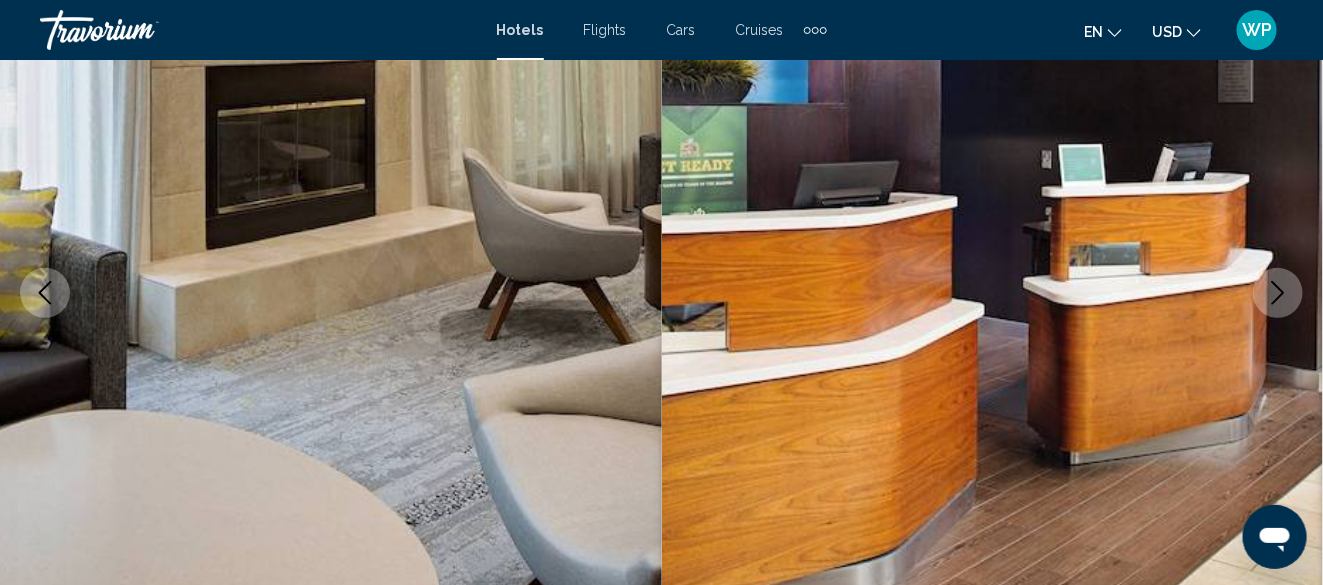 click 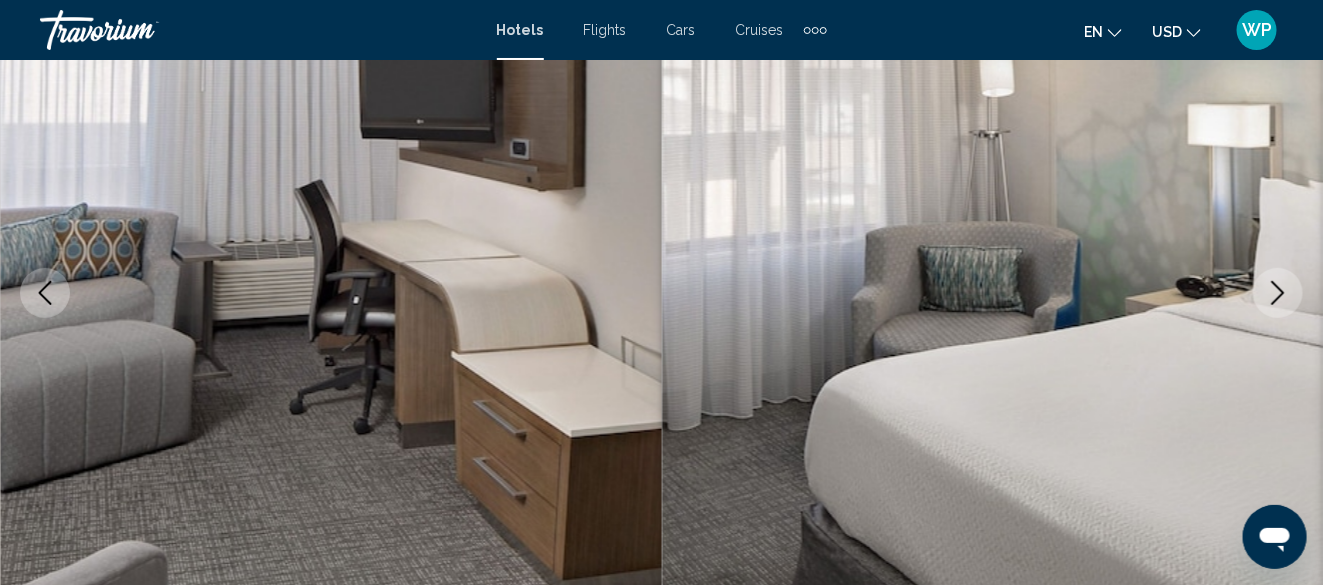 click 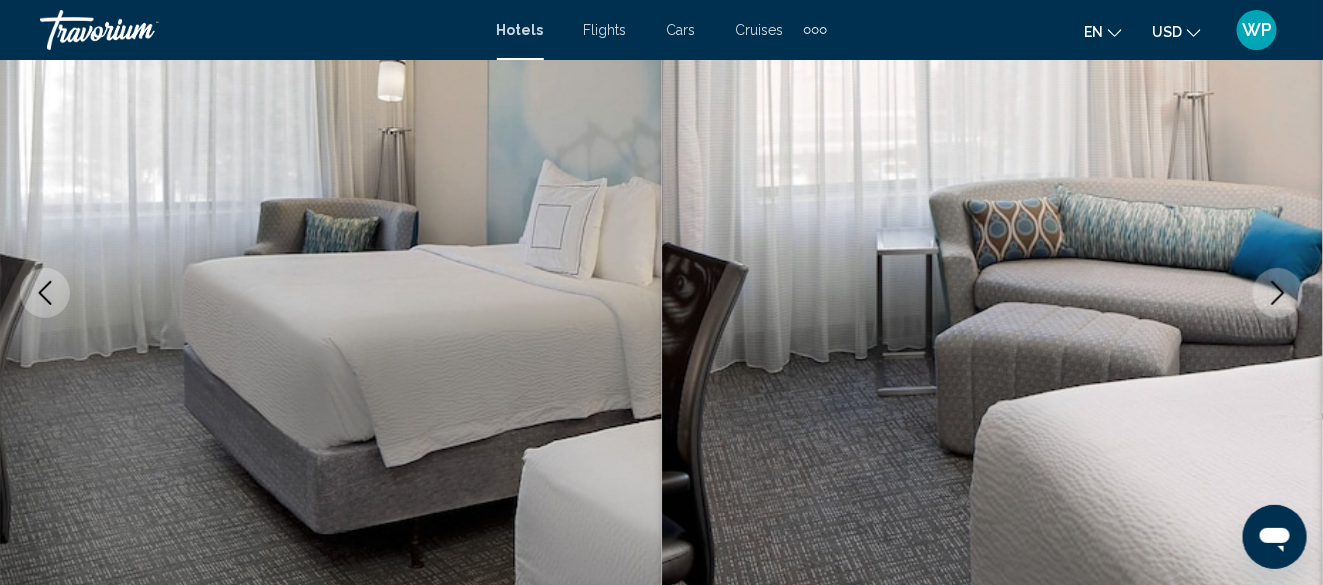 click 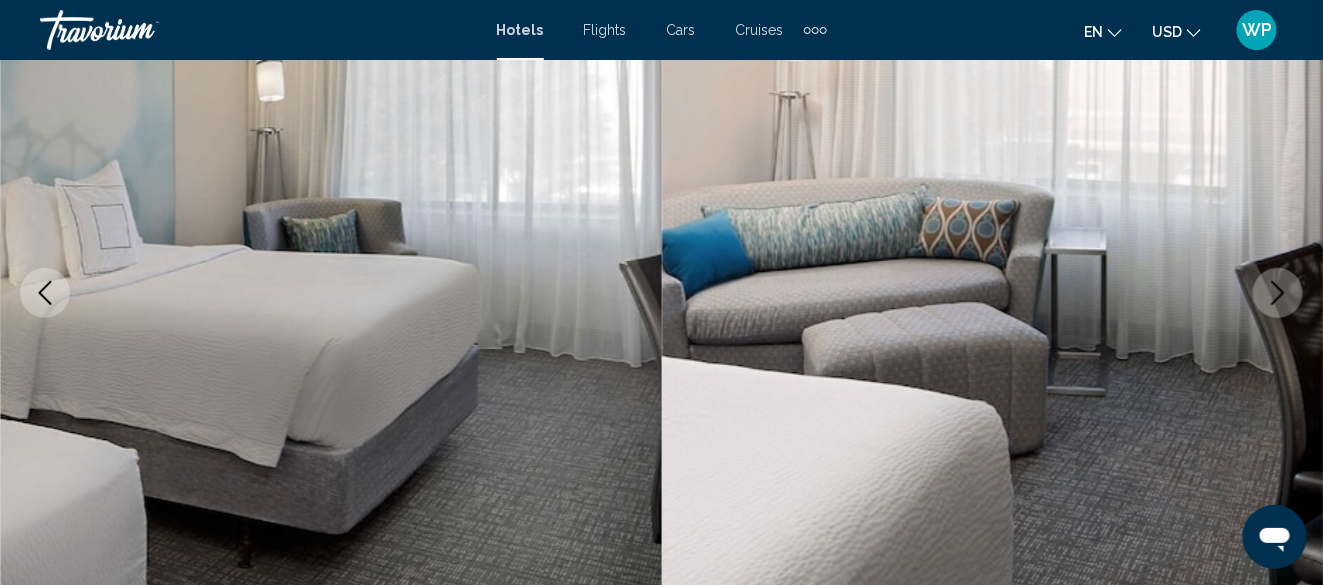 click 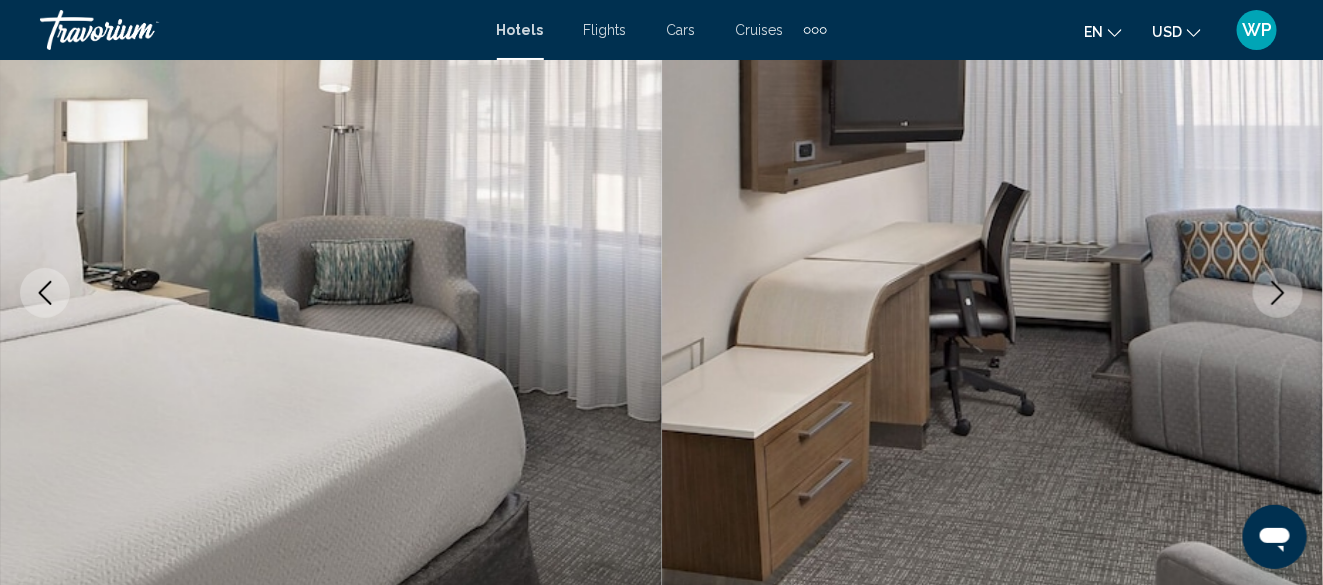 click 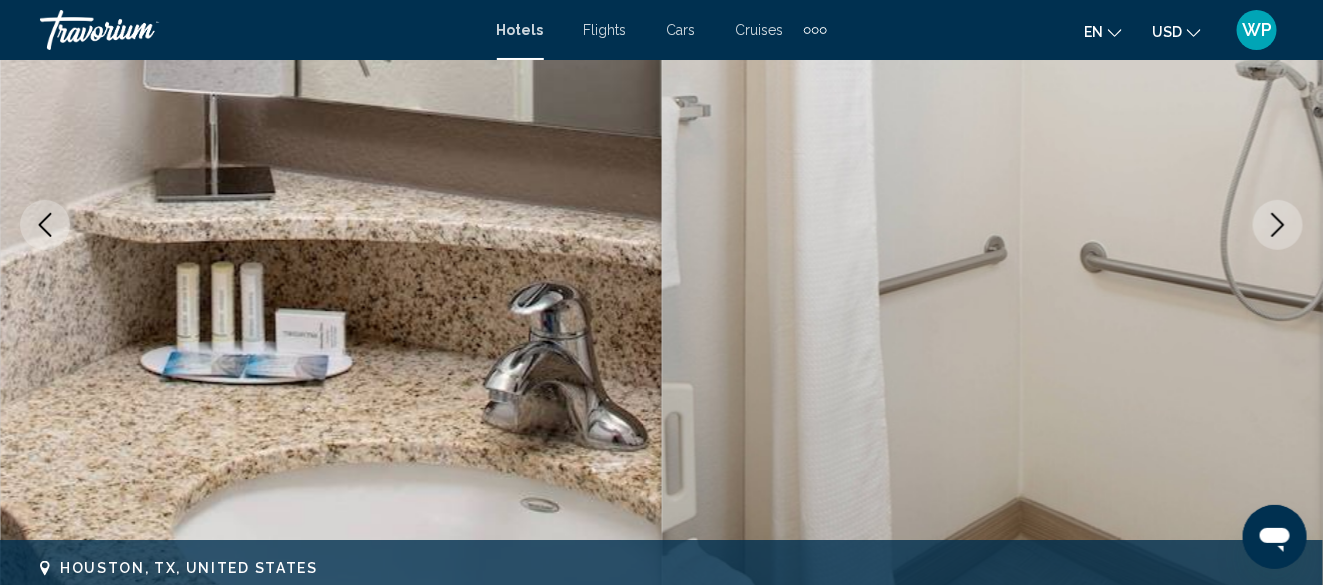 scroll, scrollTop: 343, scrollLeft: 0, axis: vertical 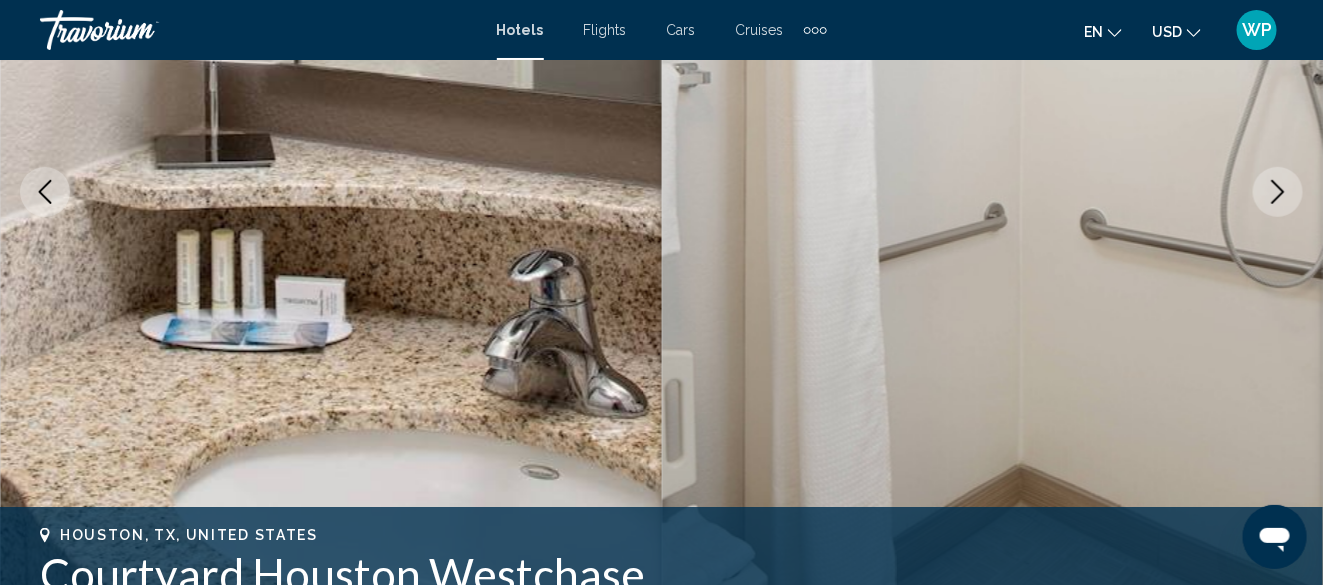click 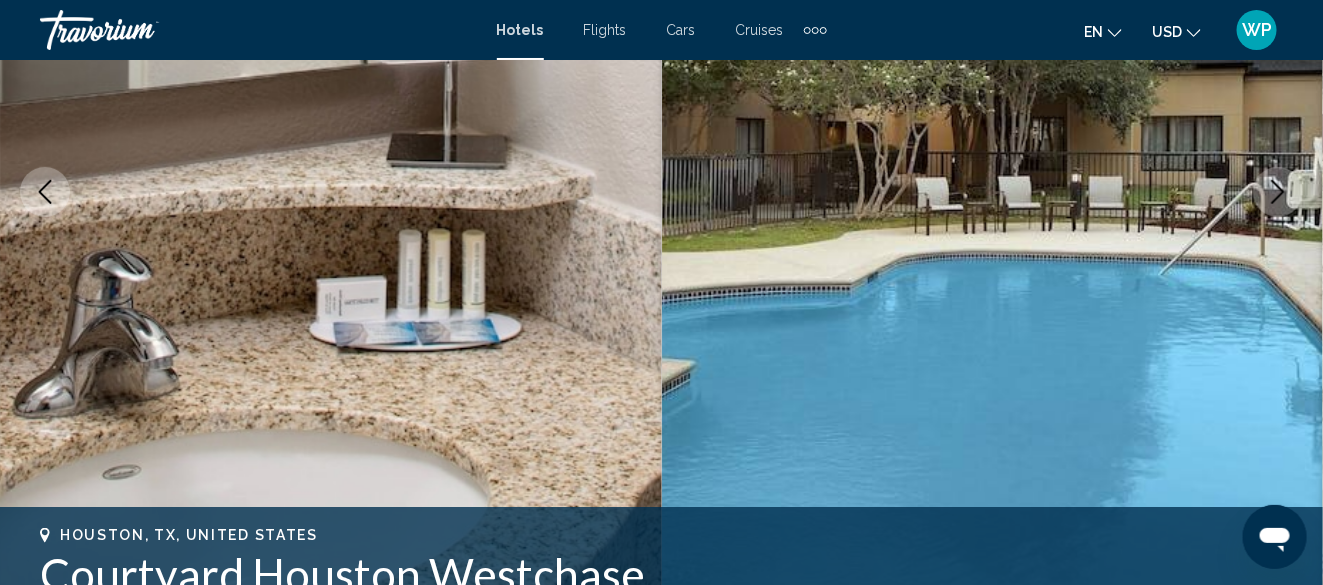 click 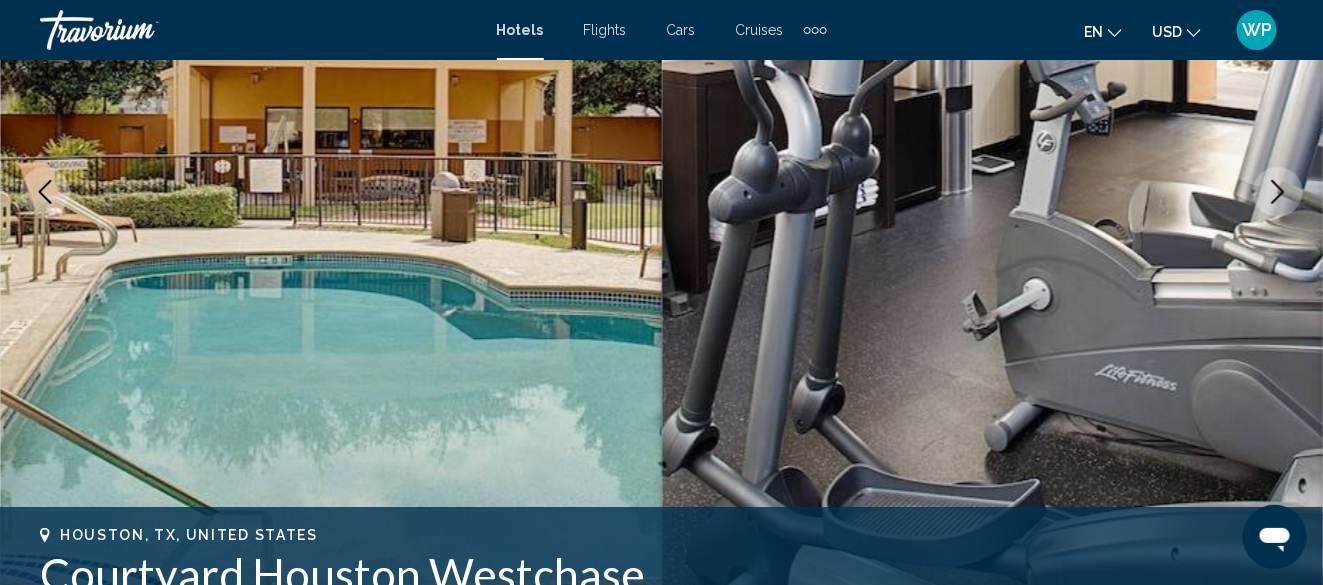 click 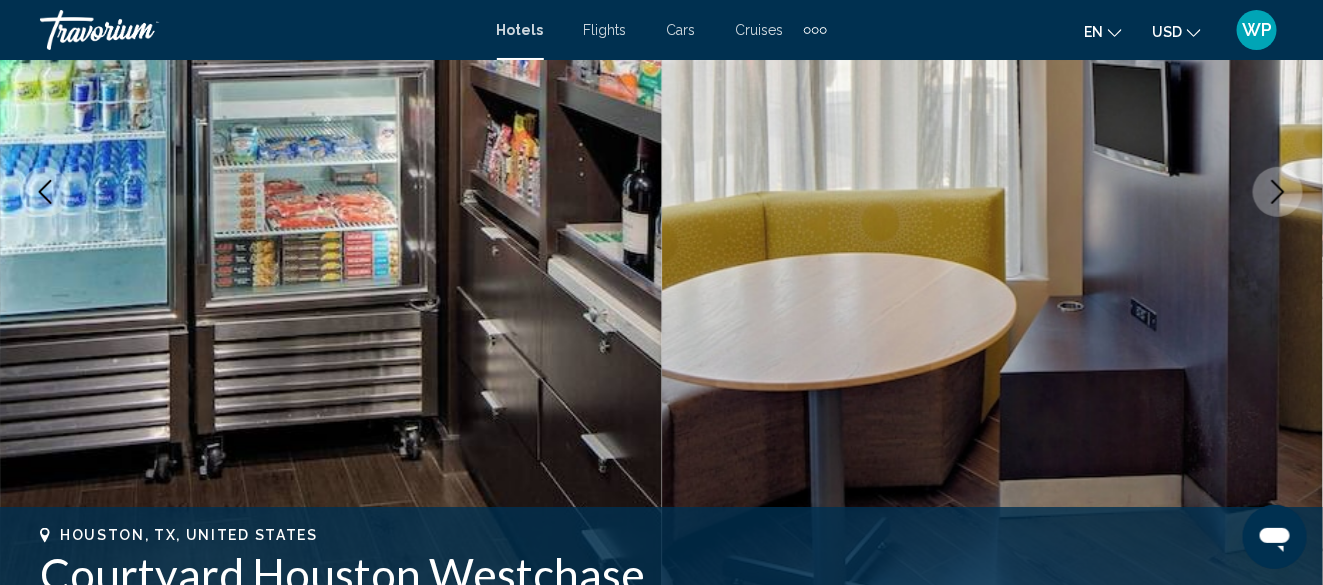 click 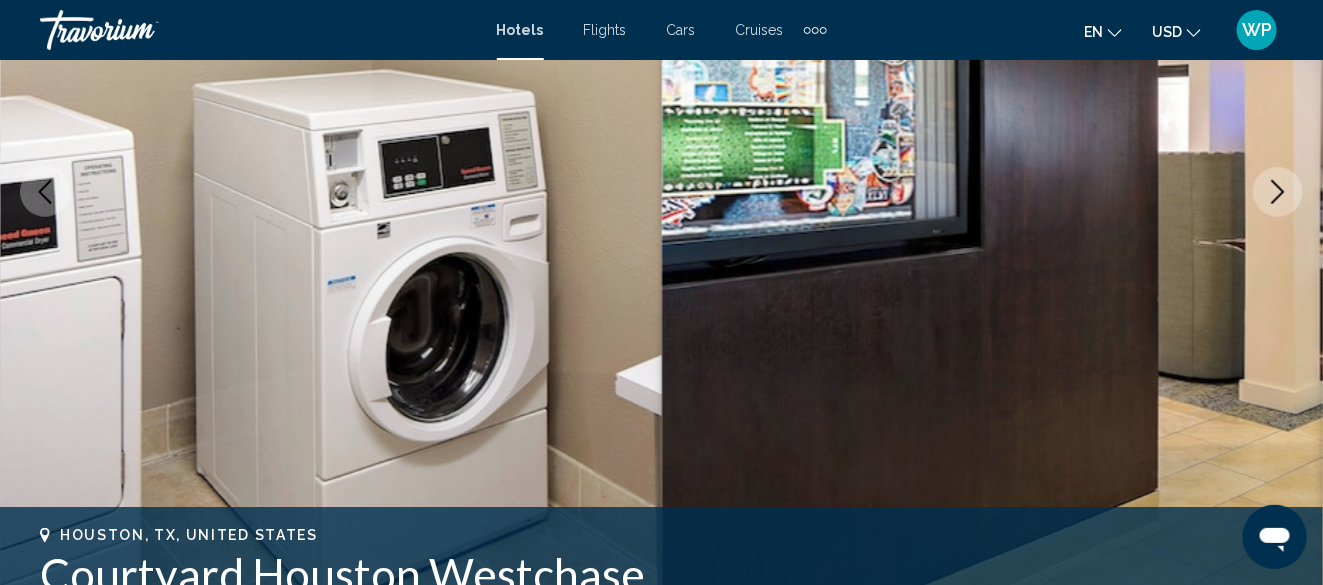 click 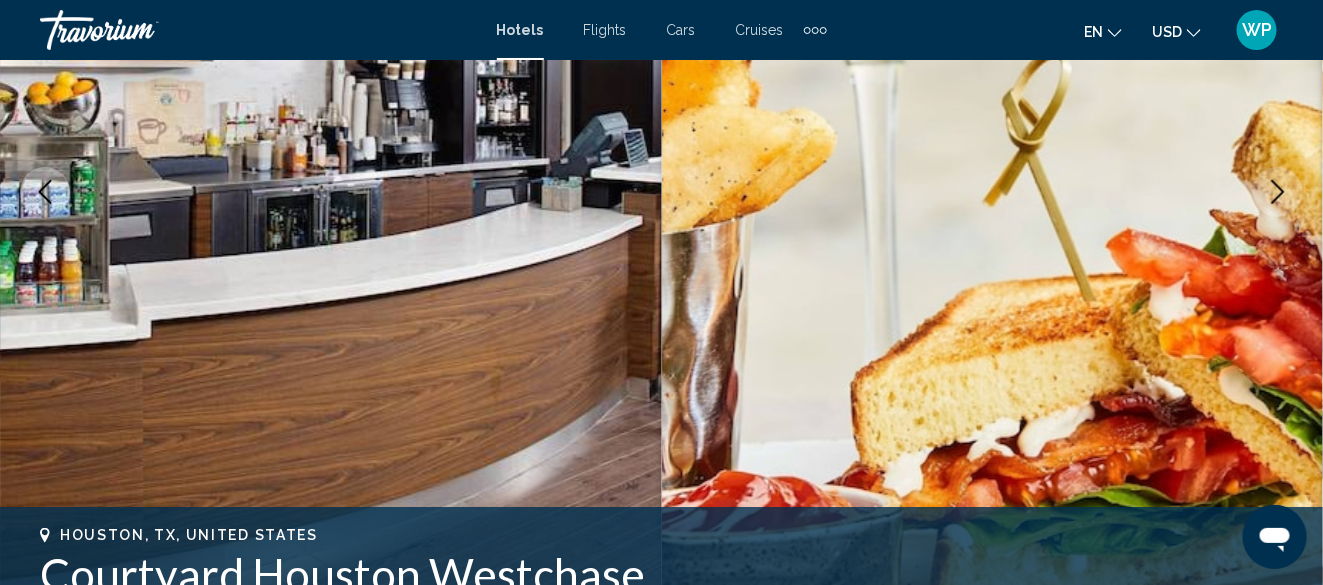click 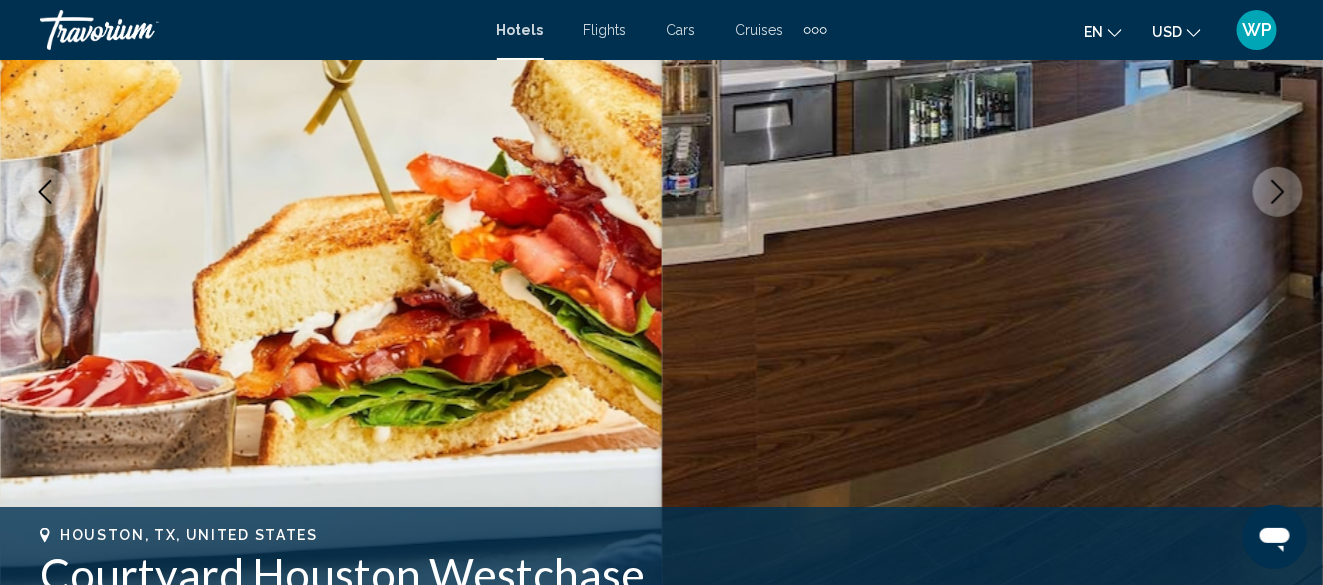 click 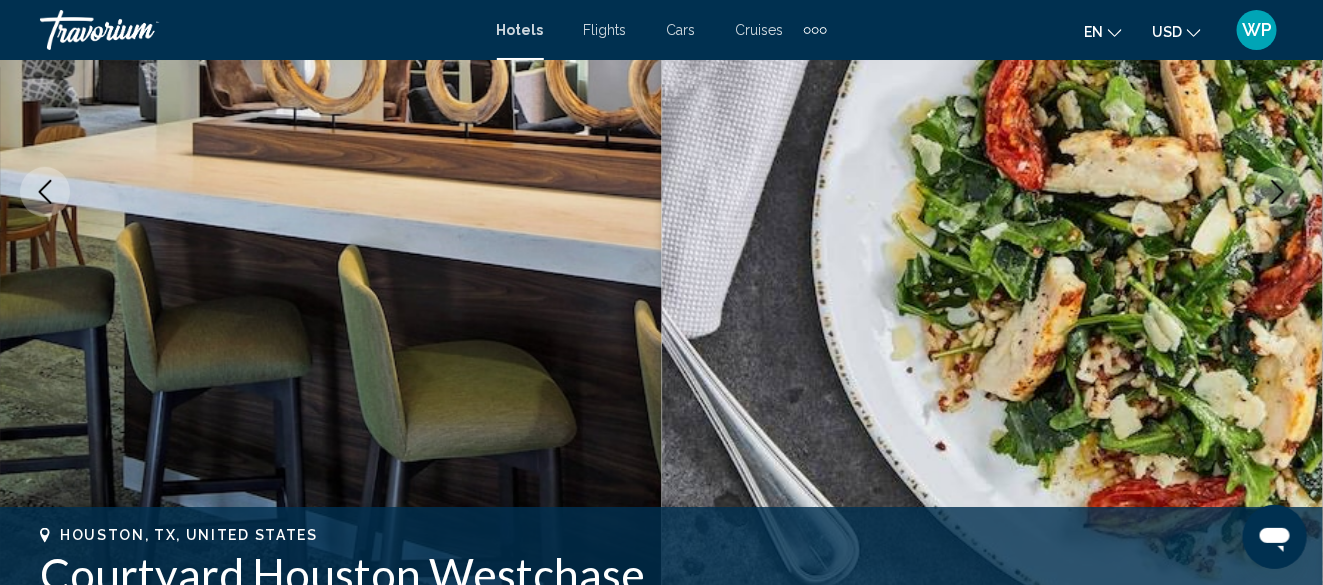 click 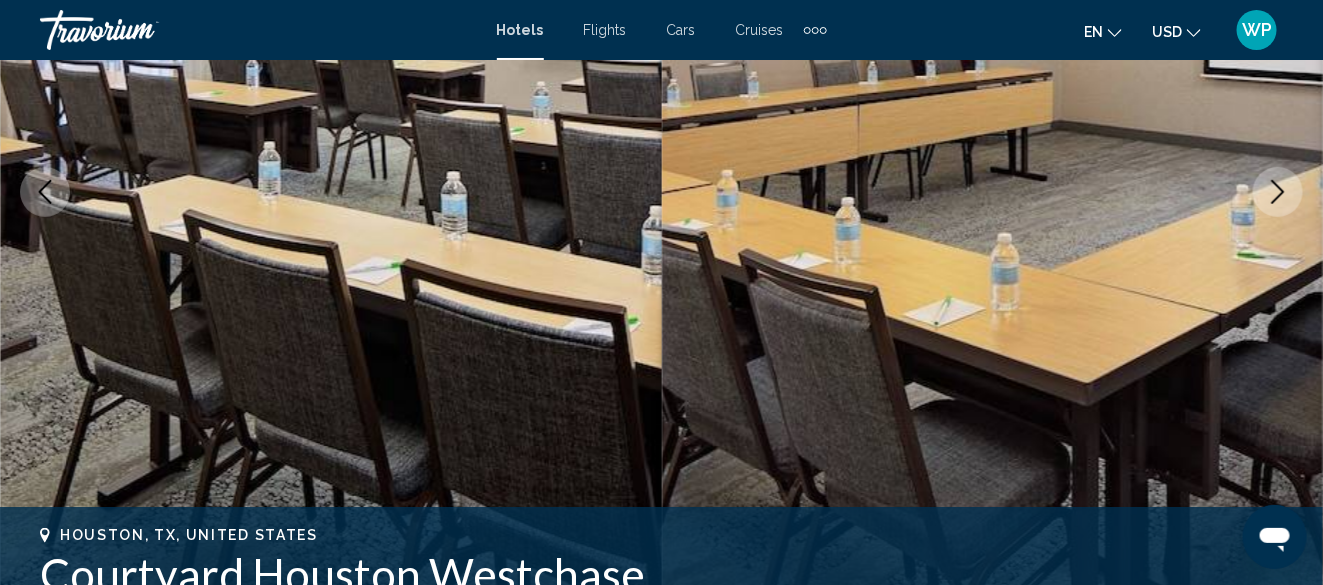 click 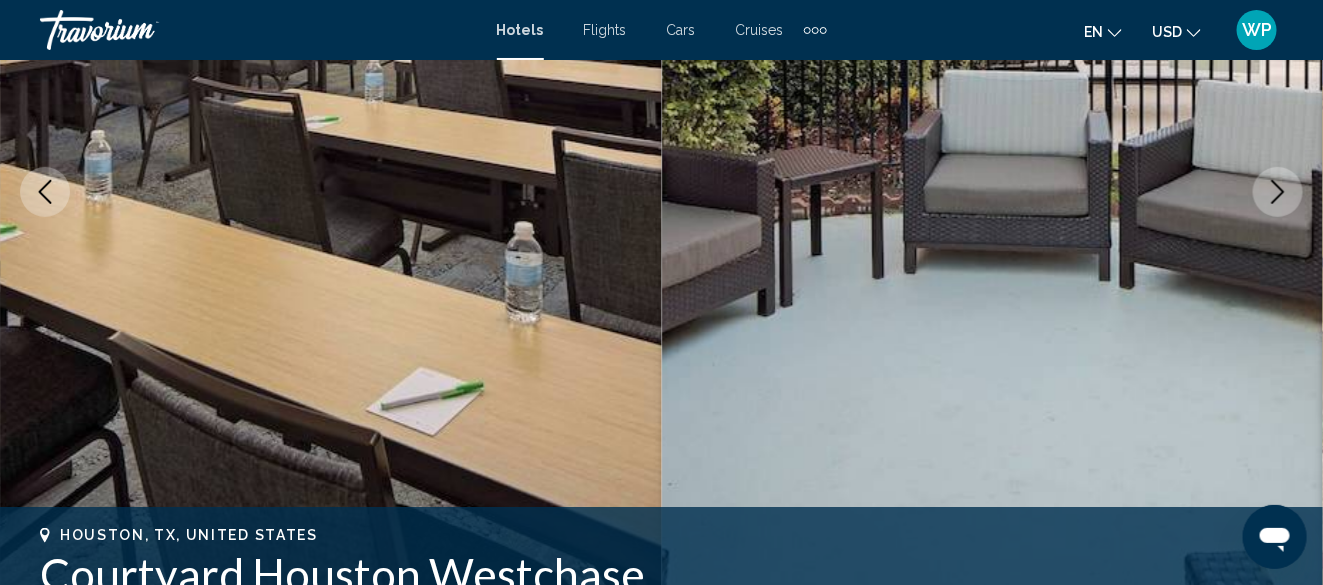 click 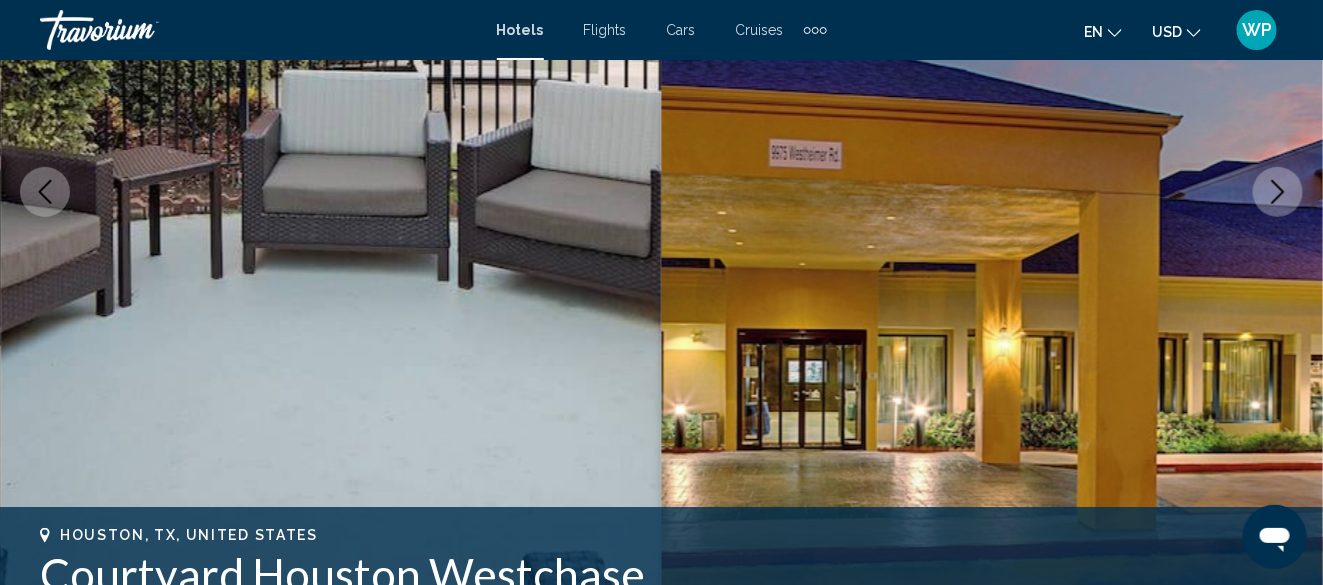 click 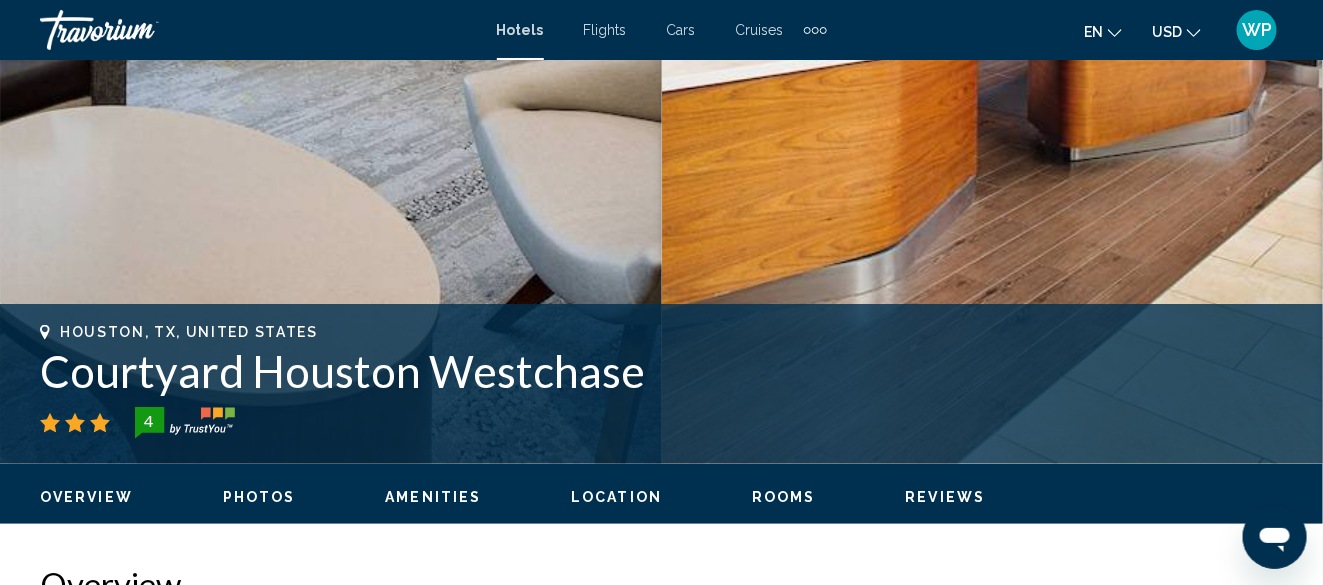 scroll, scrollTop: 743, scrollLeft: 0, axis: vertical 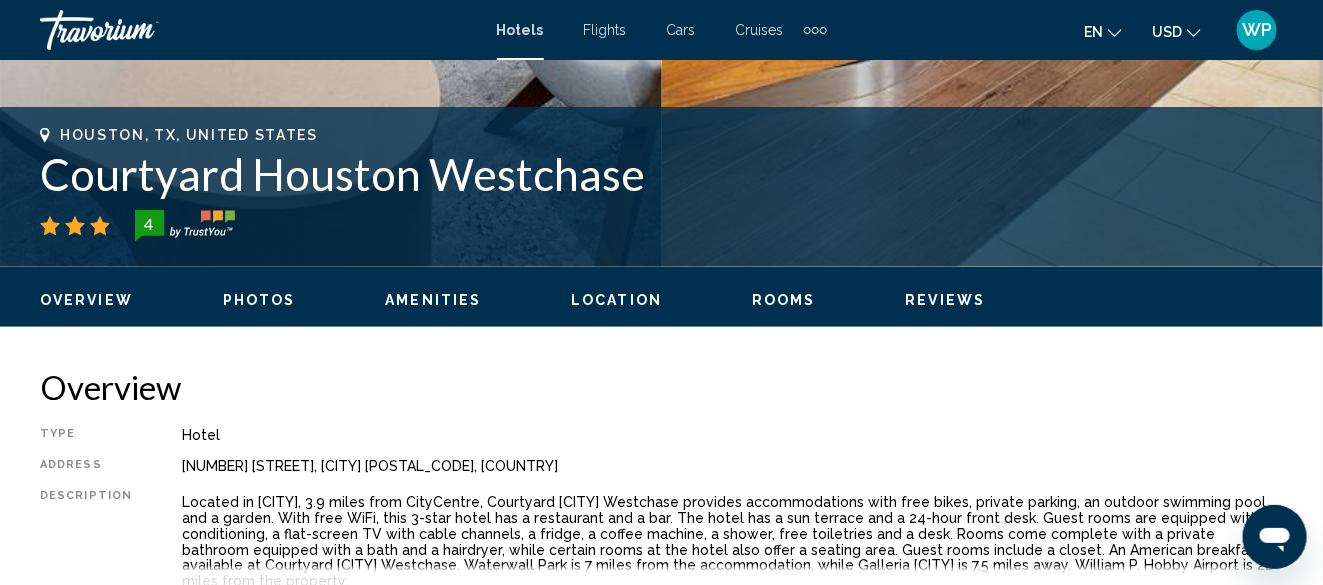 drag, startPoint x: 613, startPoint y: 301, endPoint x: 652, endPoint y: 304, distance: 39.115215 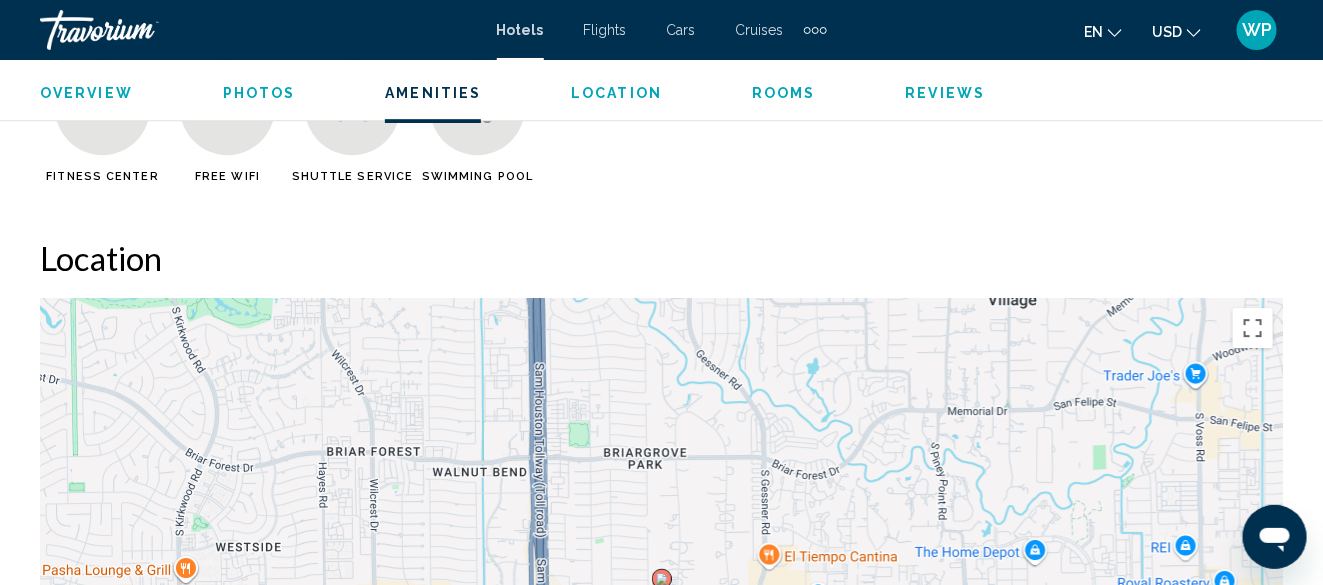 scroll, scrollTop: 2120, scrollLeft: 0, axis: vertical 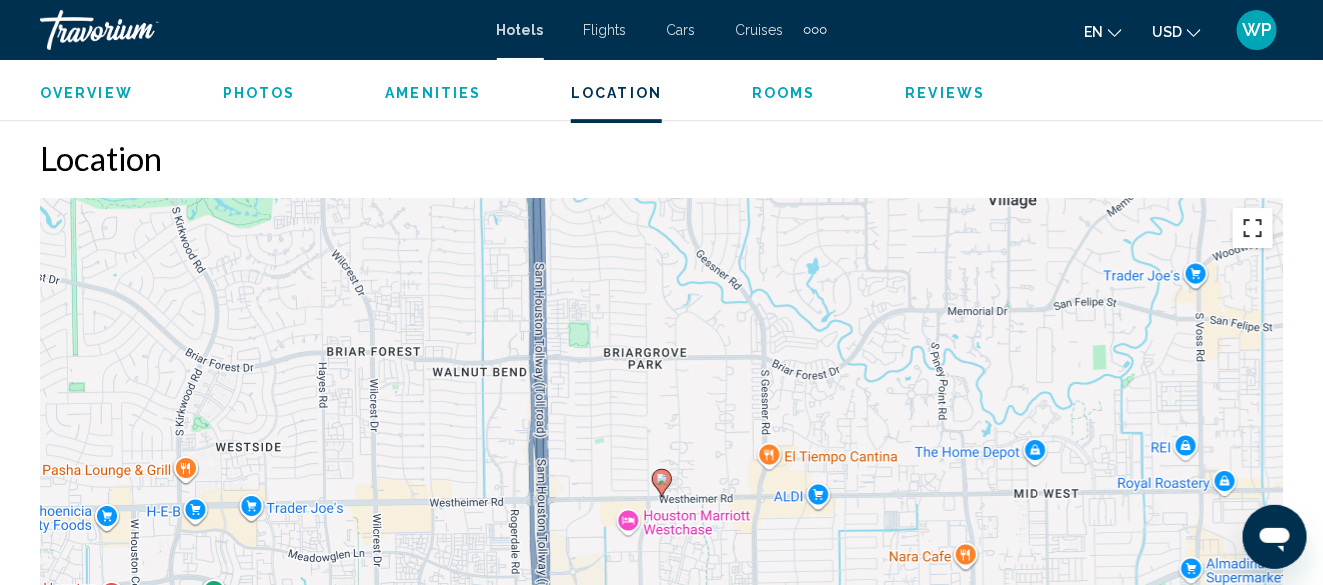 click at bounding box center (1253, 228) 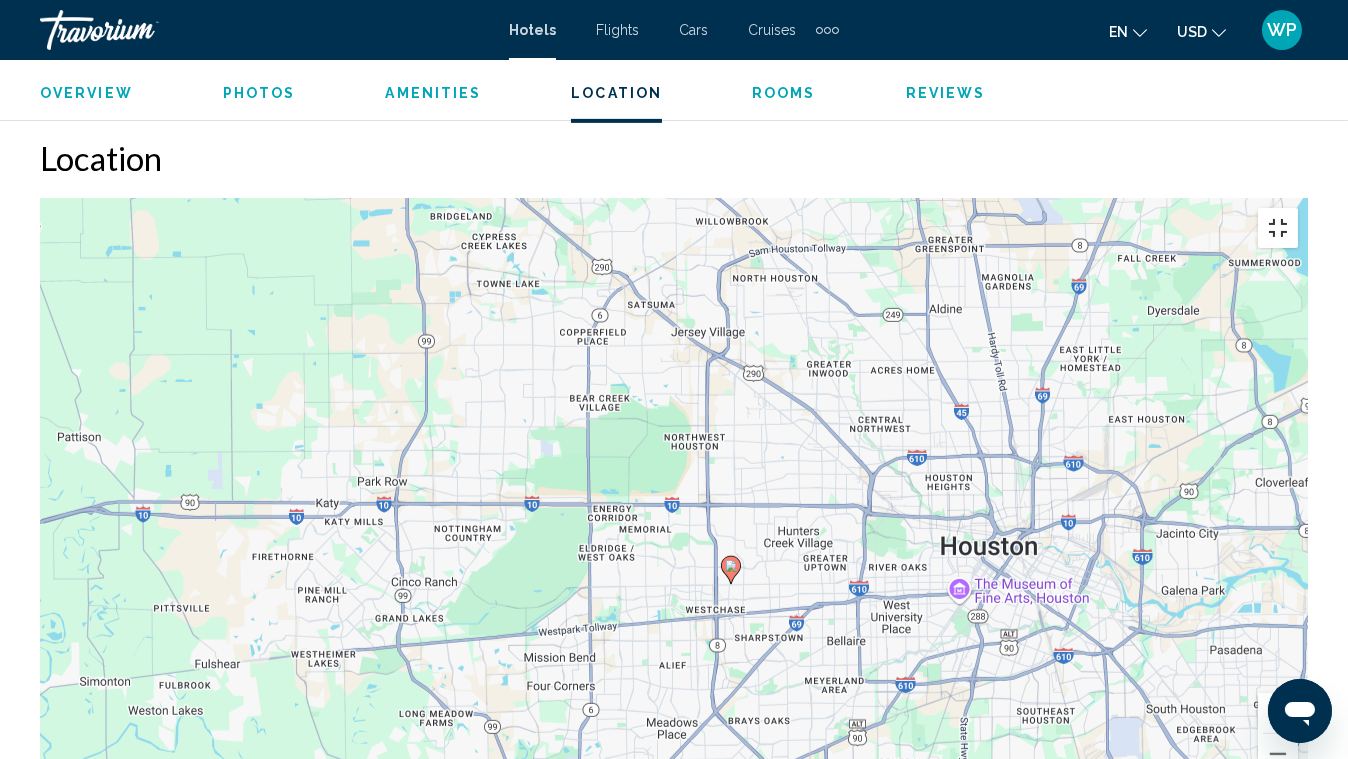 click at bounding box center (1278, 228) 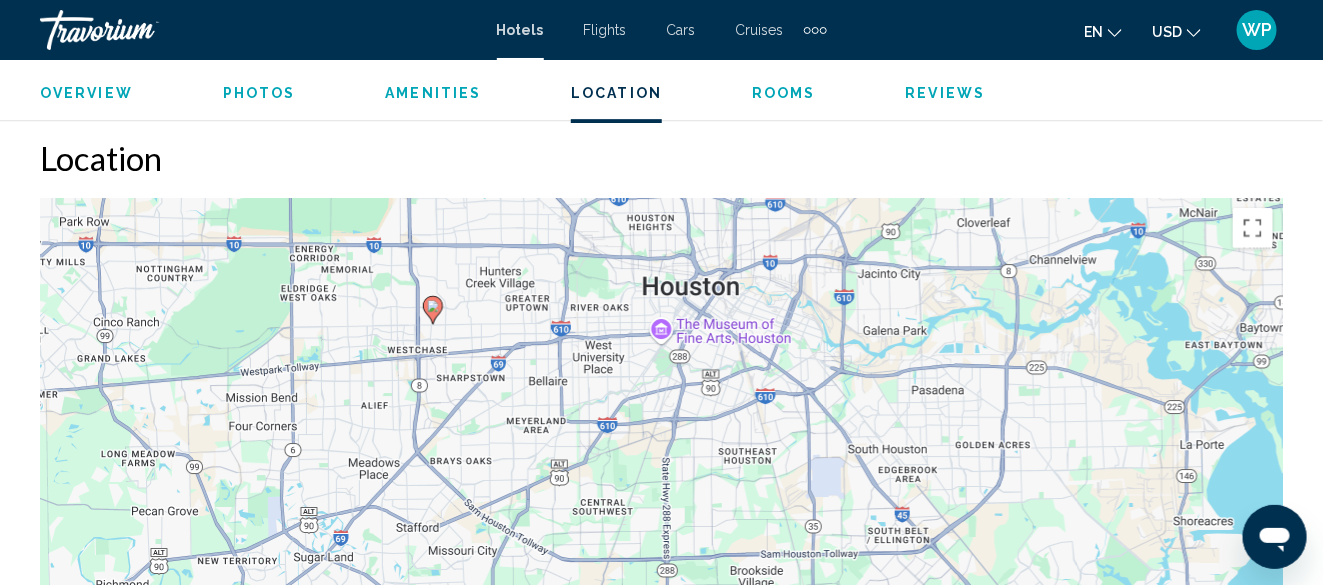 drag, startPoint x: 844, startPoint y: 491, endPoint x: 556, endPoint y: 227, distance: 390.69168 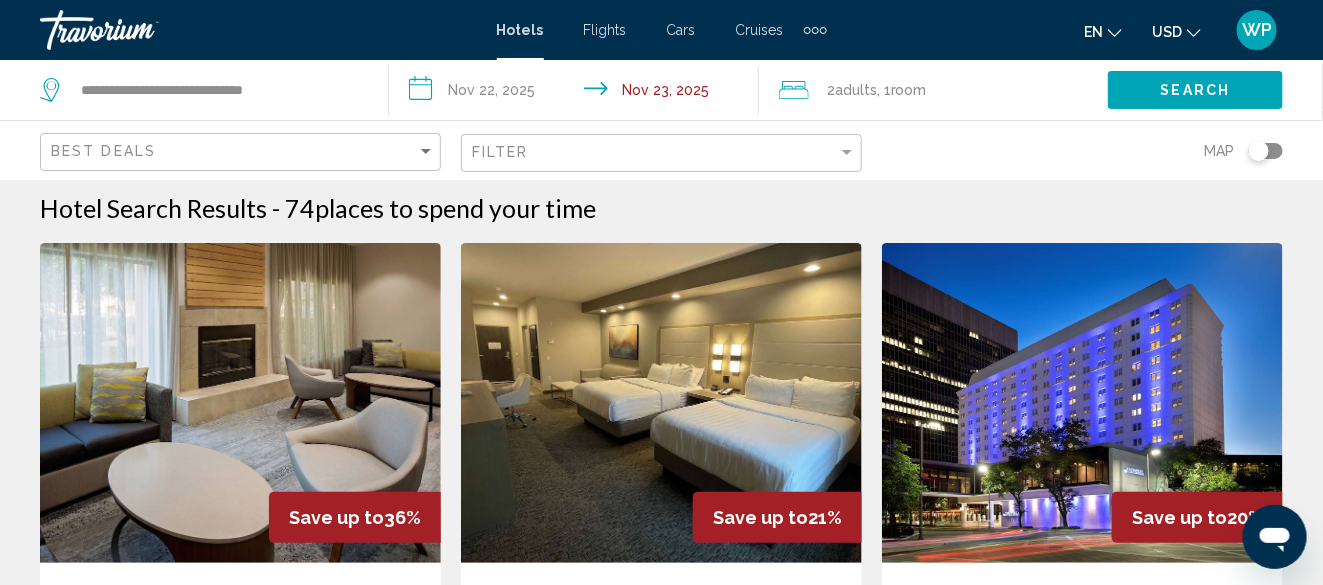 scroll, scrollTop: 0, scrollLeft: 0, axis: both 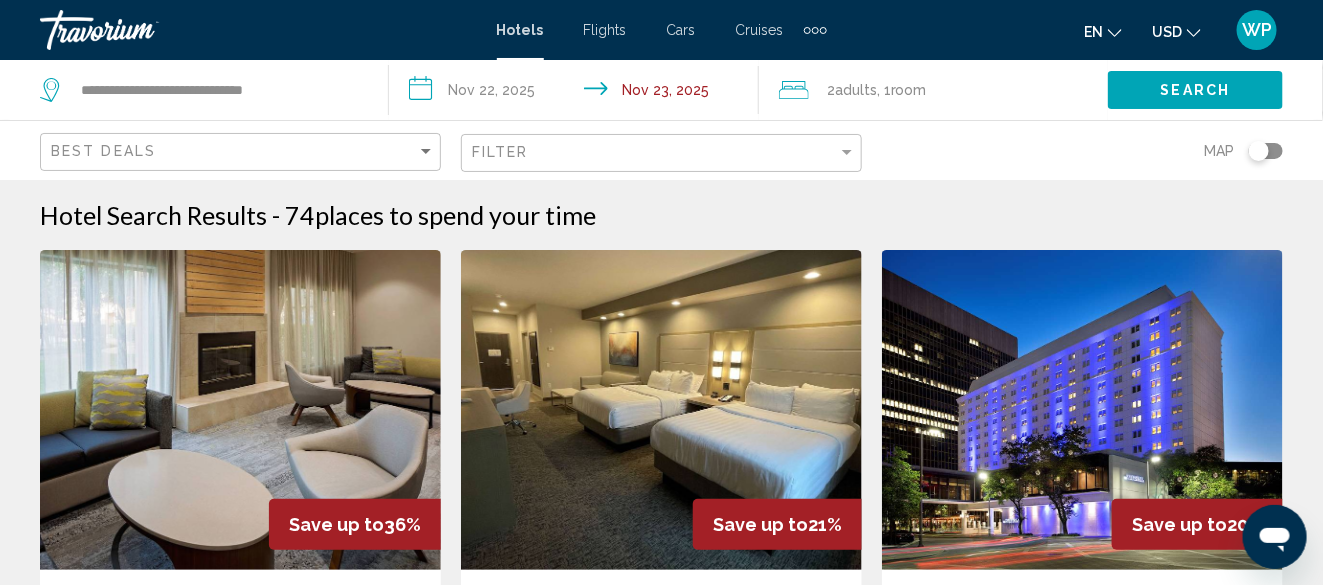 click at bounding box center (661, 410) 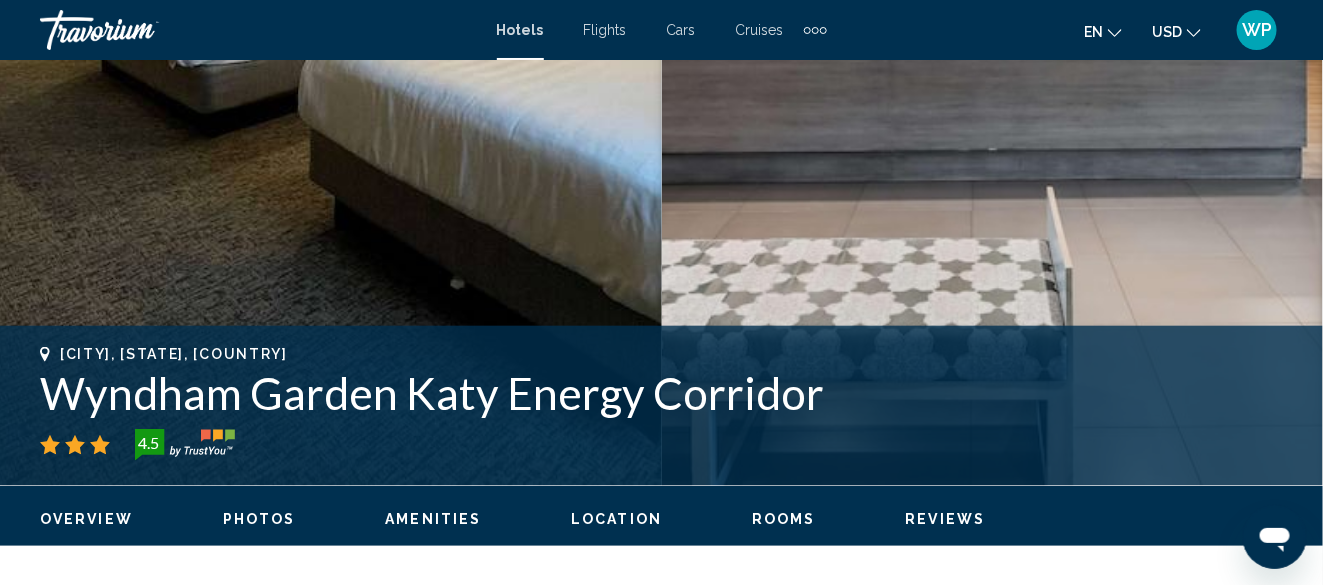 scroll, scrollTop: 542, scrollLeft: 0, axis: vertical 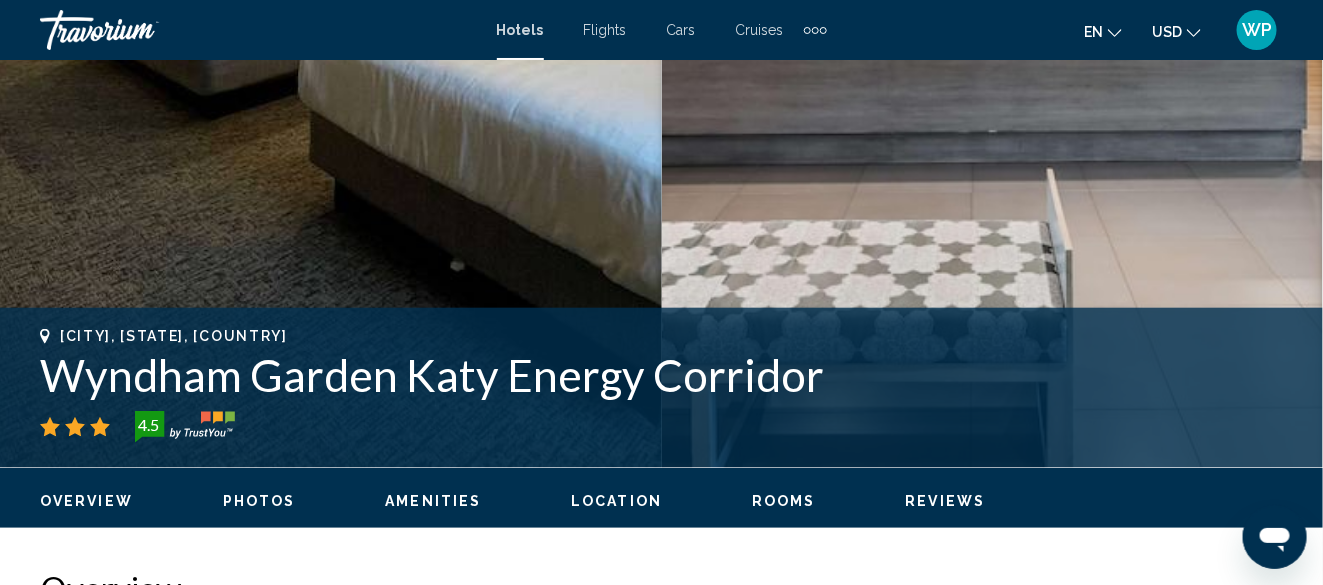 click on "Location" at bounding box center (616, 501) 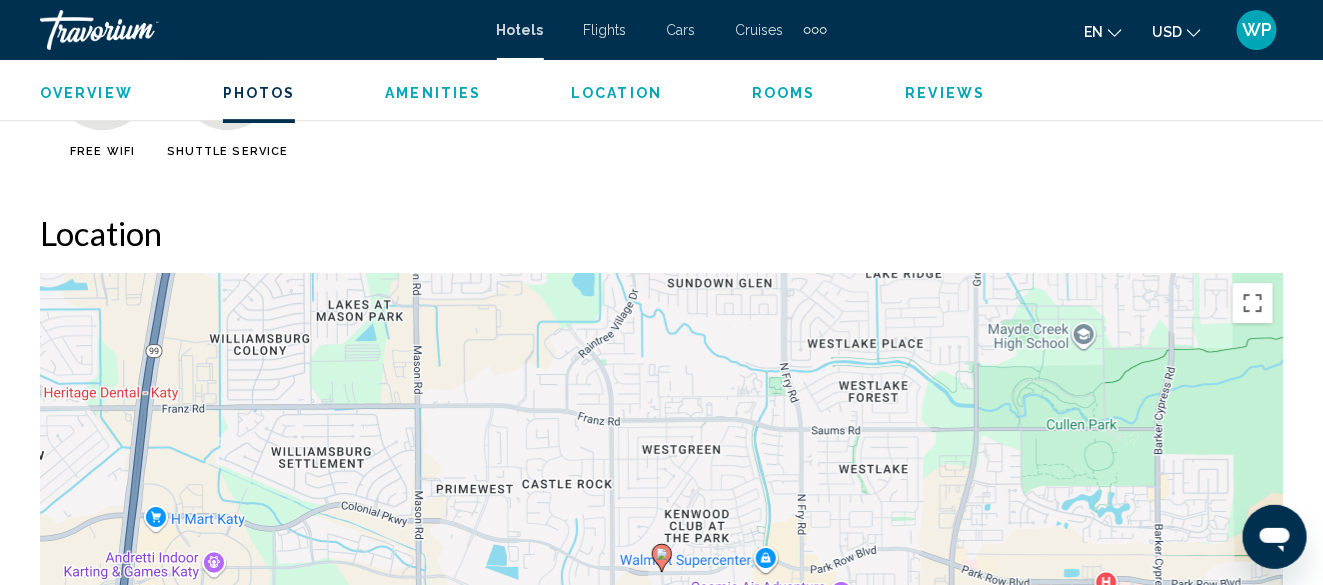 scroll, scrollTop: 2181, scrollLeft: 0, axis: vertical 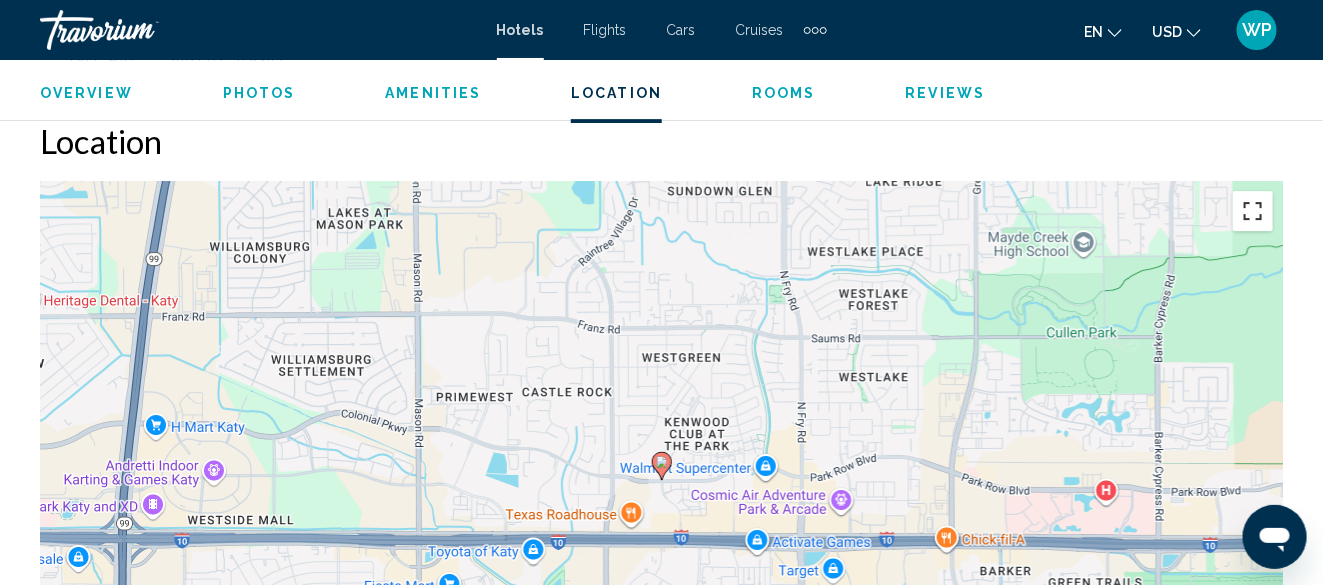 click at bounding box center [1253, 211] 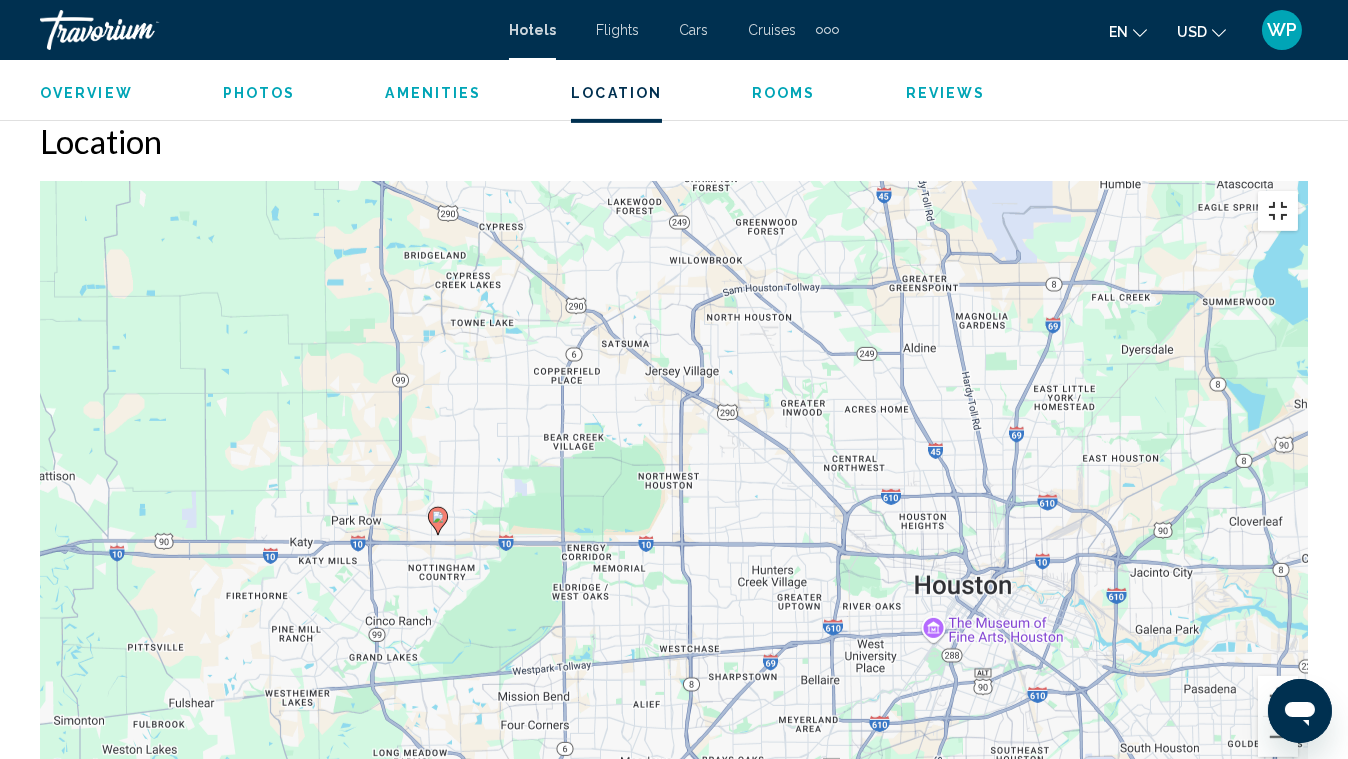 click at bounding box center (1278, 211) 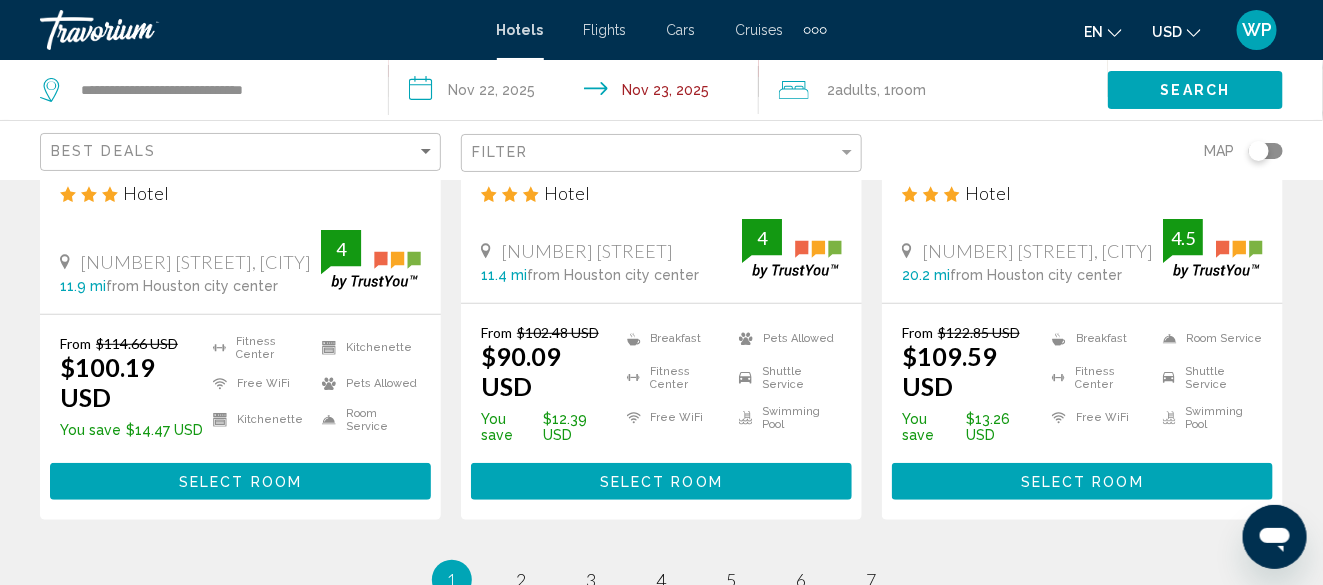 scroll, scrollTop: 2800, scrollLeft: 0, axis: vertical 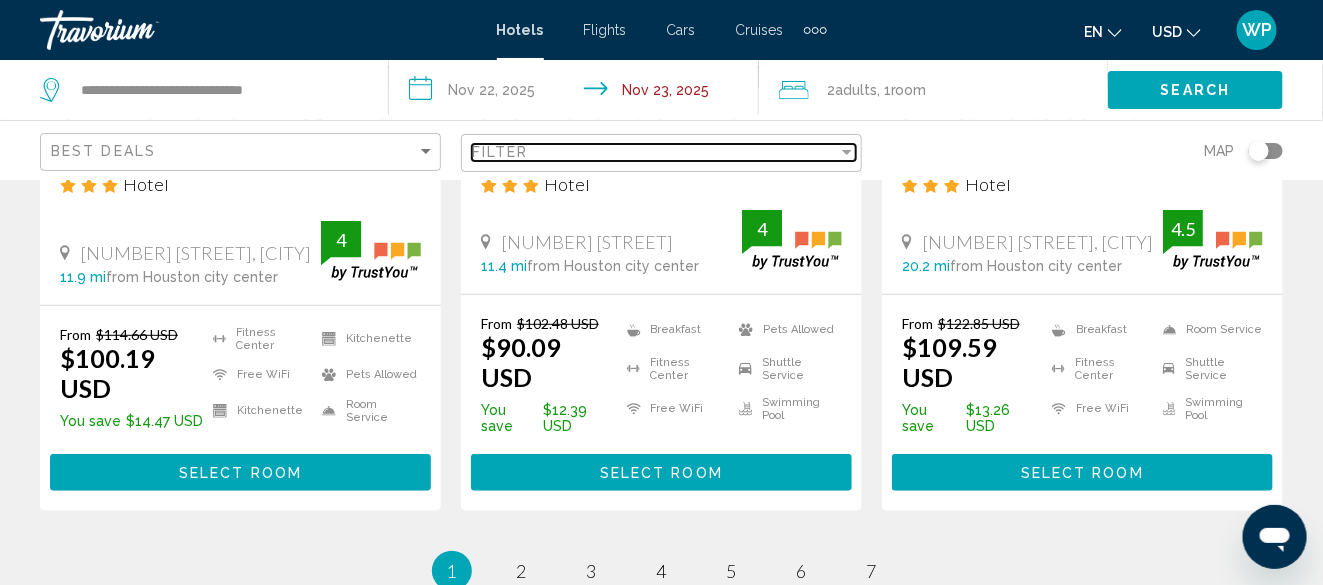 click at bounding box center [847, 152] 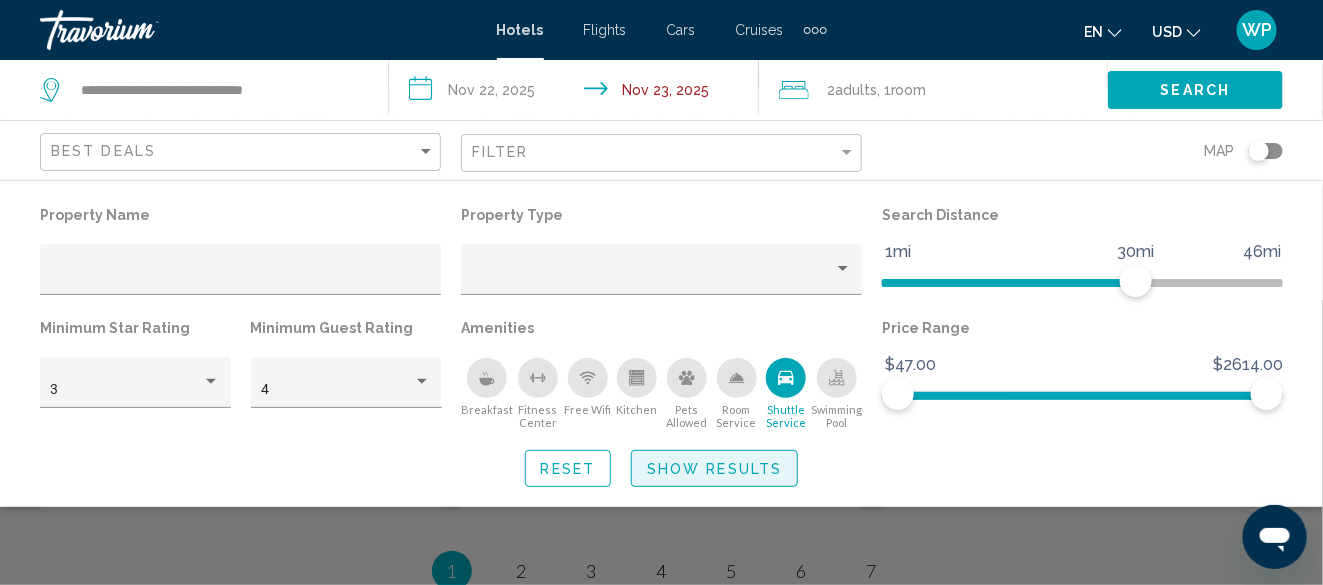 click on "Show Results" 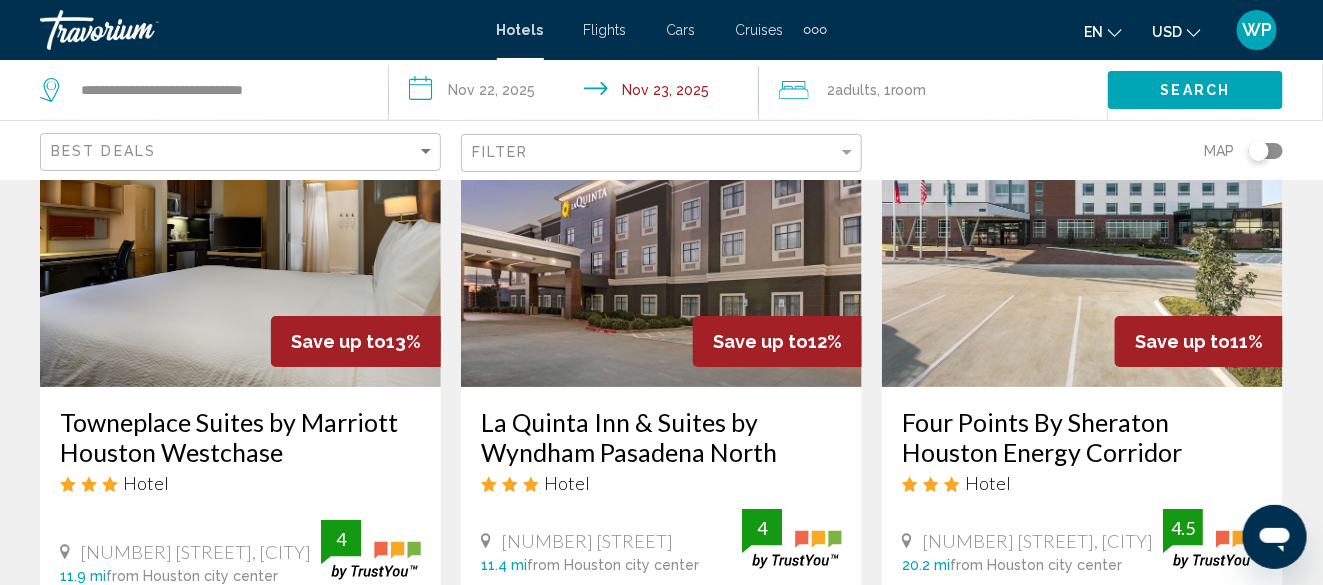 scroll, scrollTop: 2400, scrollLeft: 0, axis: vertical 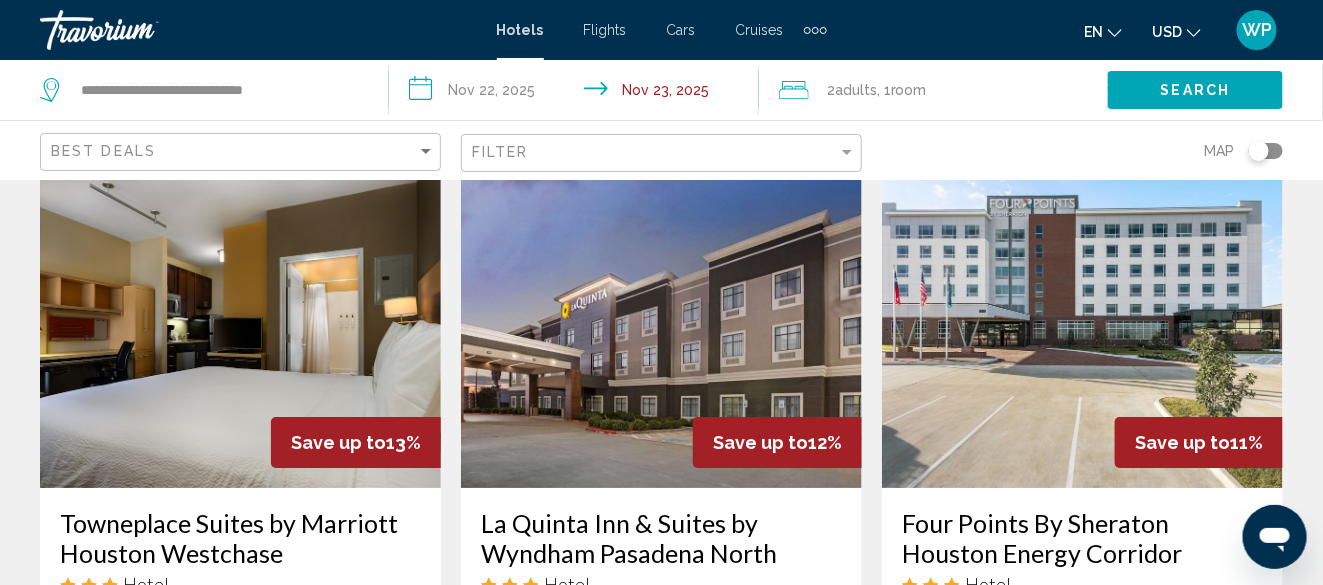 click at bounding box center [661, 328] 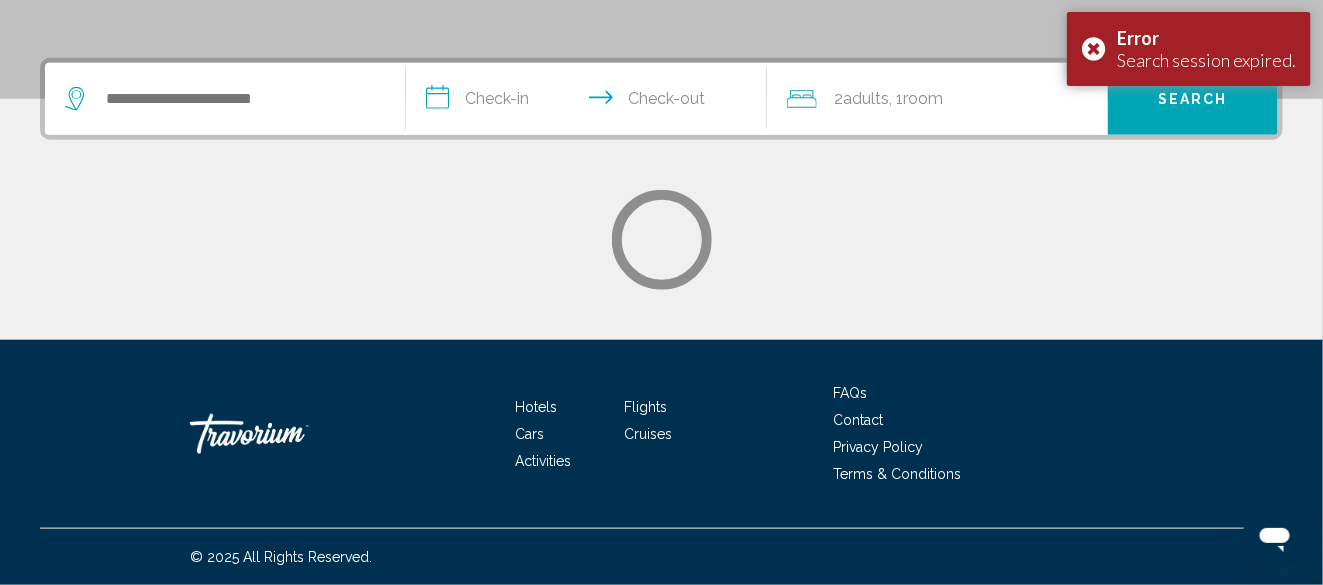 scroll, scrollTop: 0, scrollLeft: 0, axis: both 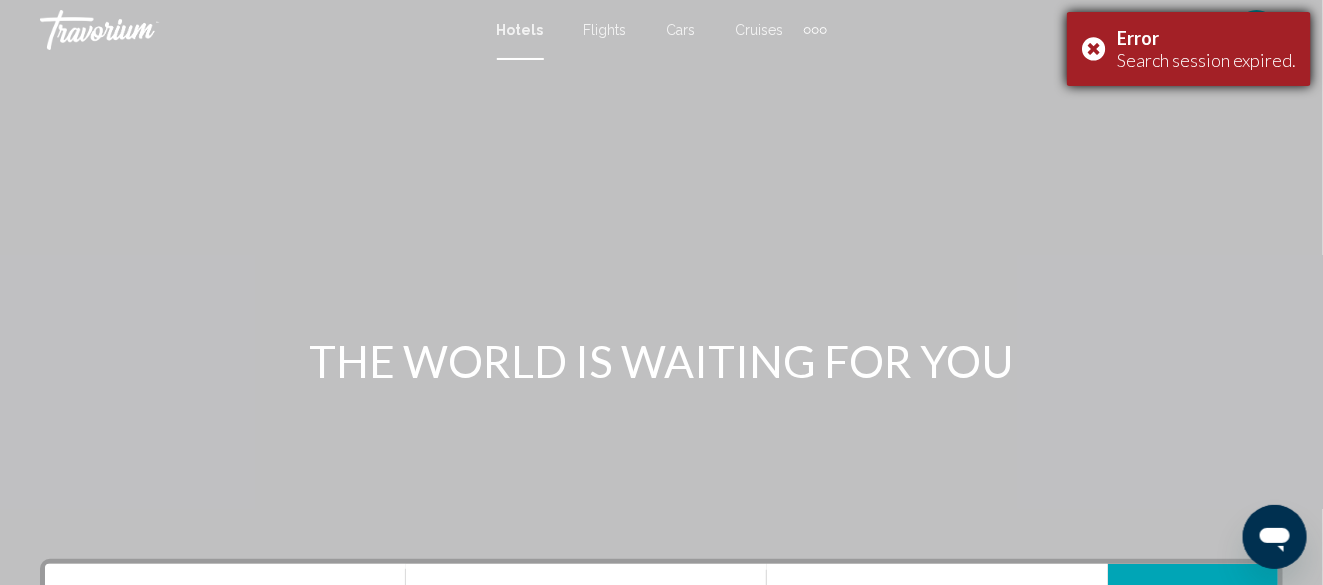 click on "Error   Search session expired." at bounding box center [1189, 49] 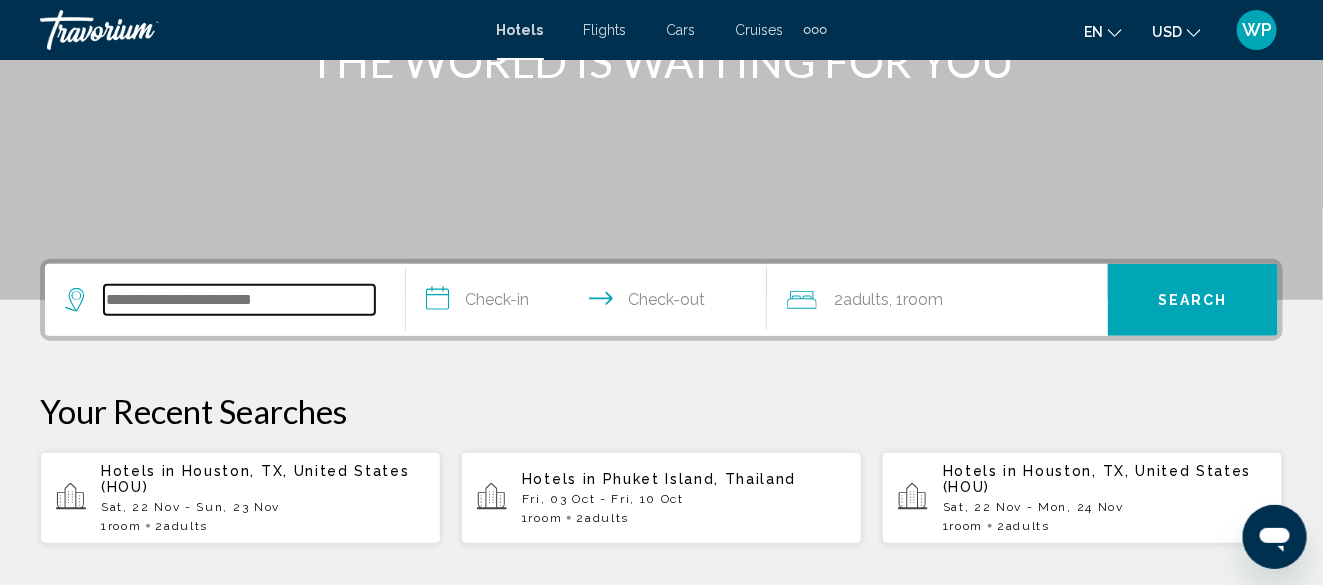 click at bounding box center (239, 300) 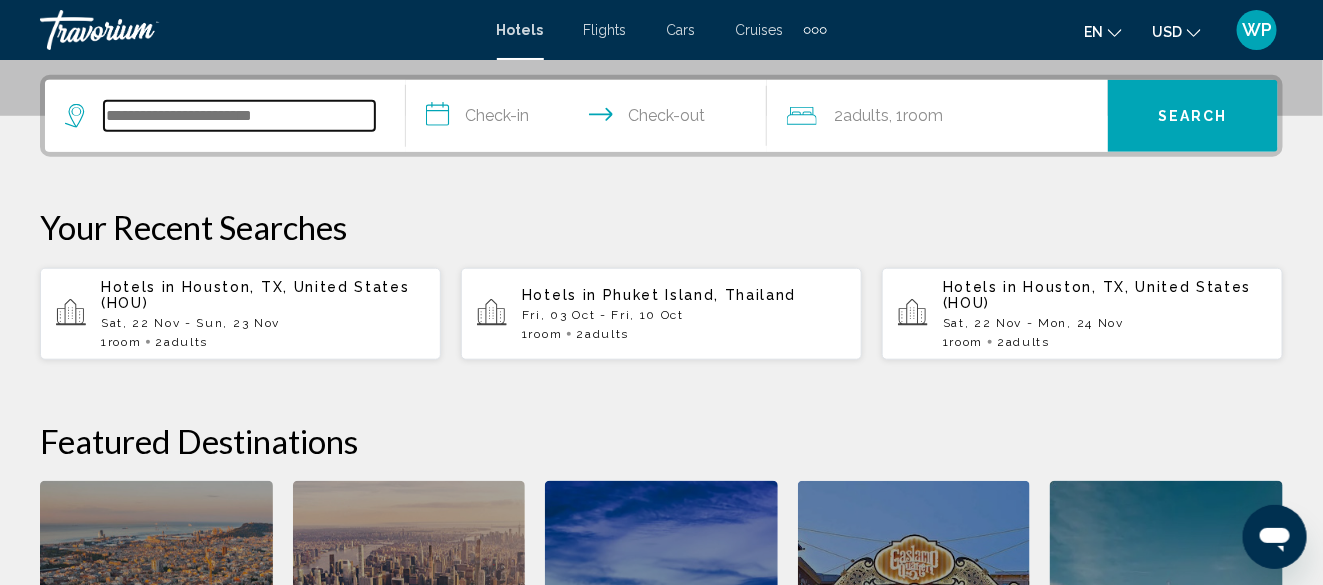 scroll, scrollTop: 494, scrollLeft: 0, axis: vertical 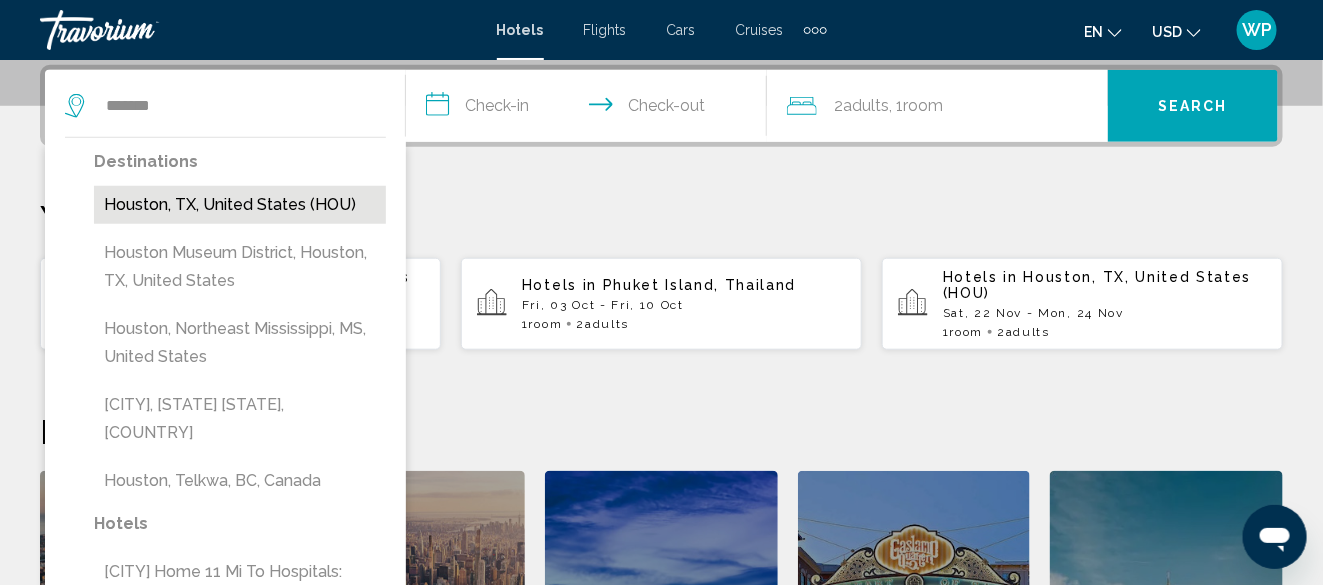 click on "Houston, TX, United States (HOU)" at bounding box center (240, 205) 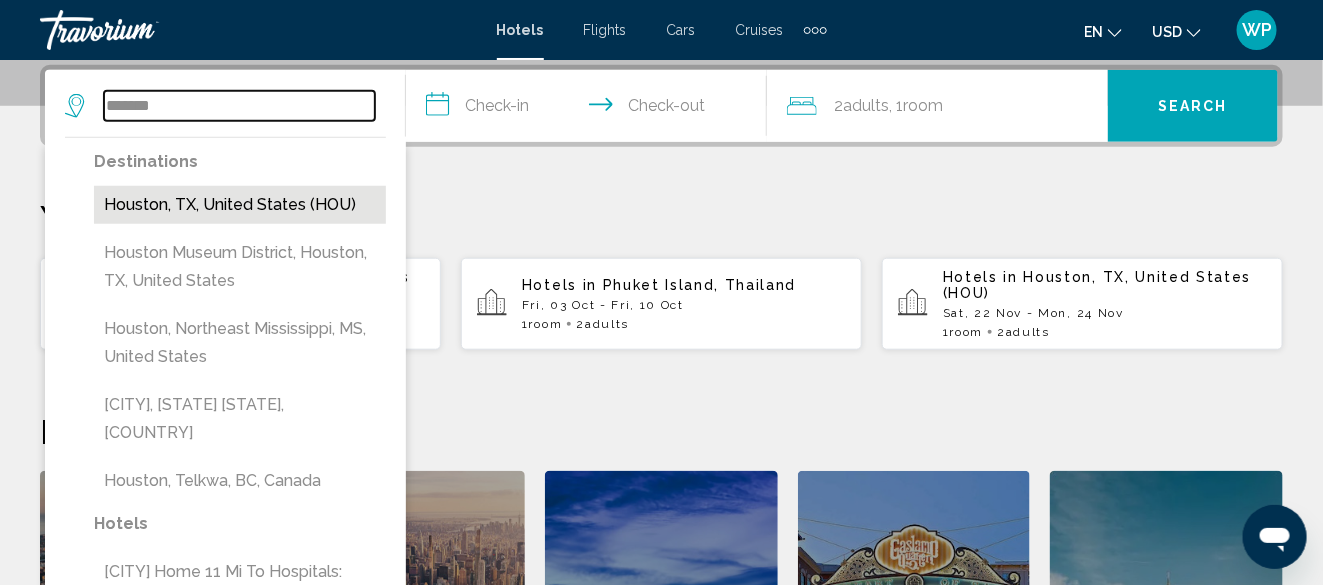 type on "**********" 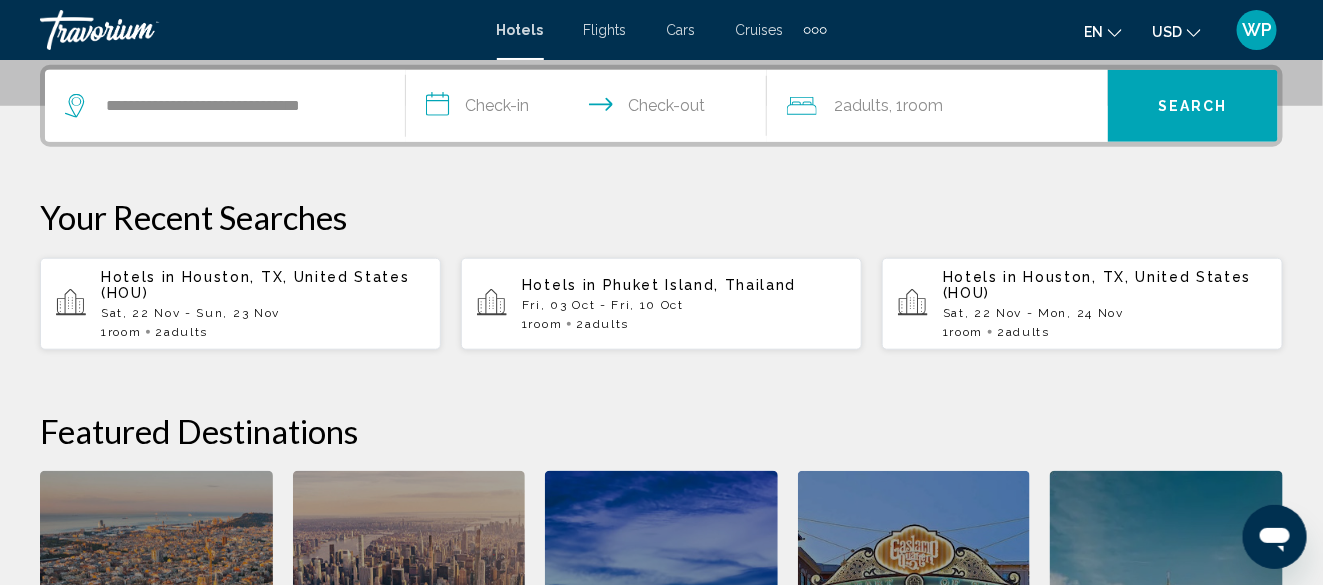 click on "**********" at bounding box center [590, 109] 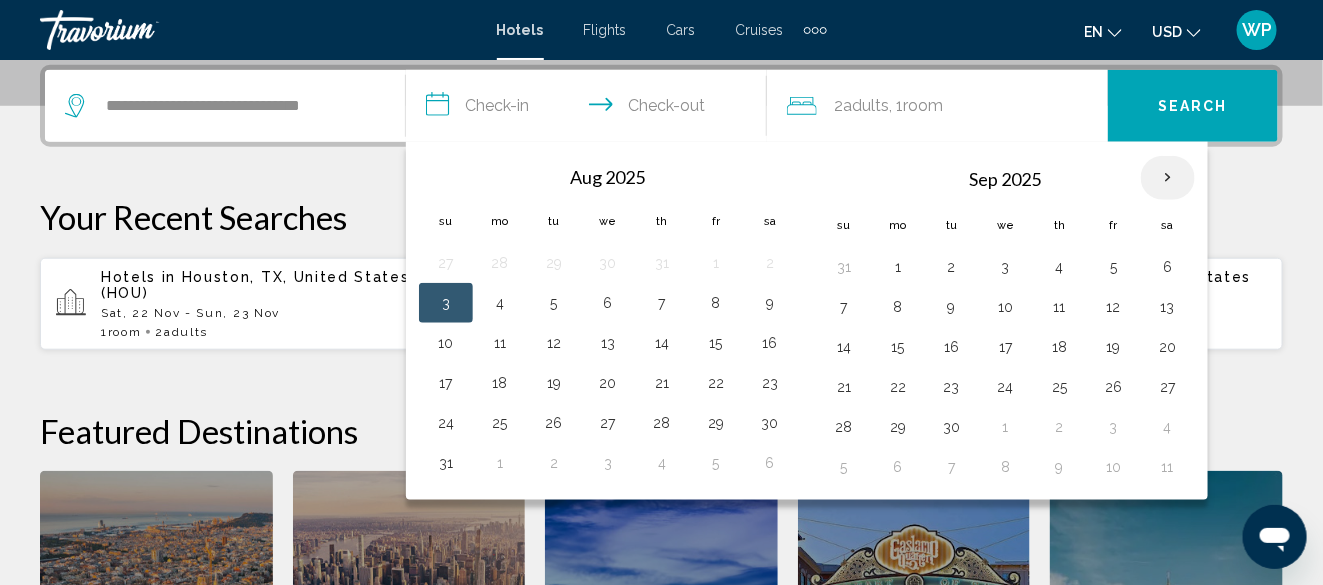 click at bounding box center [1168, 178] 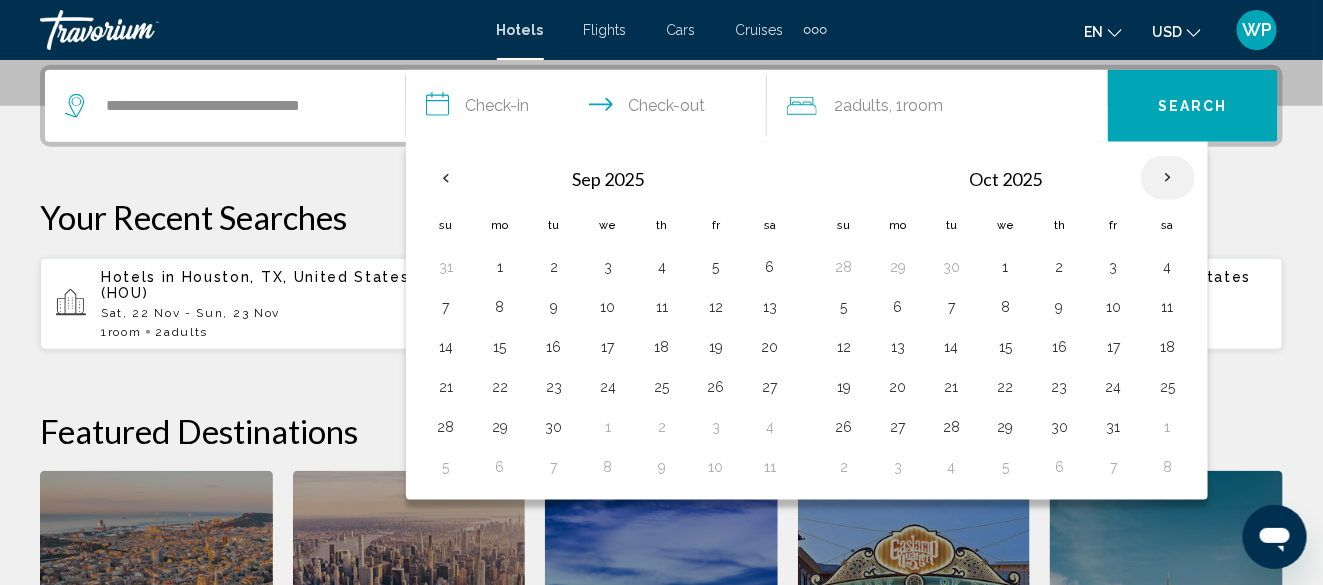 click at bounding box center [1168, 178] 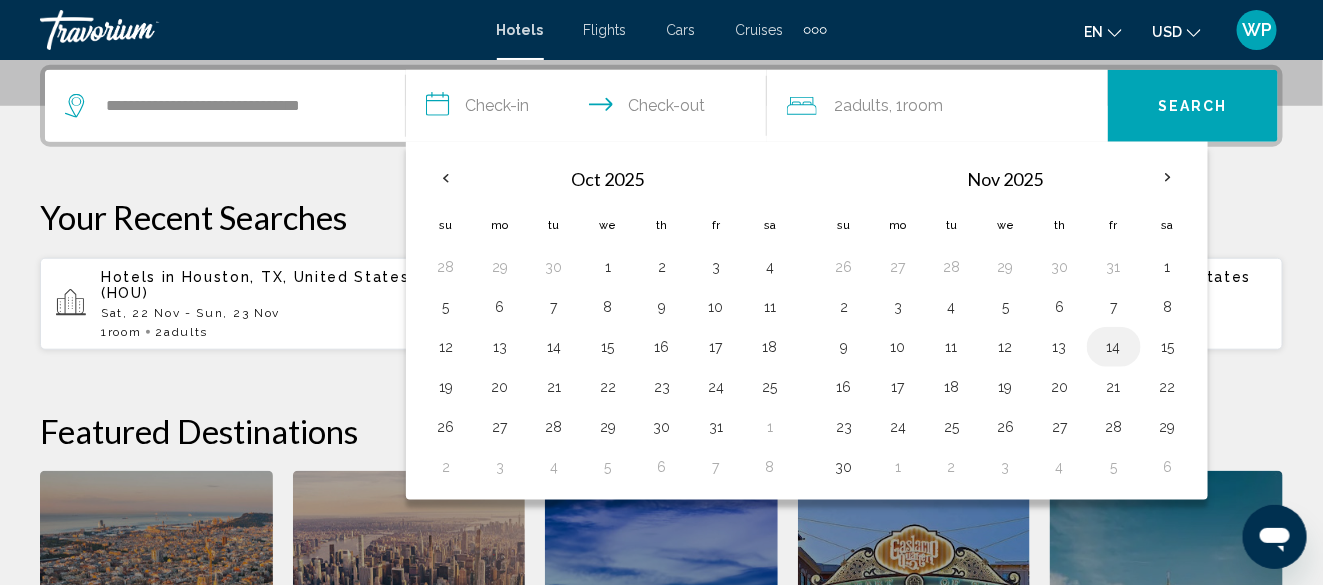 click on "14" at bounding box center [1114, 347] 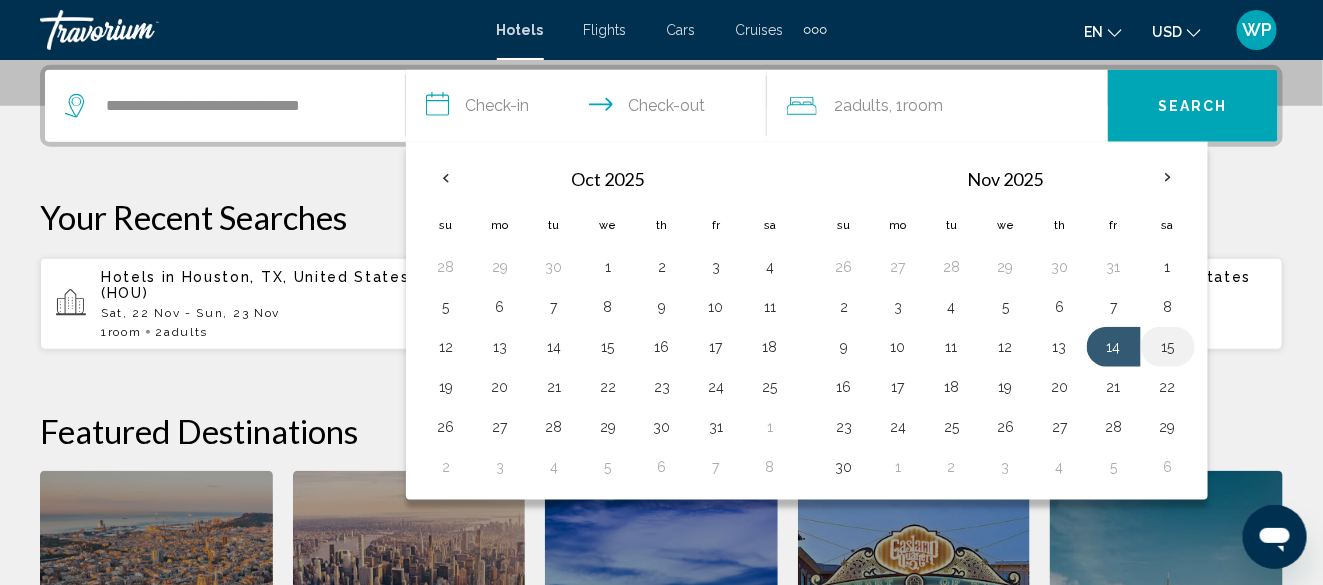 click on "15" at bounding box center [1168, 347] 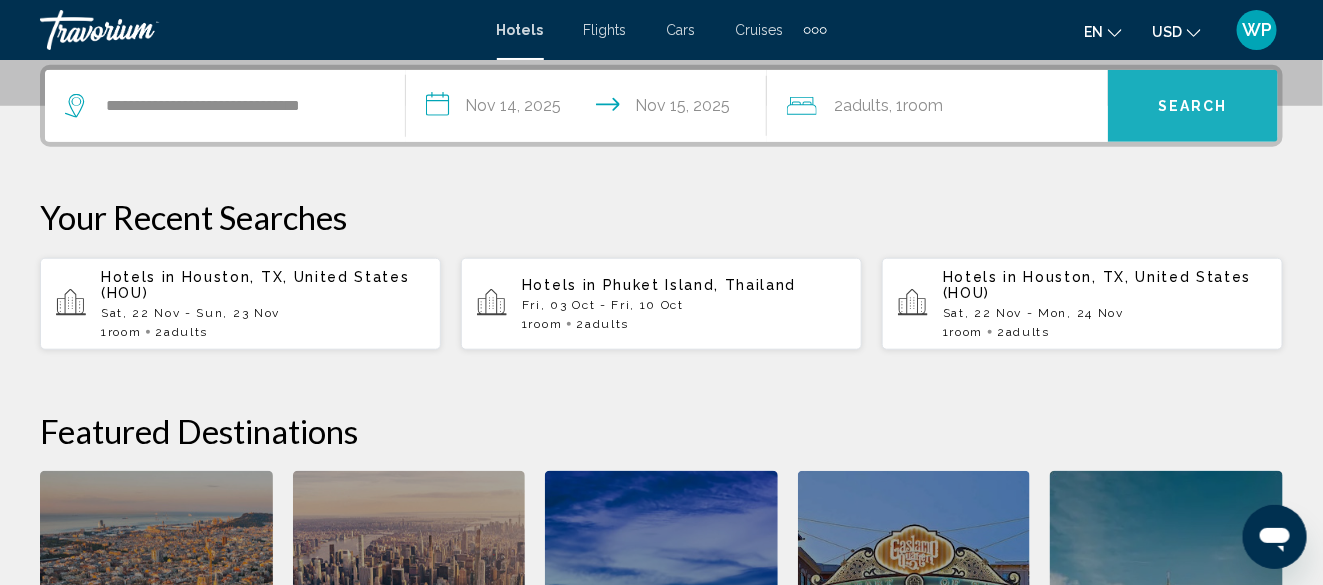 click on "Search" at bounding box center (1193, 106) 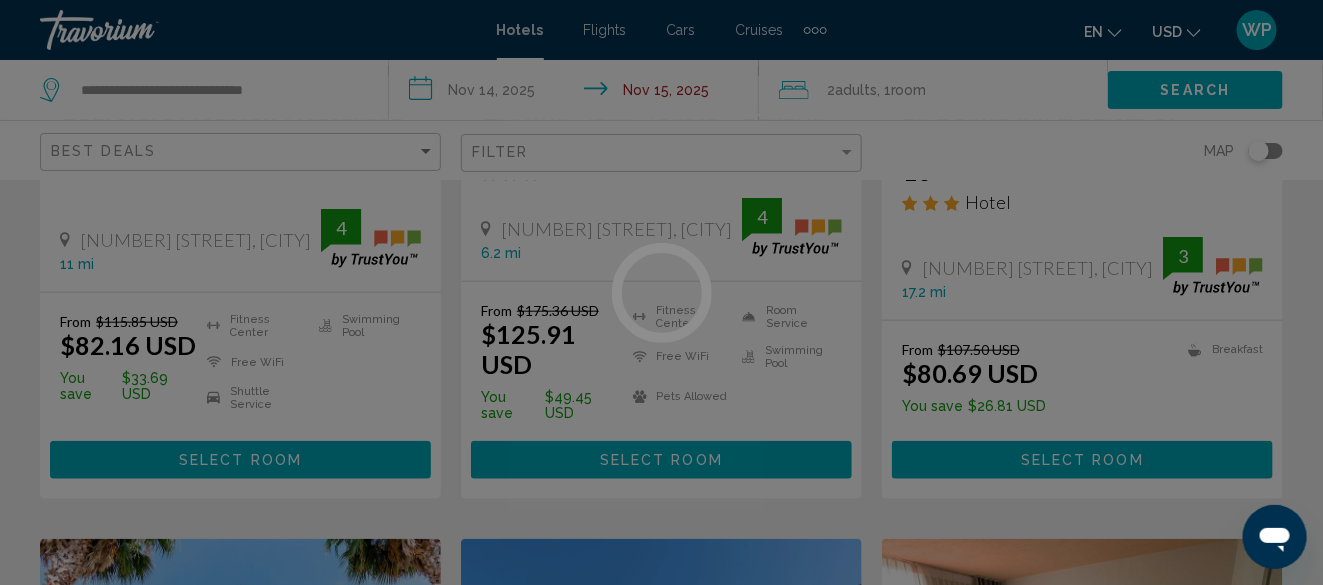 scroll, scrollTop: 0, scrollLeft: 0, axis: both 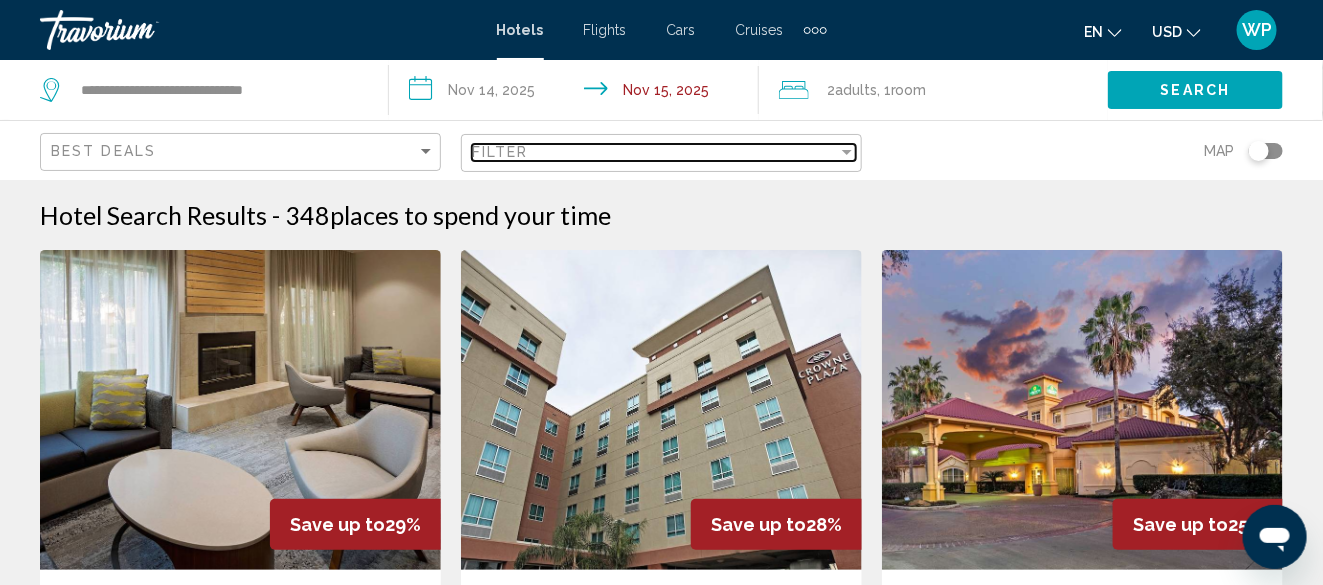 click on "Filter" at bounding box center [655, 152] 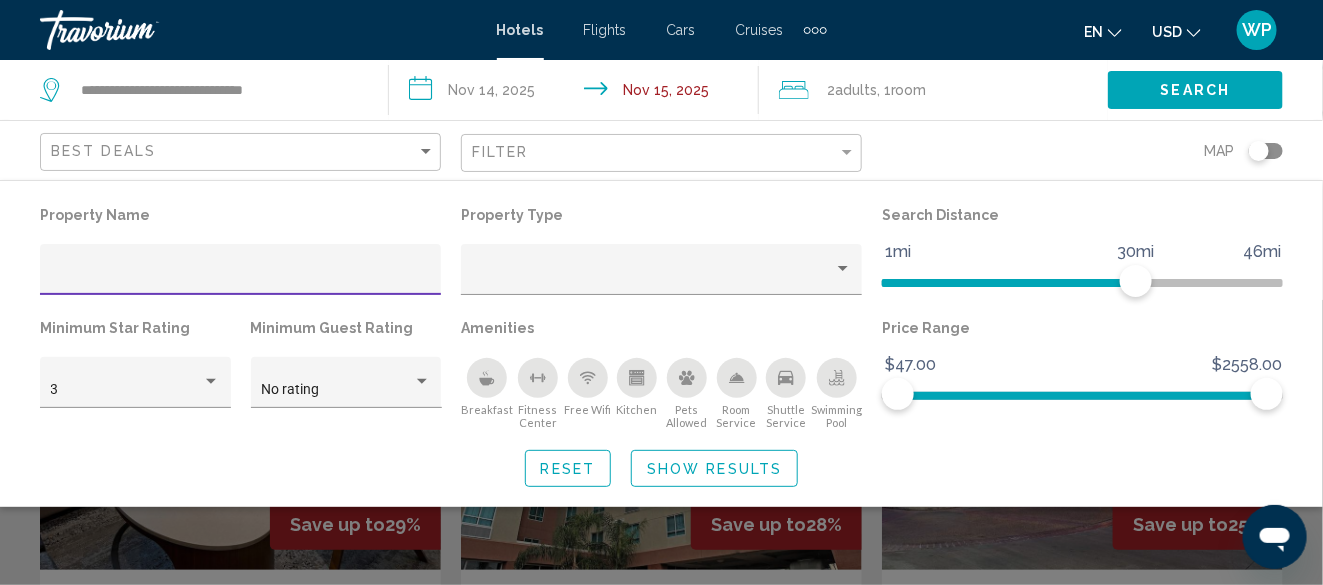 click 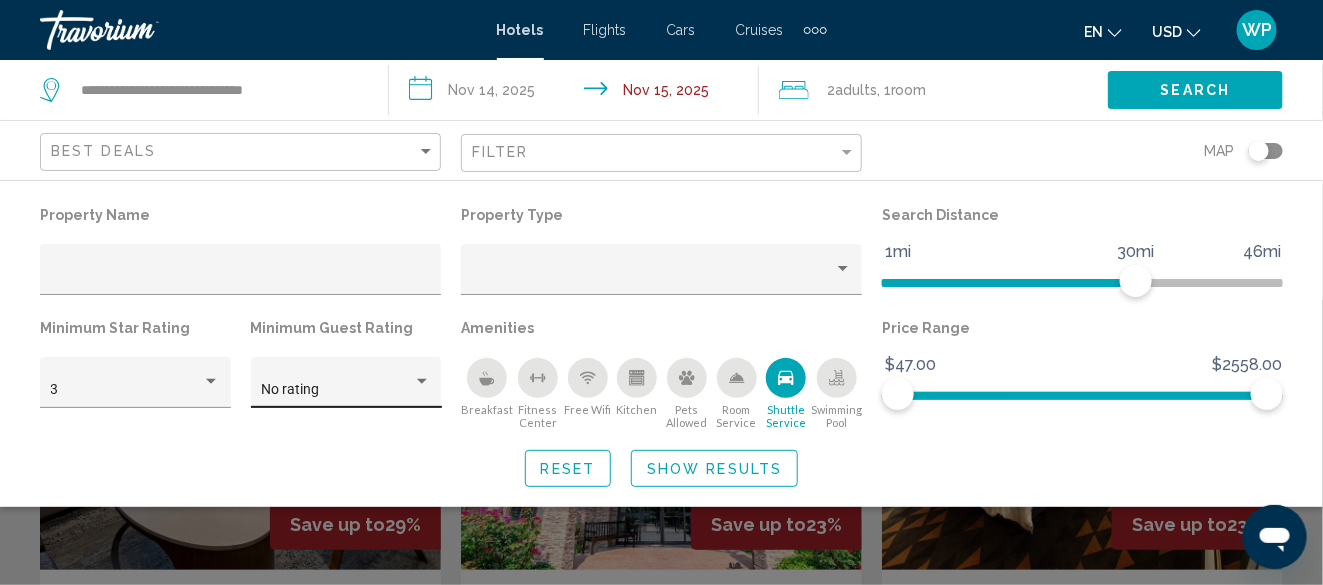 click at bounding box center (422, 382) 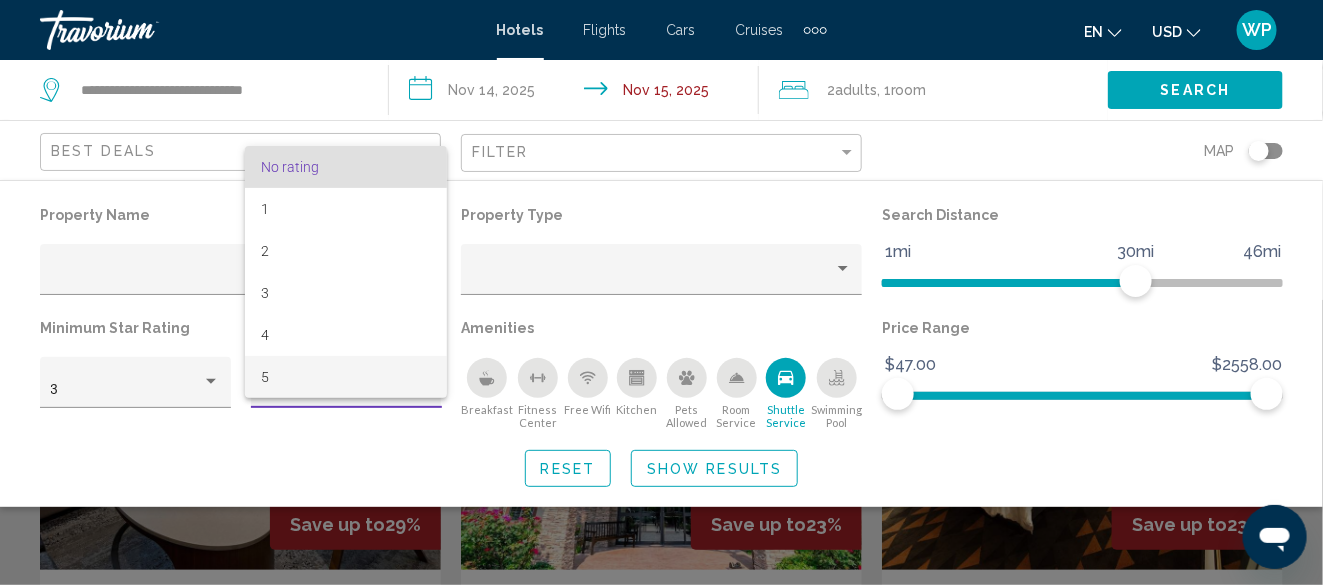 click on "5" at bounding box center (346, 377) 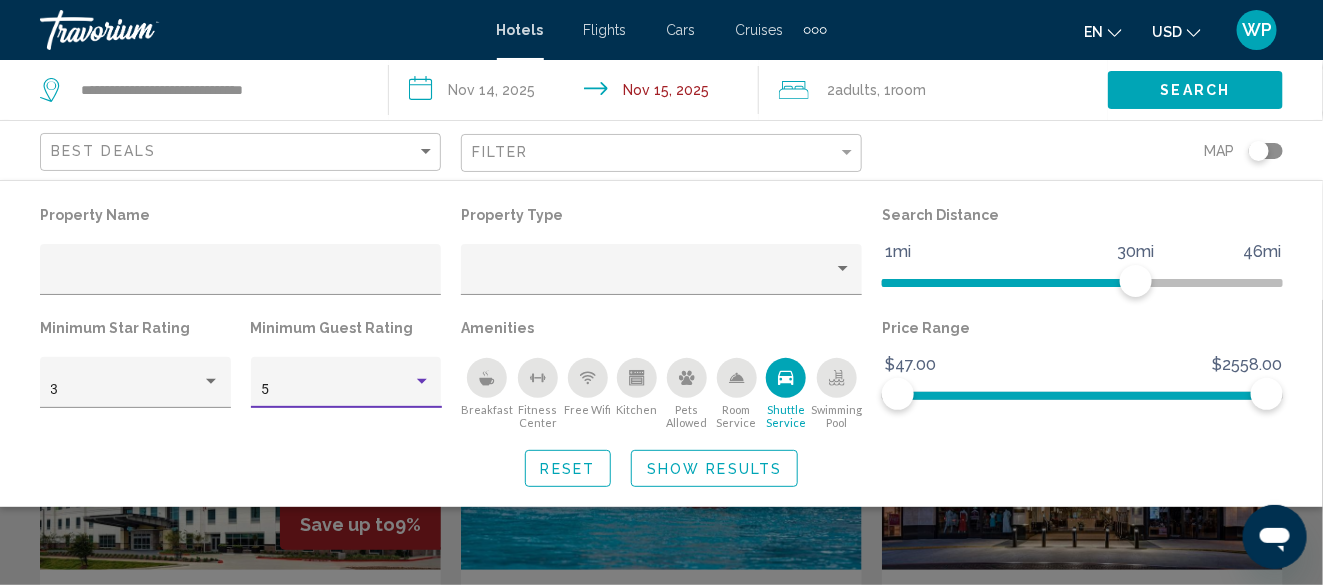 click on "Show Results" 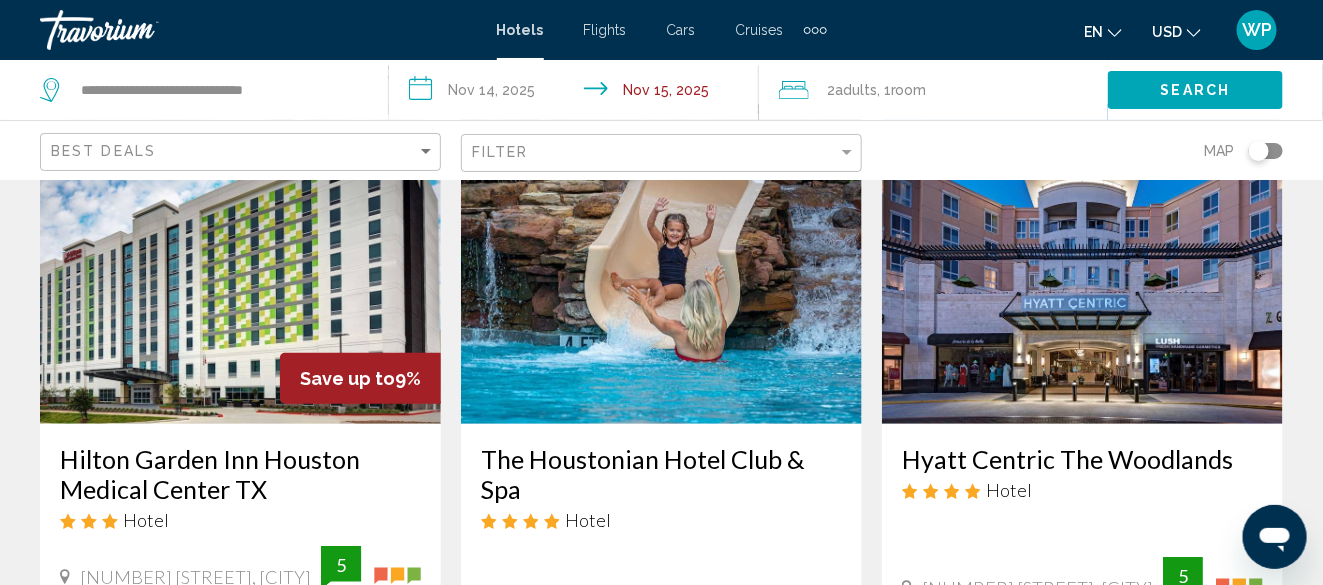 scroll, scrollTop: 100, scrollLeft: 0, axis: vertical 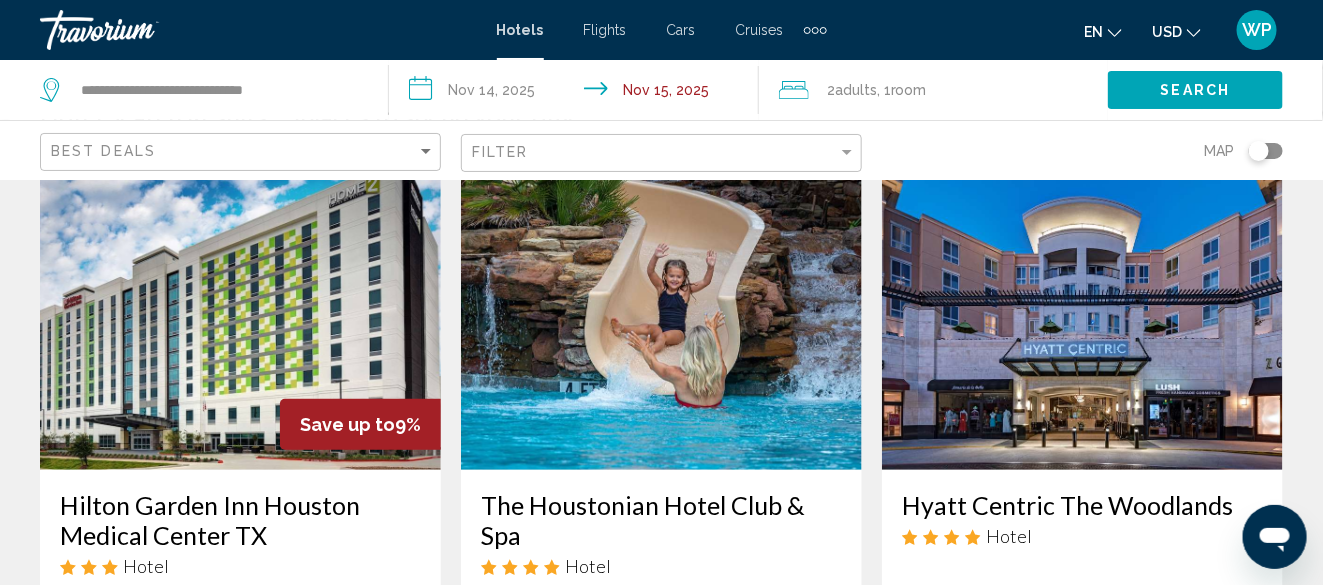click at bounding box center [240, 310] 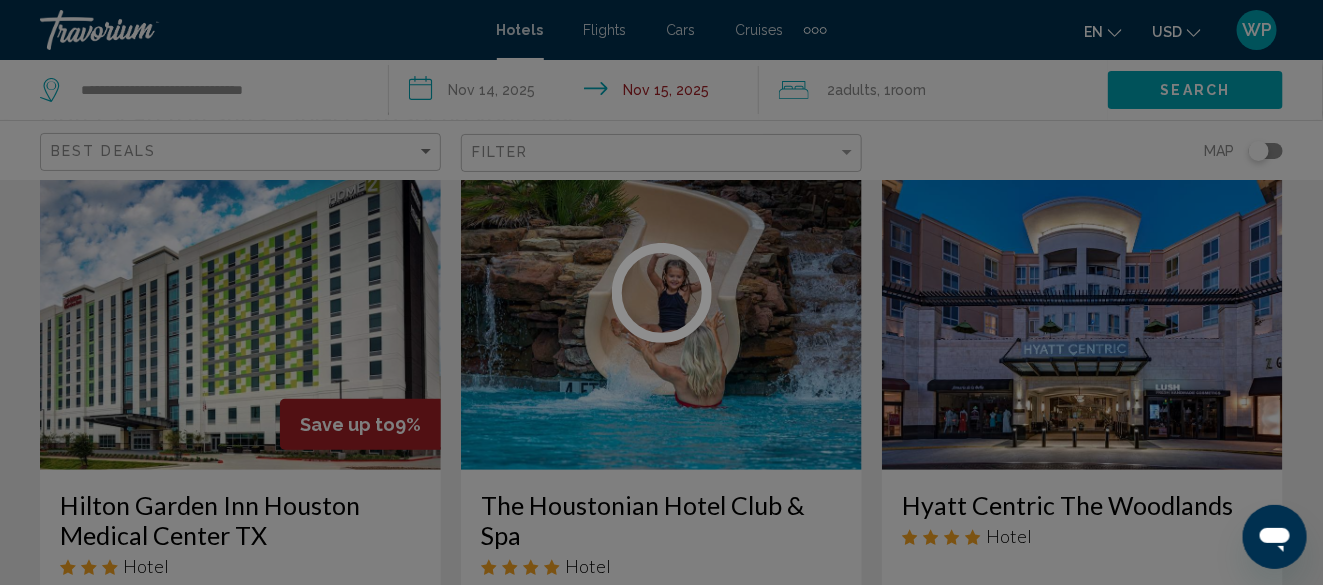 scroll, scrollTop: 242, scrollLeft: 0, axis: vertical 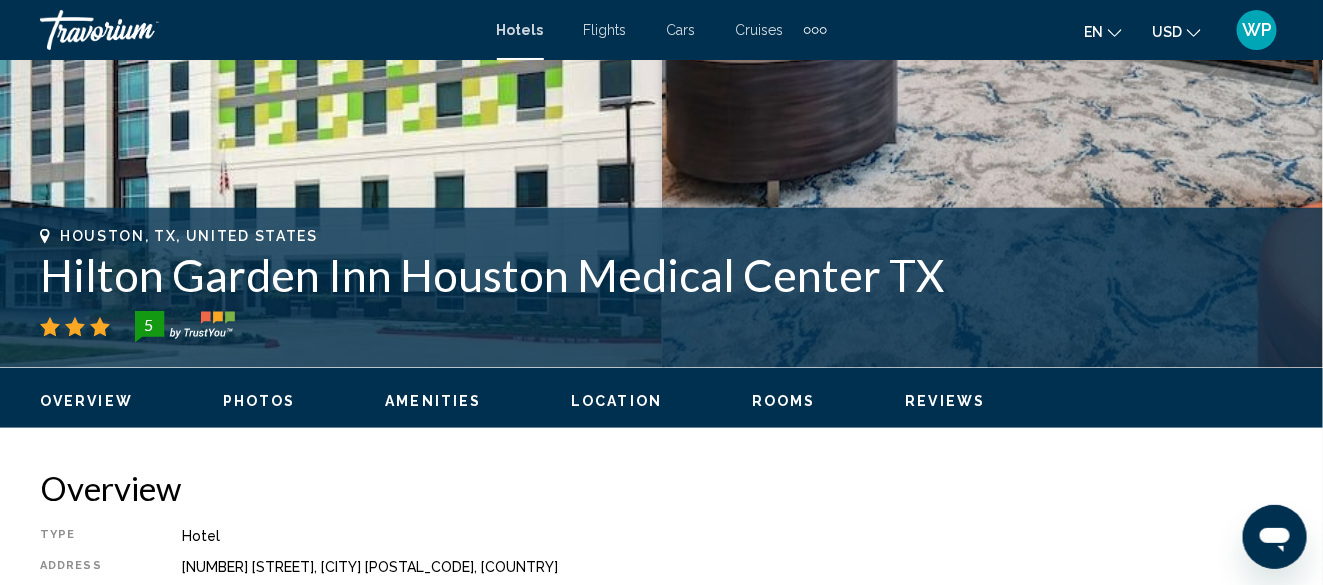 click on "Location" at bounding box center (616, 401) 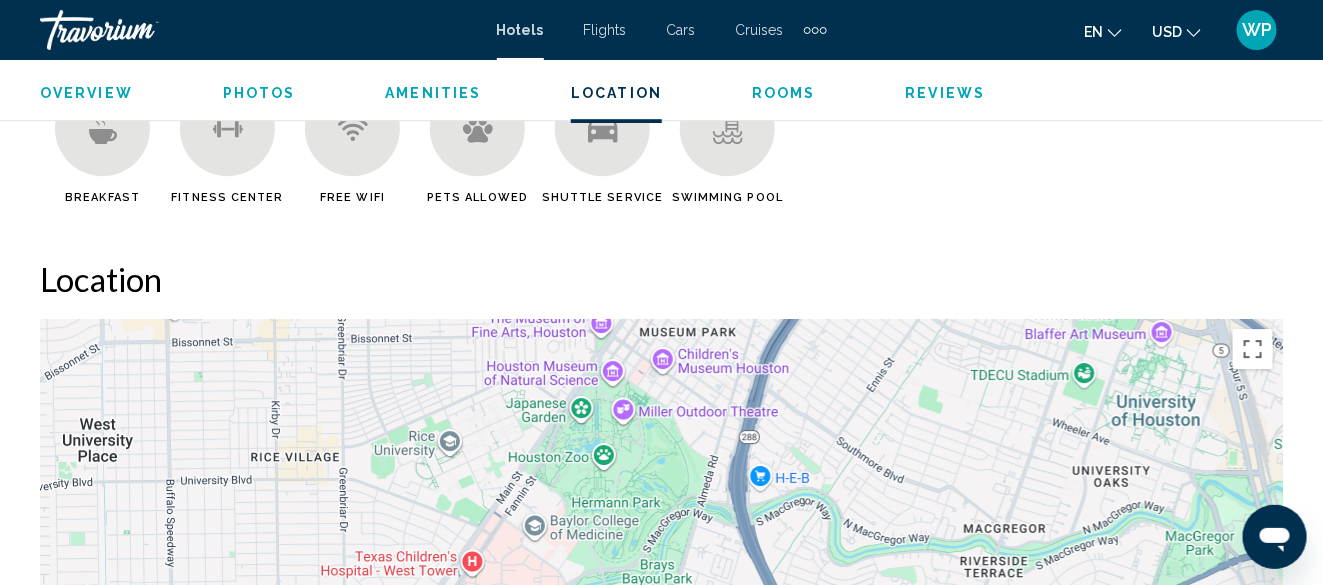 scroll, scrollTop: 2120, scrollLeft: 0, axis: vertical 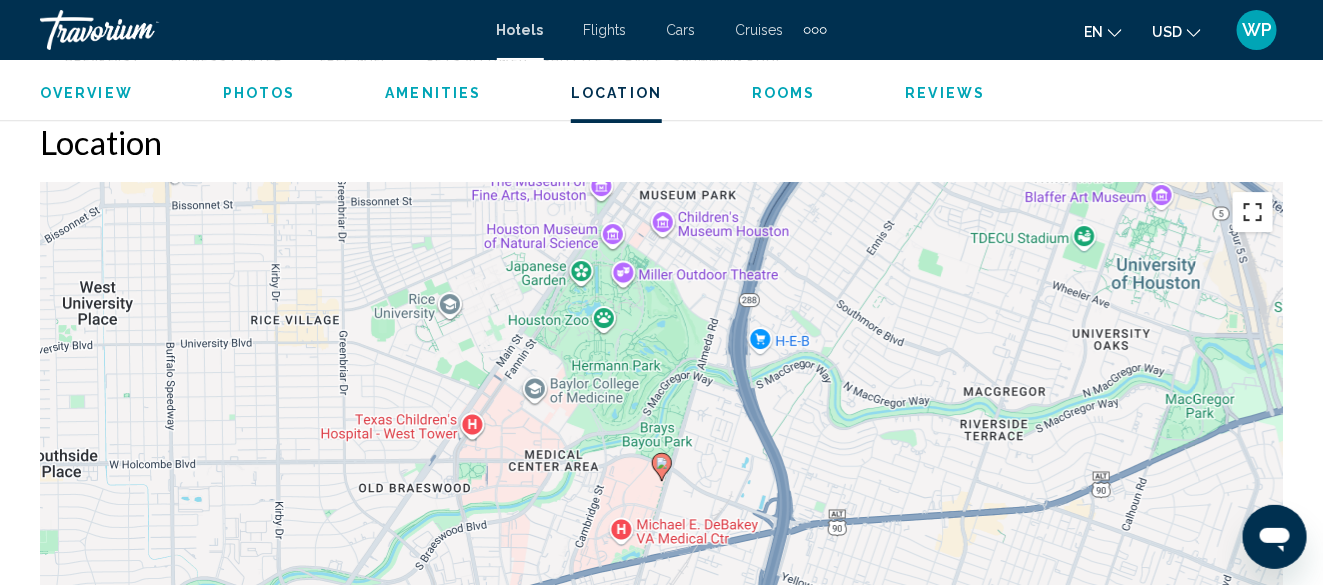 click at bounding box center (1253, 212) 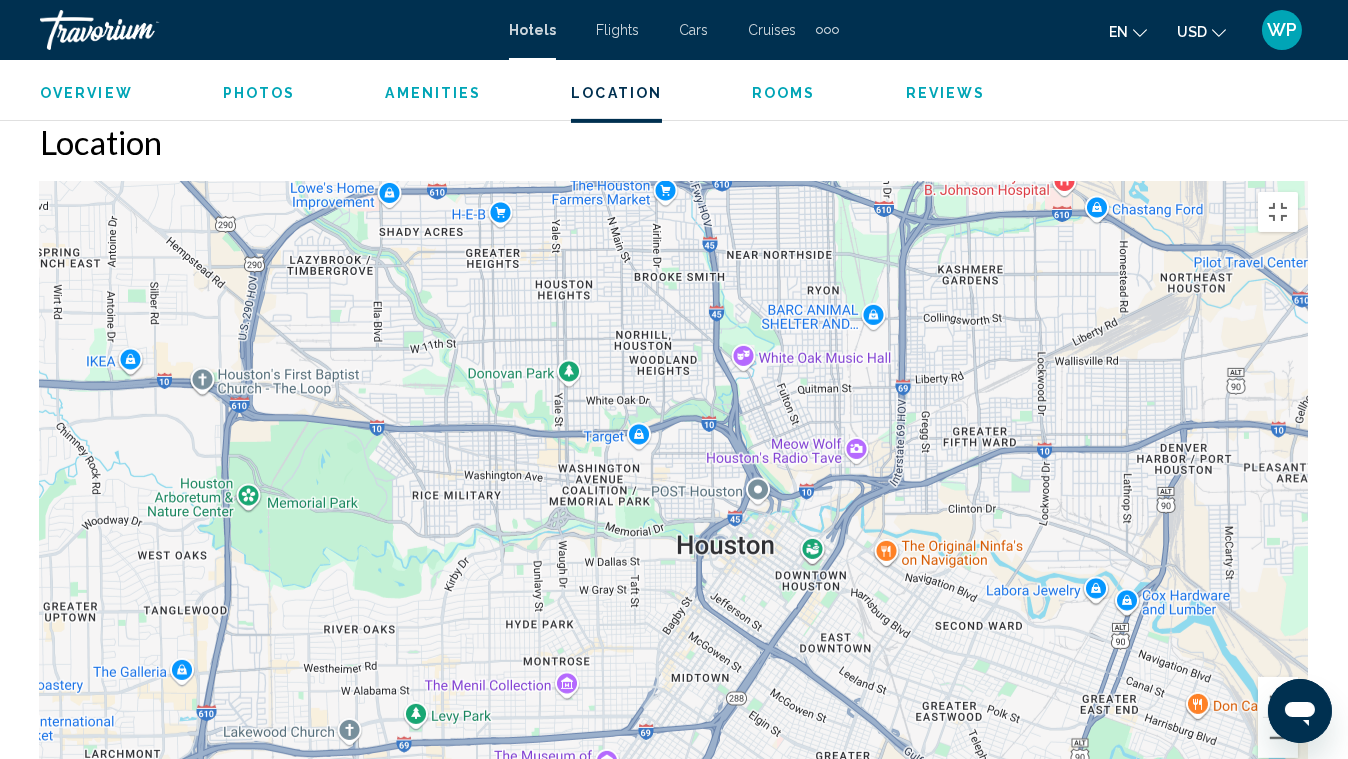 drag, startPoint x: 1063, startPoint y: 243, endPoint x: 974, endPoint y: 571, distance: 339.86026 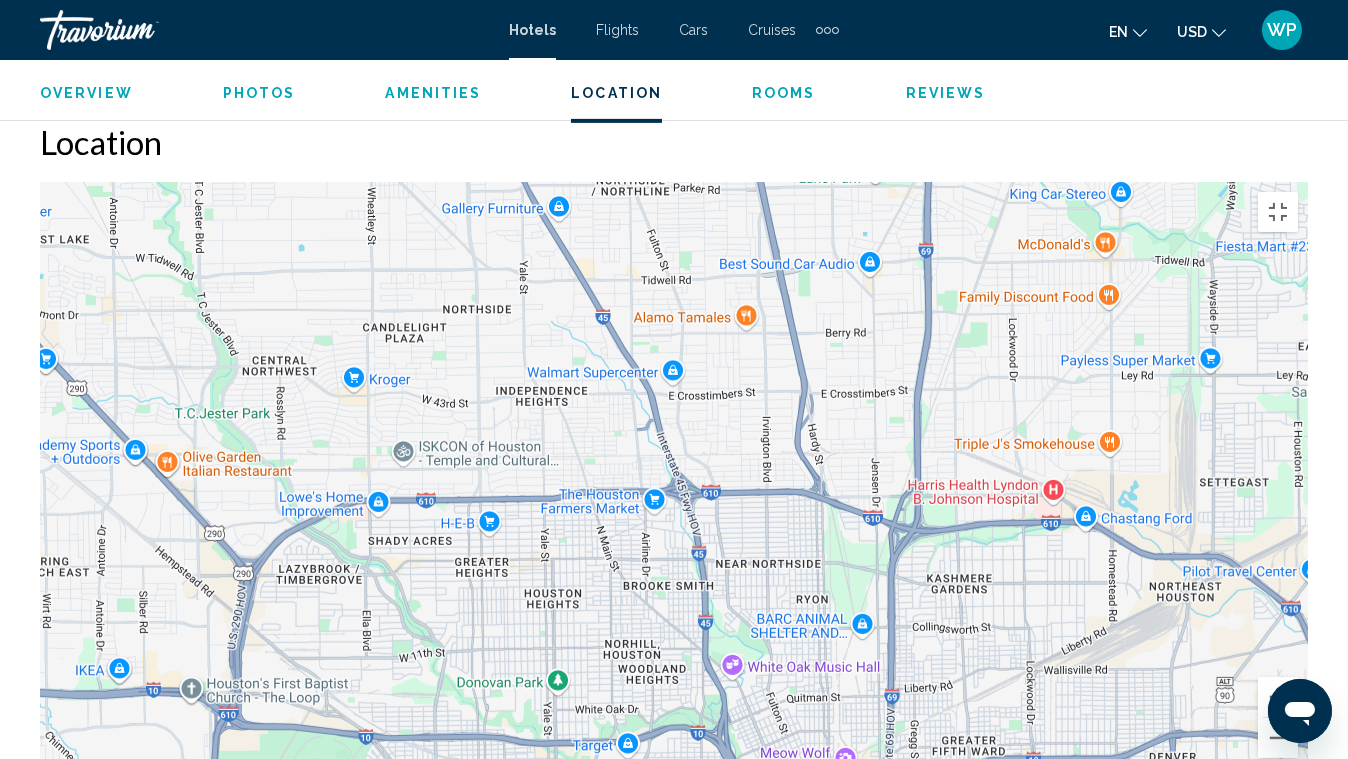 drag, startPoint x: 968, startPoint y: 271, endPoint x: 931, endPoint y: 442, distance: 174.95714 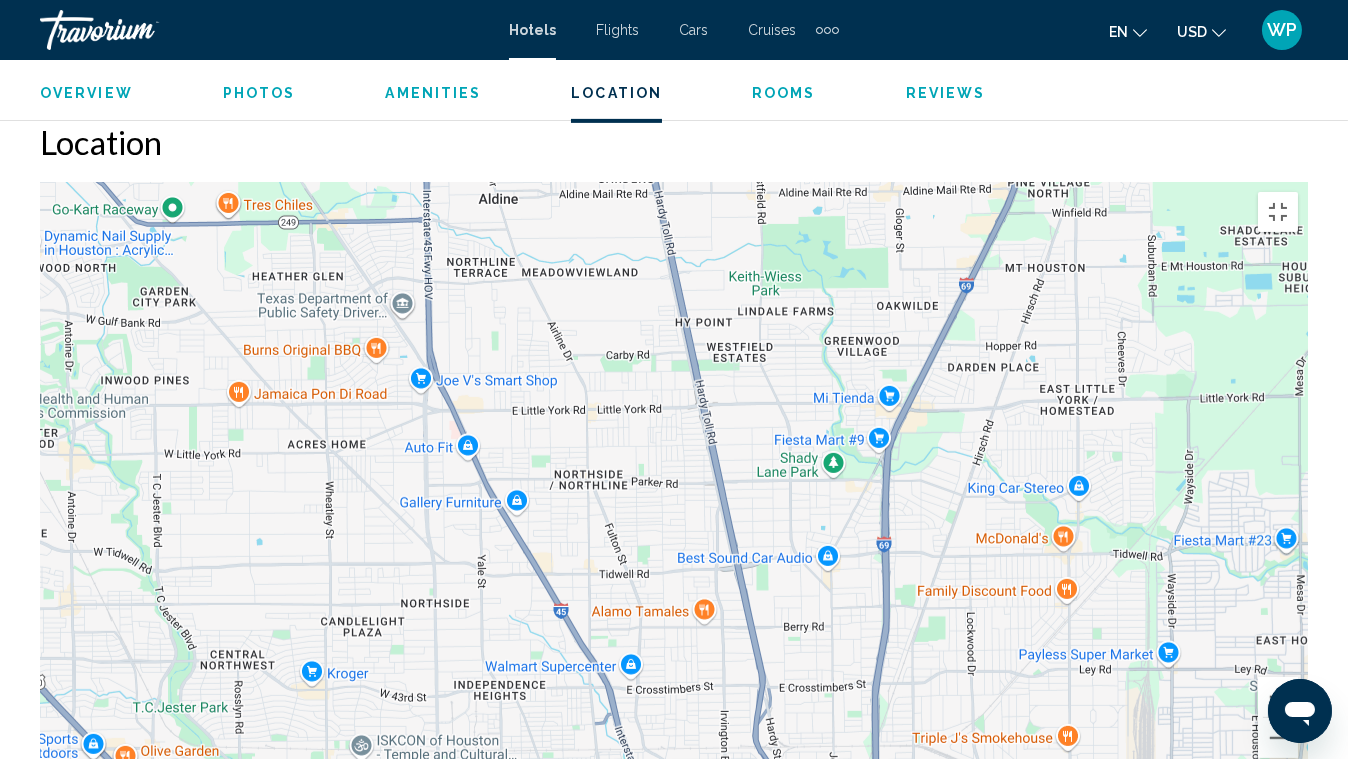 drag, startPoint x: 918, startPoint y: 397, endPoint x: 875, endPoint y: 532, distance: 141.68274 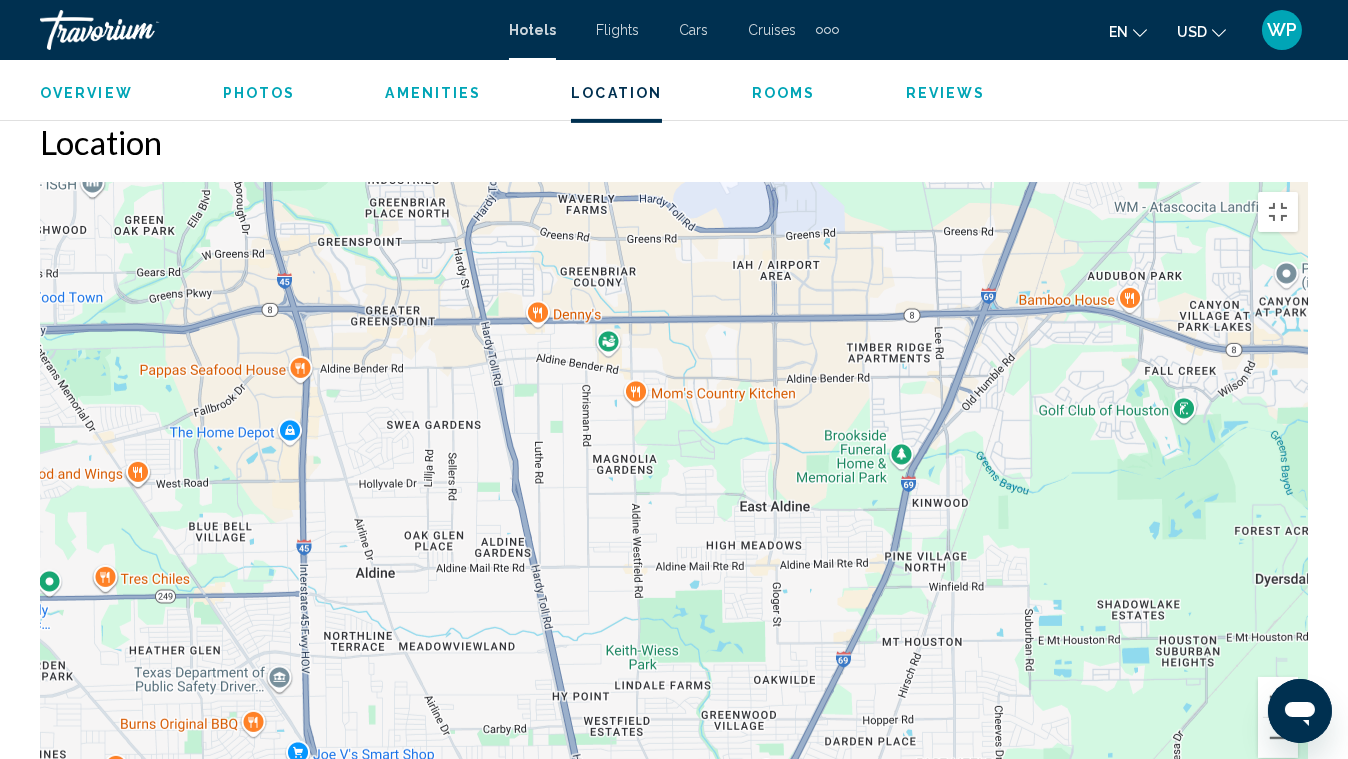 drag, startPoint x: 941, startPoint y: 282, endPoint x: 819, endPoint y: 635, distance: 373.4876 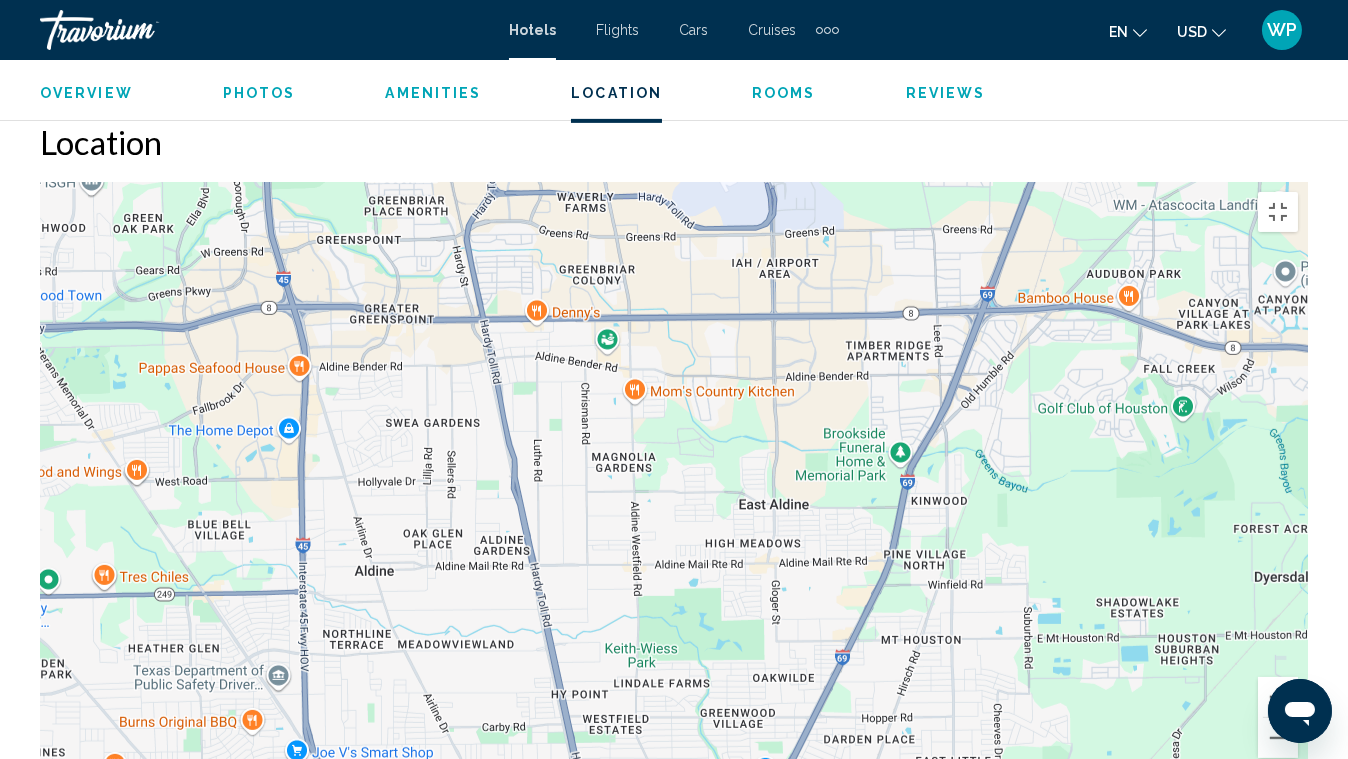 drag, startPoint x: 778, startPoint y: 449, endPoint x: 782, endPoint y: 295, distance: 154.05194 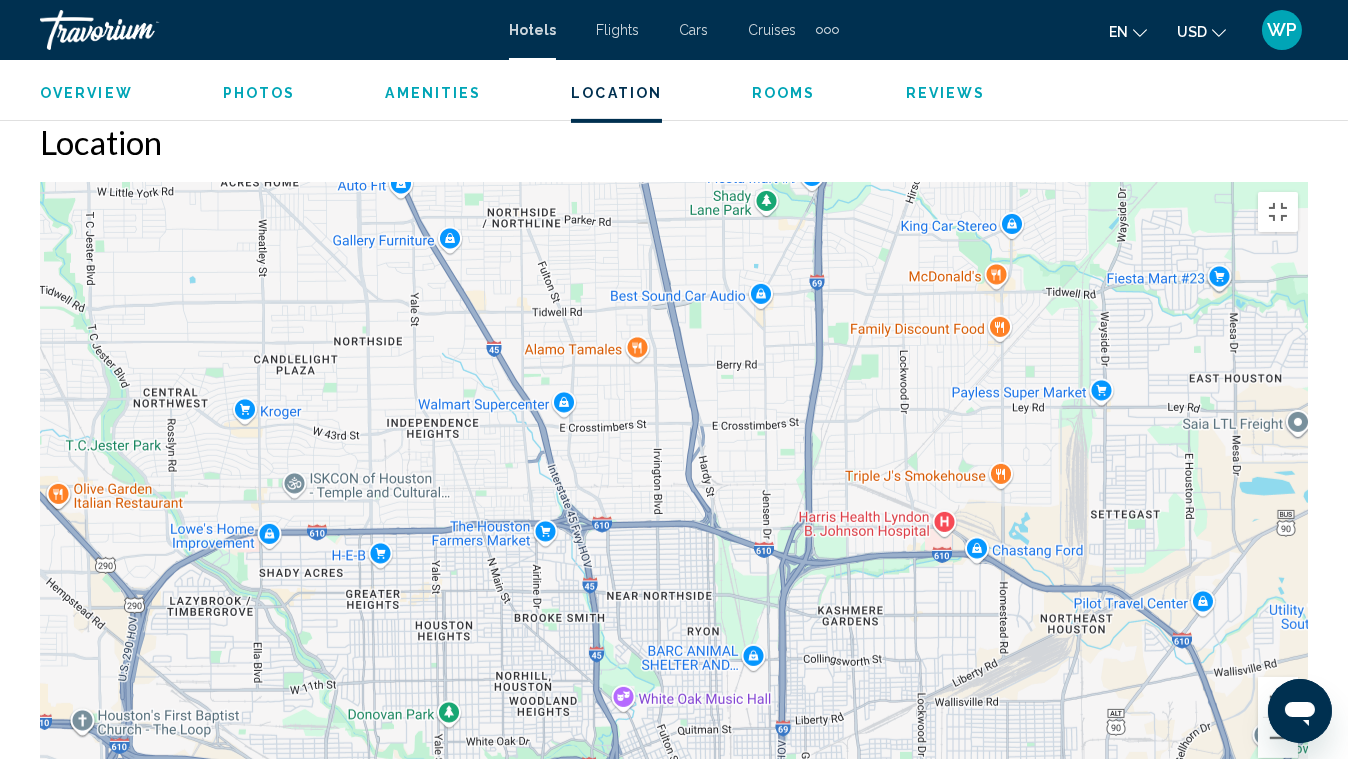 drag, startPoint x: 759, startPoint y: 545, endPoint x: 823, endPoint y: 192, distance: 358.7548 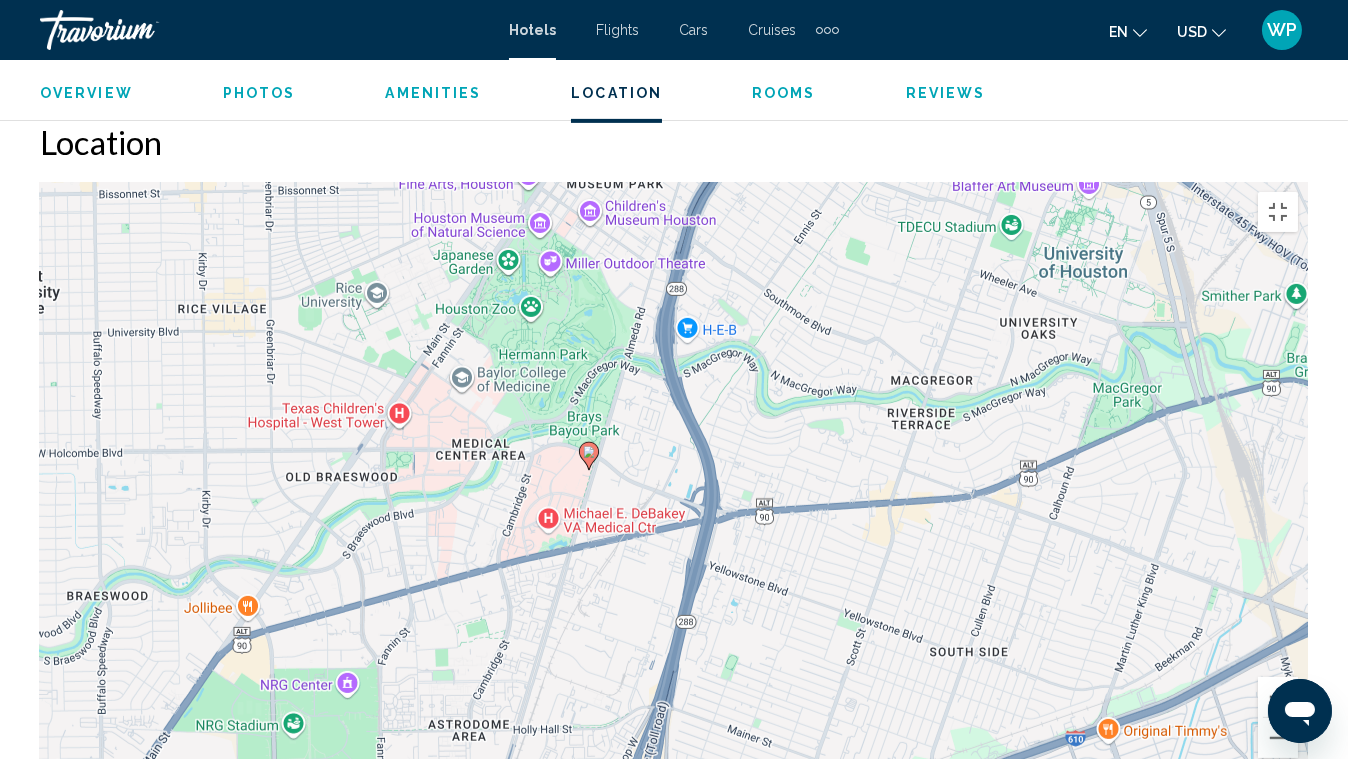 drag, startPoint x: 701, startPoint y: 232, endPoint x: 761, endPoint y: 571, distance: 344.2688 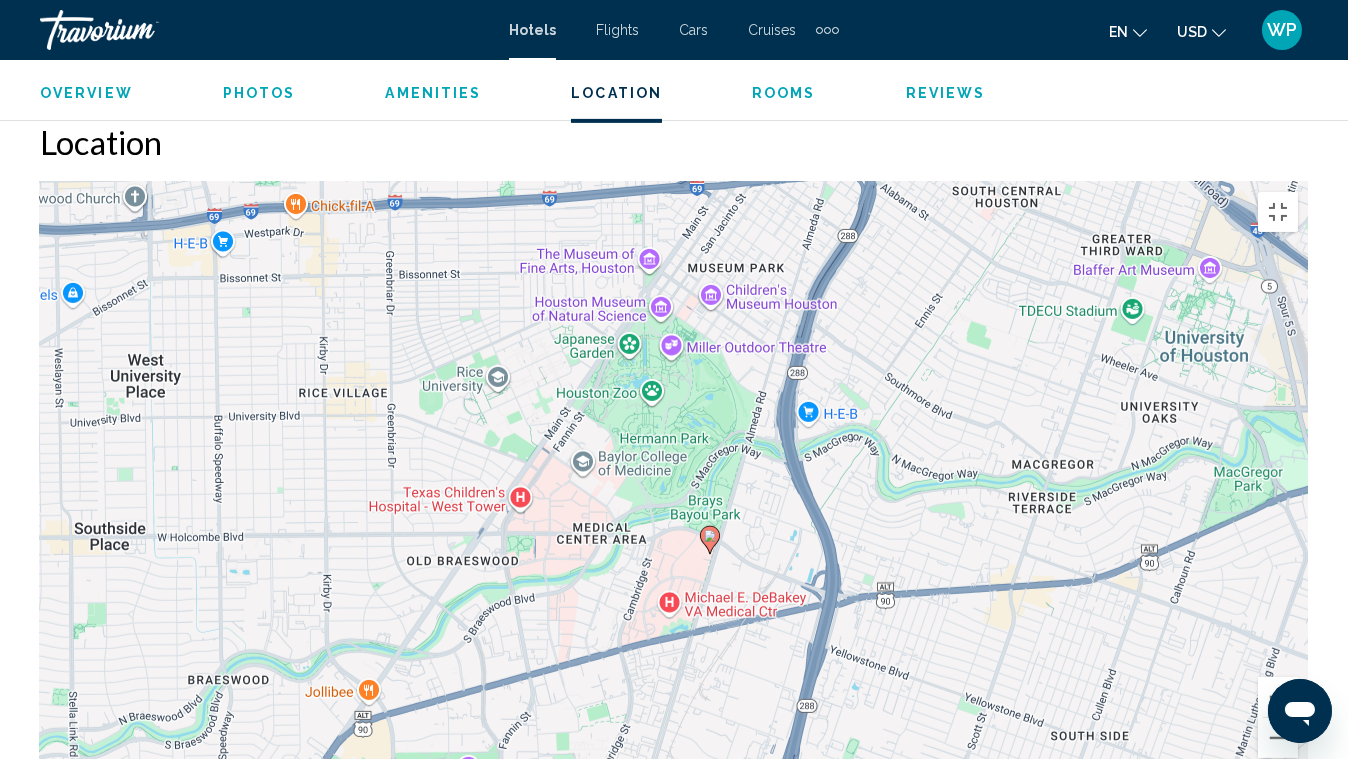drag, startPoint x: 760, startPoint y: 570, endPoint x: 860, endPoint y: 408, distance: 190.37857 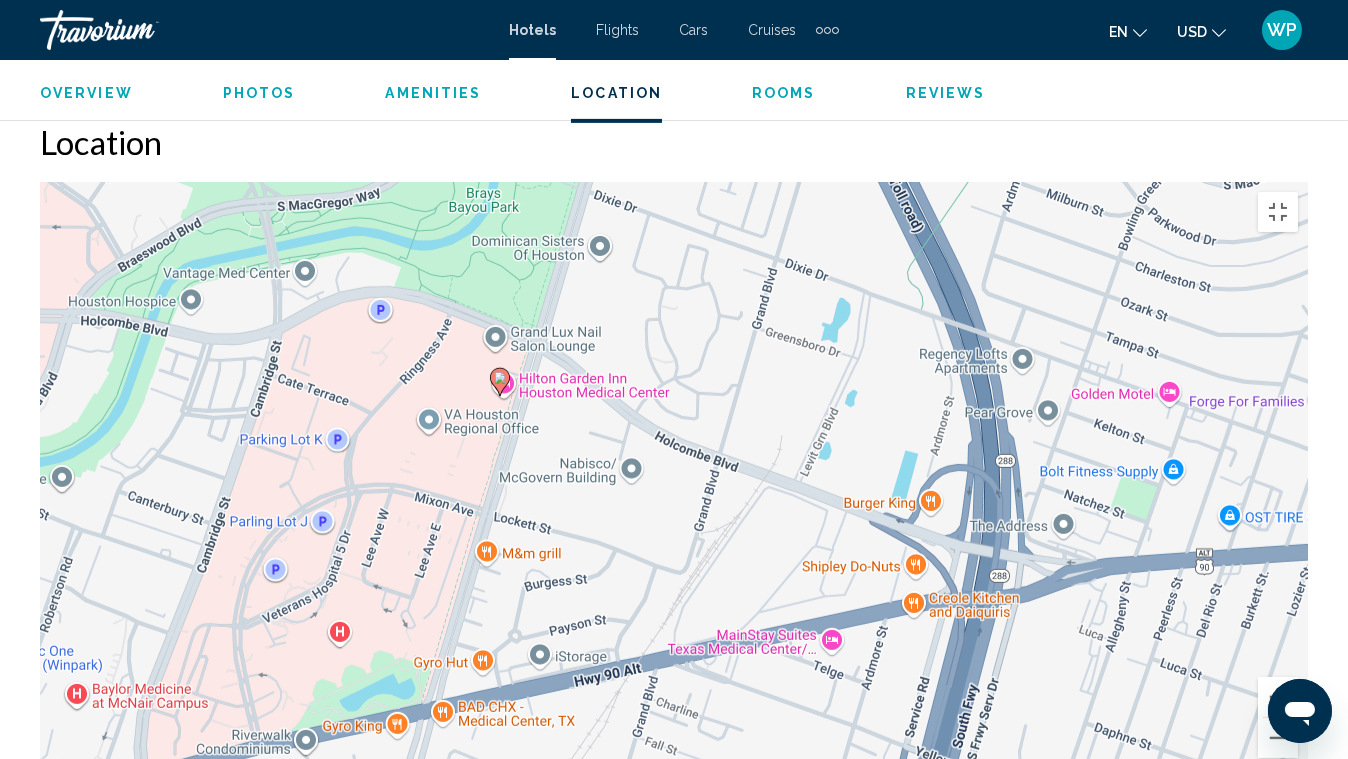 drag, startPoint x: 456, startPoint y: 515, endPoint x: 863, endPoint y: 280, distance: 469.97235 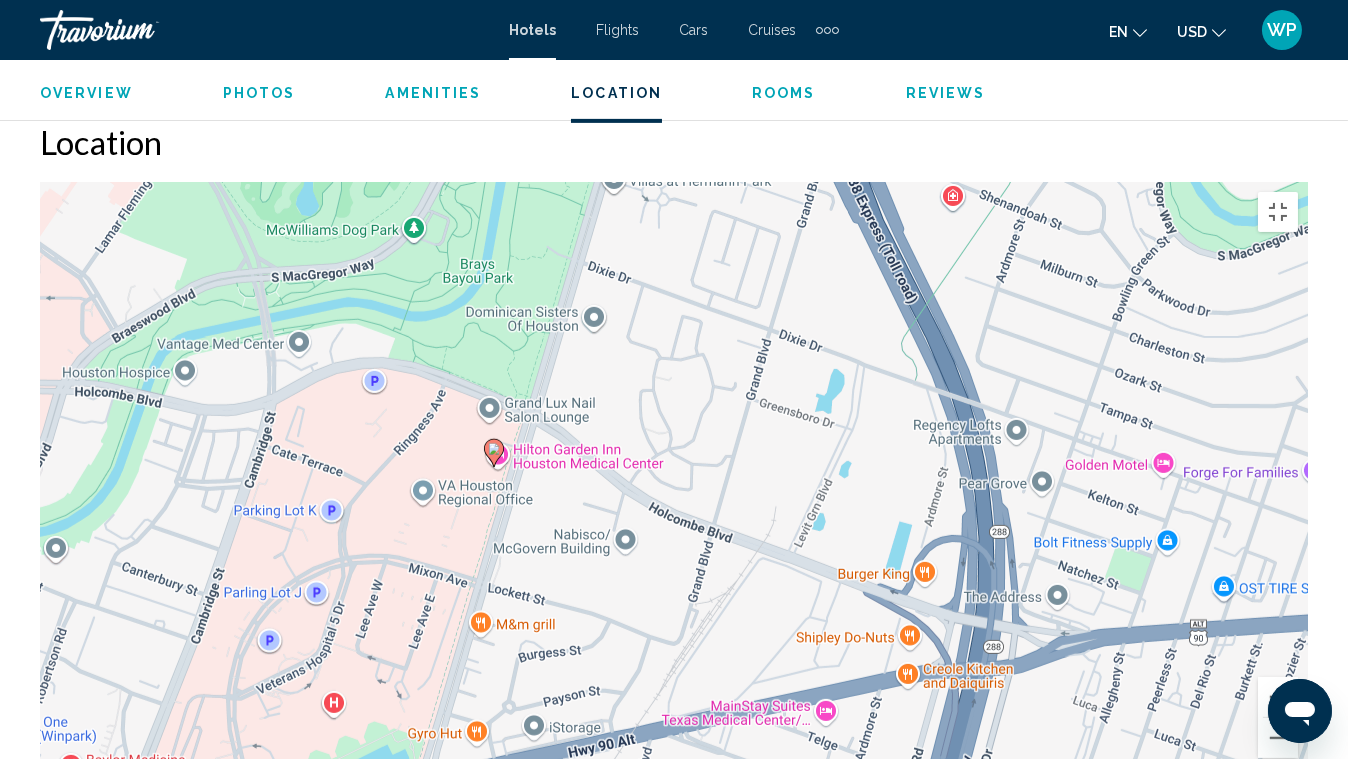 drag, startPoint x: 803, startPoint y: 223, endPoint x: 792, endPoint y: 82, distance: 141.42842 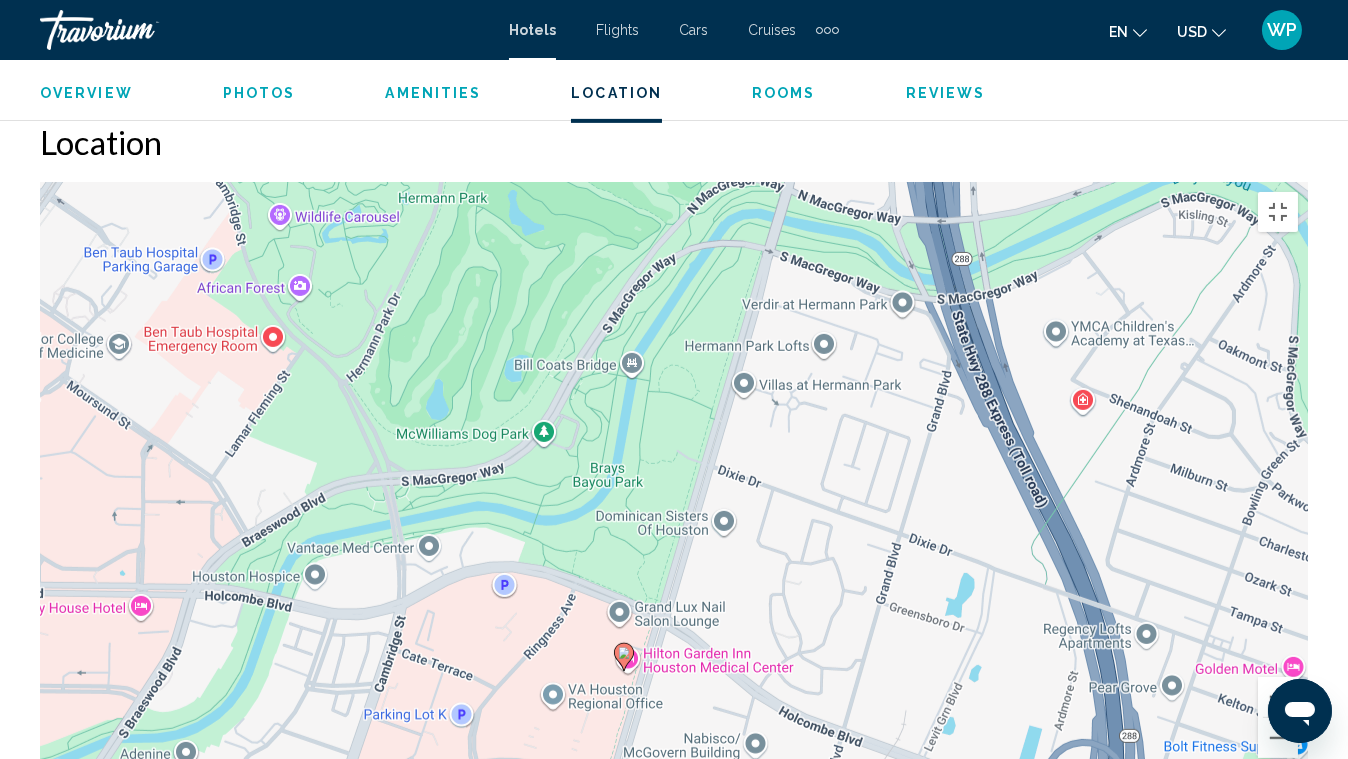 drag, startPoint x: 747, startPoint y: 209, endPoint x: 884, endPoint y: 652, distance: 463.70035 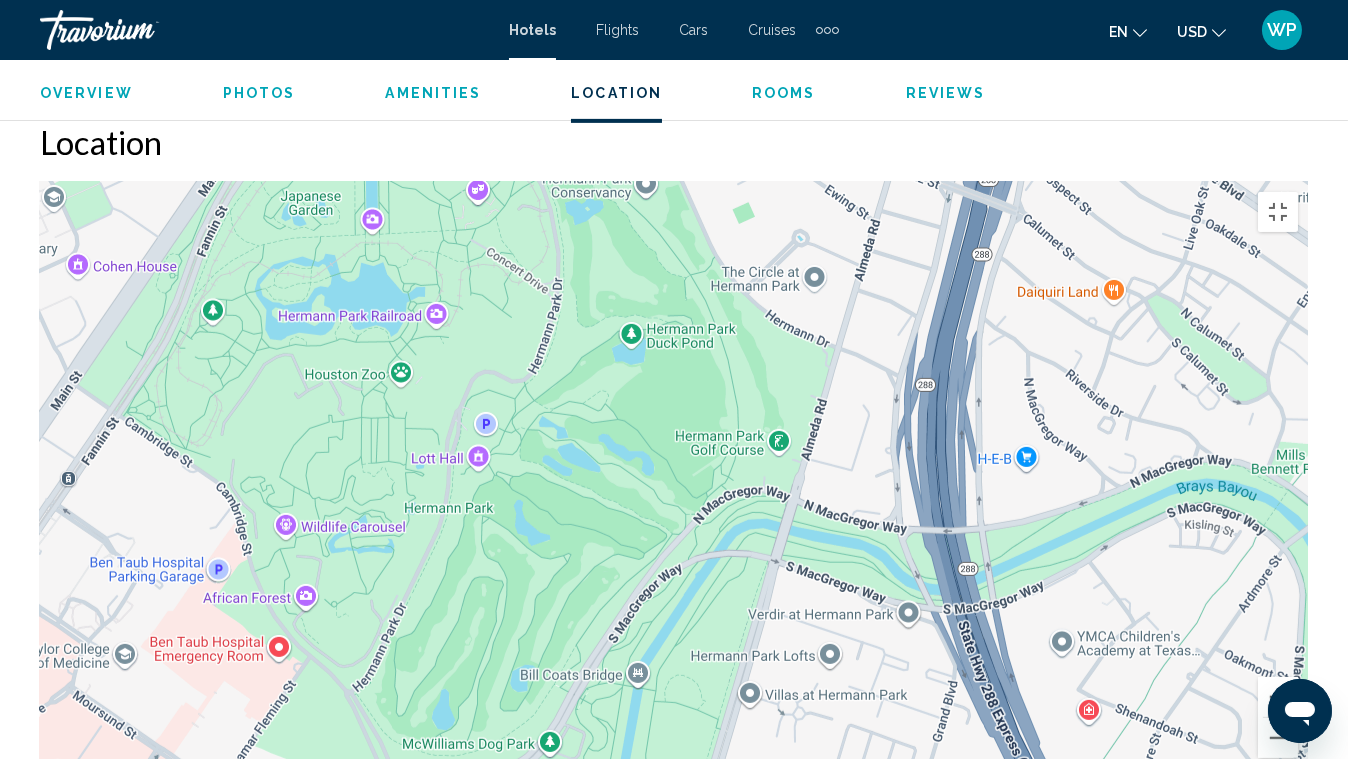 drag, startPoint x: 811, startPoint y: 317, endPoint x: 816, endPoint y: 624, distance: 307.0407 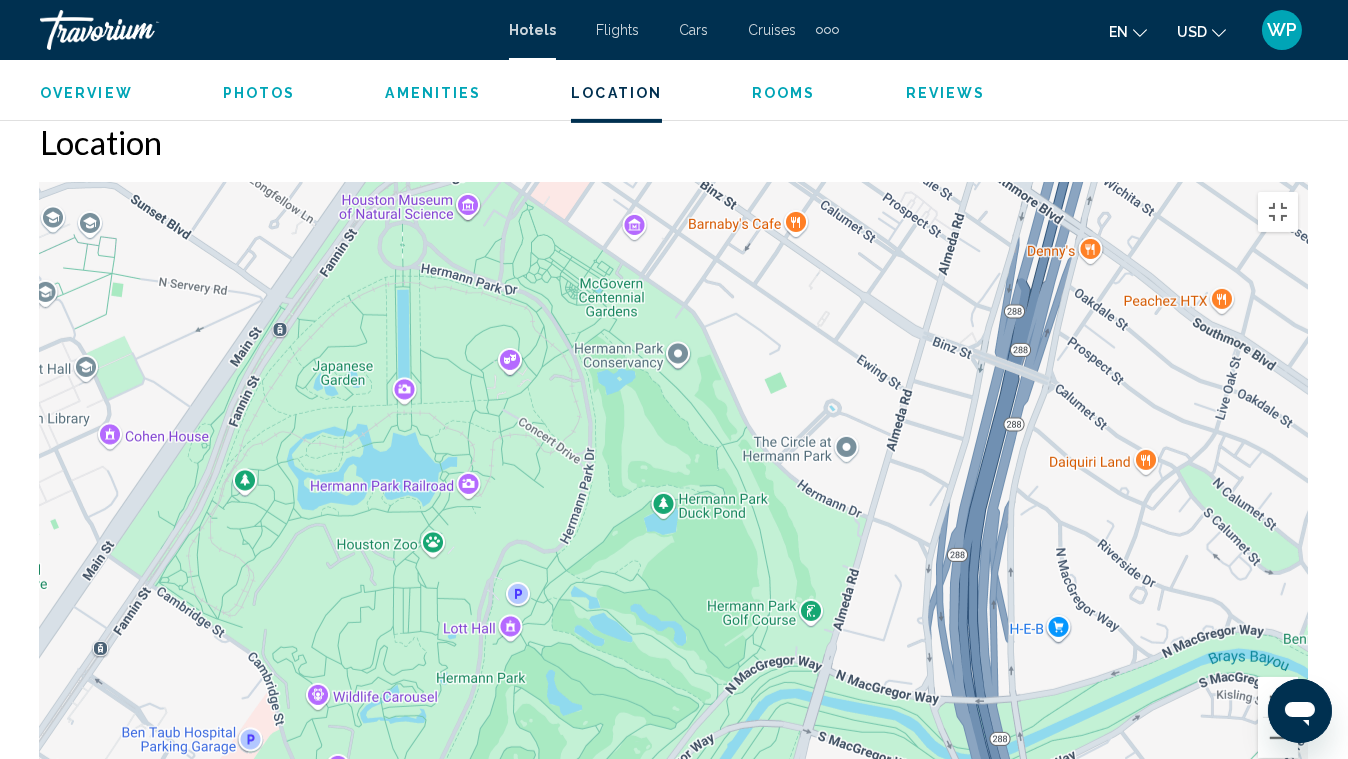 drag, startPoint x: 637, startPoint y: 124, endPoint x: 670, endPoint y: 298, distance: 177.10167 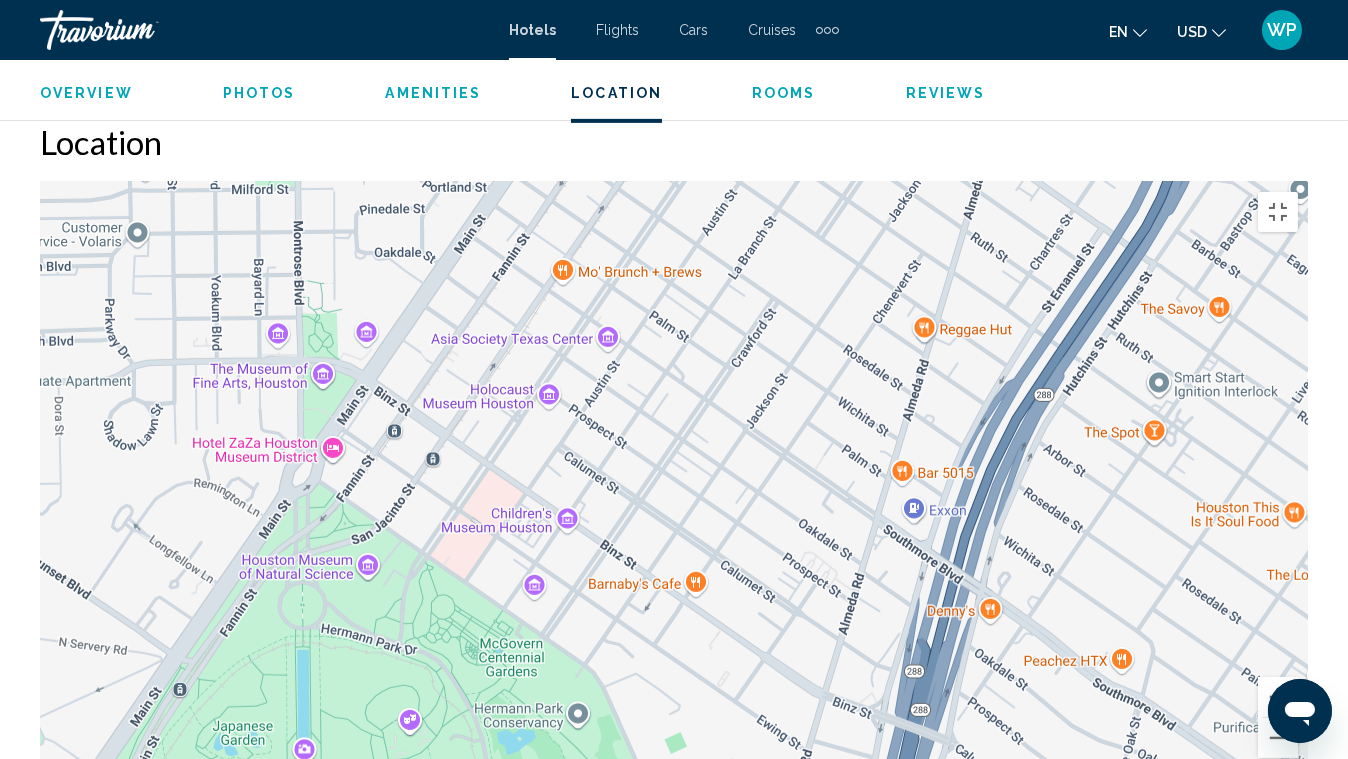 drag, startPoint x: 769, startPoint y: 62, endPoint x: 668, endPoint y: 424, distance: 375.82574 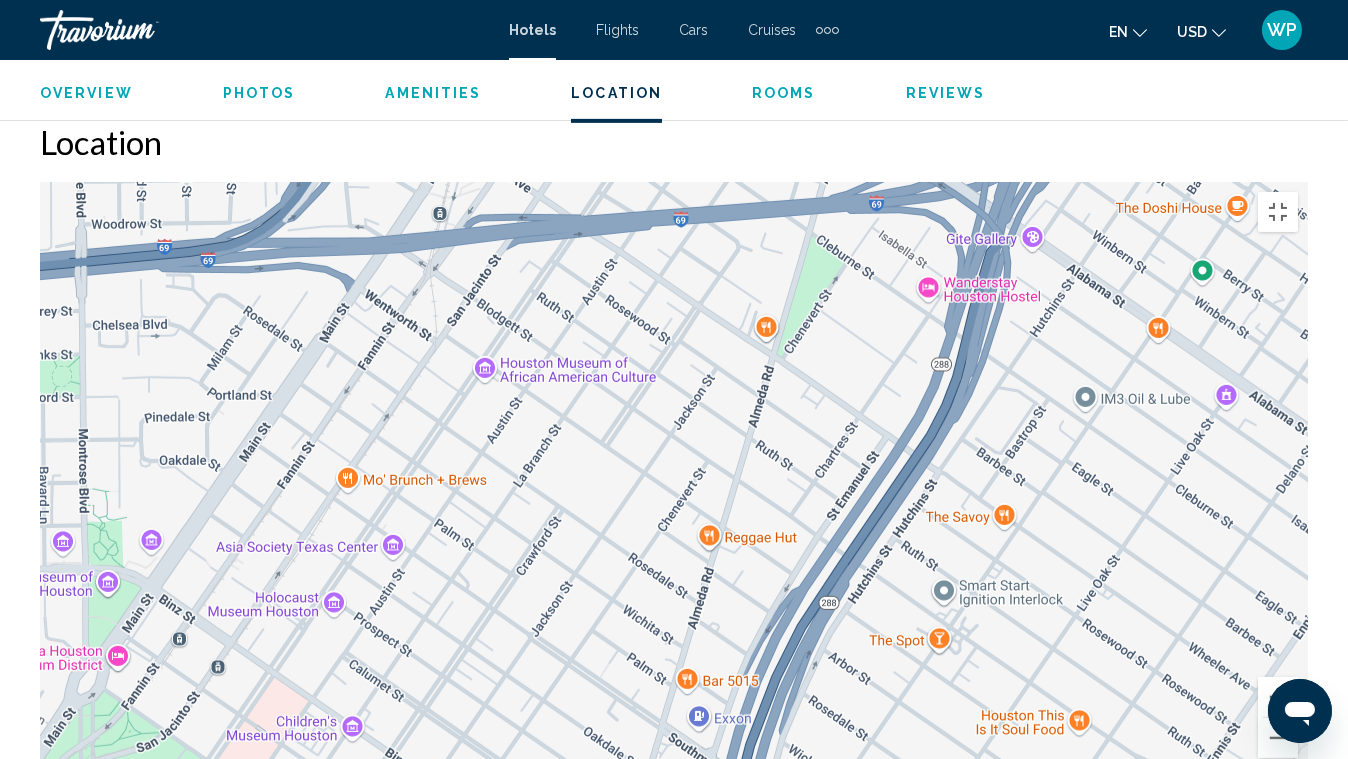 drag, startPoint x: 786, startPoint y: 237, endPoint x: 707, endPoint y: 200, distance: 87.23531 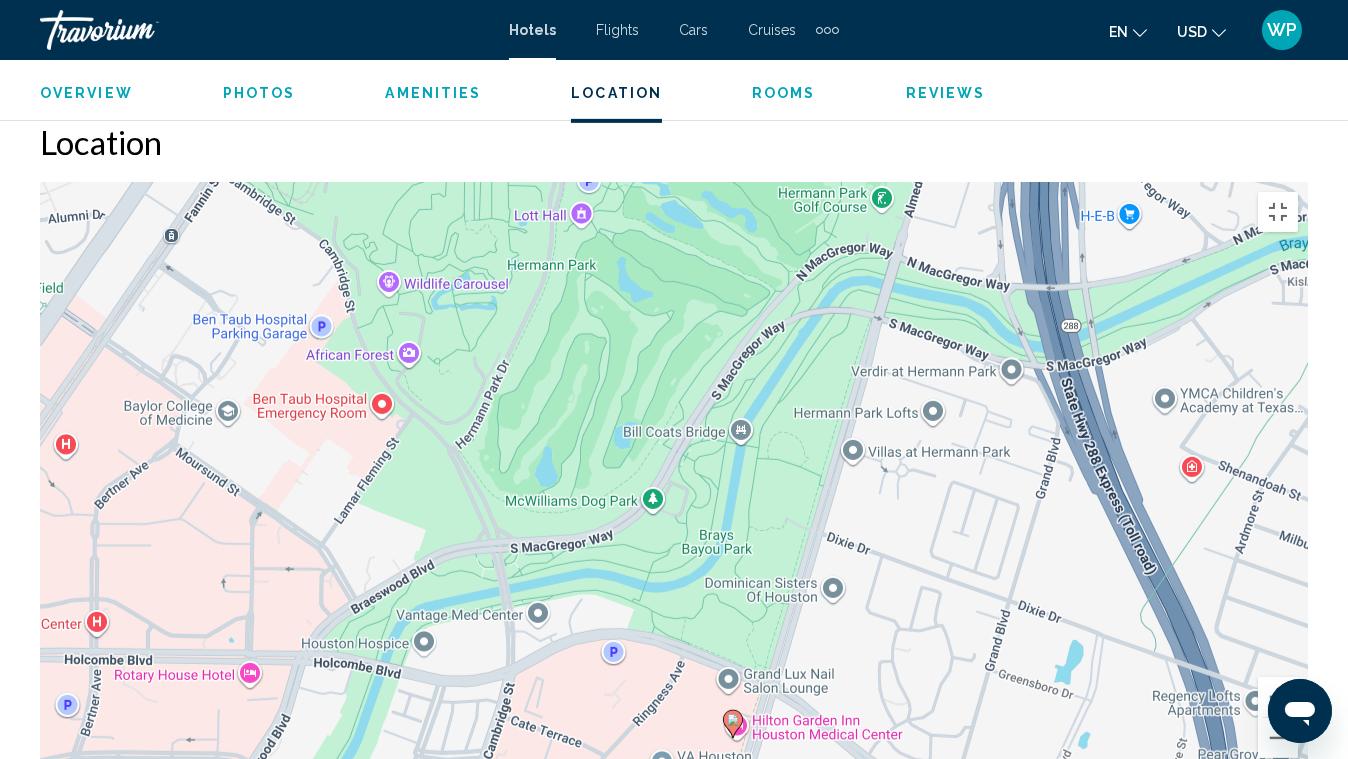 drag, startPoint x: 632, startPoint y: 442, endPoint x: 477, endPoint y: 10, distance: 458.96515 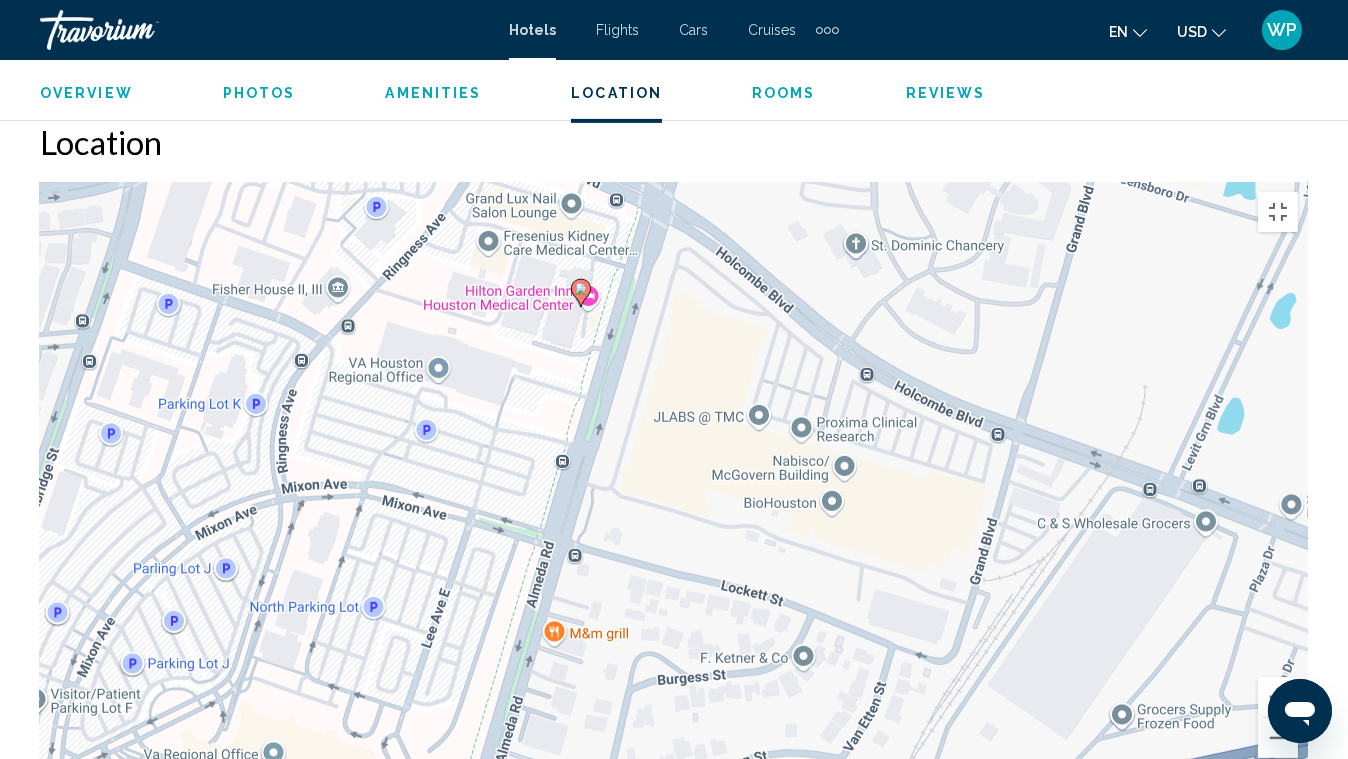 drag, startPoint x: 564, startPoint y: 294, endPoint x: 686, endPoint y: 242, distance: 132.61975 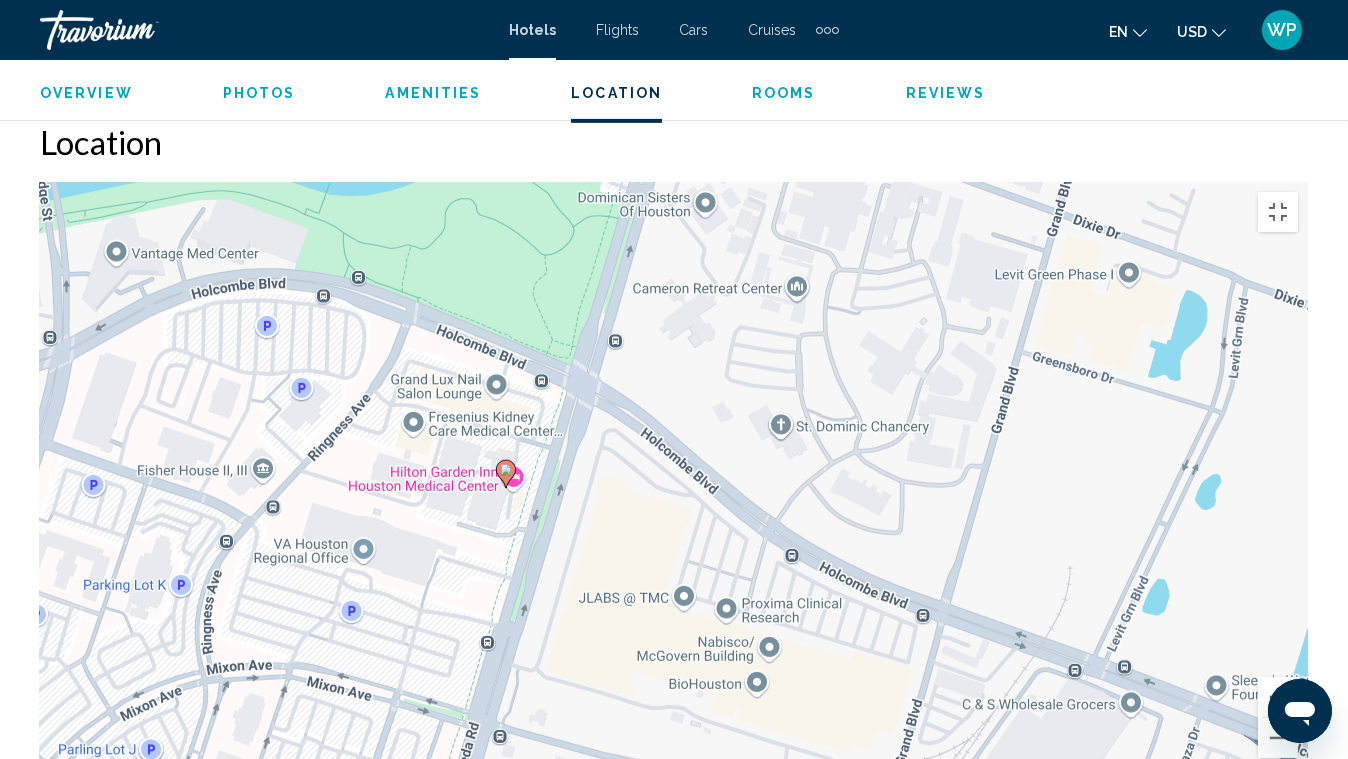 drag, startPoint x: 681, startPoint y: 170, endPoint x: 582, endPoint y: 293, distance: 157.89236 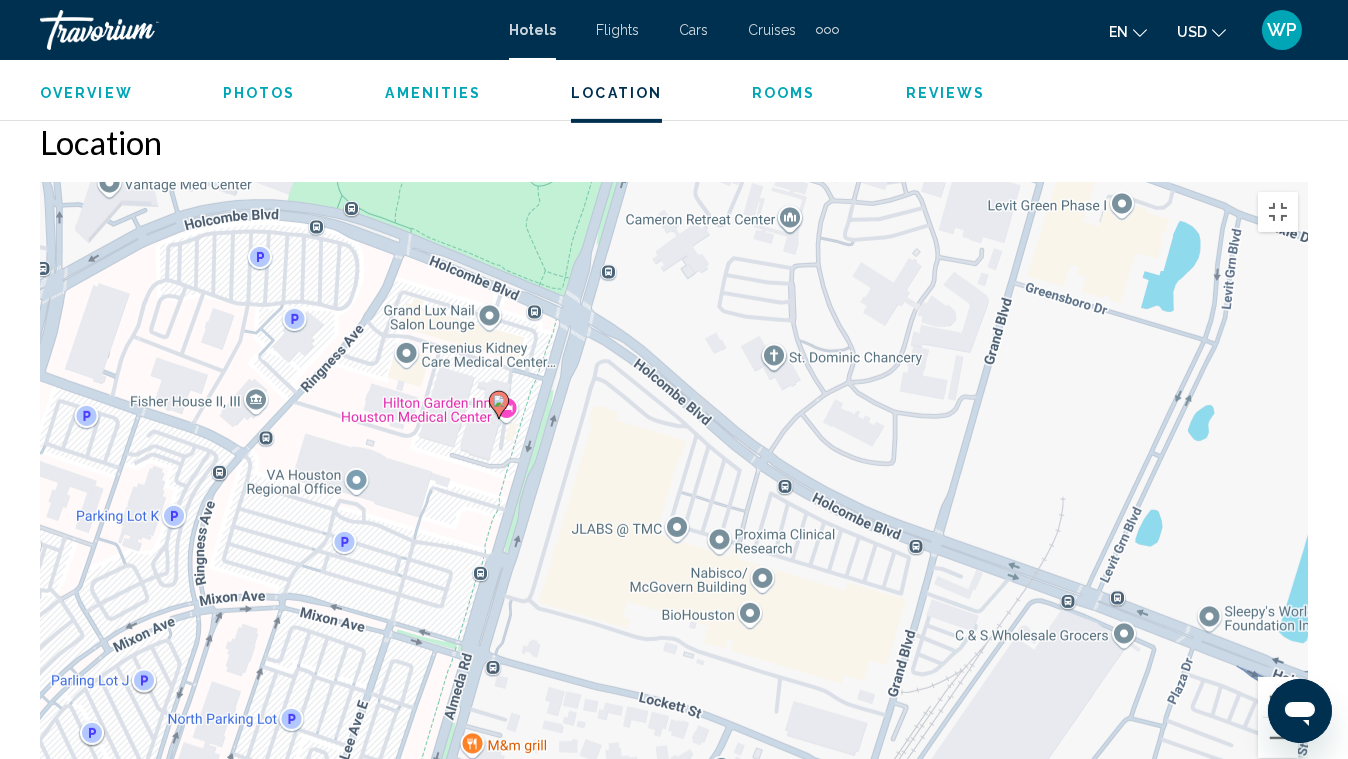 click on "To activate drag with keyboard, press Alt + Enter. Once in keyboard drag state, use the arrow keys to move the marker. To complete the drag, press the Enter key. To cancel, press Escape." at bounding box center (674, 482) 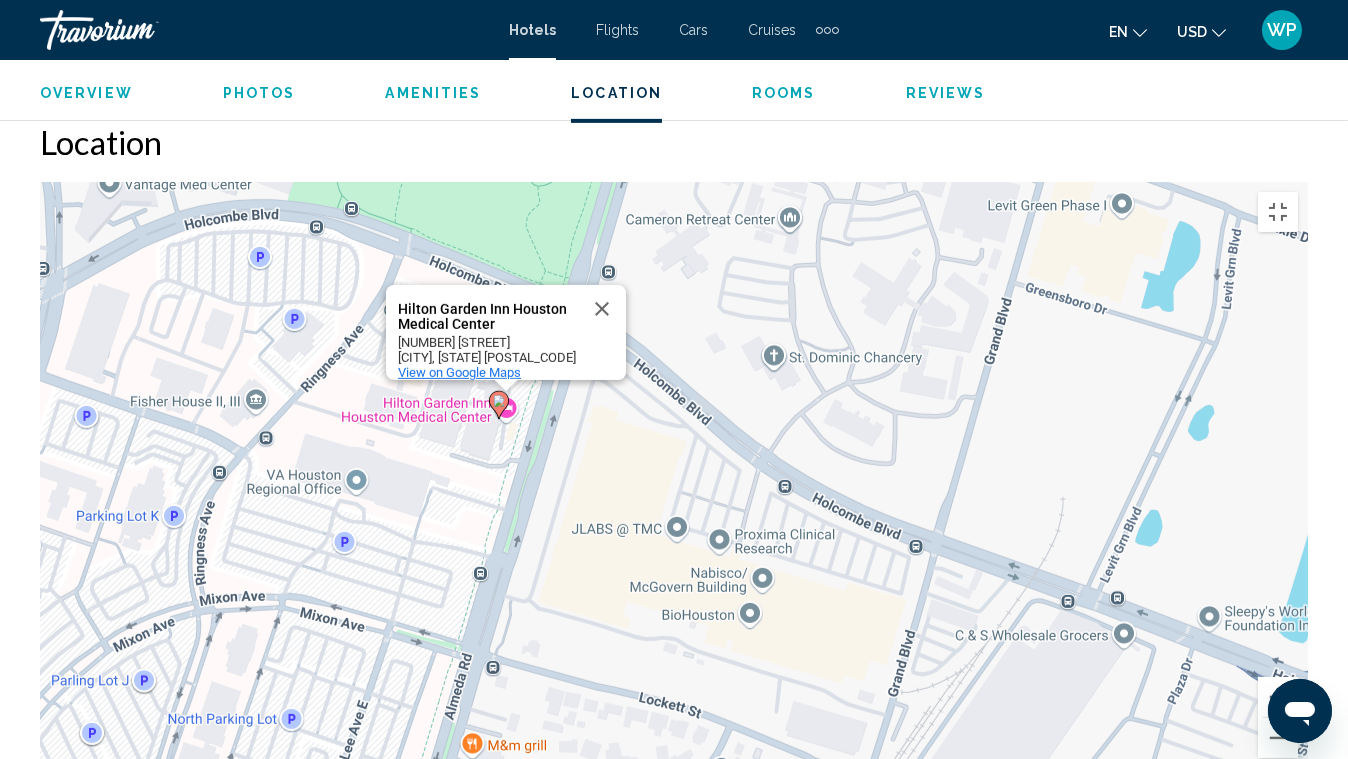 click on "View on Google Maps" at bounding box center (459, 372) 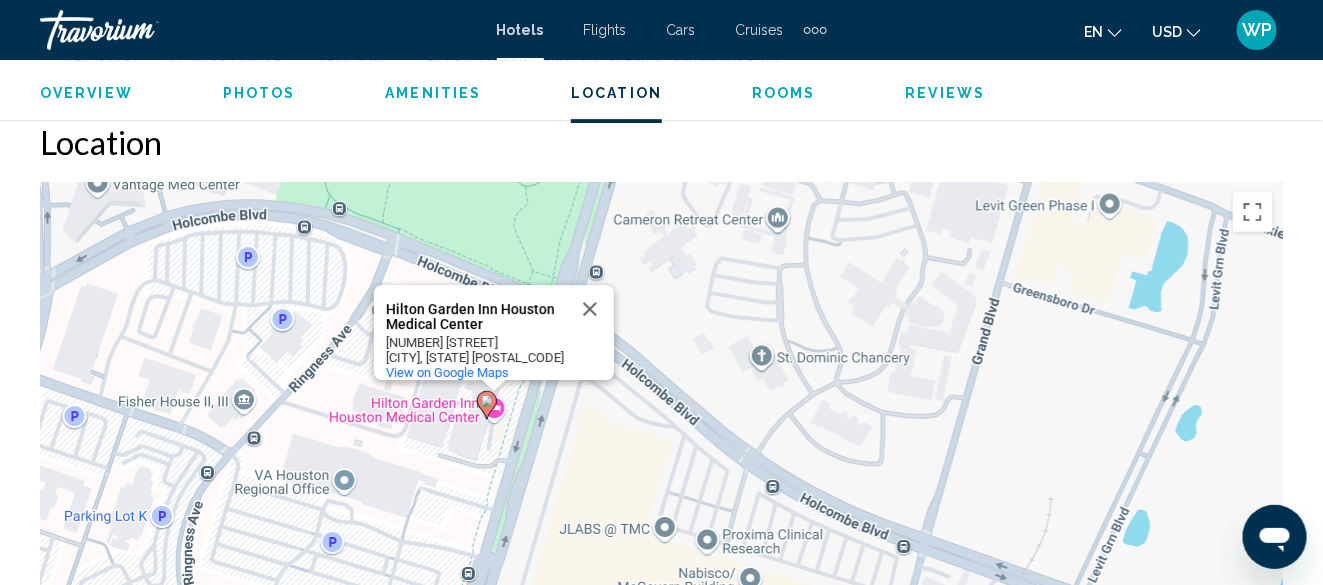 click at bounding box center [590, 309] 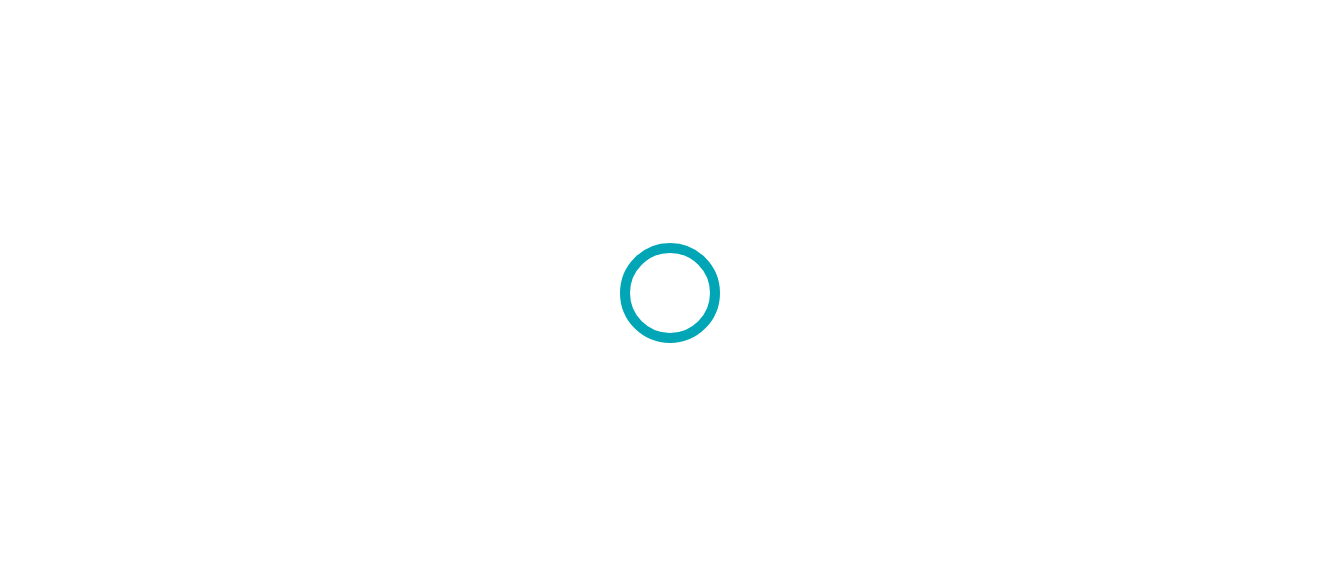 scroll, scrollTop: 0, scrollLeft: 0, axis: both 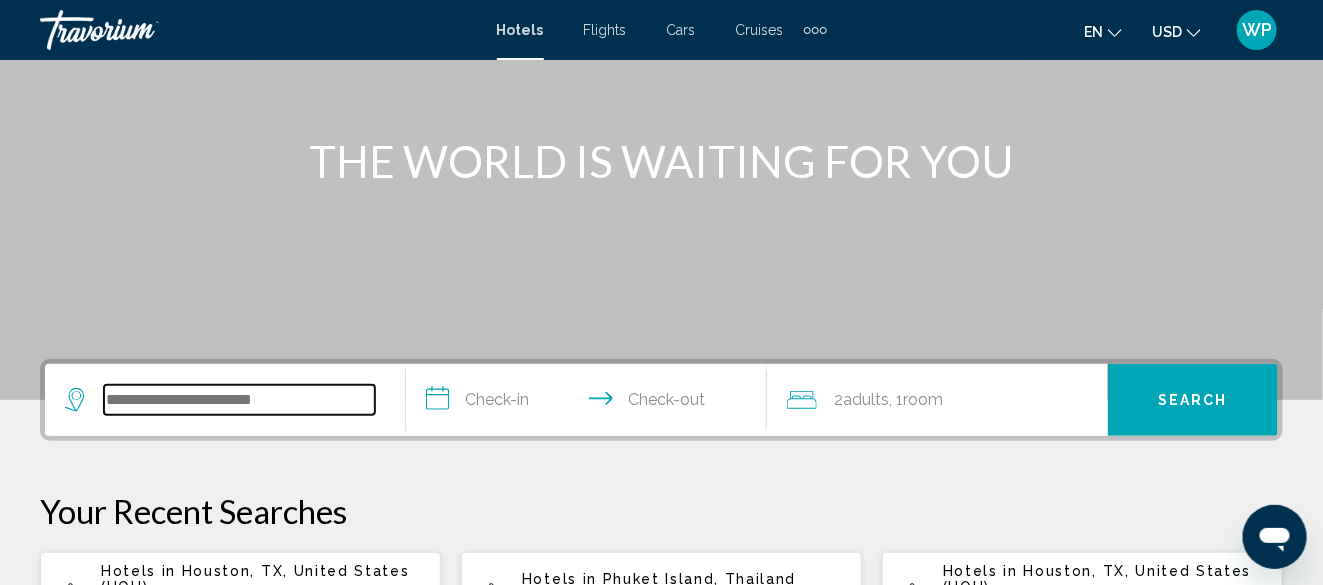 click at bounding box center (239, 400) 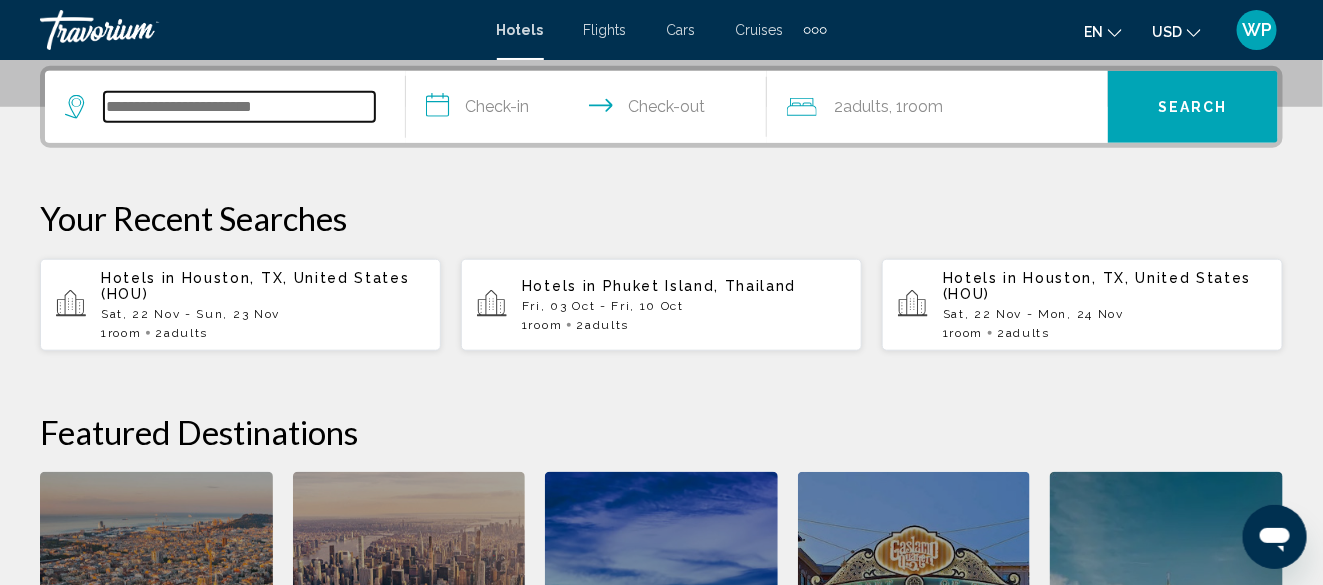 scroll, scrollTop: 494, scrollLeft: 0, axis: vertical 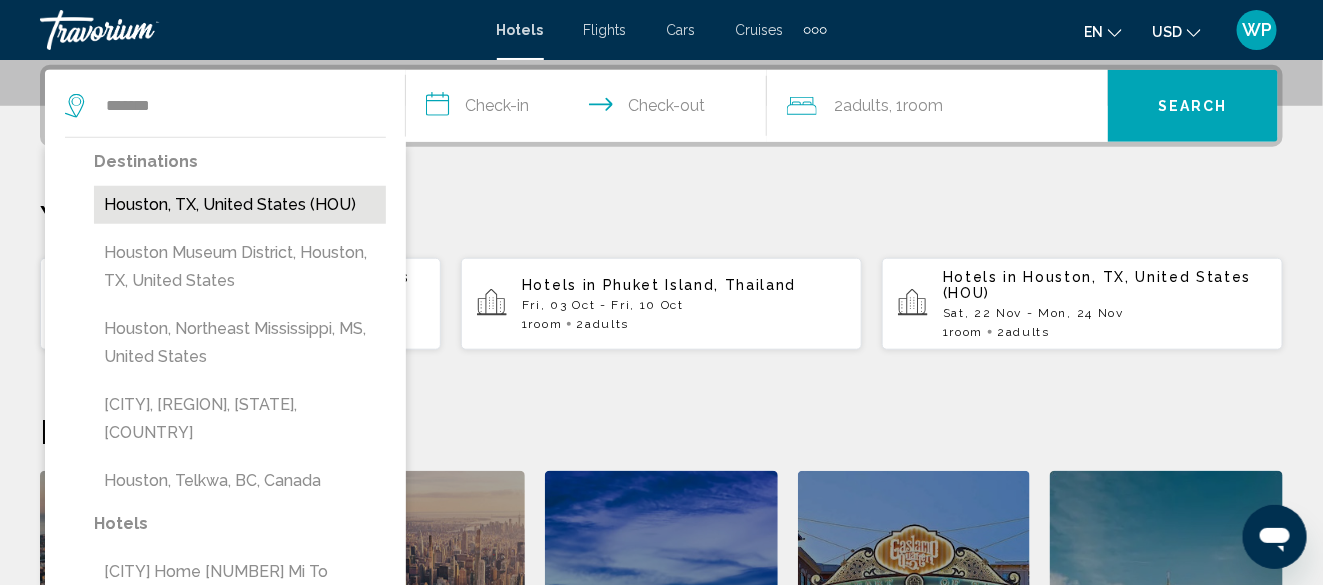 click on "Houston, TX, United States (HOU)" at bounding box center [240, 205] 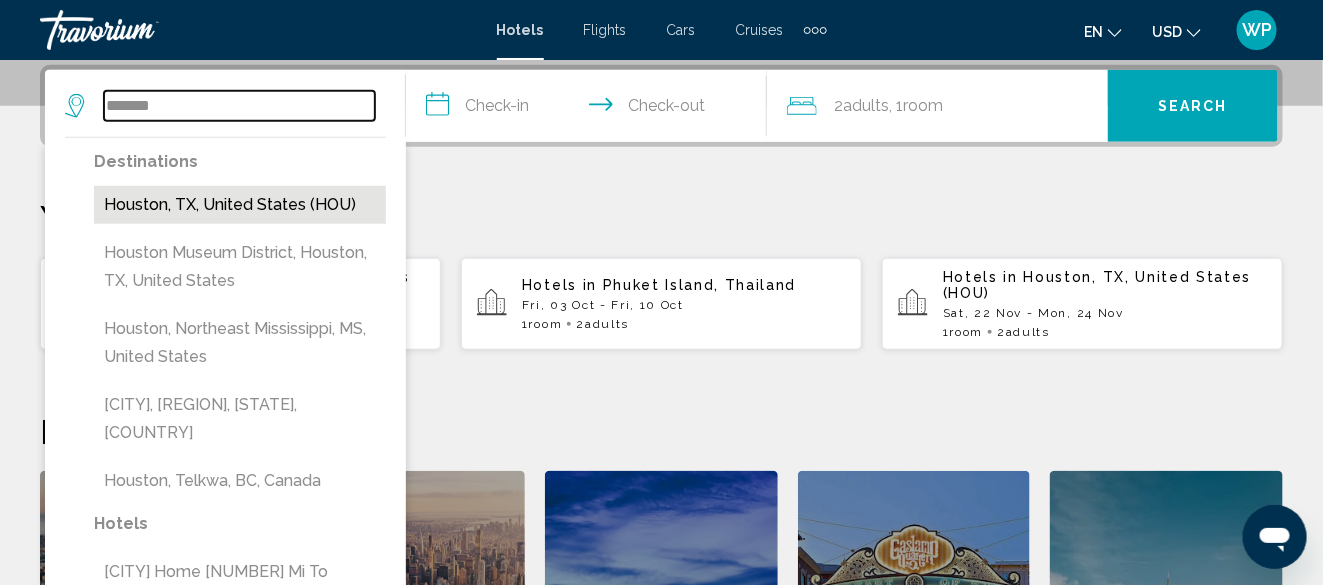 type on "**********" 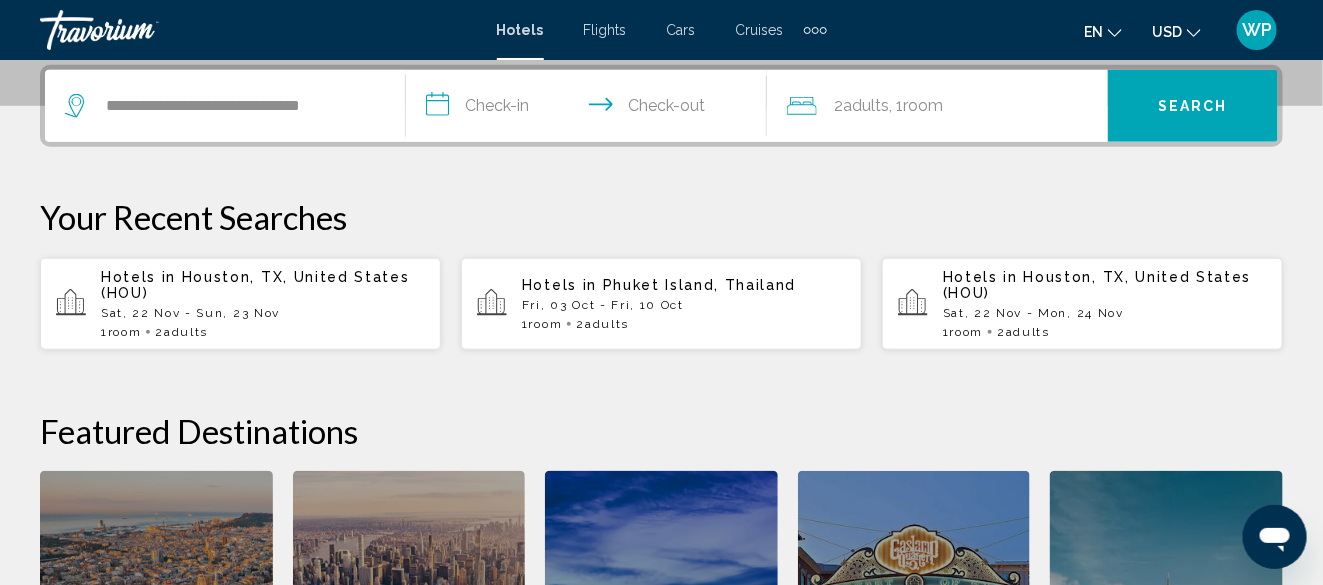 click on "**********" at bounding box center (590, 109) 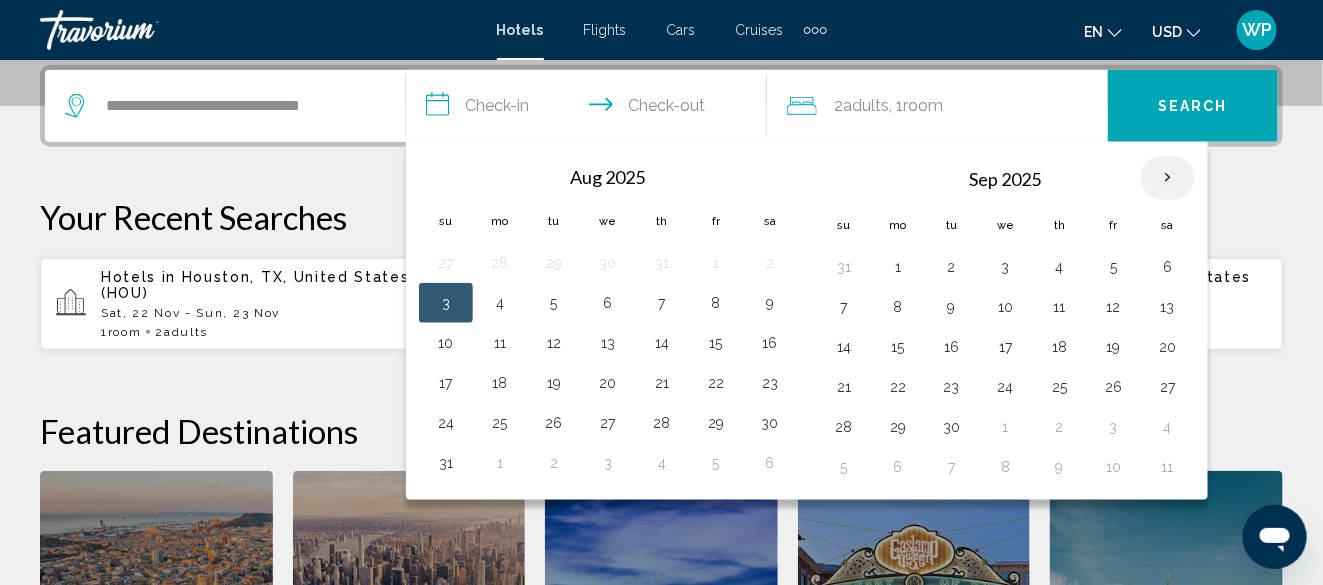 click at bounding box center (1168, 178) 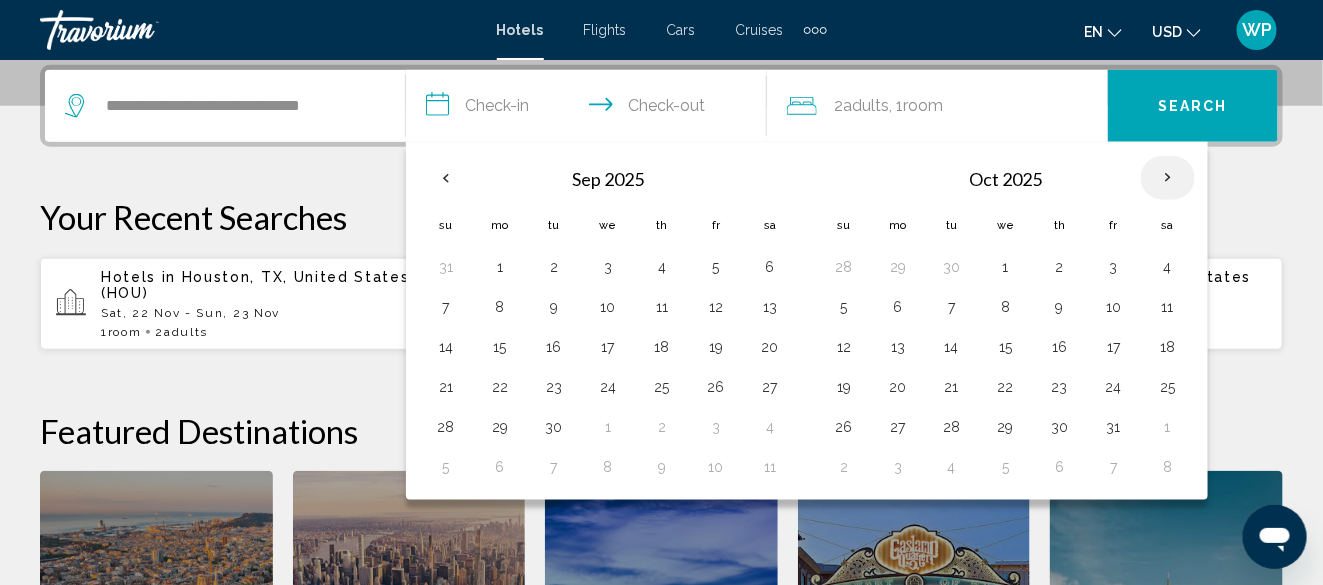 click at bounding box center [1168, 178] 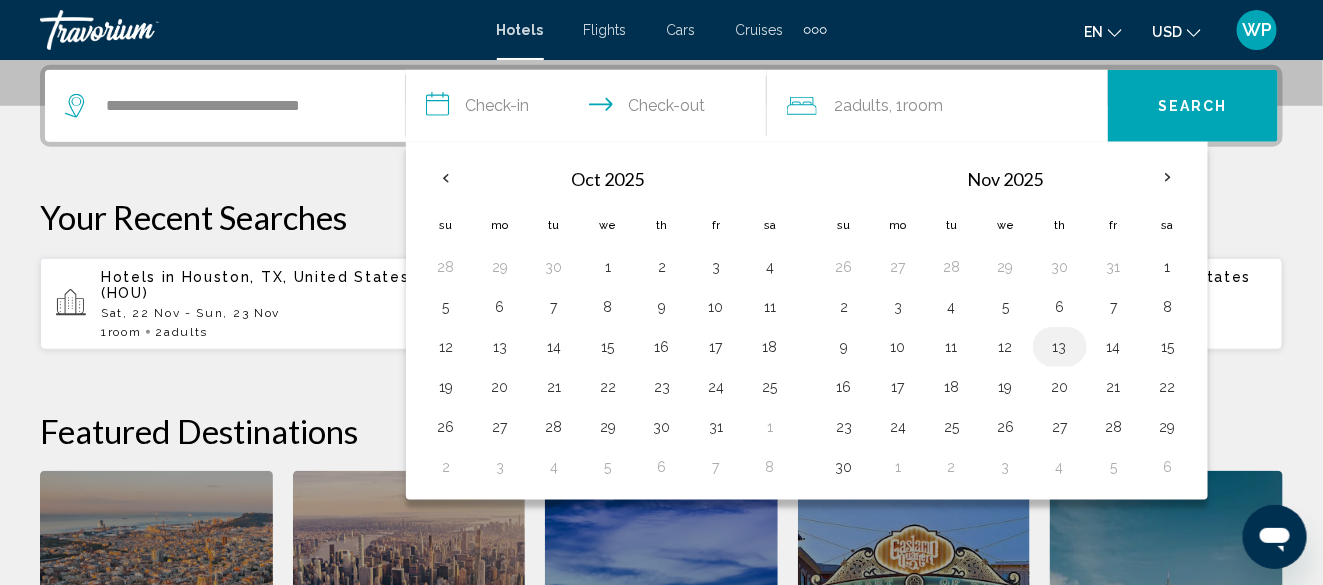 drag, startPoint x: 1109, startPoint y: 340, endPoint x: 1075, endPoint y: 335, distance: 34.36568 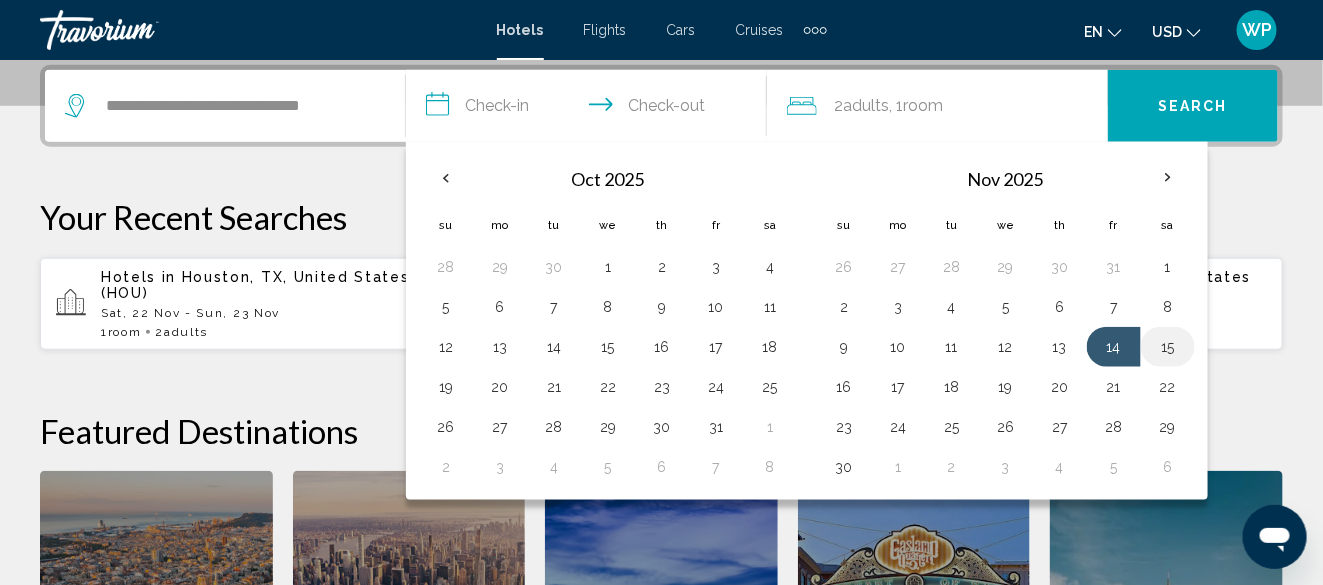 click on "15" at bounding box center (1168, 347) 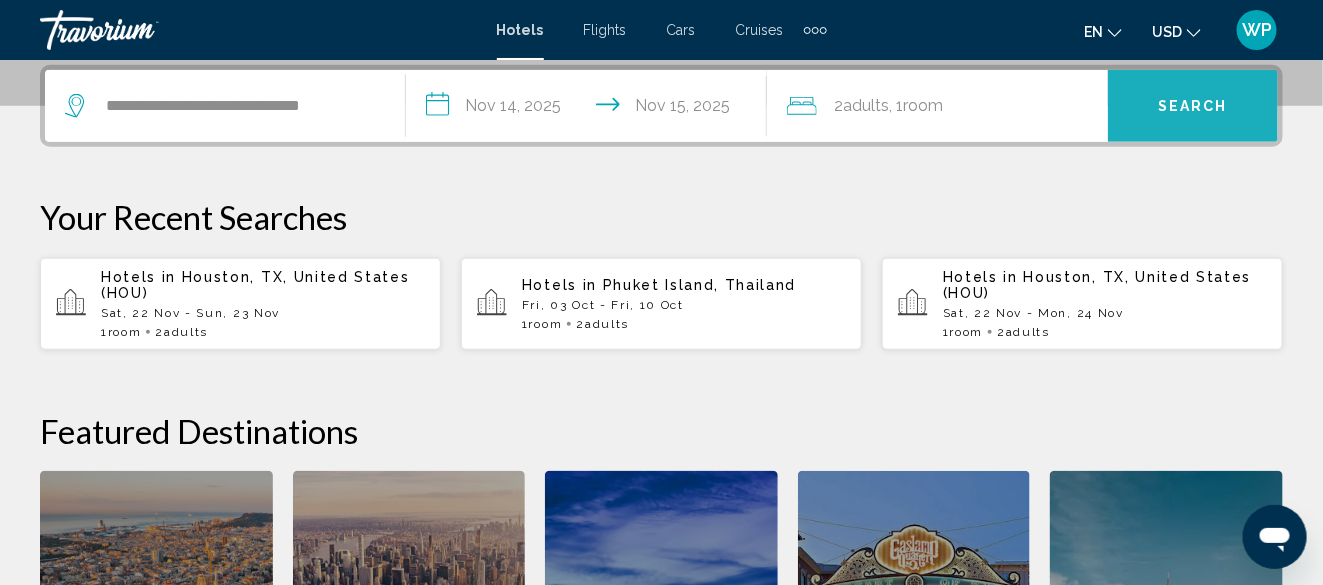 click on "Search" at bounding box center [1193, 107] 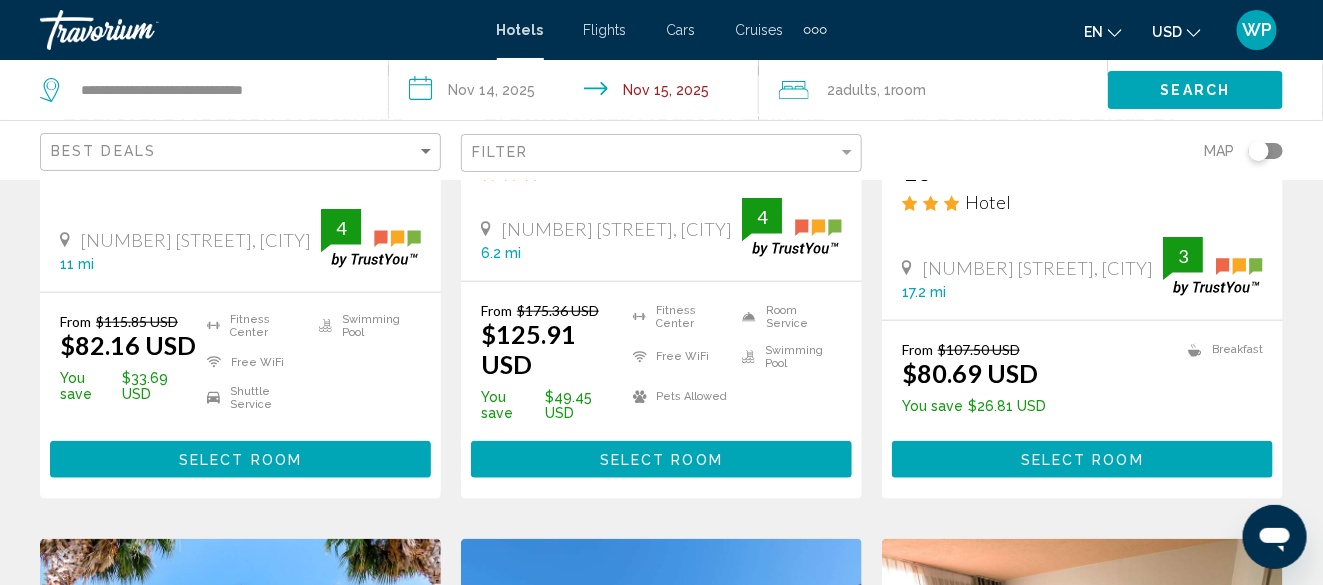 scroll, scrollTop: 0, scrollLeft: 0, axis: both 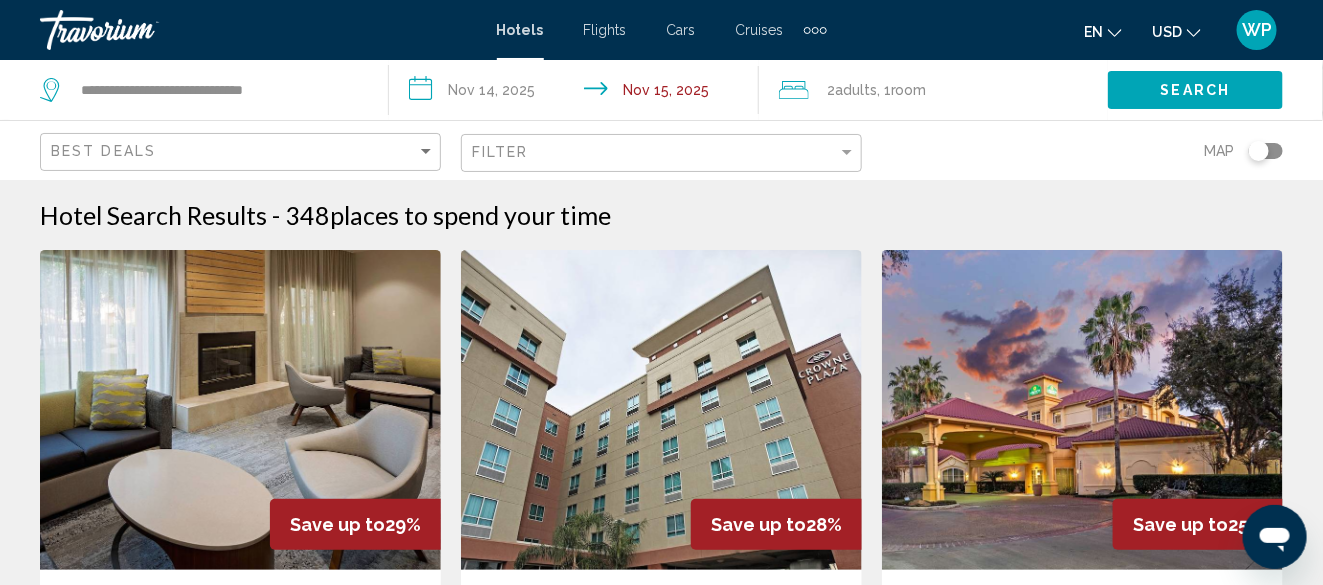 click on "Filter" 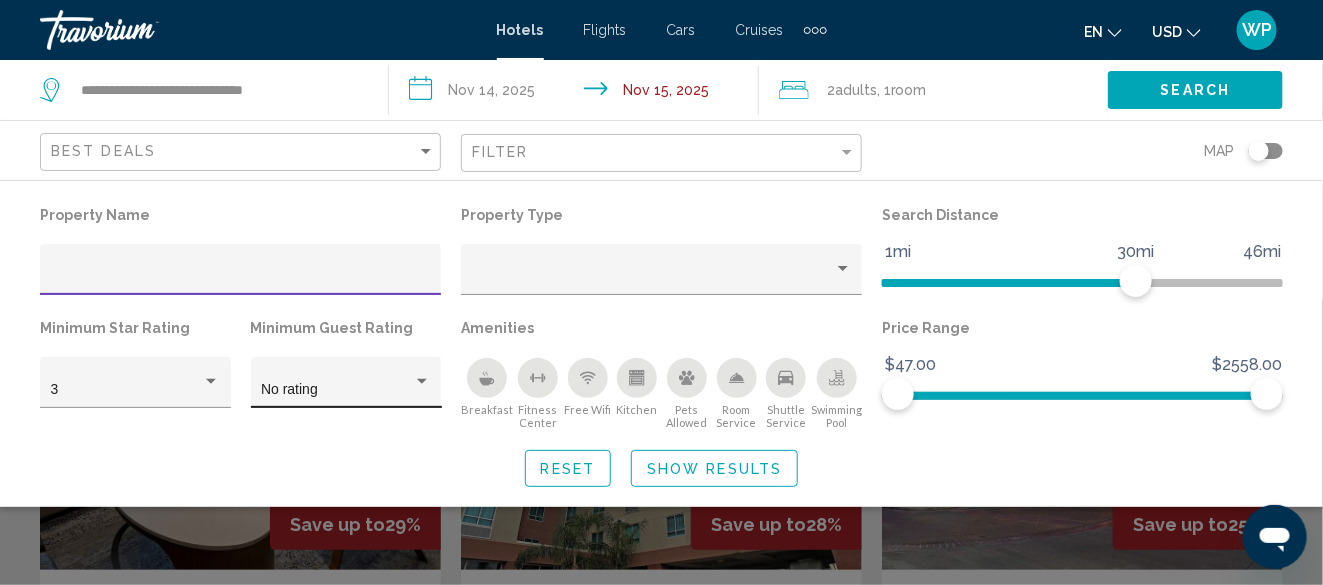 click at bounding box center [422, 381] 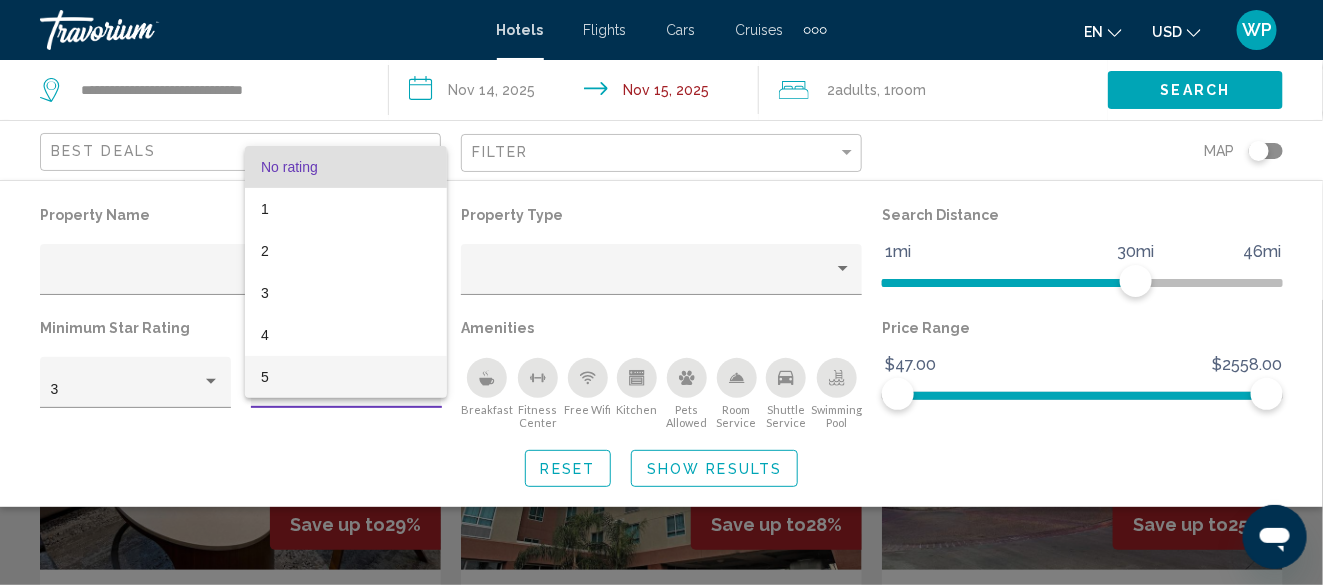 click on "5" at bounding box center (346, 377) 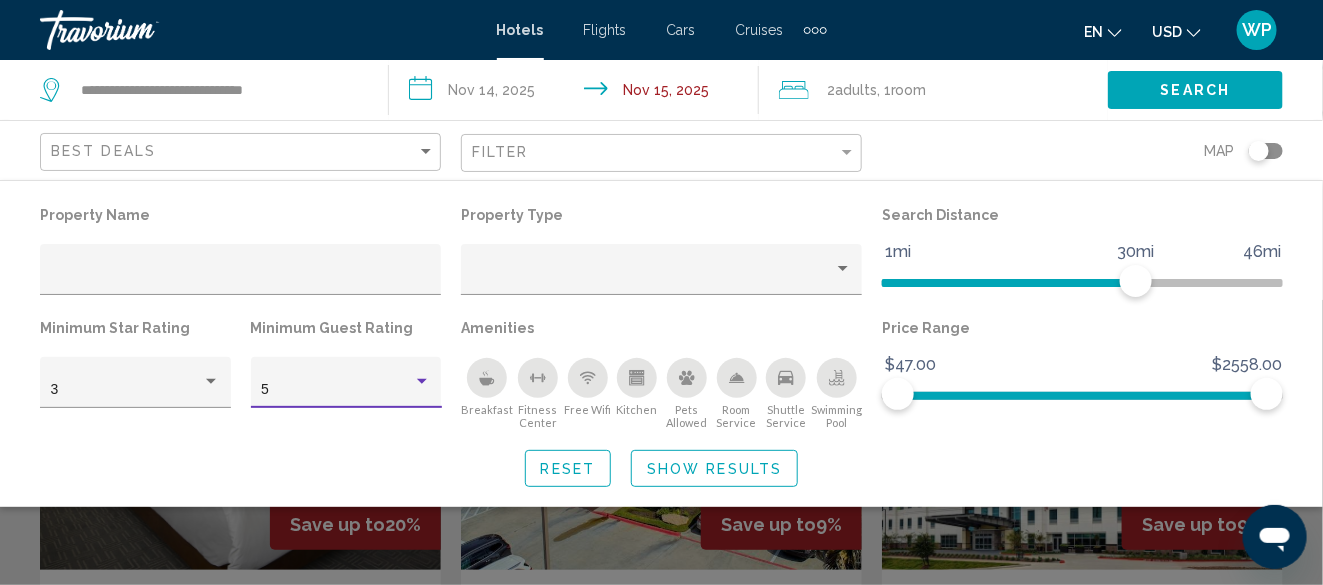 click 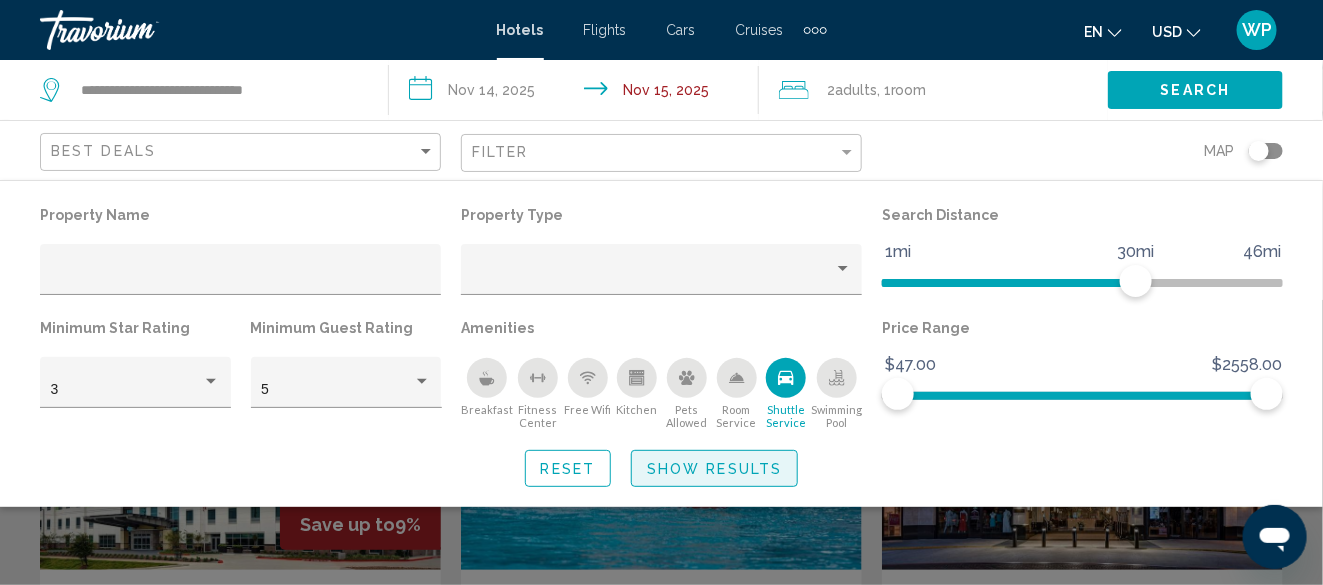 click on "Show Results" 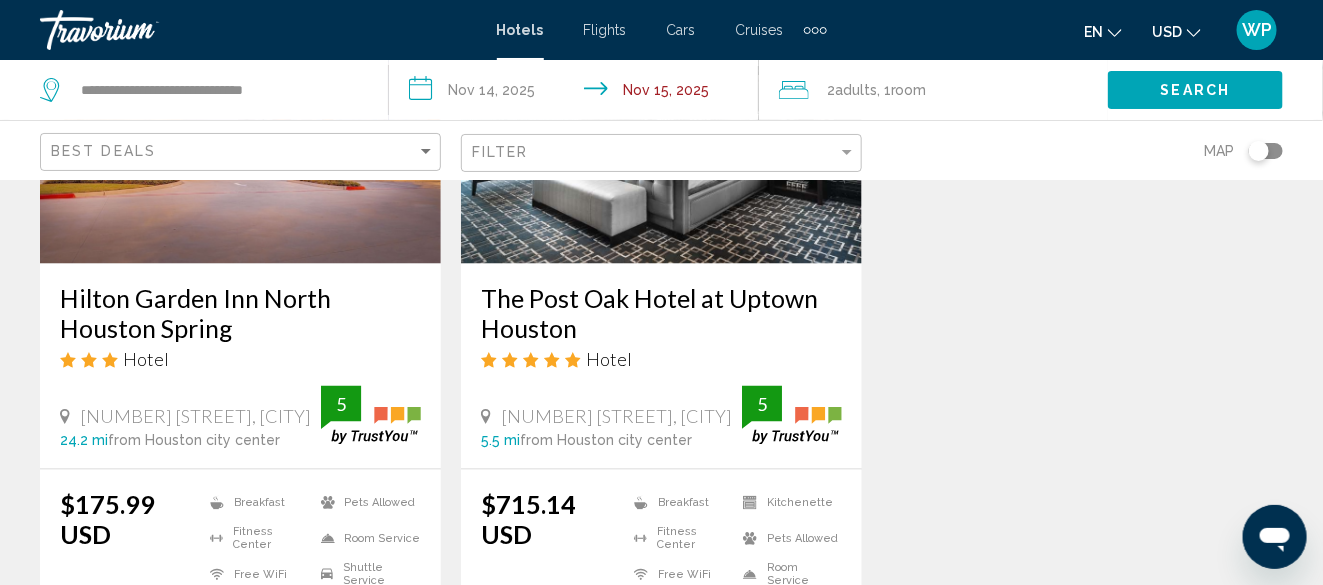 scroll, scrollTop: 1100, scrollLeft: 0, axis: vertical 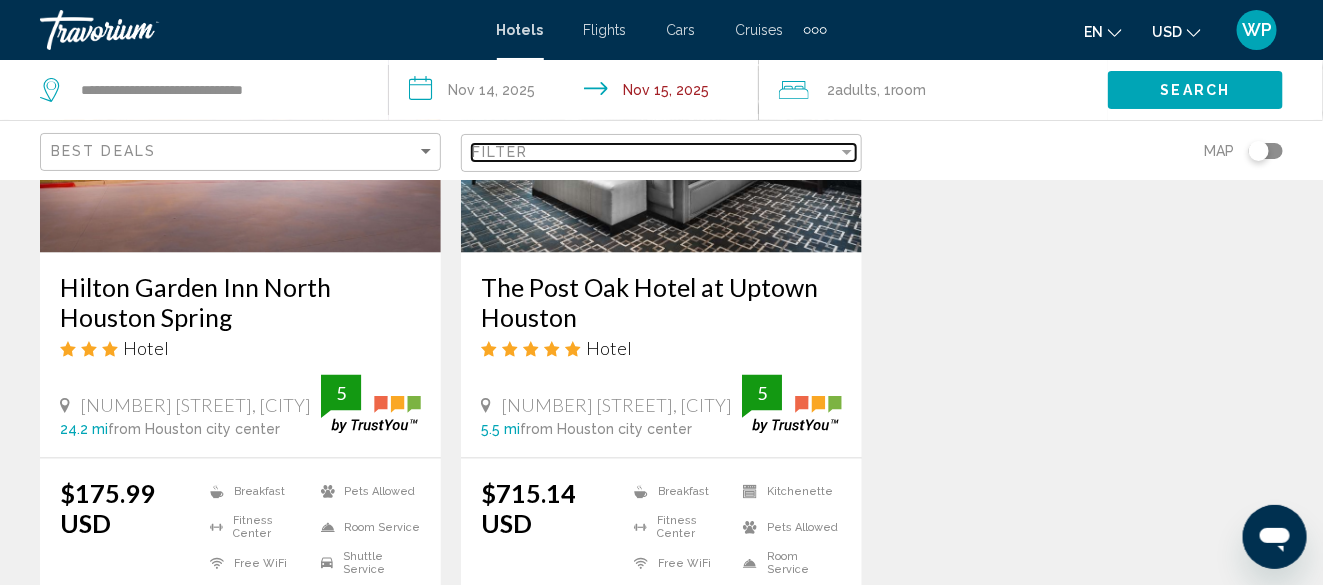 click on "Filter" at bounding box center [655, 152] 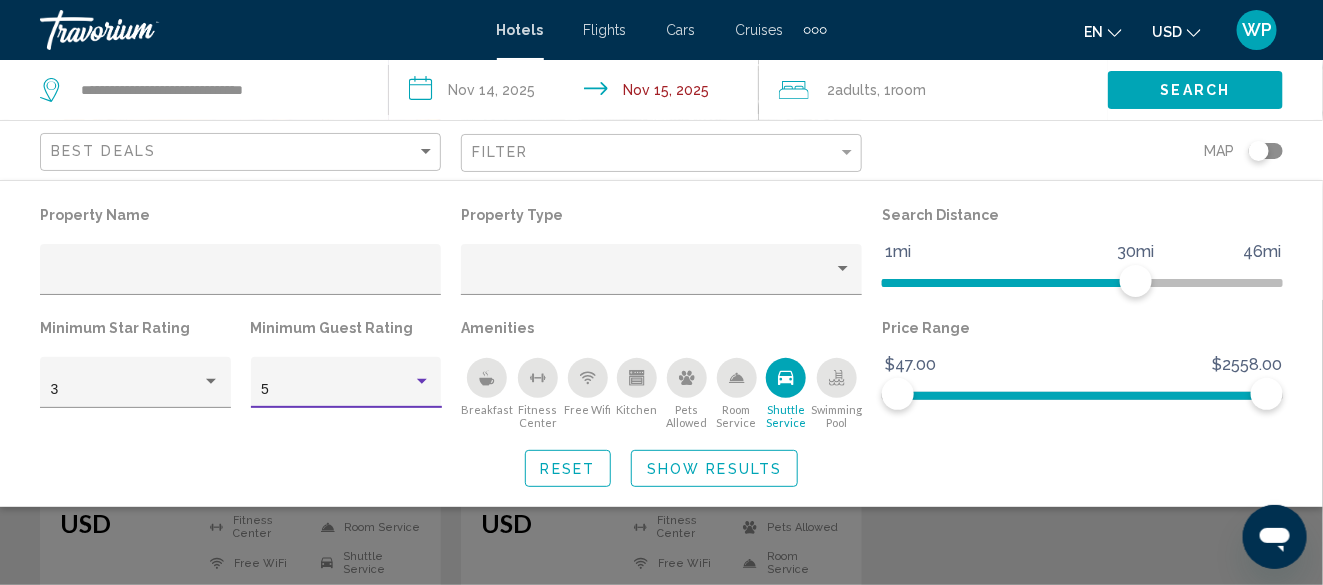 click on "5" at bounding box center (337, 390) 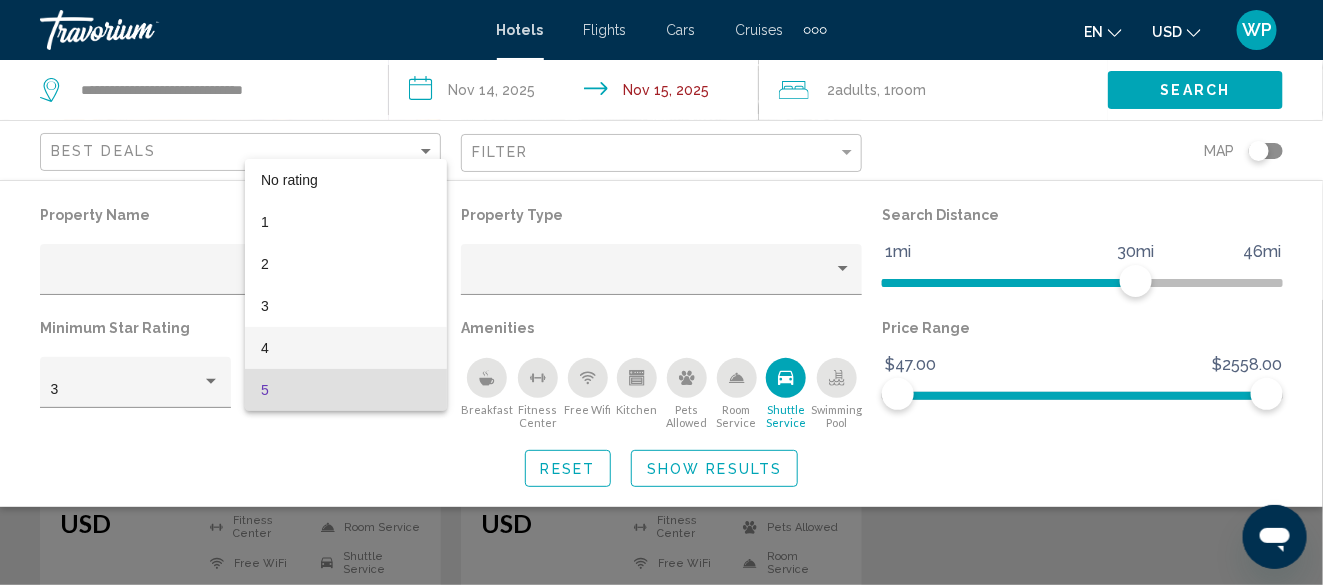 click on "4" at bounding box center (346, 348) 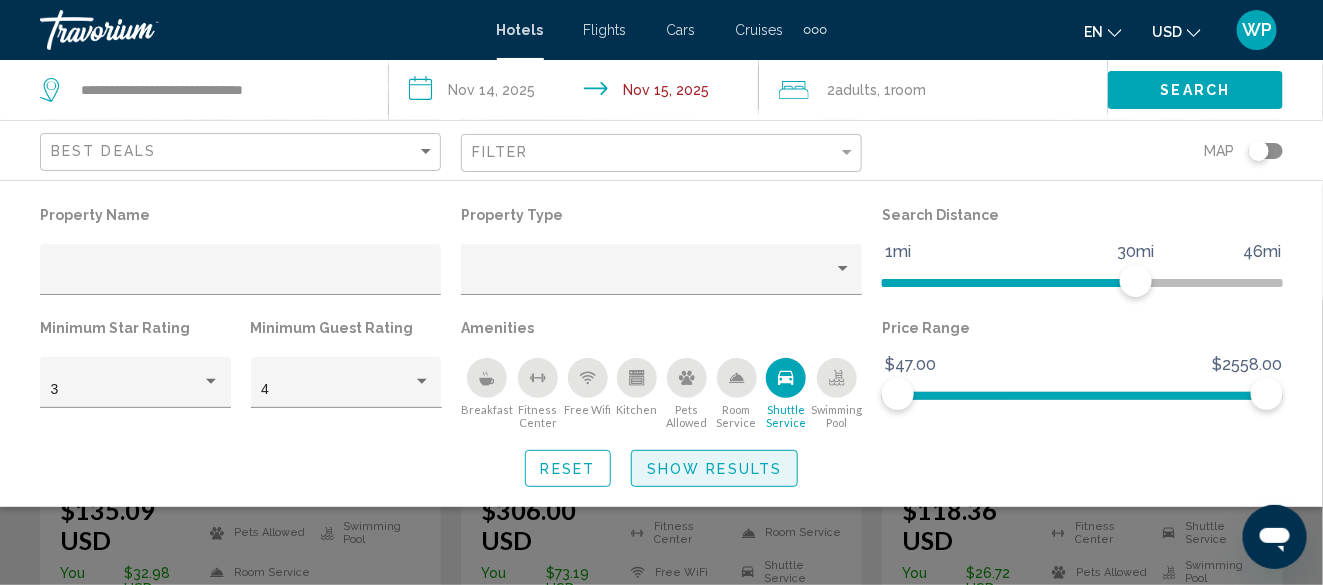 click on "Show Results" 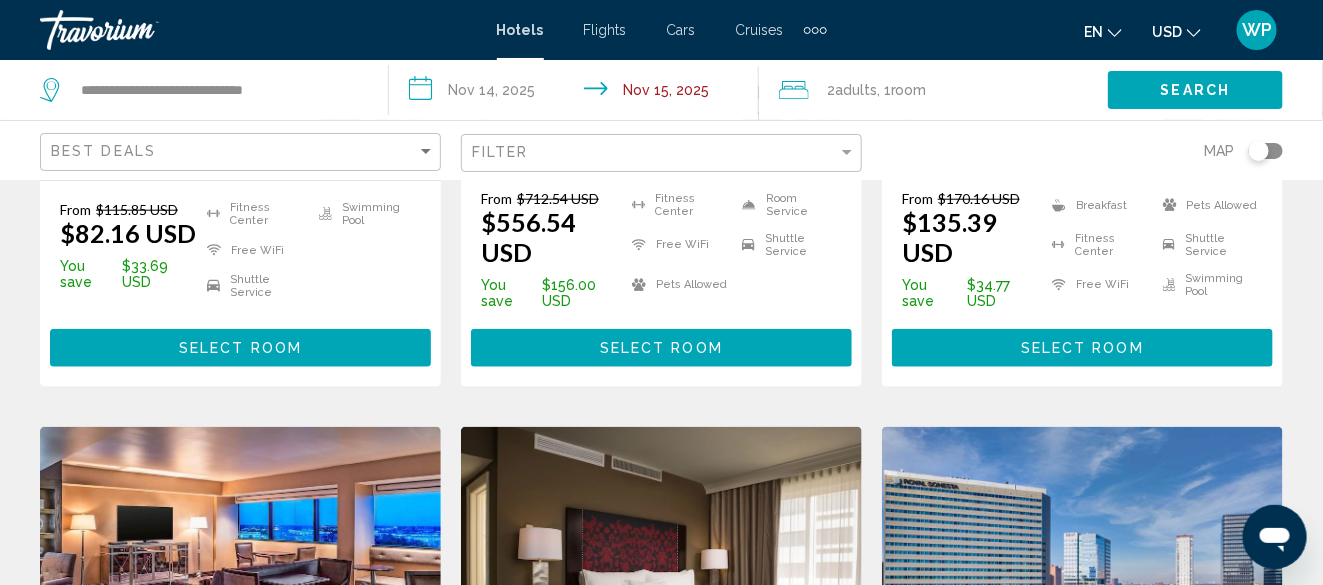 scroll, scrollTop: 657, scrollLeft: 0, axis: vertical 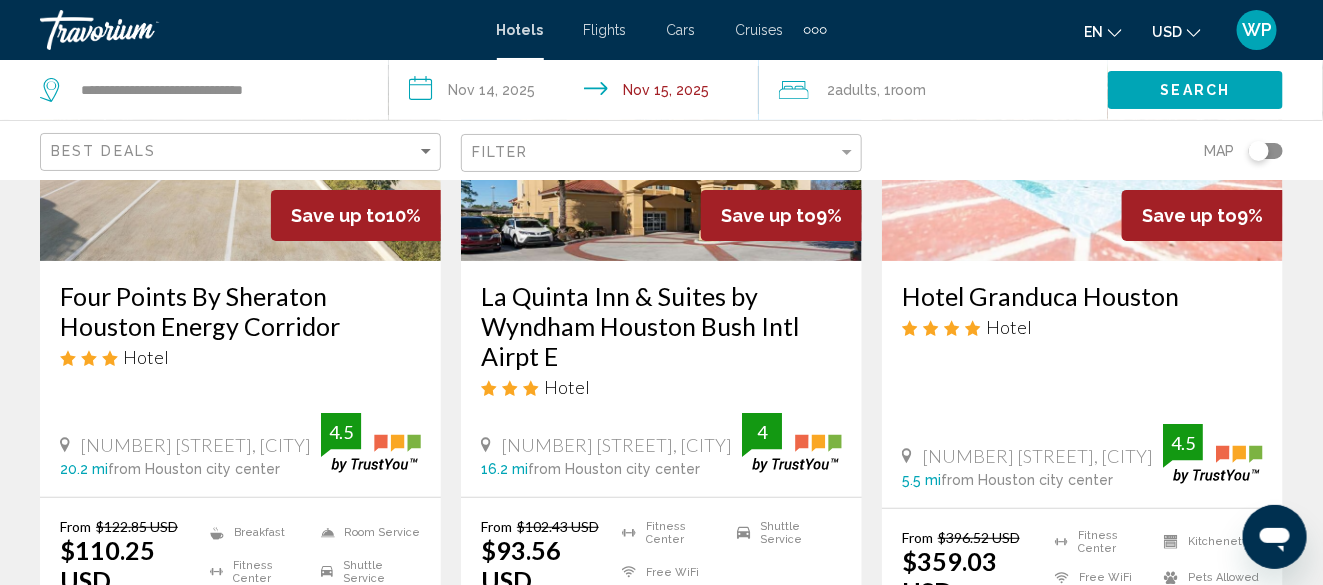 click at bounding box center [240, 101] 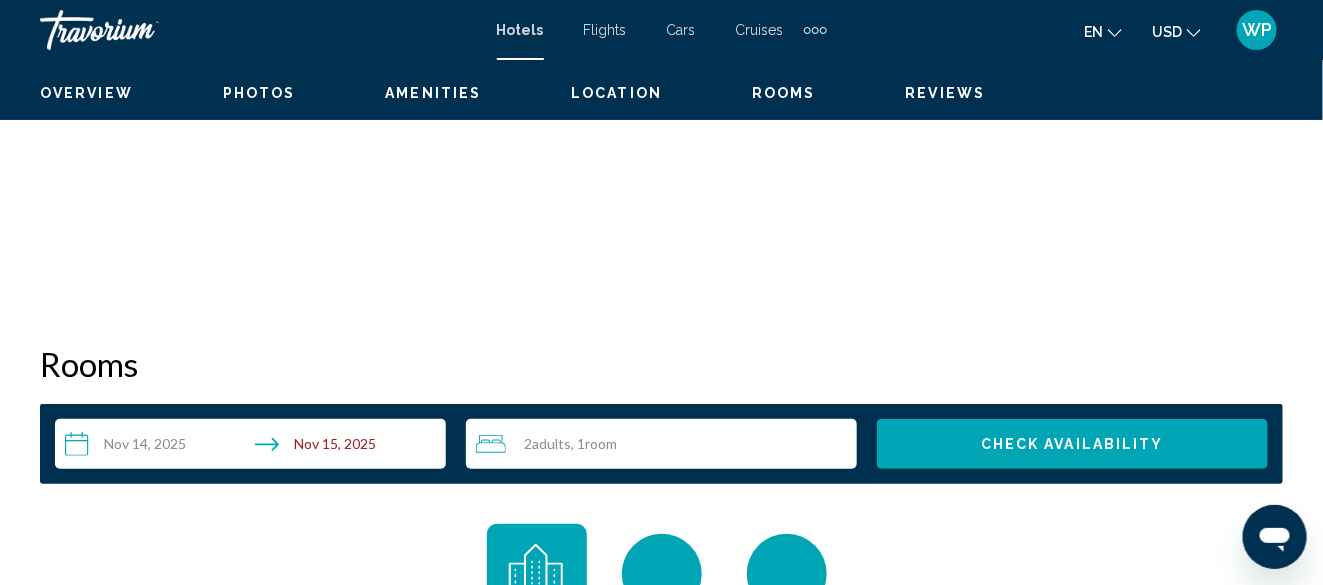 scroll, scrollTop: 242, scrollLeft: 0, axis: vertical 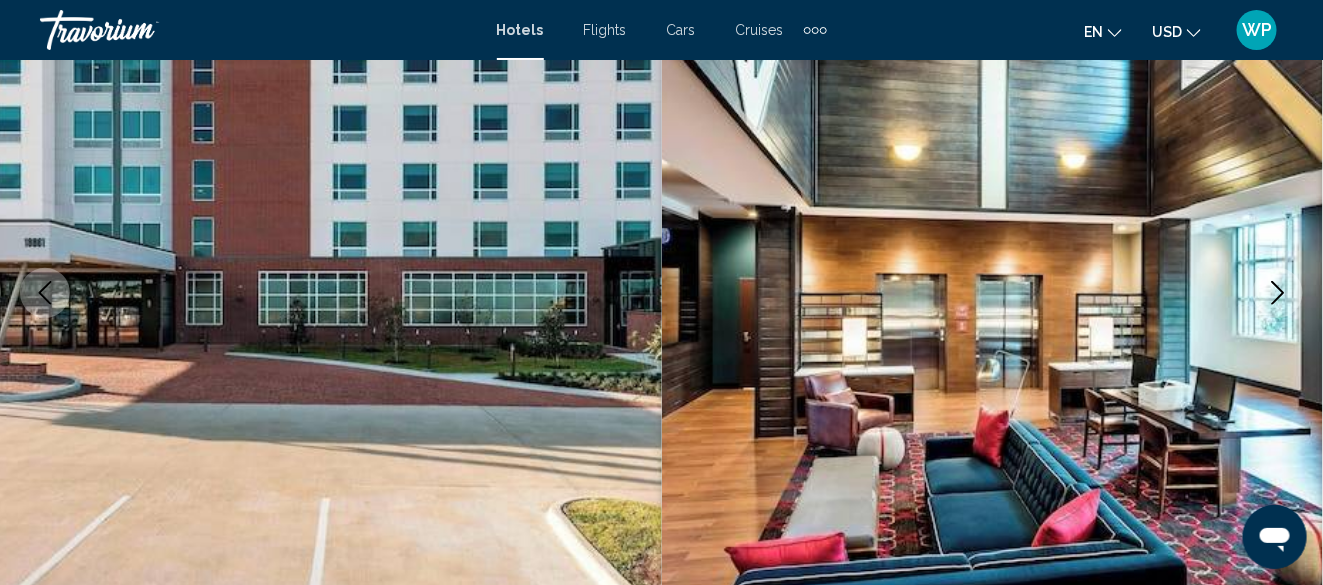 click 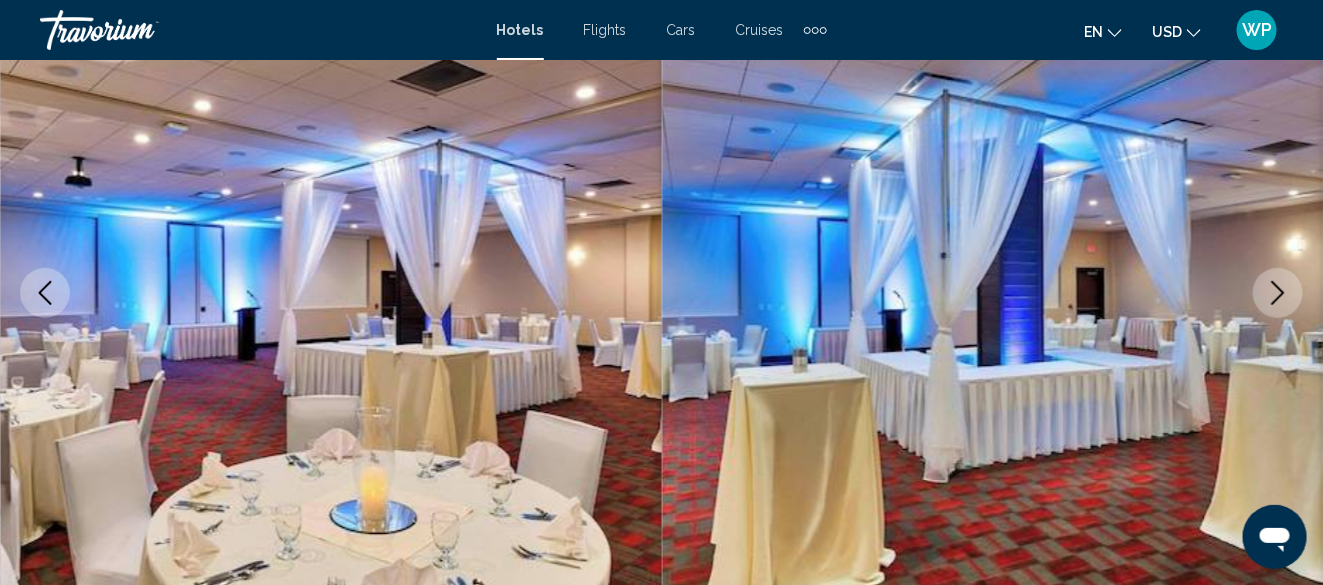 click 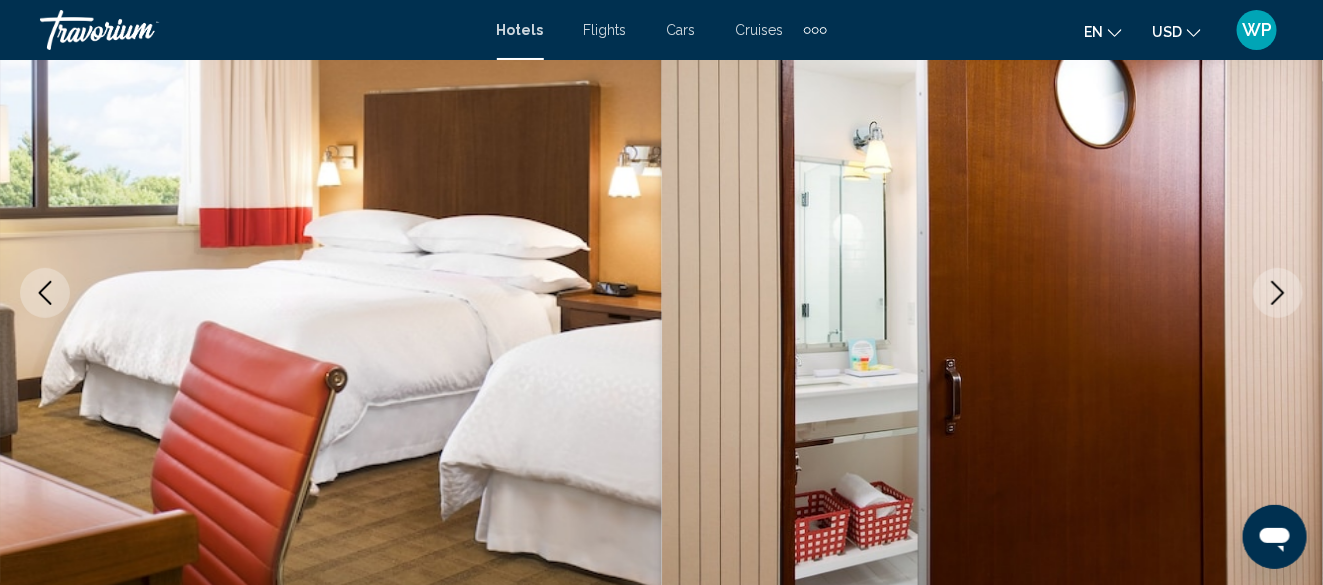 click 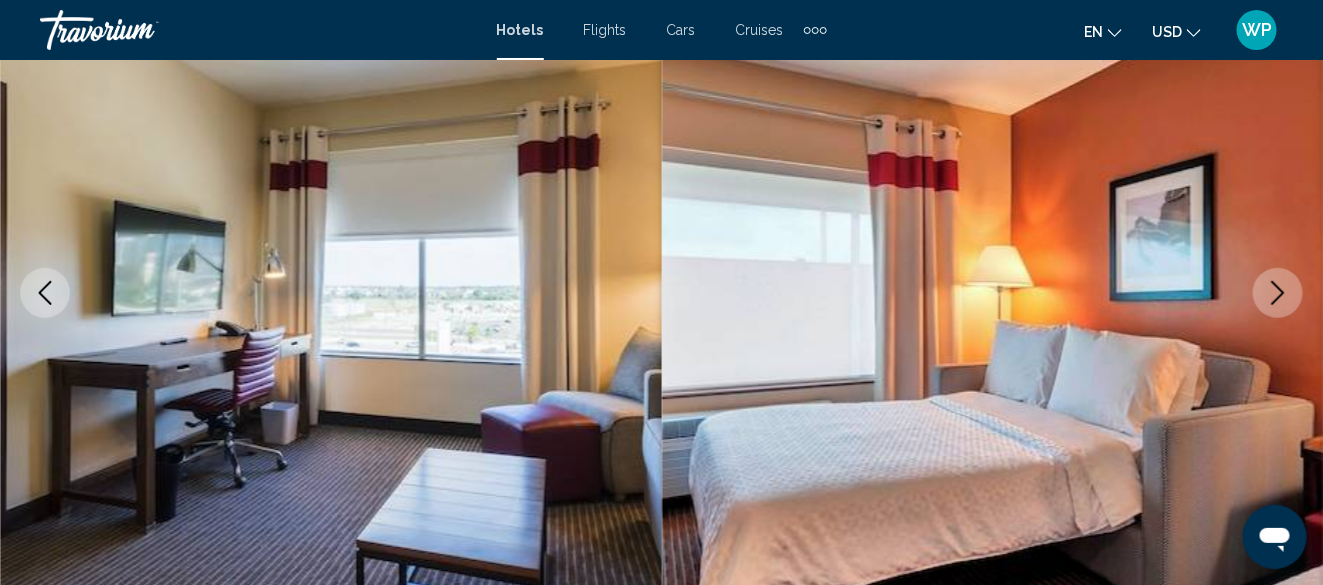 click at bounding box center (1278, 293) 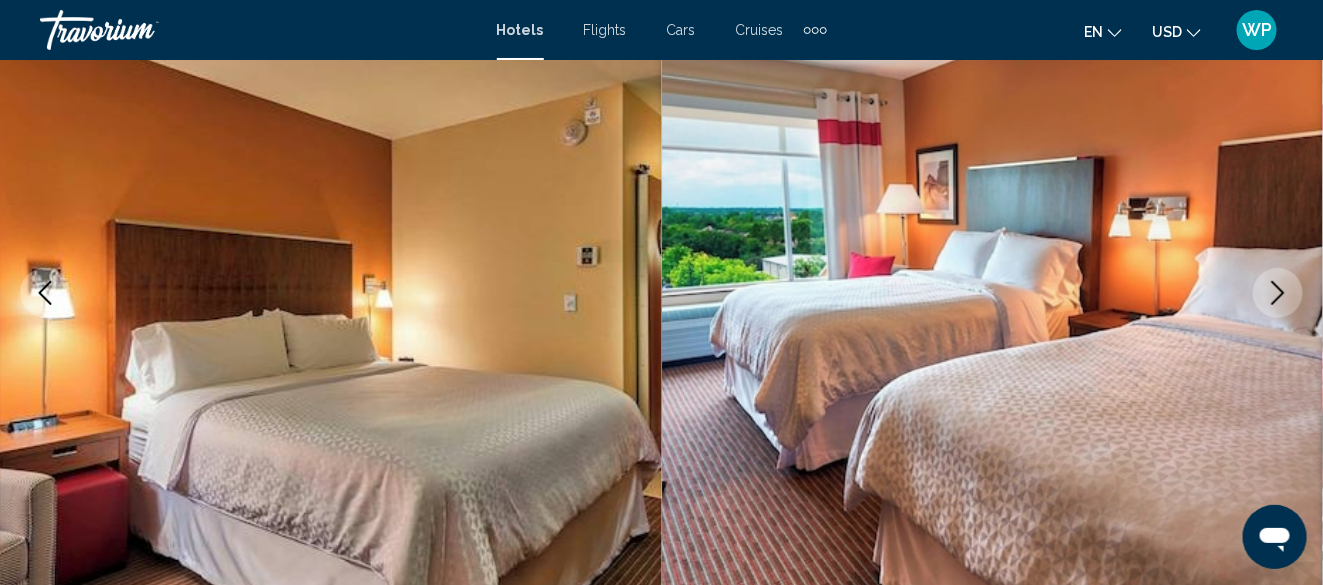 click at bounding box center [1278, 293] 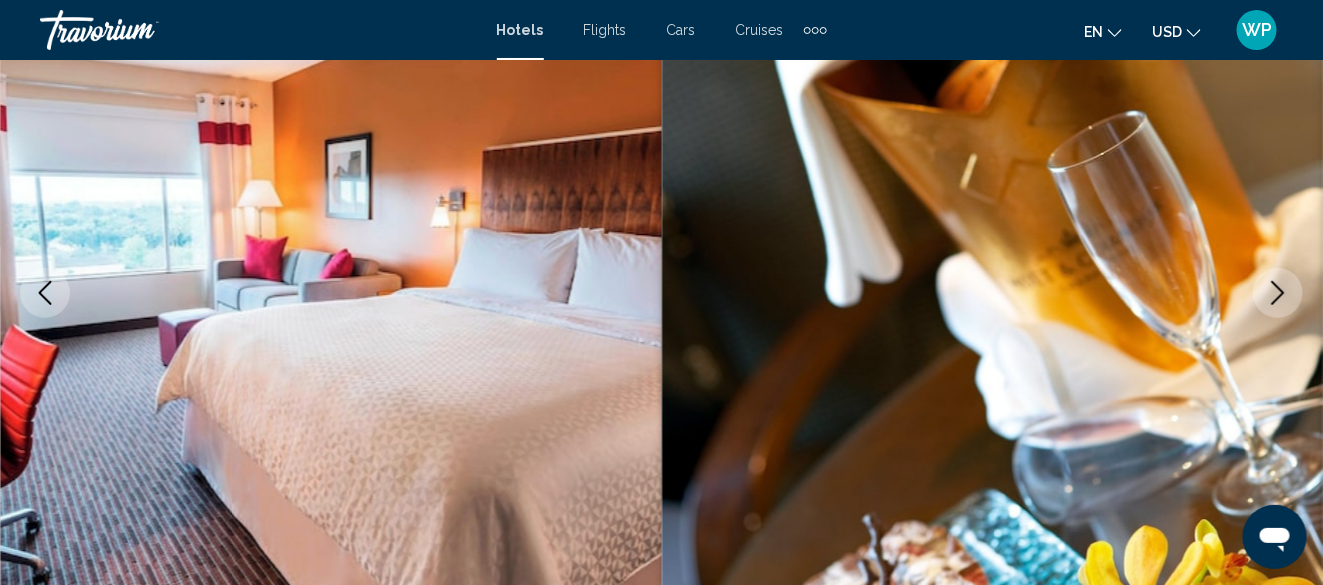 click at bounding box center (1278, 293) 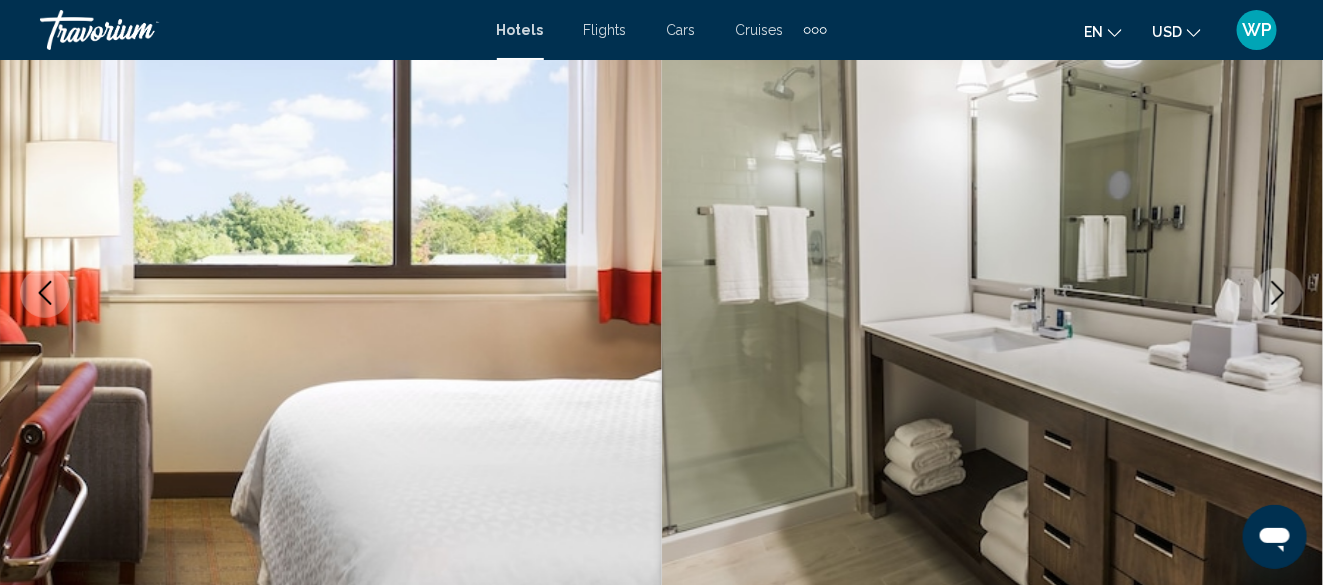 click at bounding box center (1278, 293) 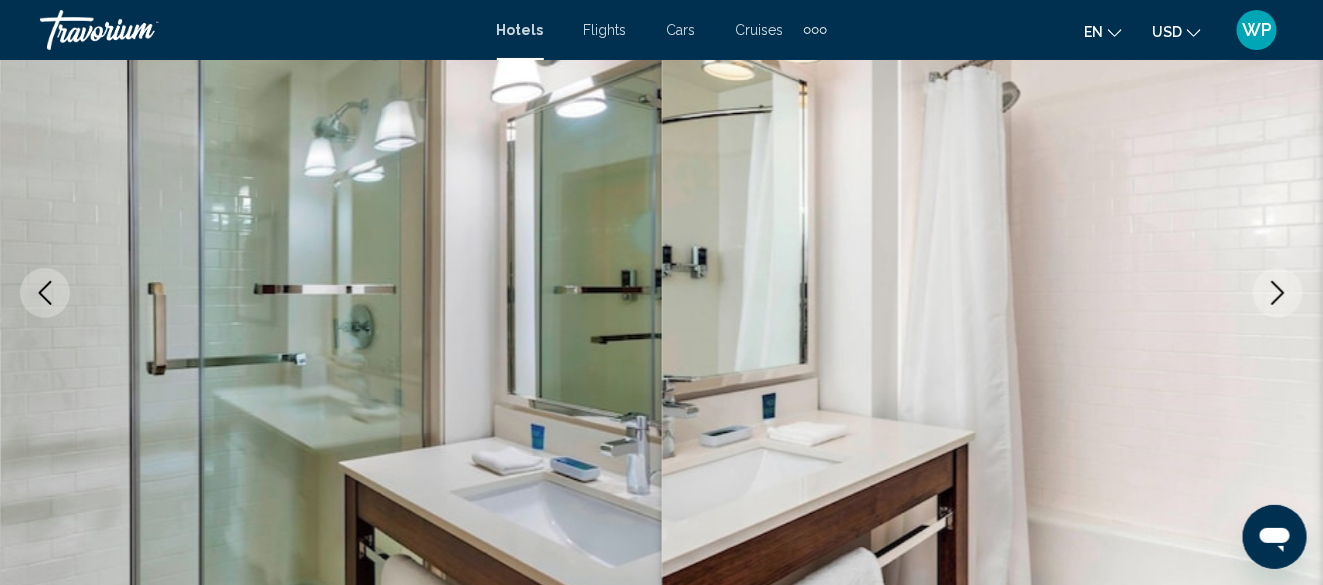 click at bounding box center [1278, 293] 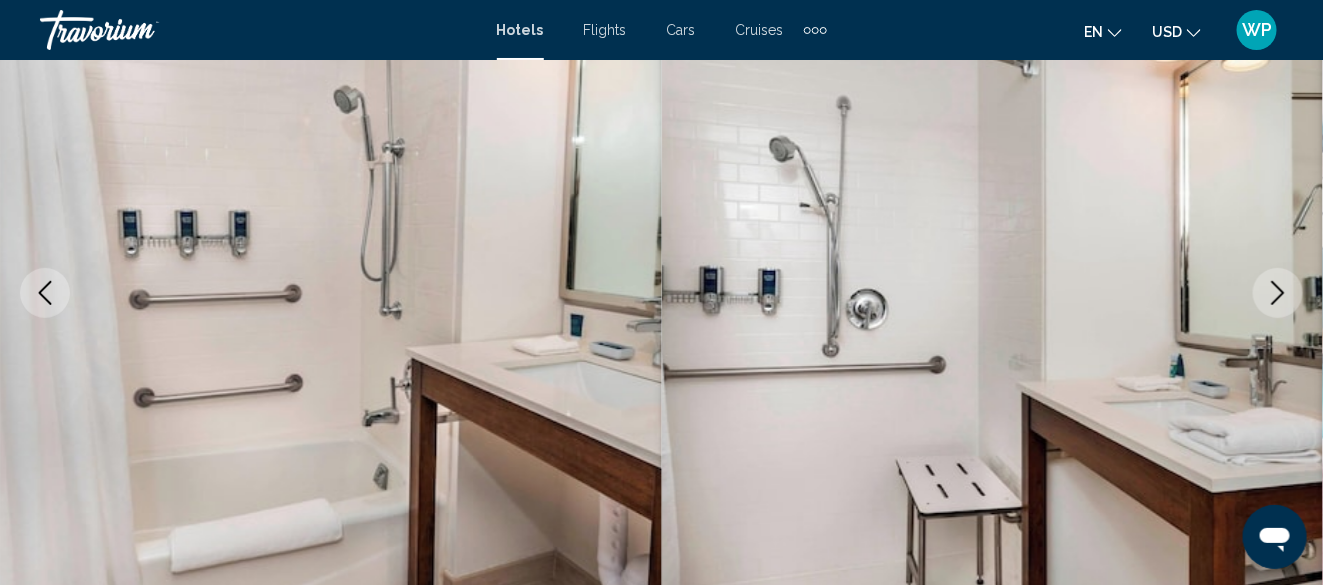 click at bounding box center [1278, 293] 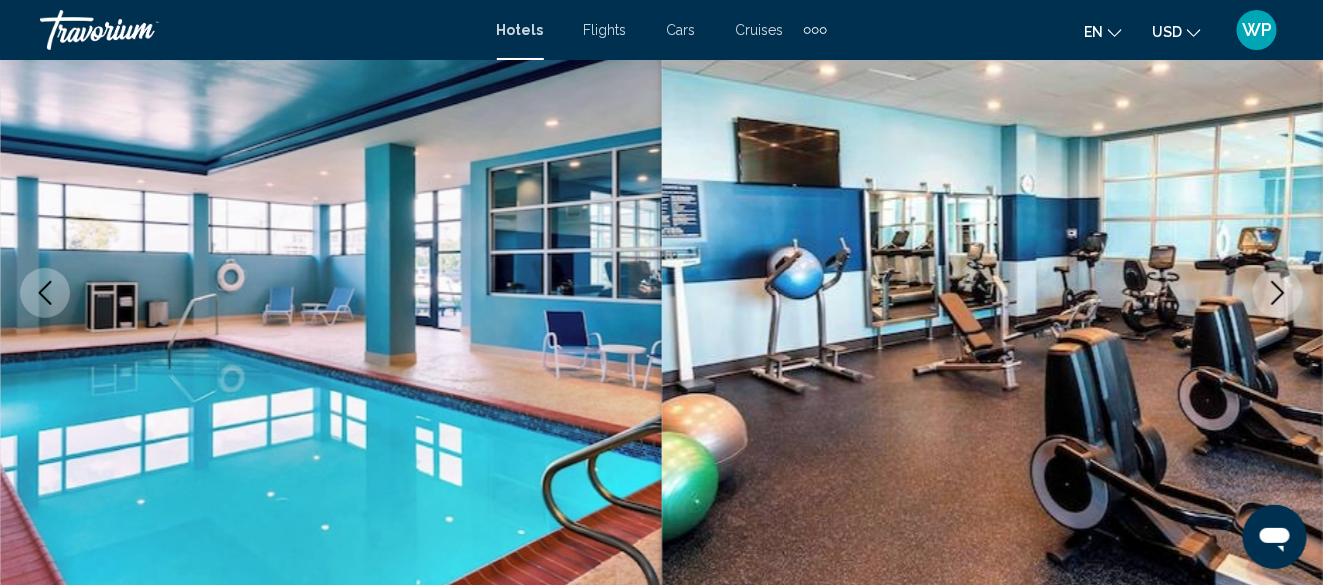 click at bounding box center (1278, 293) 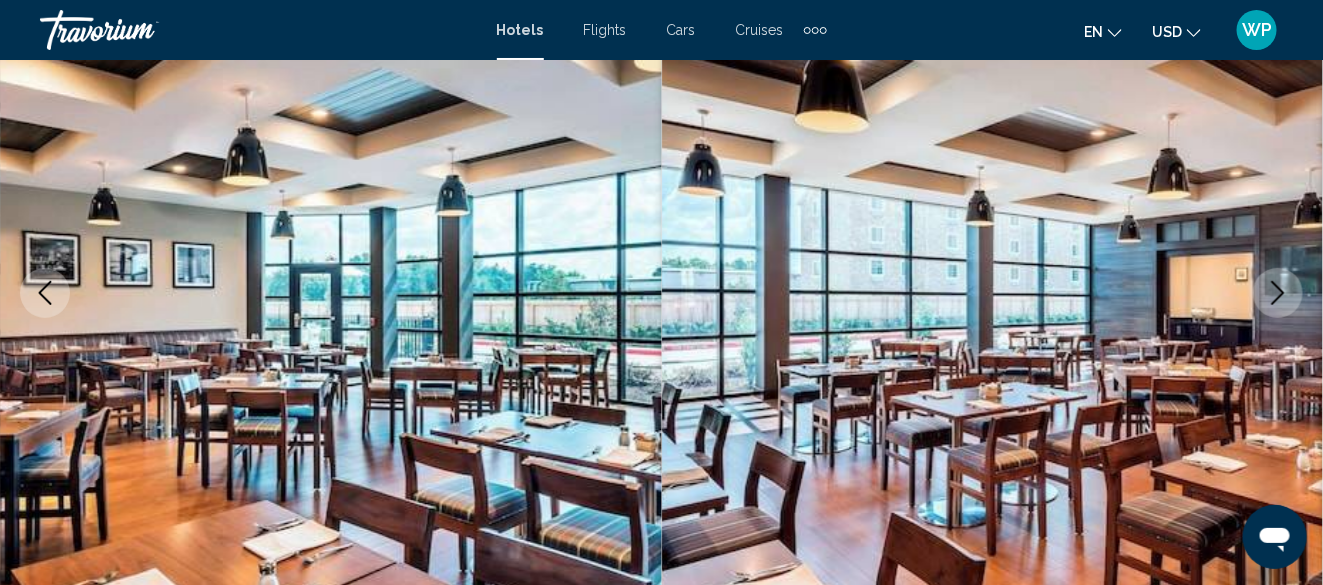 click at bounding box center [1278, 293] 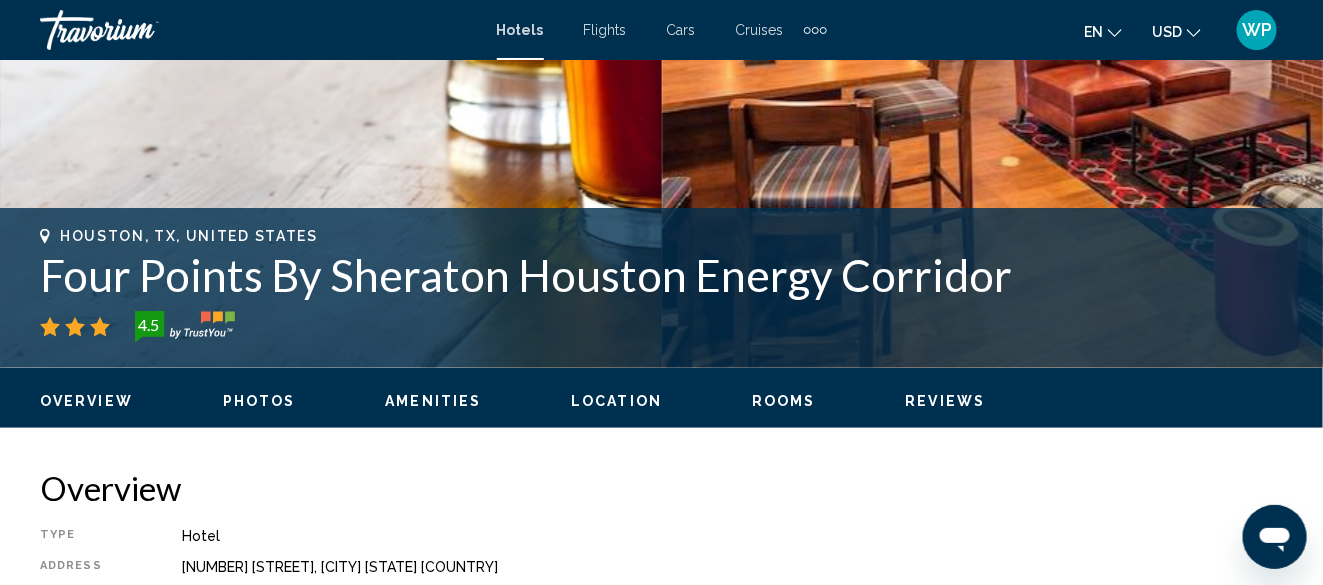 click on "Location" at bounding box center [616, 401] 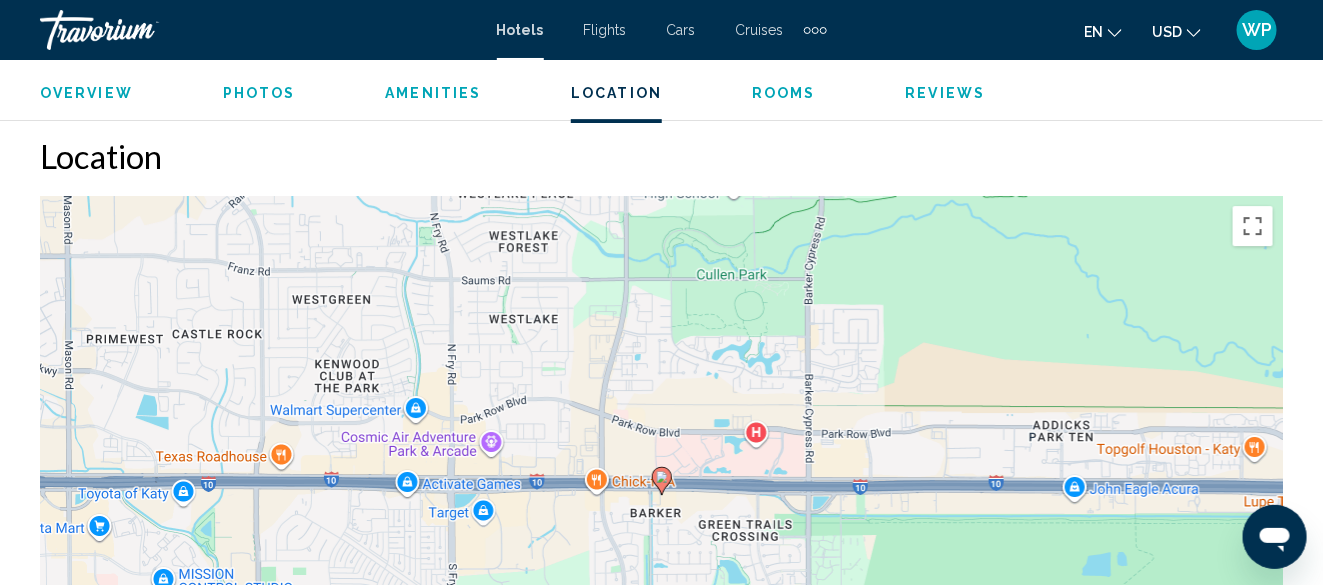 scroll, scrollTop: 2181, scrollLeft: 0, axis: vertical 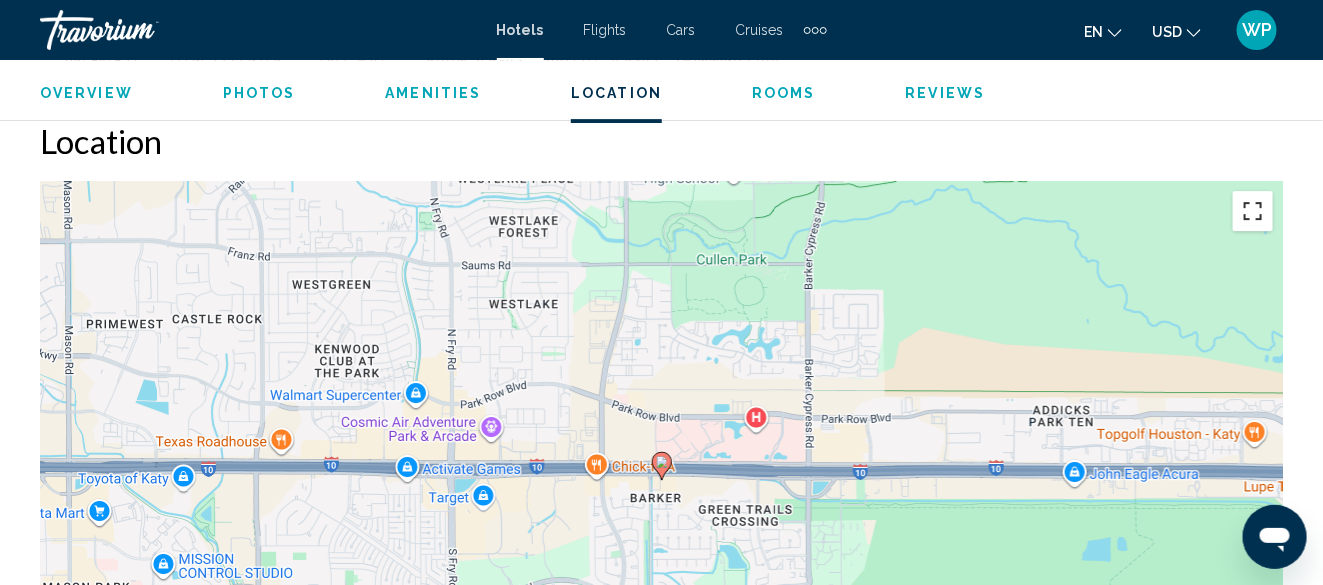 click at bounding box center (1253, 211) 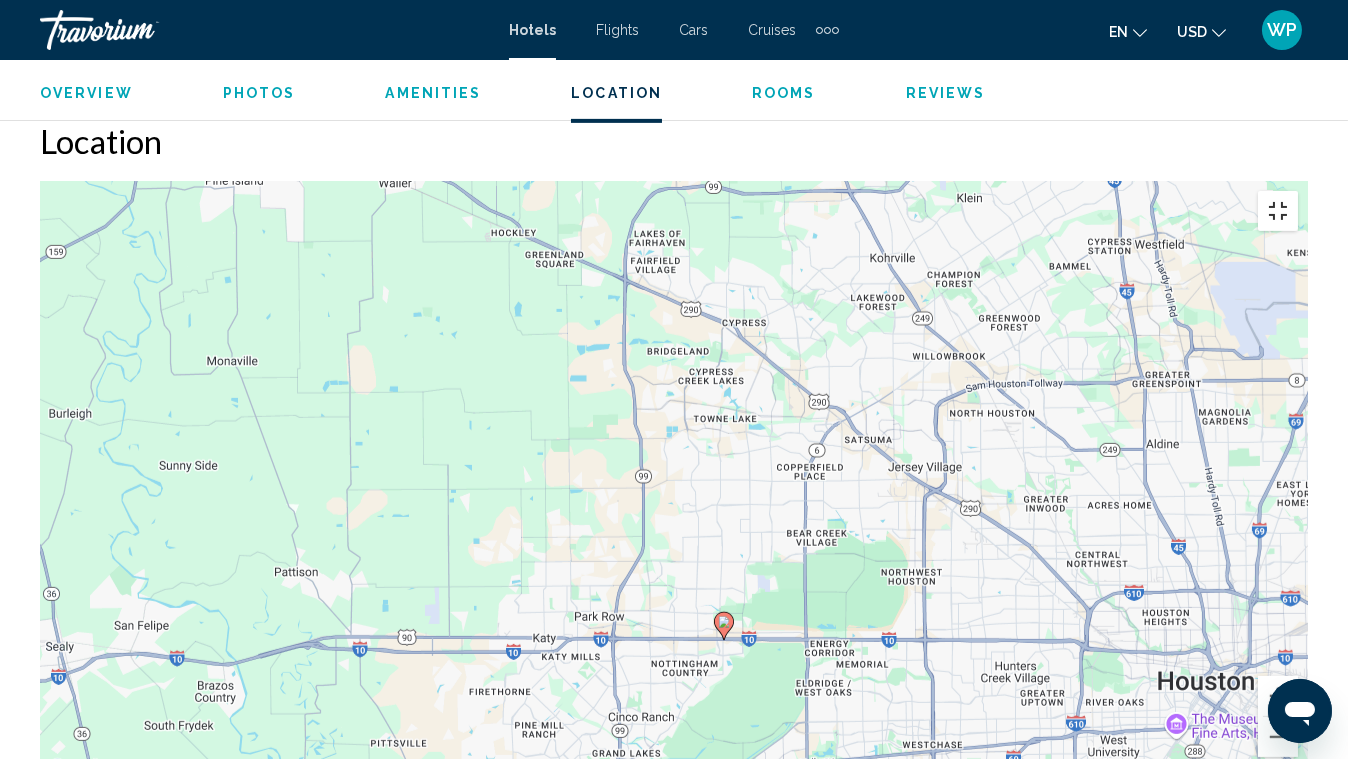 click at bounding box center (1278, 211) 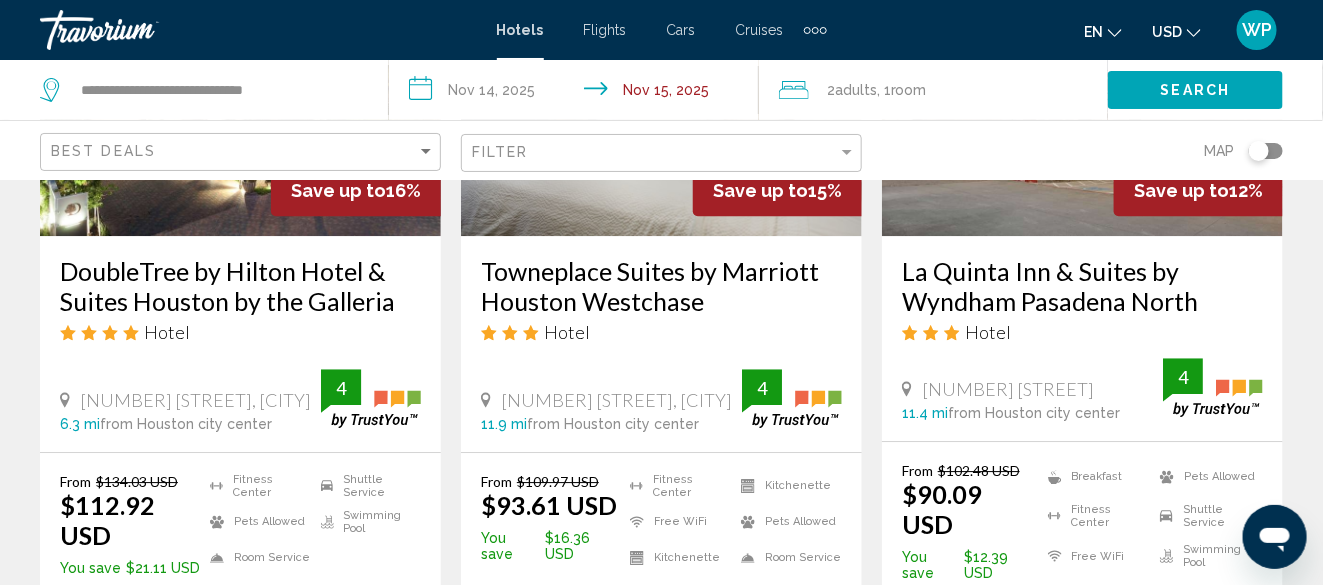 scroll, scrollTop: 2000, scrollLeft: 0, axis: vertical 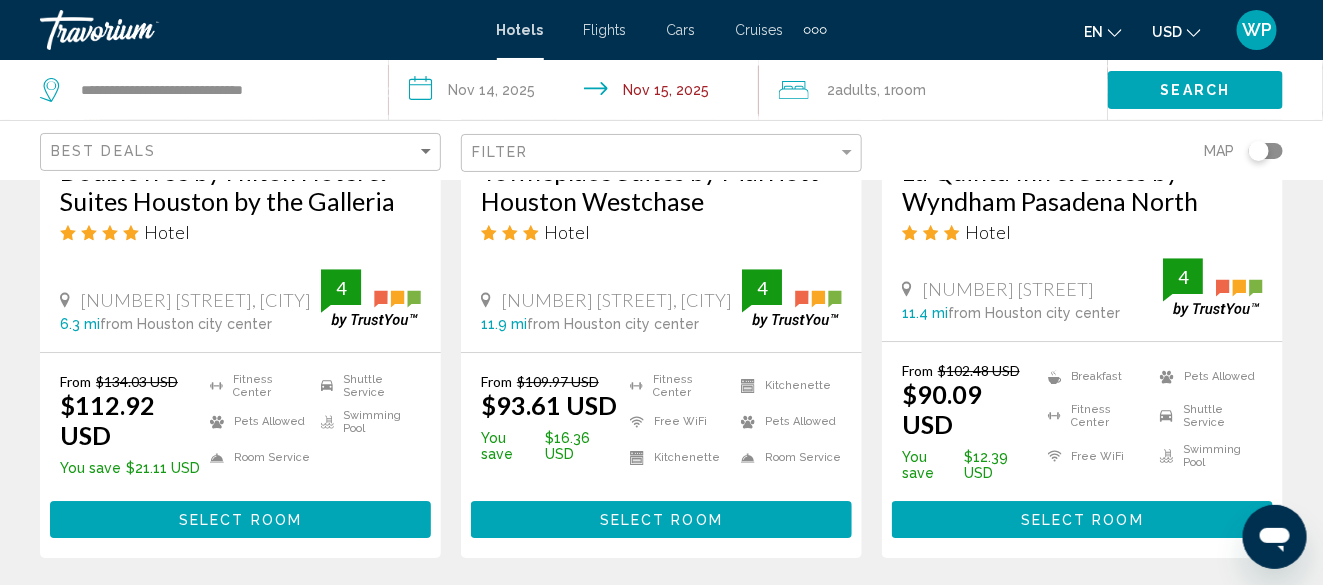 click on "Select Room" at bounding box center [1082, 520] 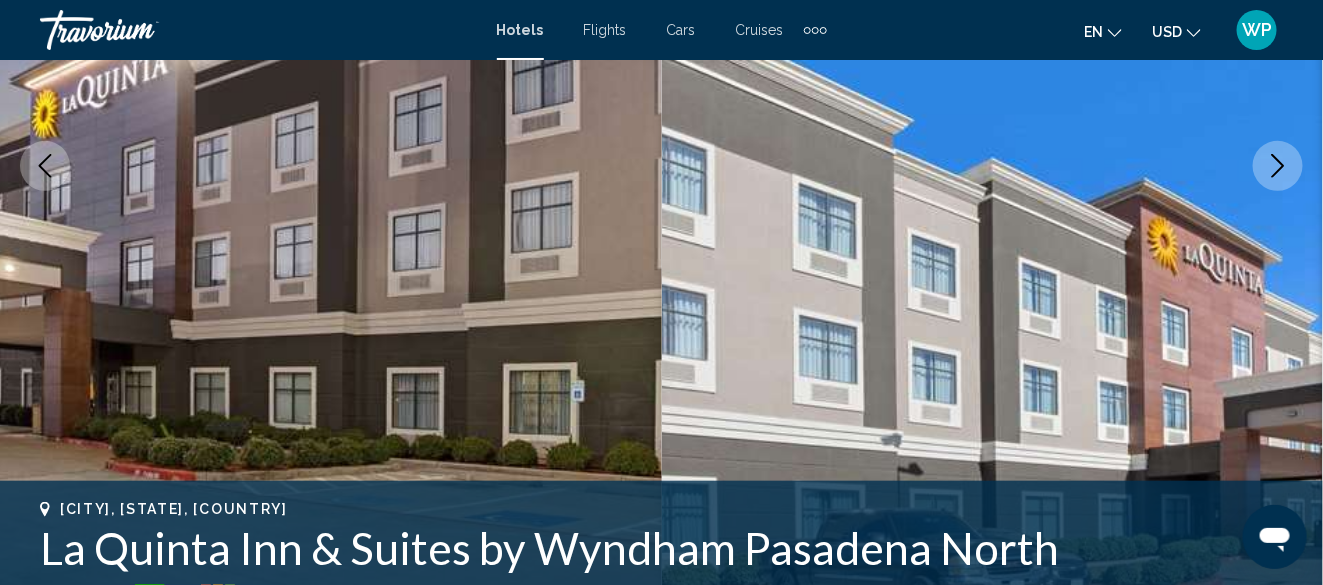 scroll, scrollTop: 542, scrollLeft: 0, axis: vertical 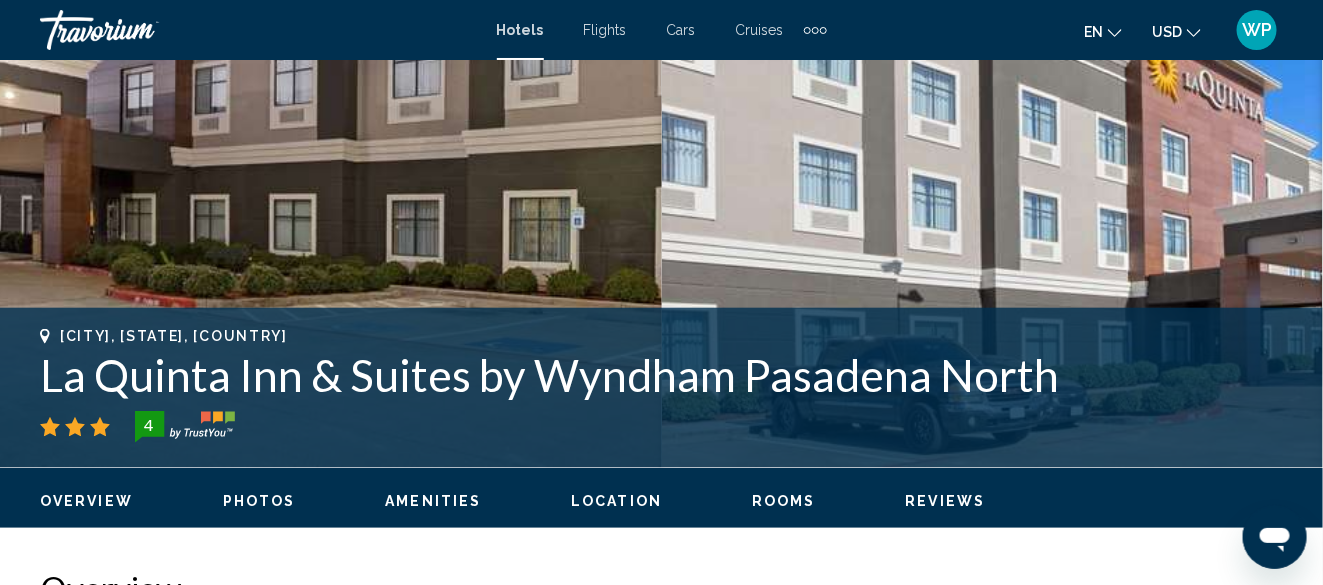 click on "Location" at bounding box center (616, 501) 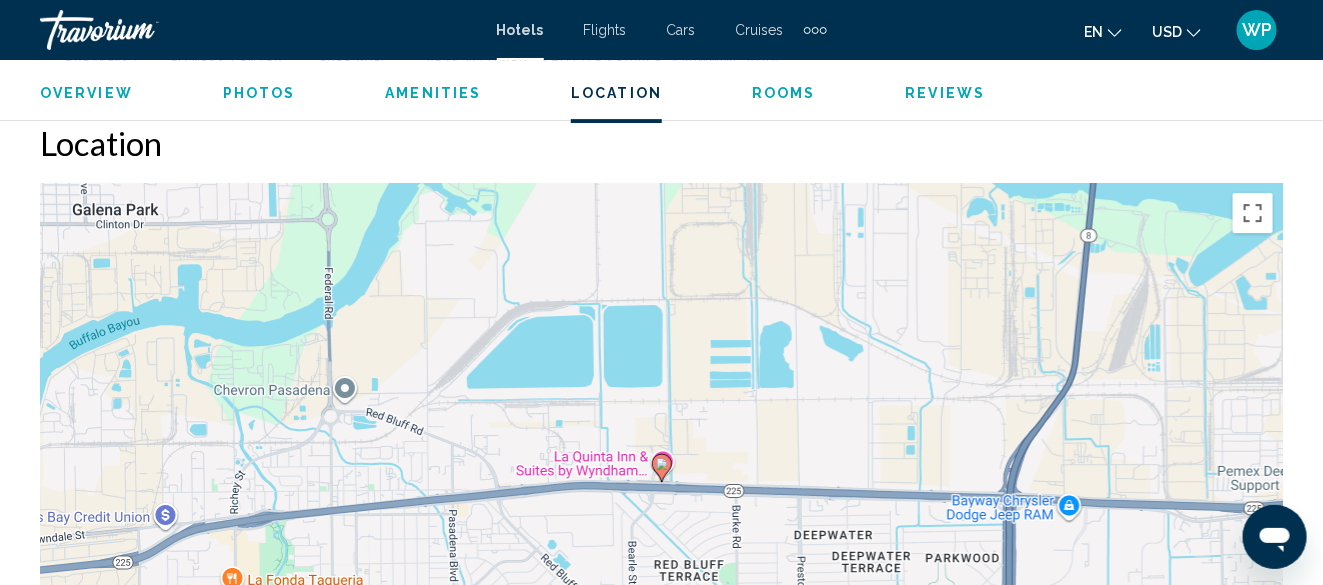scroll, scrollTop: 2181, scrollLeft: 0, axis: vertical 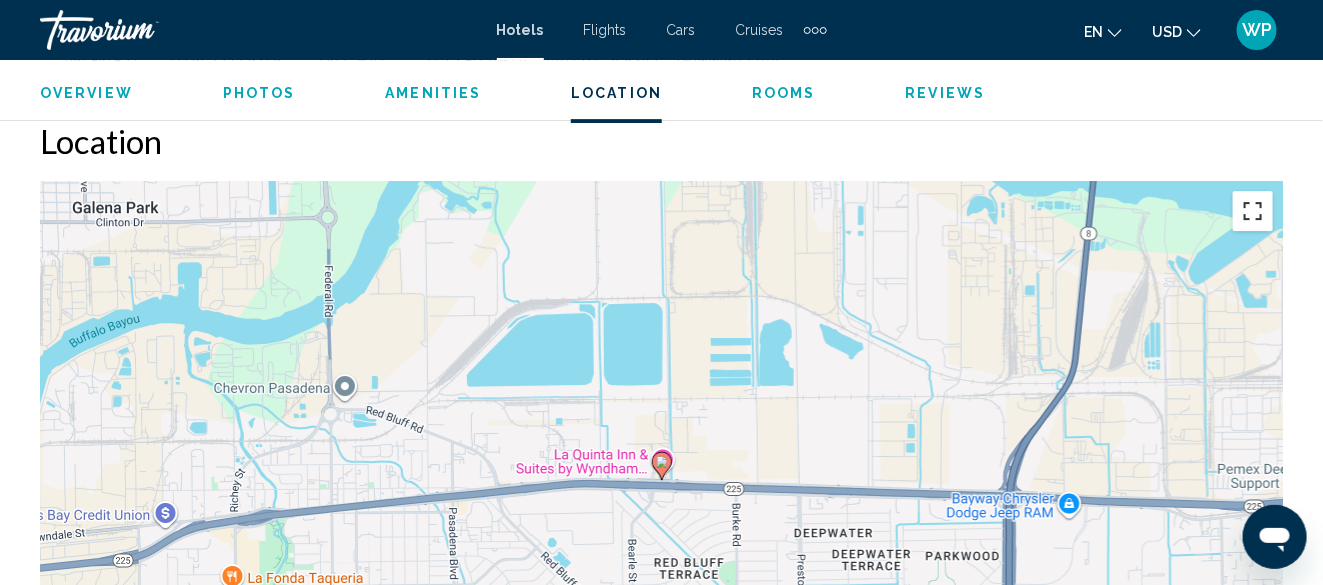 click at bounding box center (1253, 211) 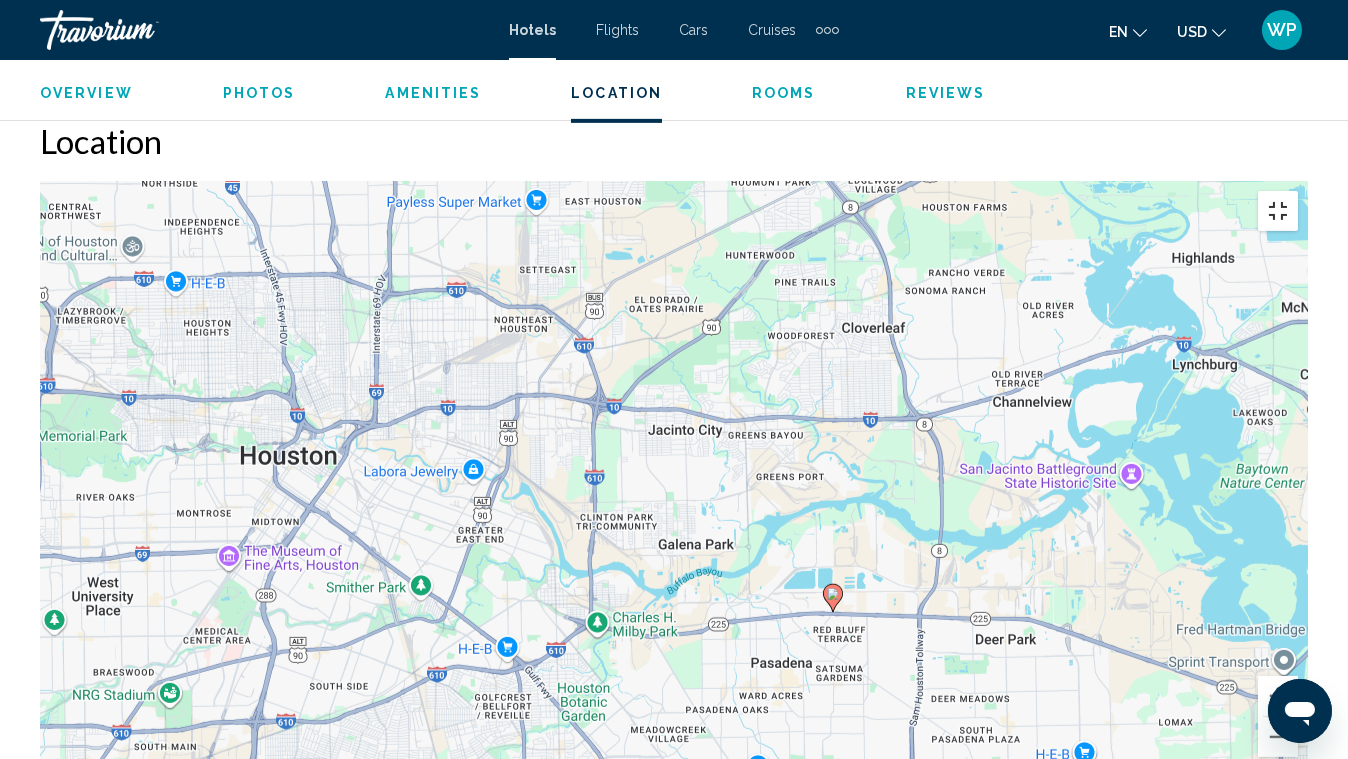 click at bounding box center (1278, 211) 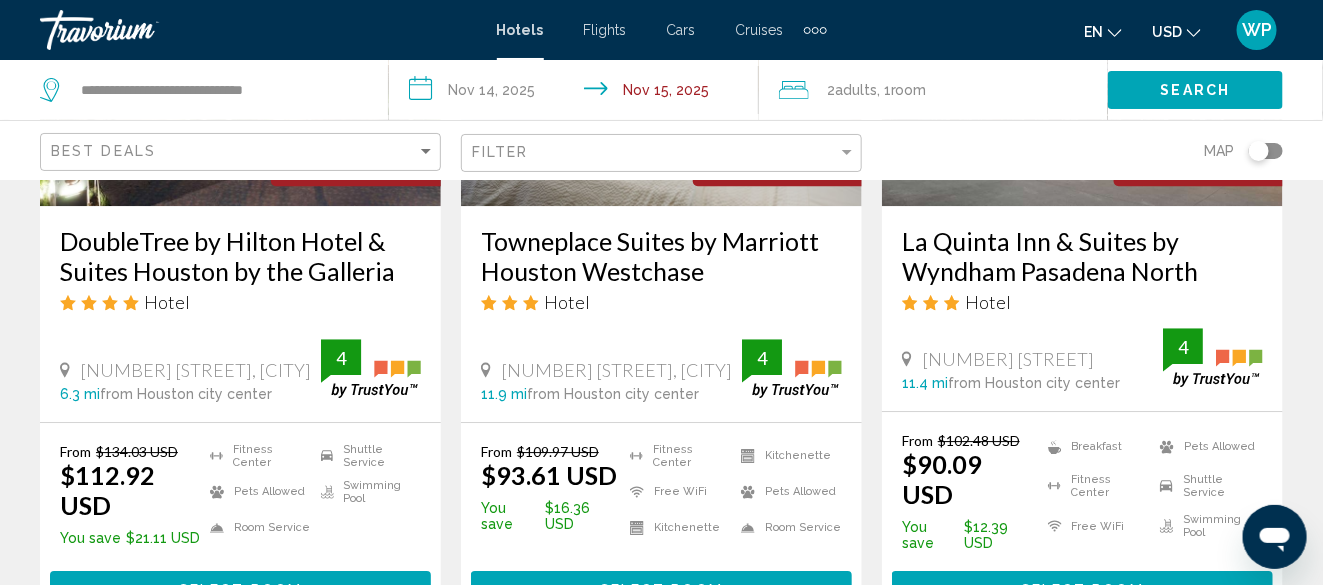 scroll, scrollTop: 1800, scrollLeft: 0, axis: vertical 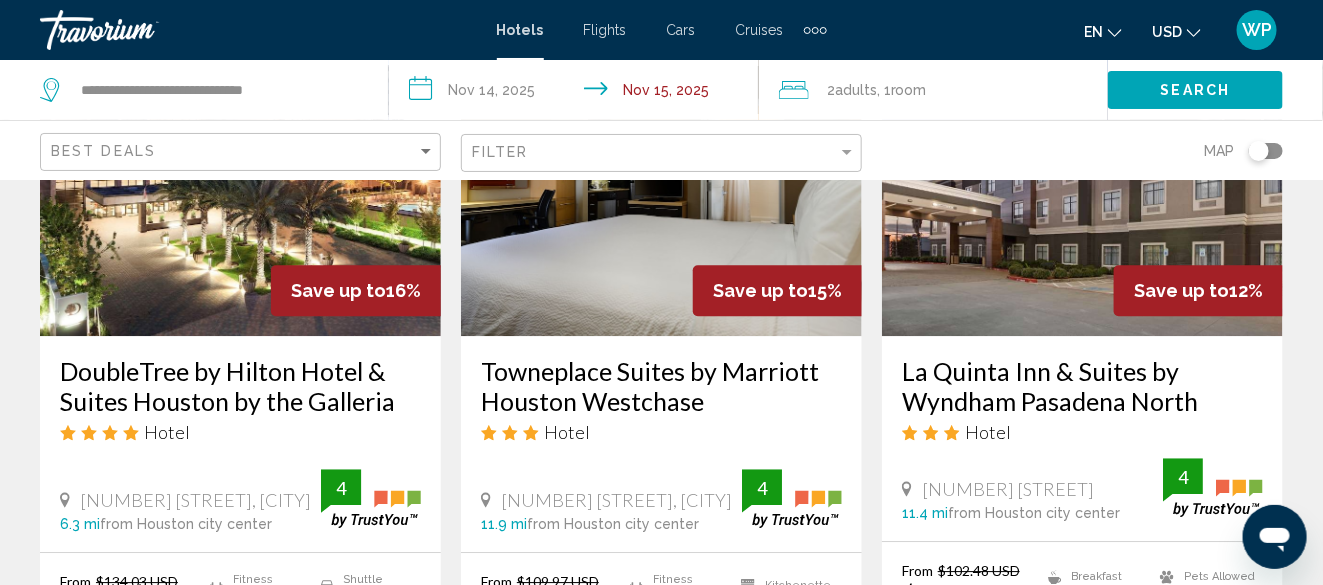 click at bounding box center (240, 176) 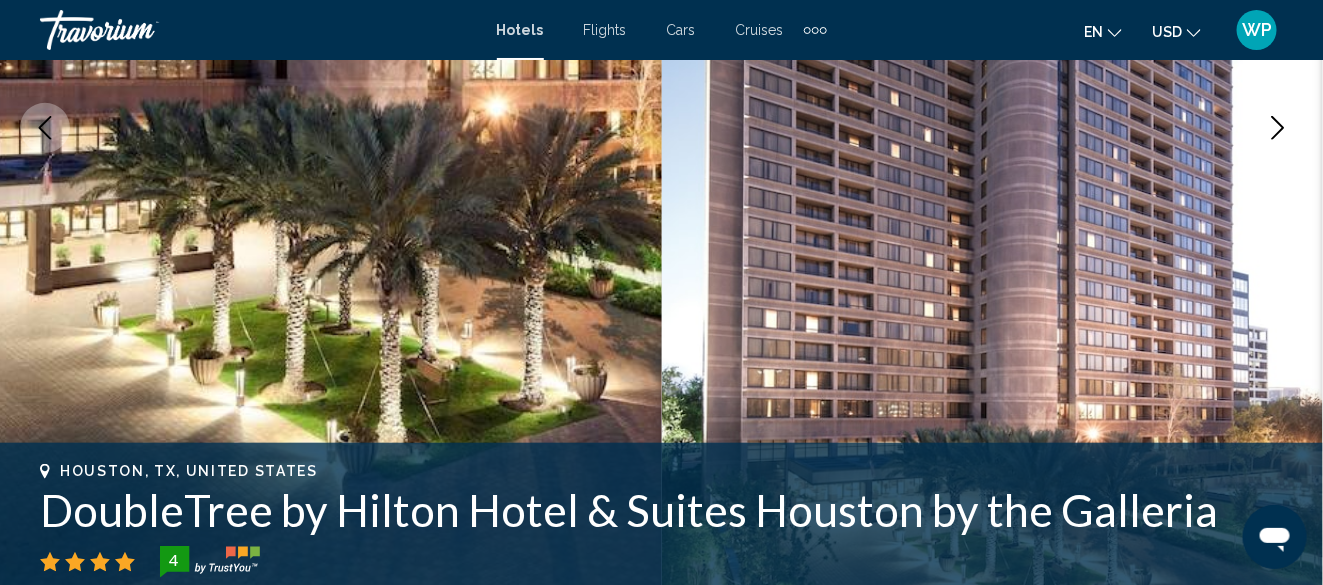 scroll, scrollTop: 542, scrollLeft: 0, axis: vertical 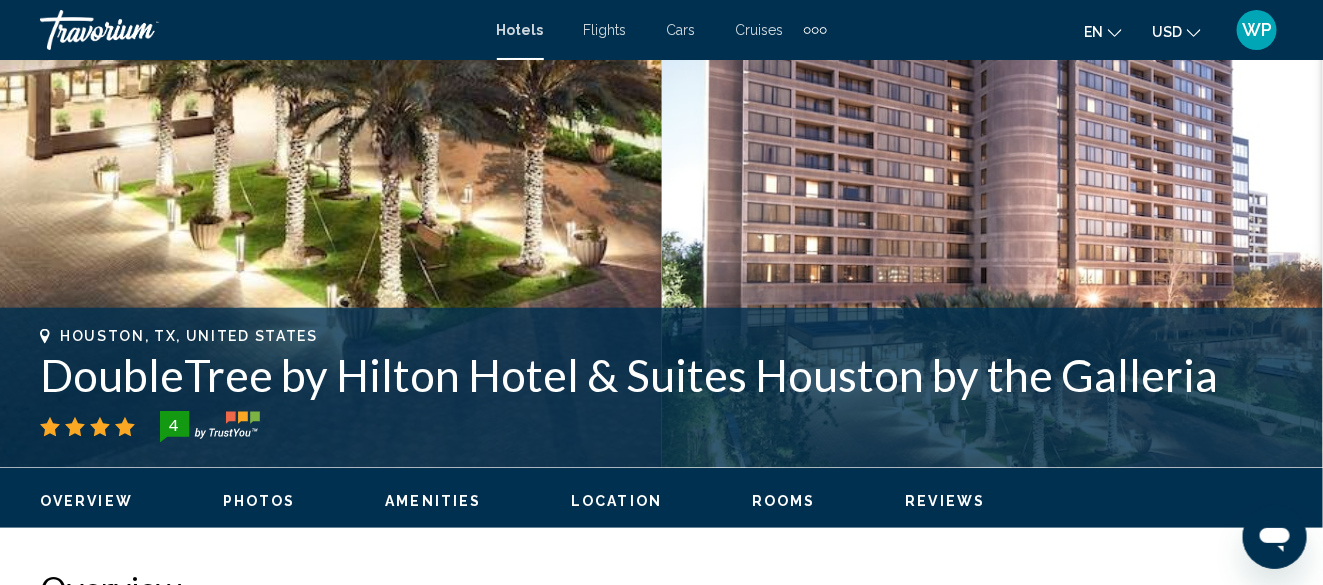 click on "Location" at bounding box center (616, 501) 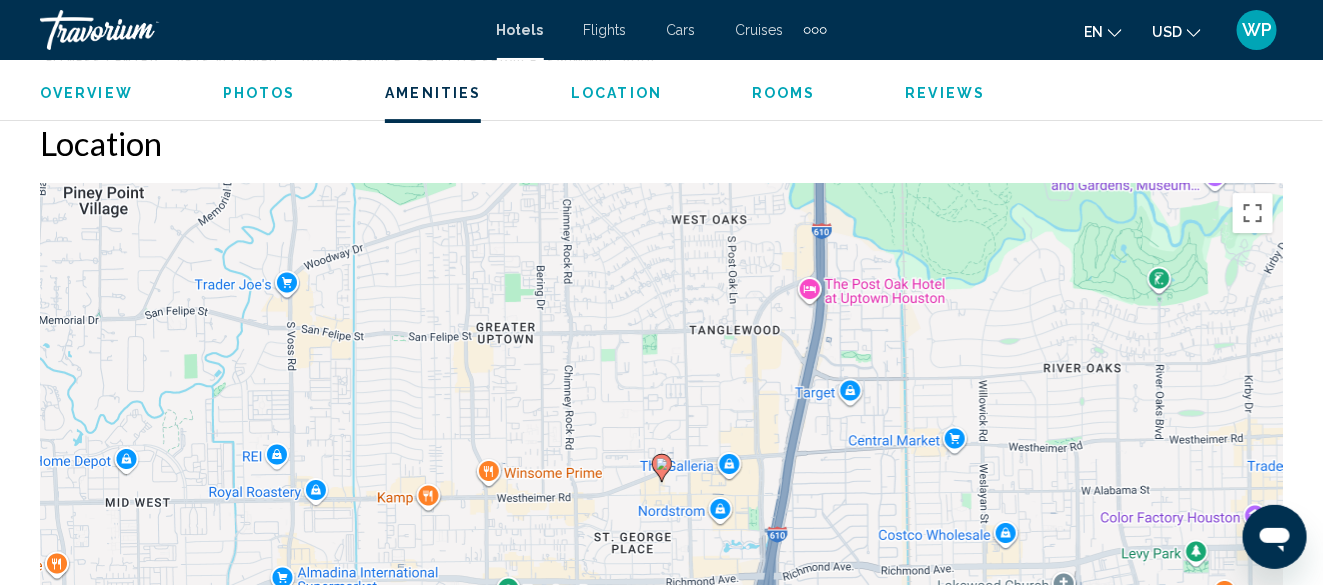 scroll, scrollTop: 2181, scrollLeft: 0, axis: vertical 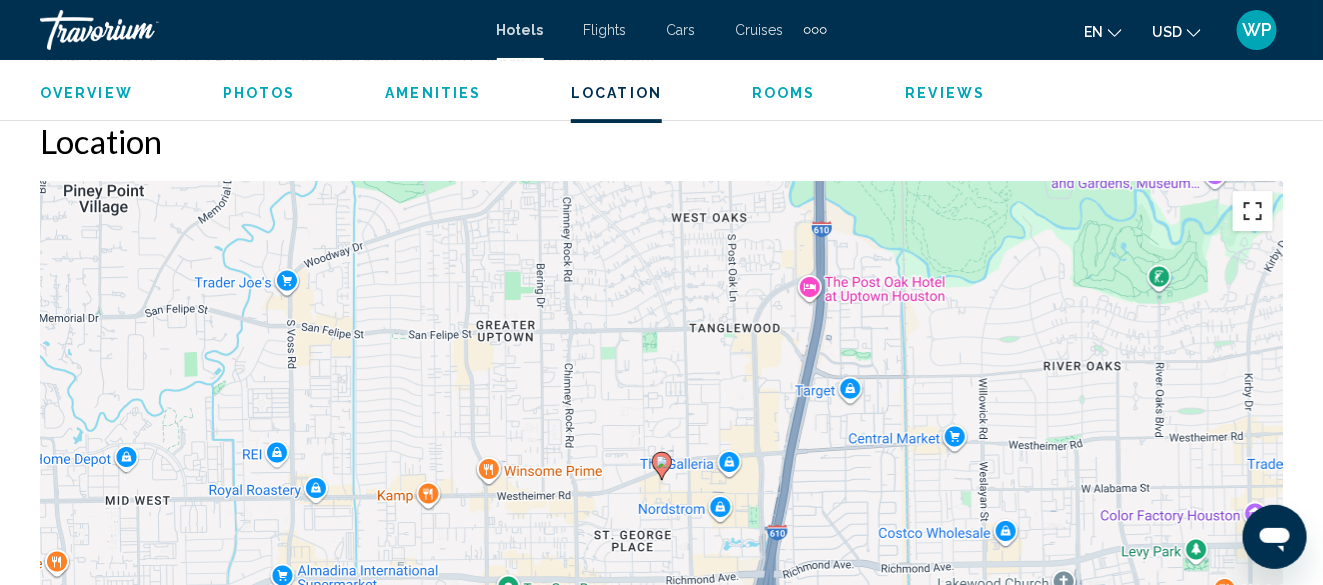drag, startPoint x: 1264, startPoint y: 210, endPoint x: 1258, endPoint y: 342, distance: 132.13629 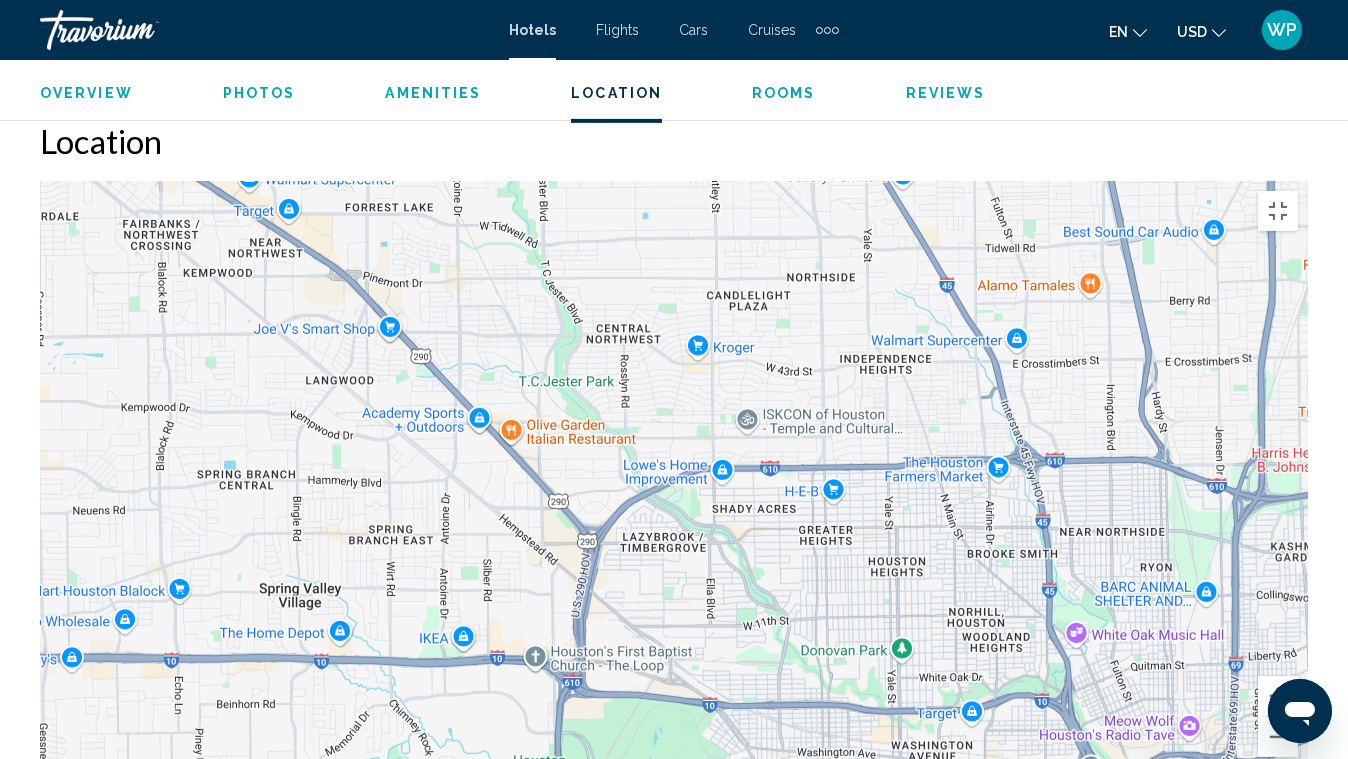 drag, startPoint x: 977, startPoint y: 278, endPoint x: 767, endPoint y: 714, distance: 483.93802 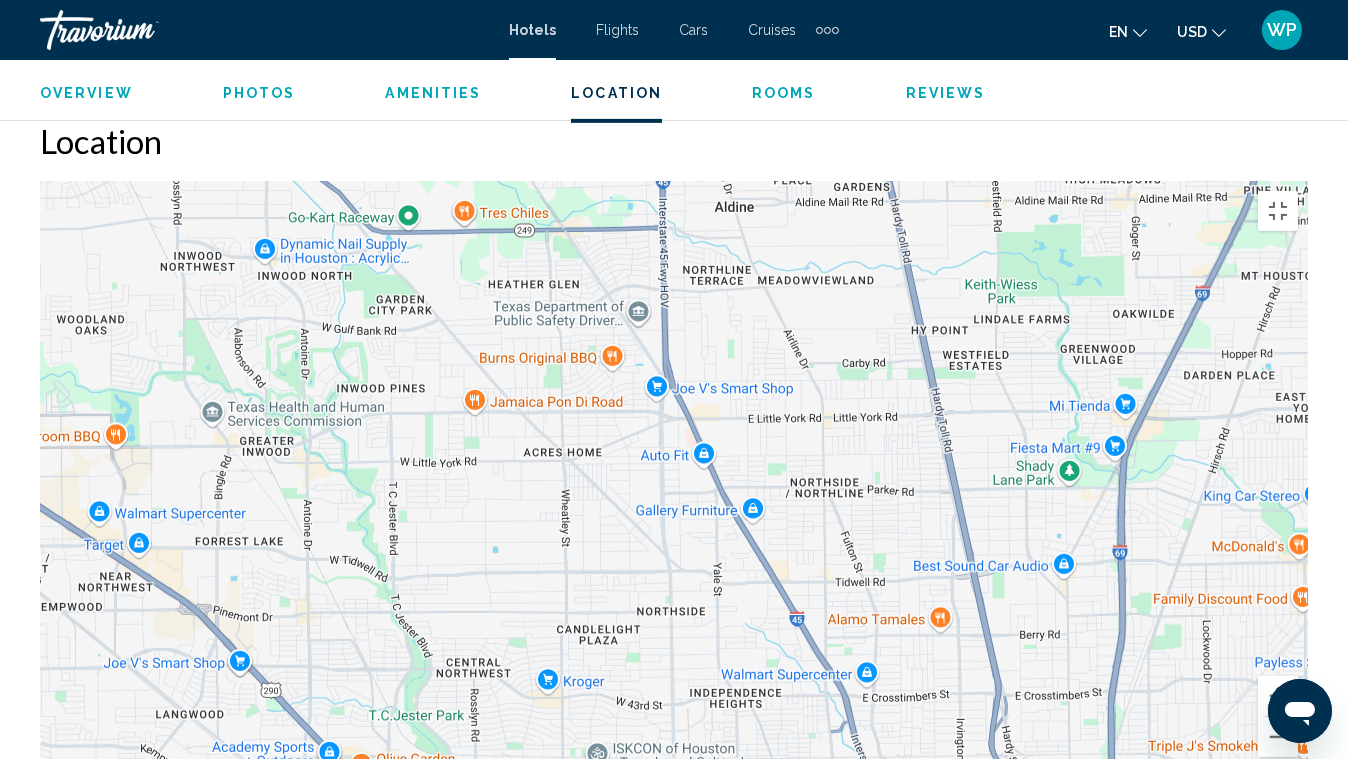 drag, startPoint x: 859, startPoint y: 264, endPoint x: 711, endPoint y: 590, distance: 358.02234 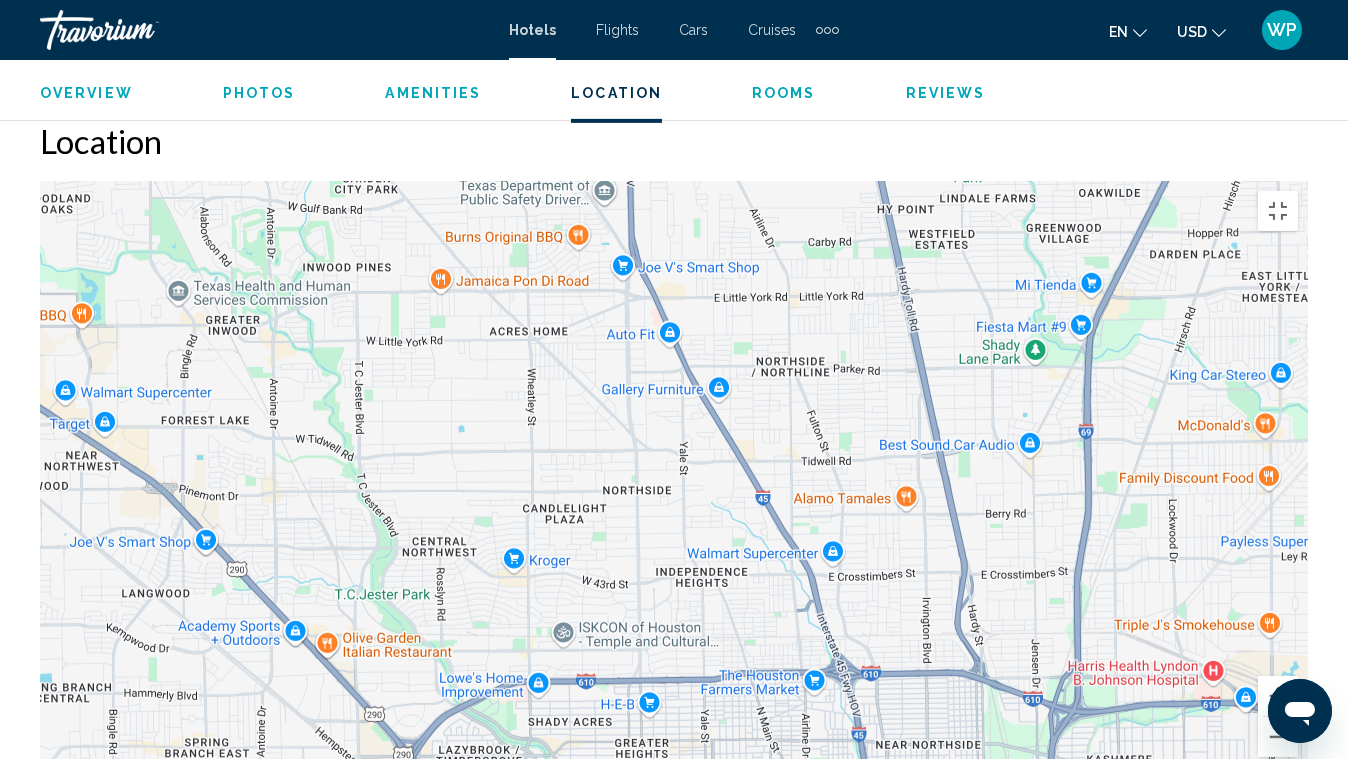 drag, startPoint x: 856, startPoint y: 422, endPoint x: 835, endPoint y: 202, distance: 221 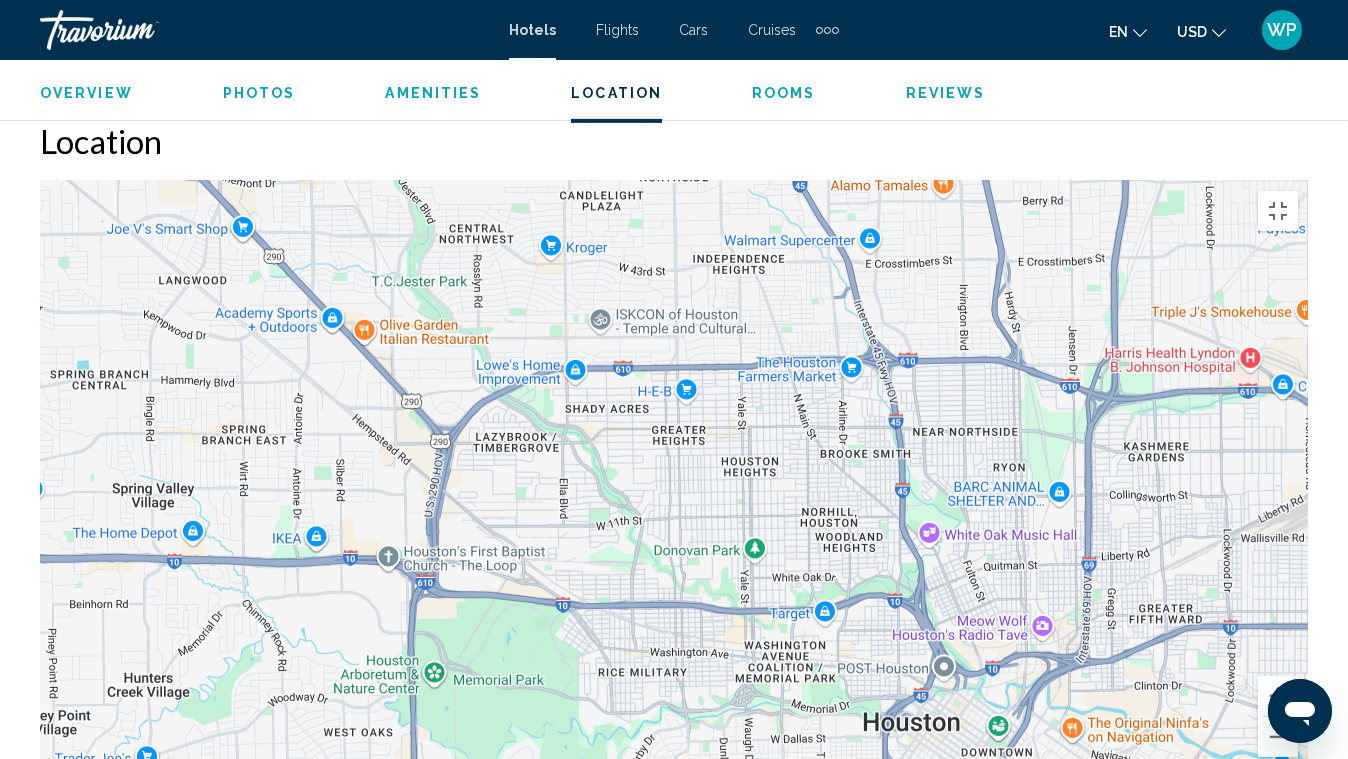 drag, startPoint x: 839, startPoint y: 670, endPoint x: 877, endPoint y: 369, distance: 303.3892 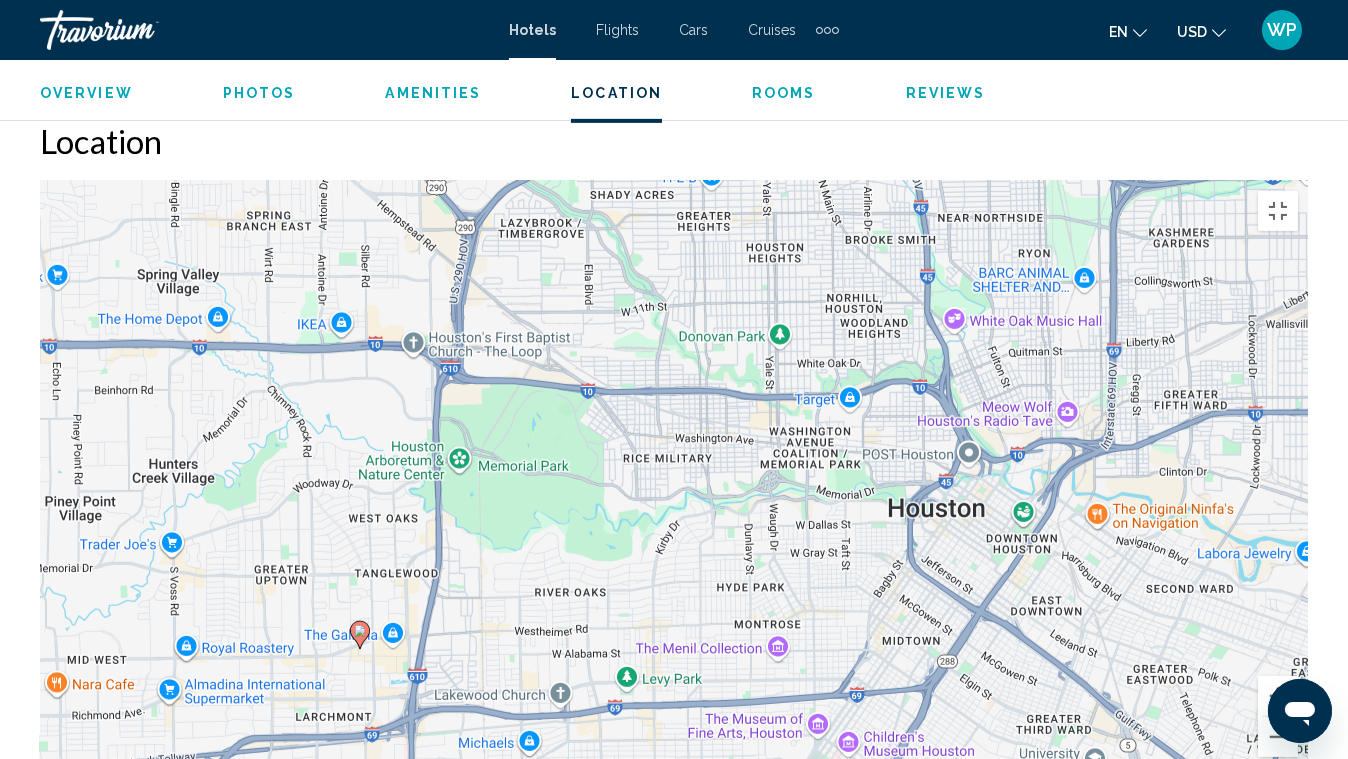 drag, startPoint x: 463, startPoint y: 711, endPoint x: 489, endPoint y: 496, distance: 216.56639 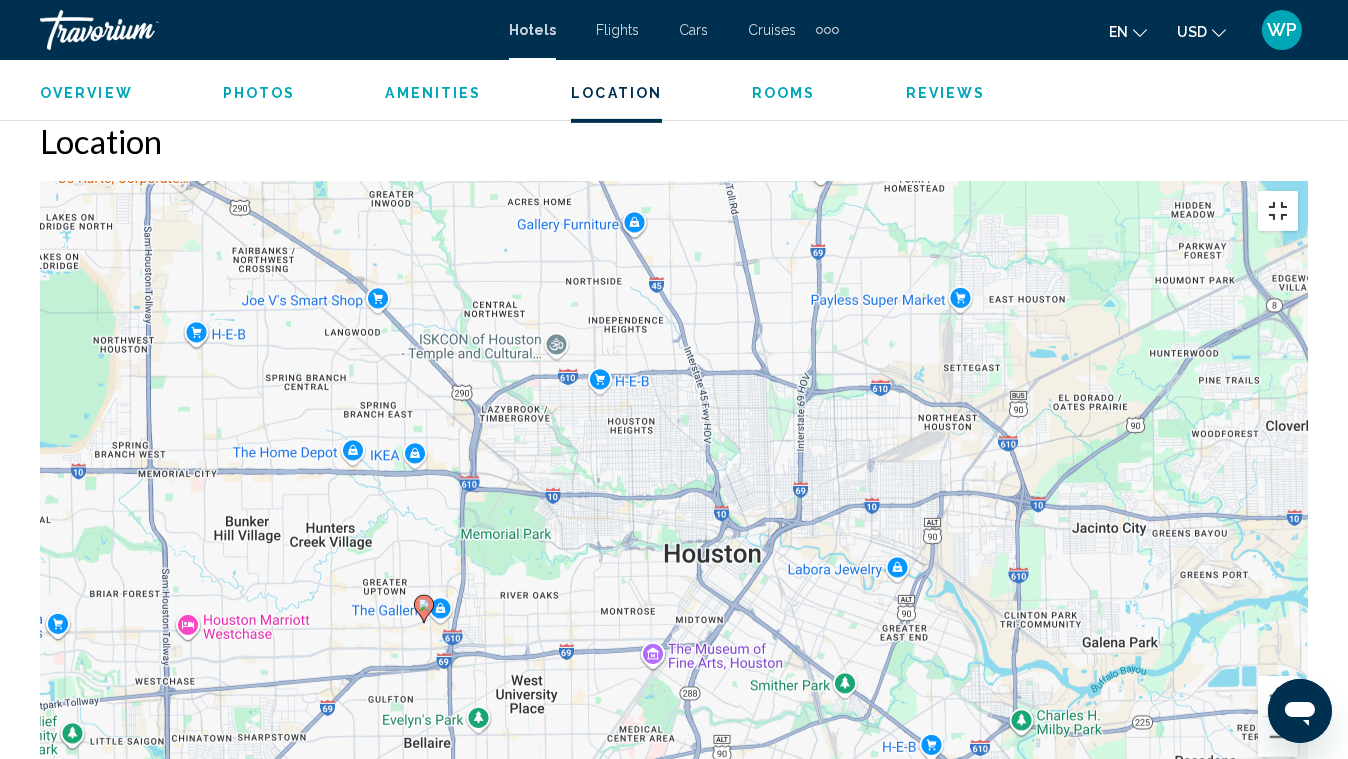 click at bounding box center (1278, 211) 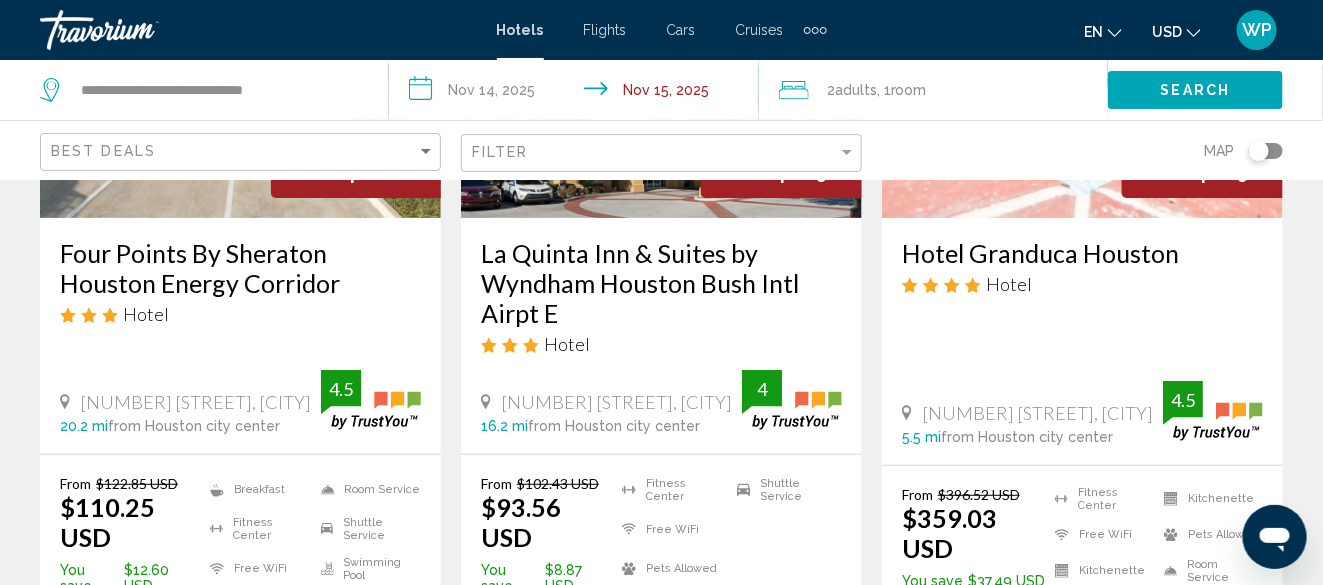 scroll, scrollTop: 2800, scrollLeft: 0, axis: vertical 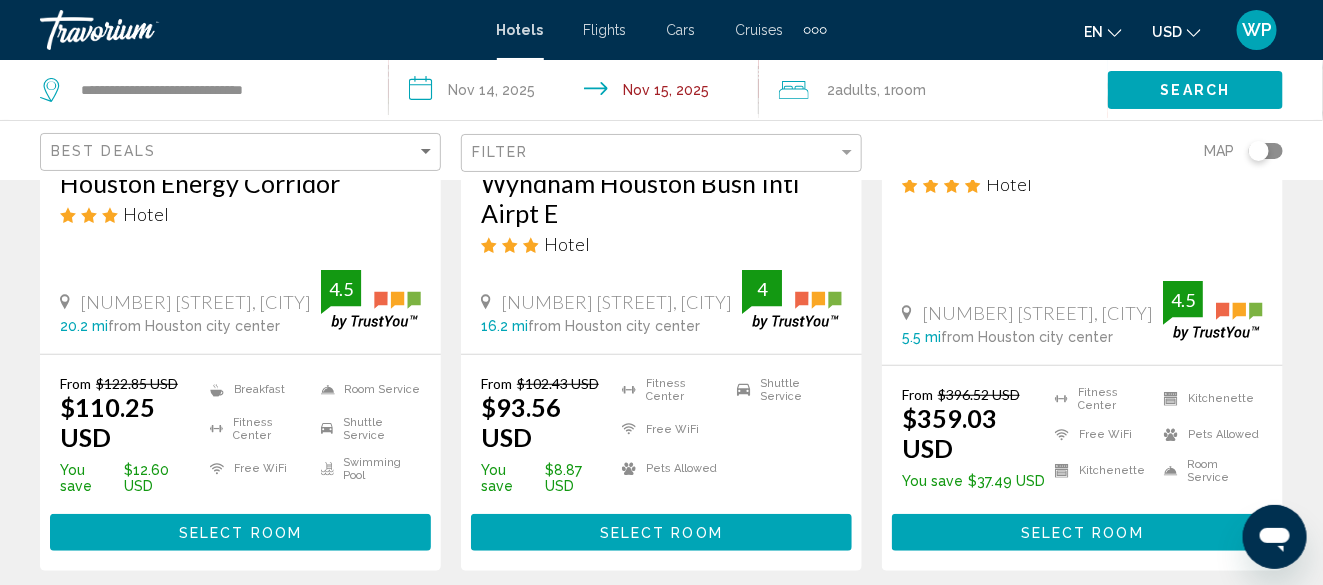 click on "Select Room" at bounding box center (661, 533) 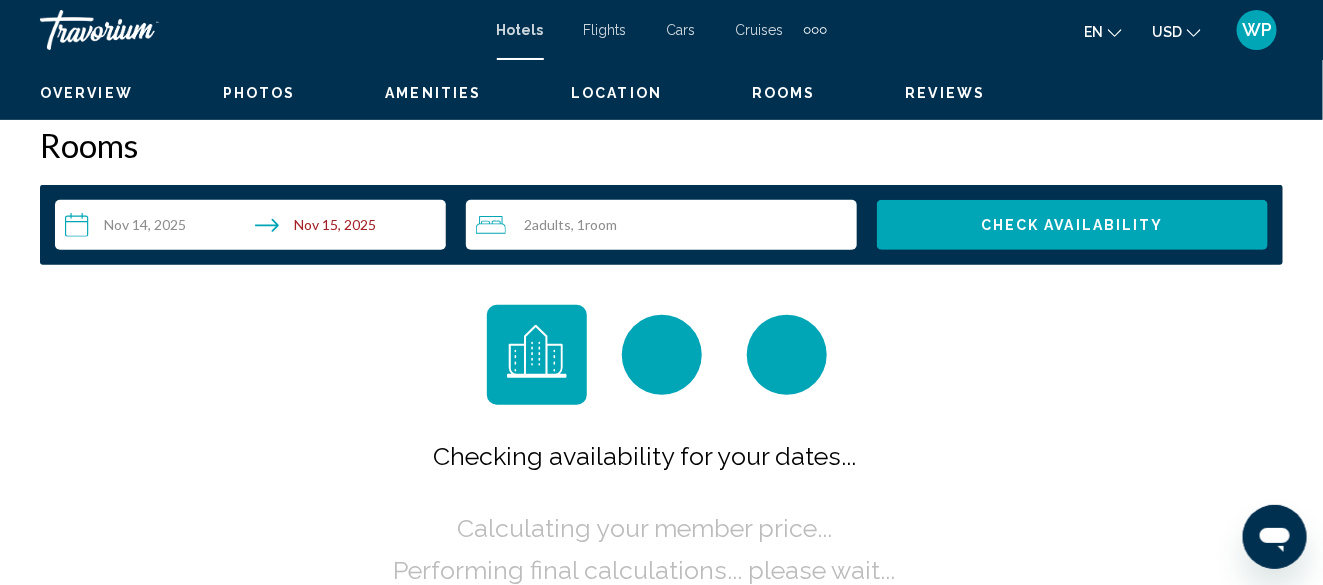 scroll, scrollTop: 242, scrollLeft: 0, axis: vertical 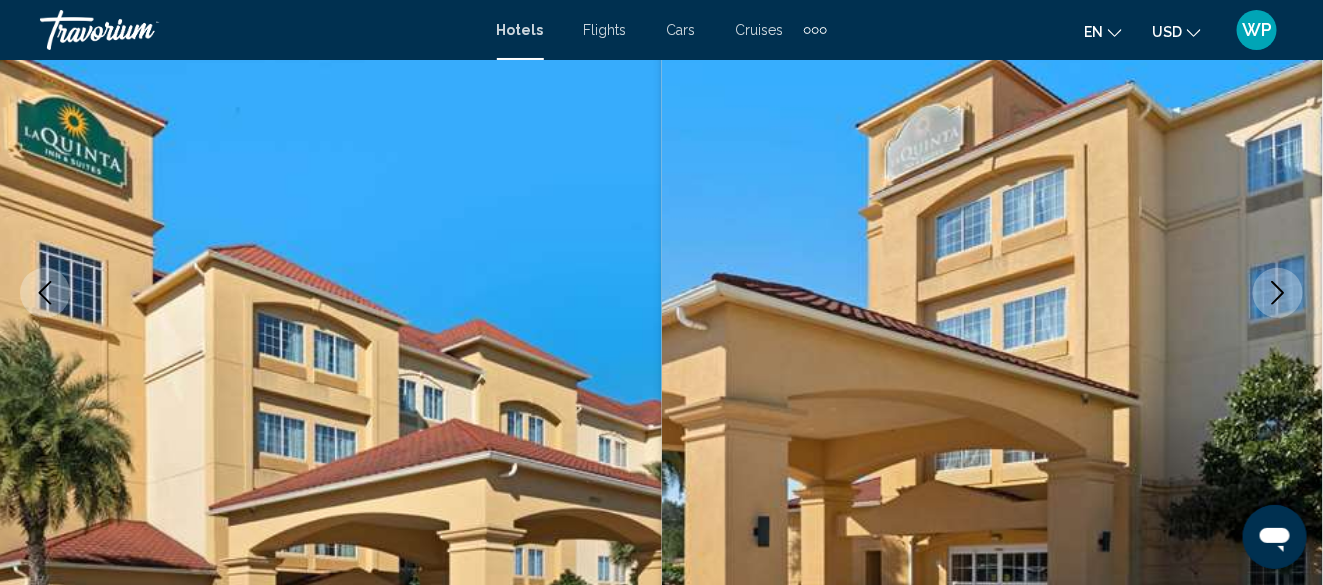 click 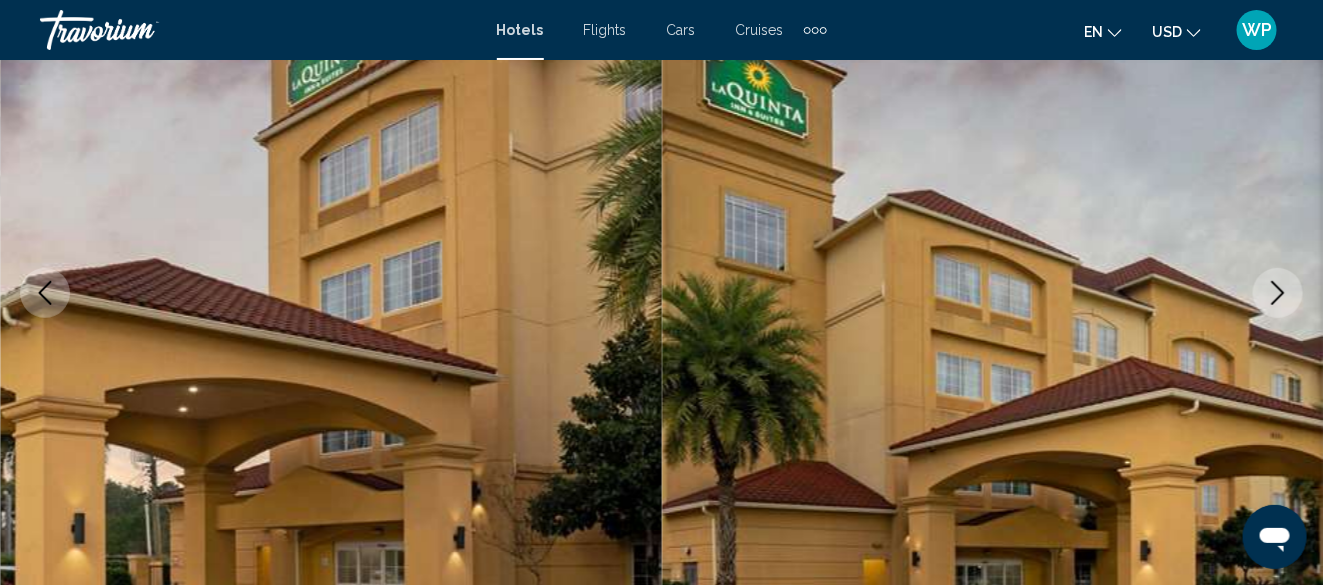click 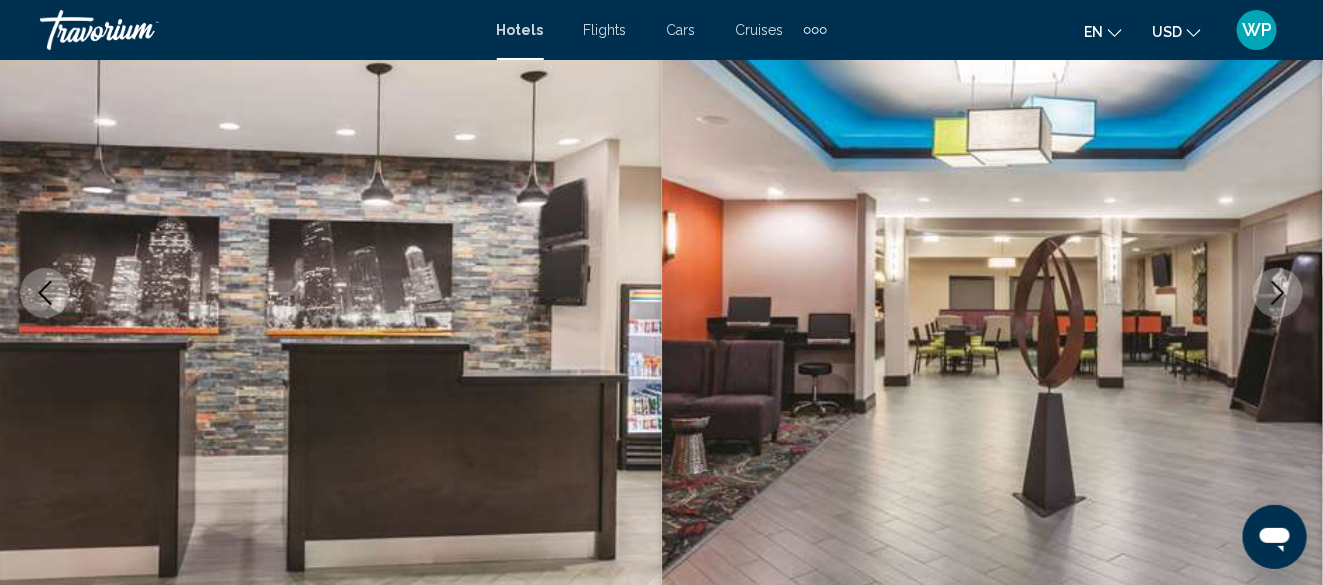 click 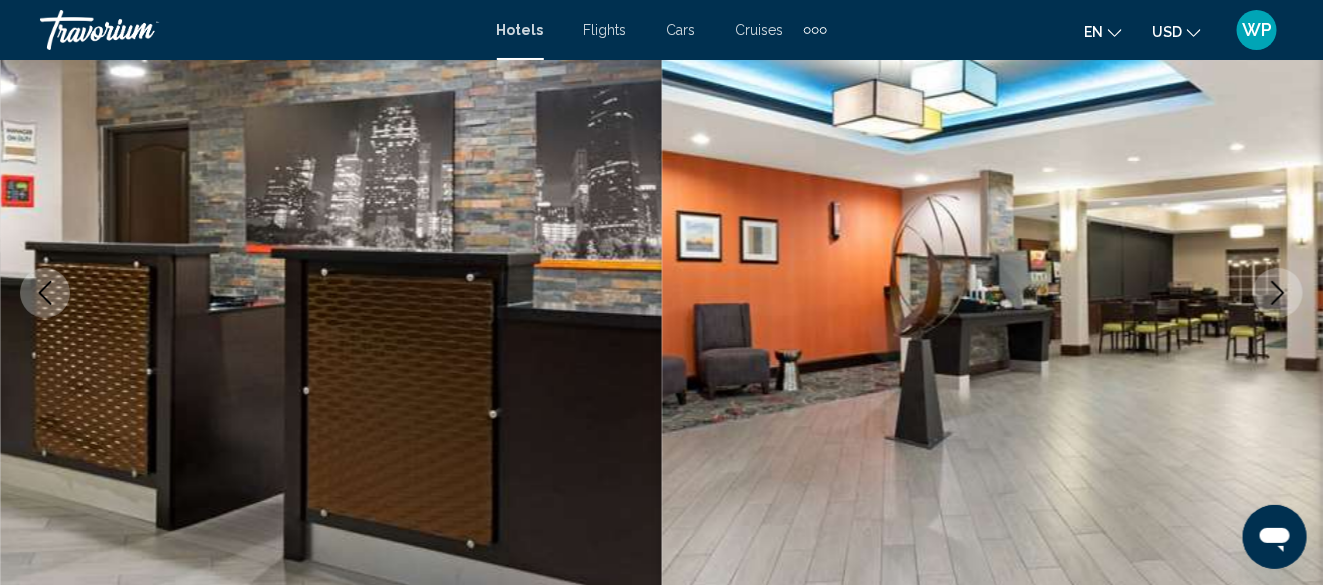click 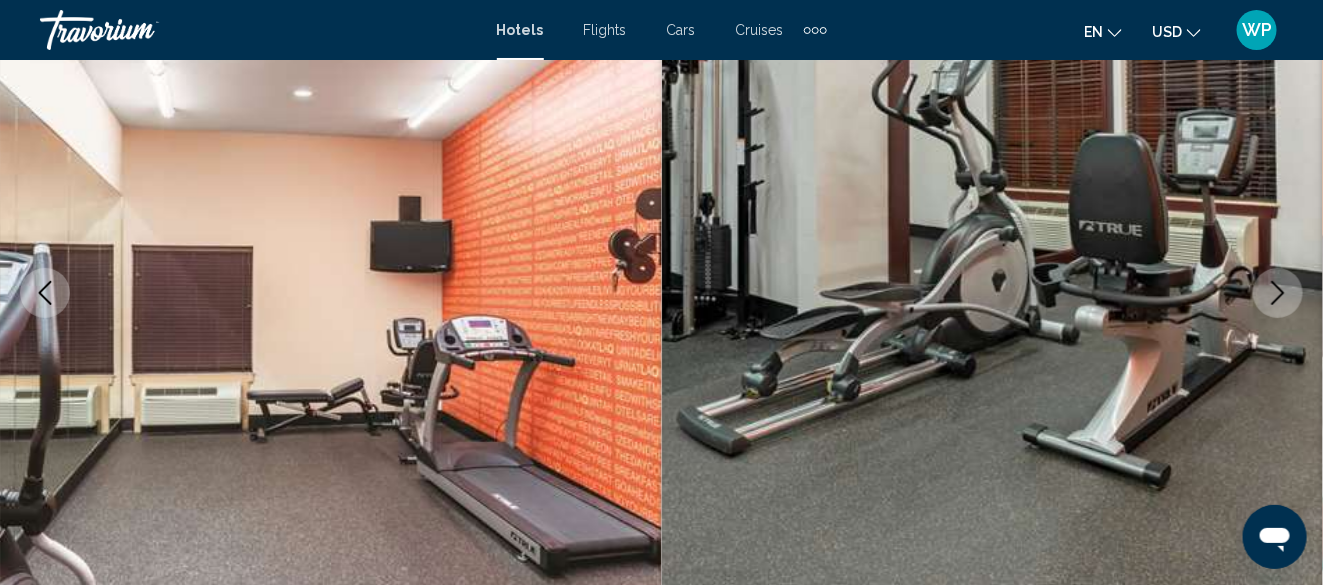 click 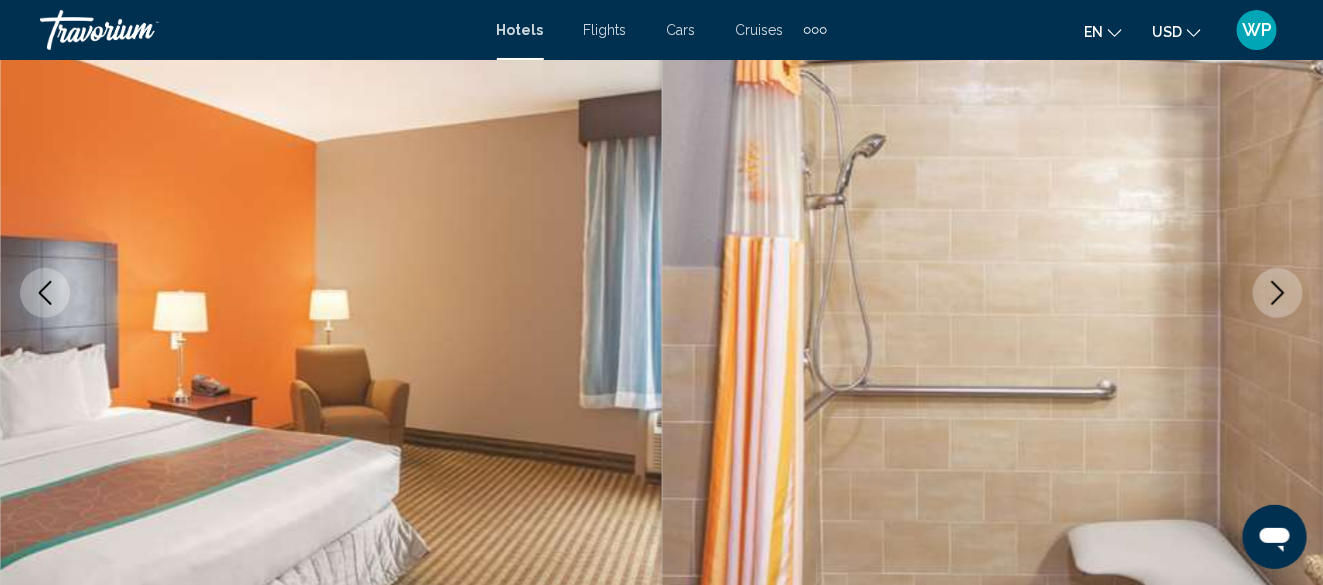 click 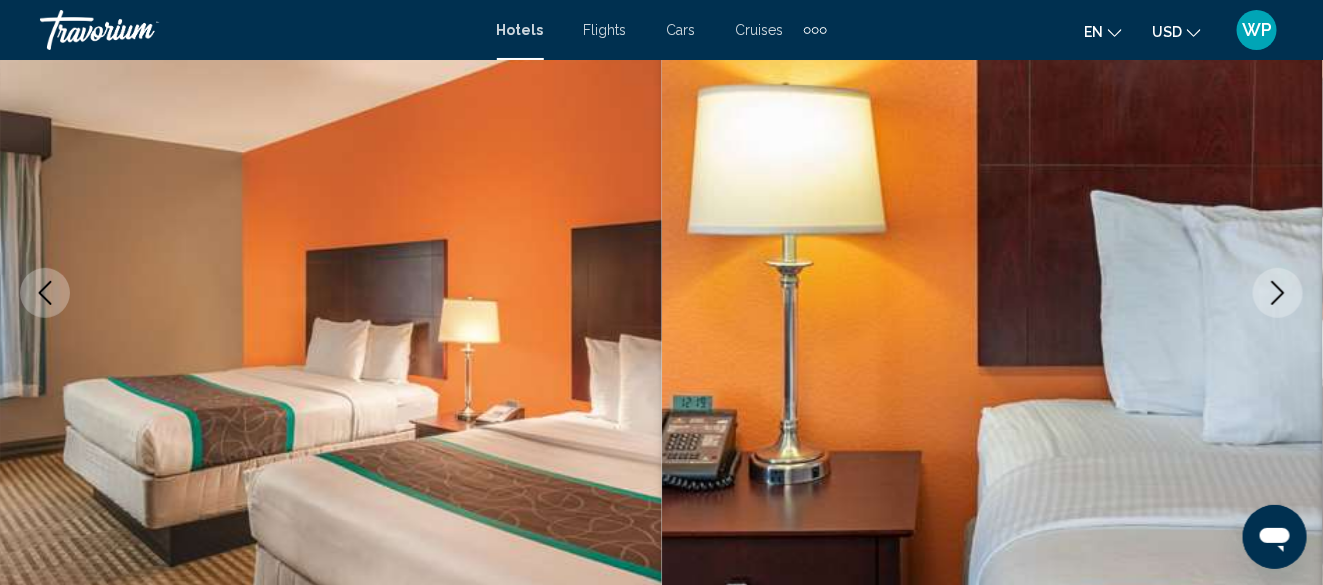 click 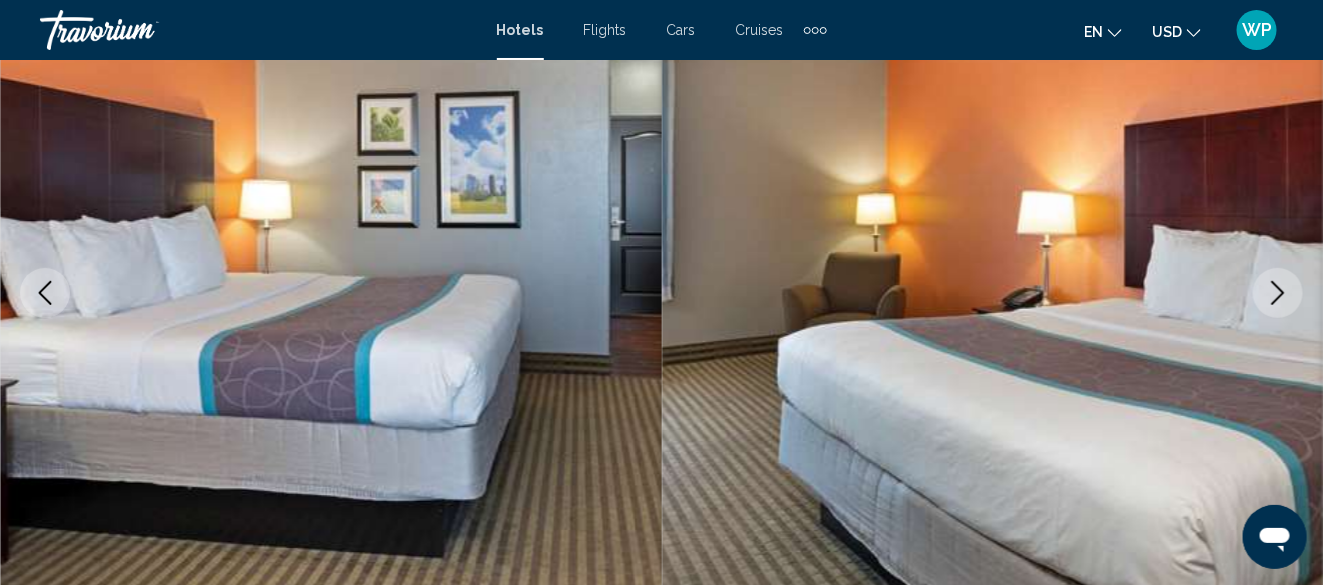 click 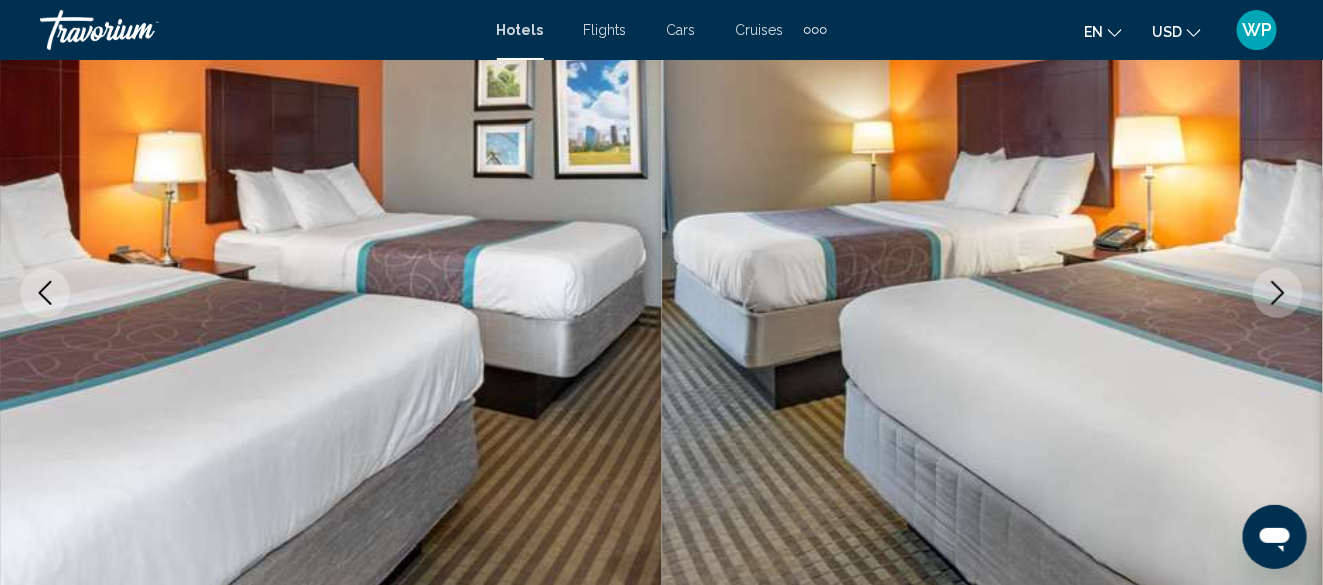 click 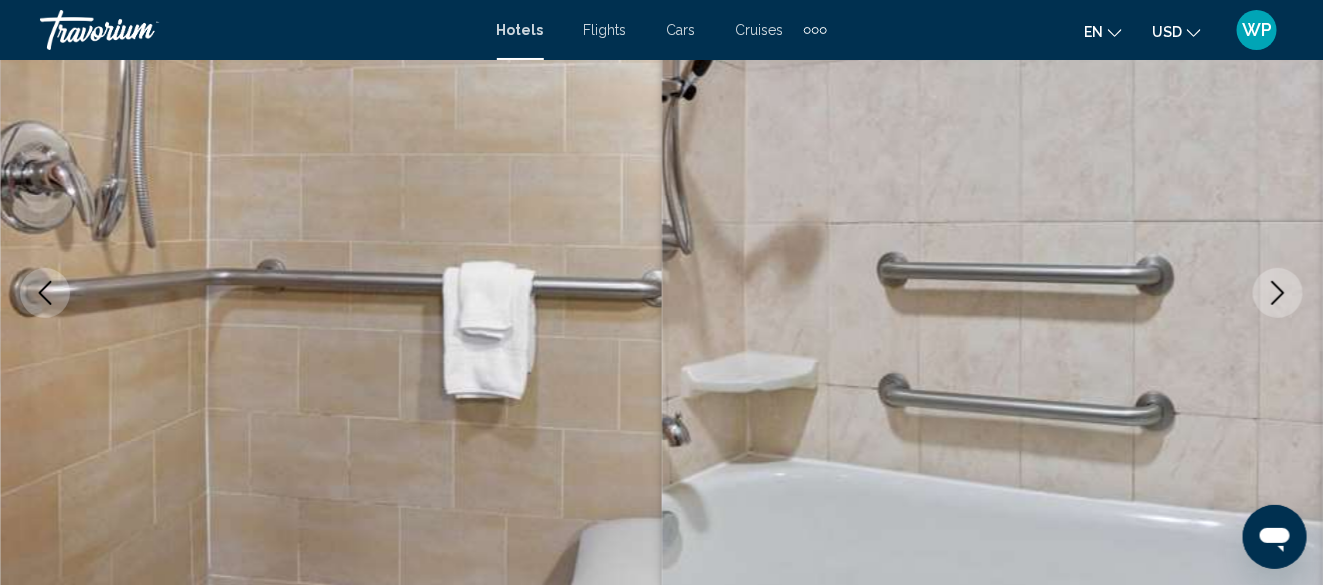 click 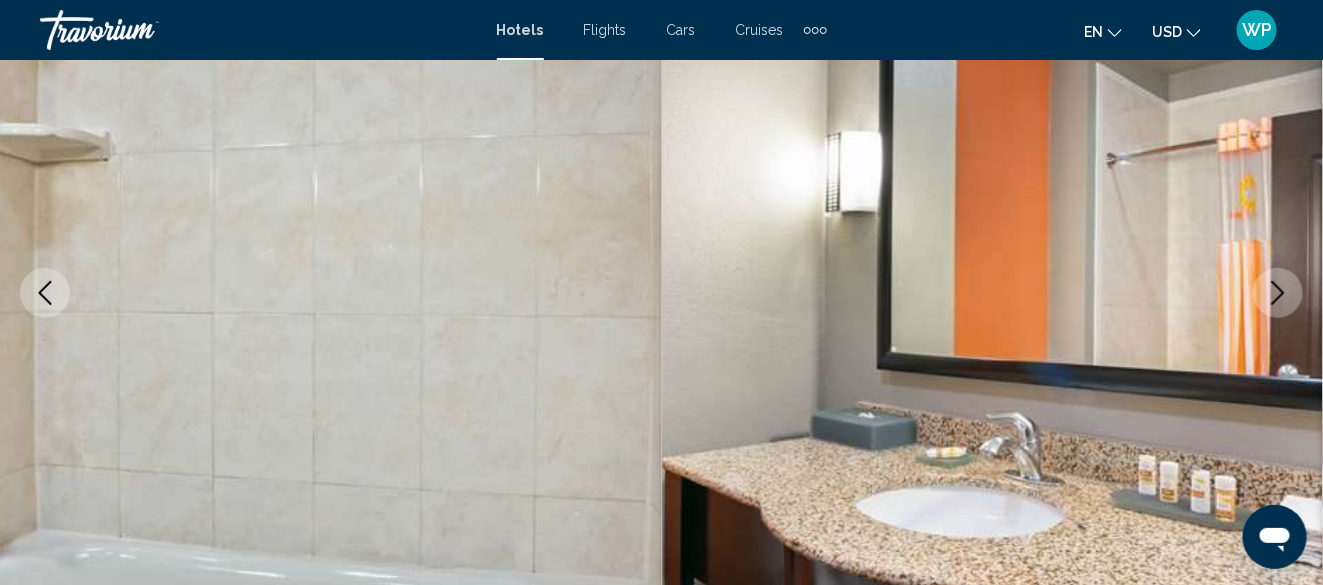 click 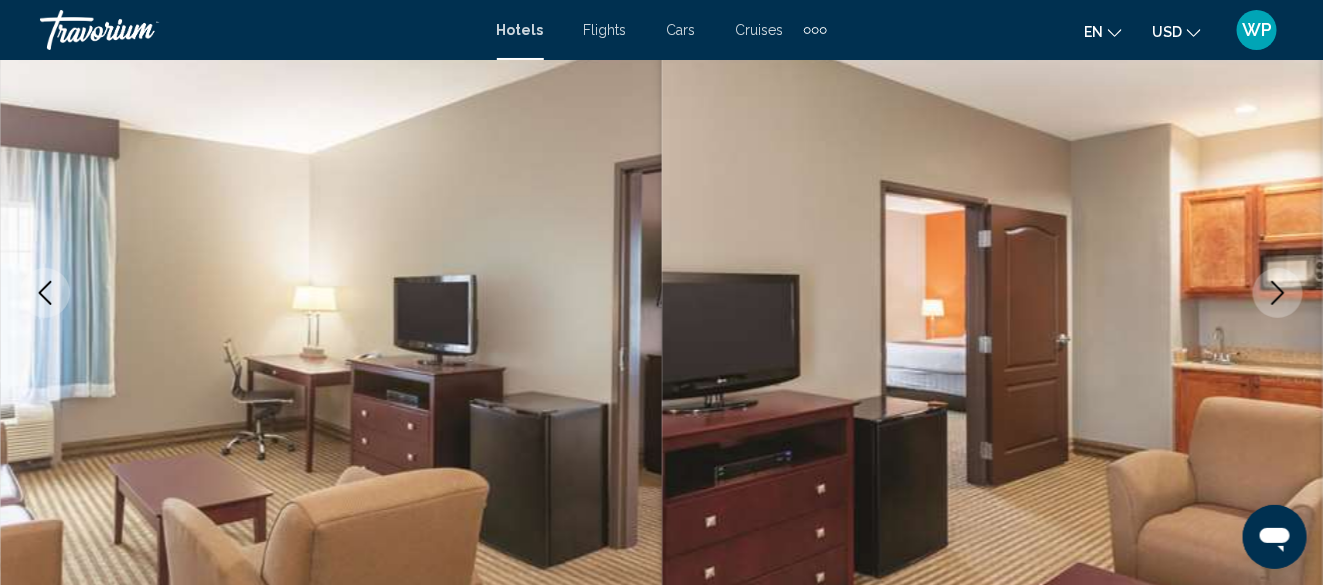 click 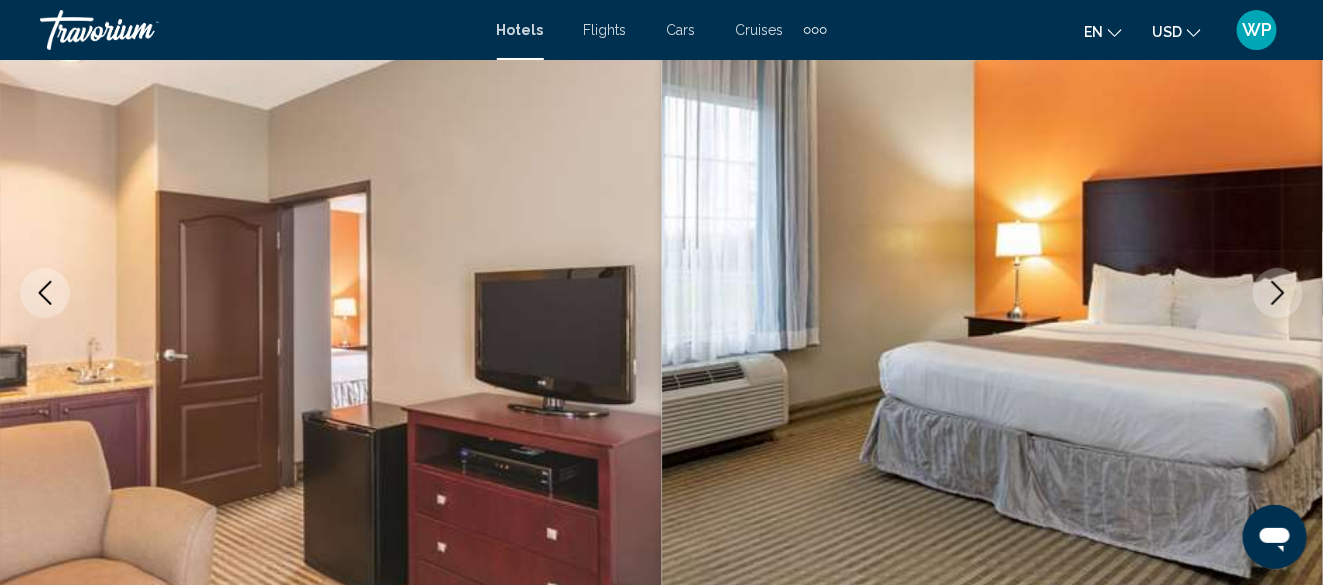 click 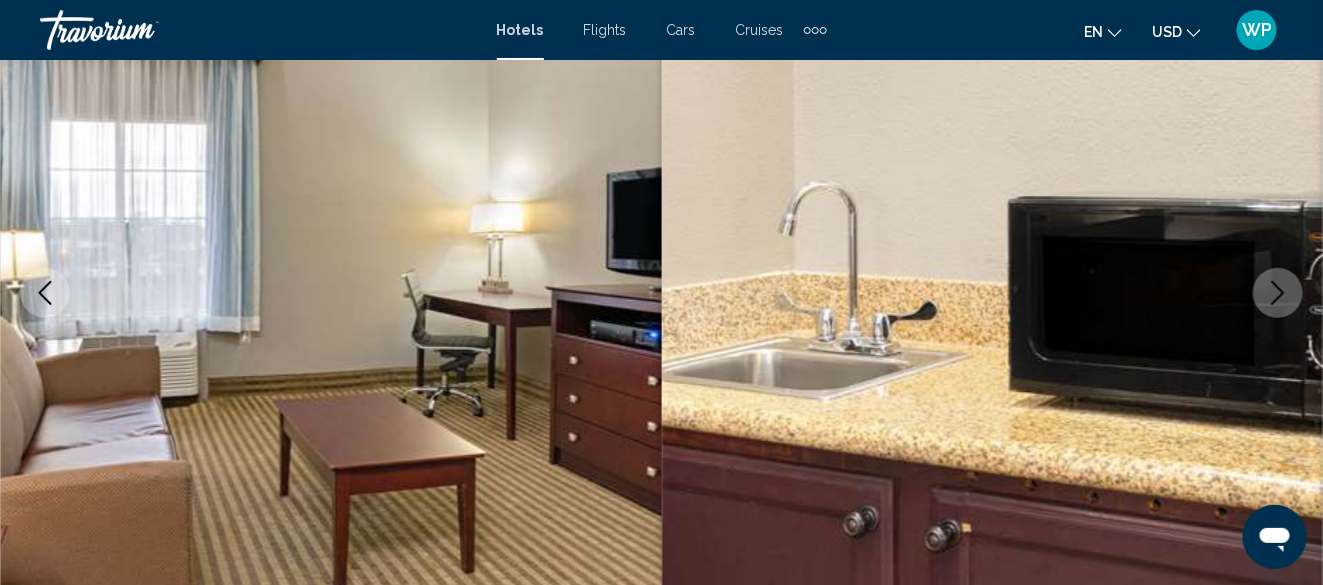 click 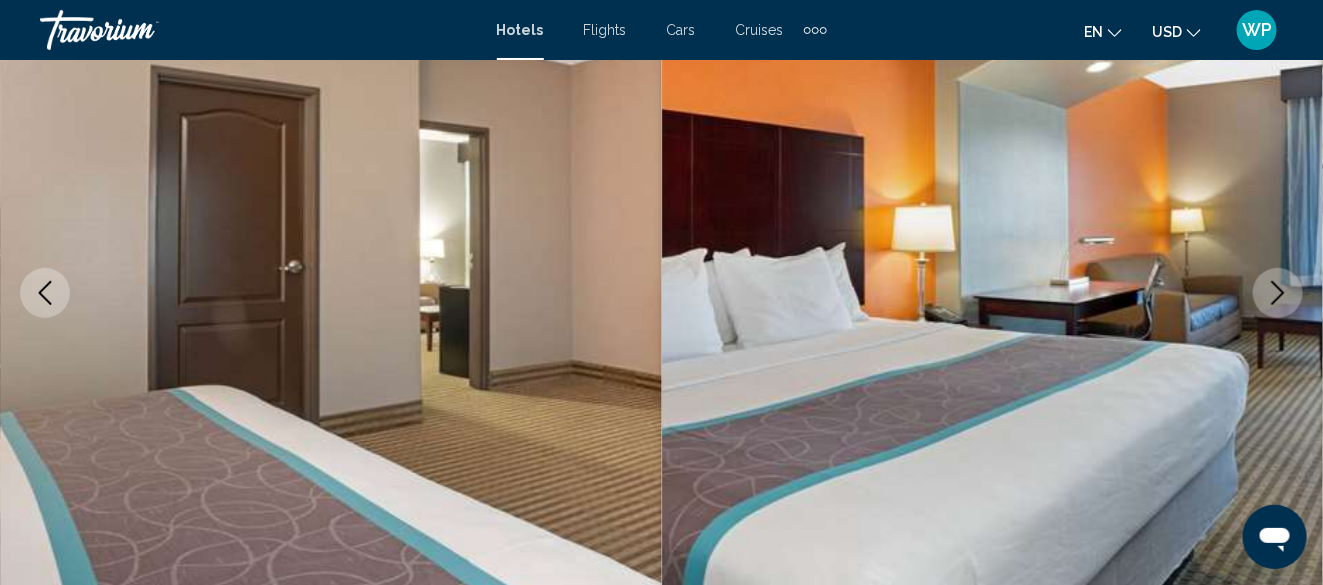click 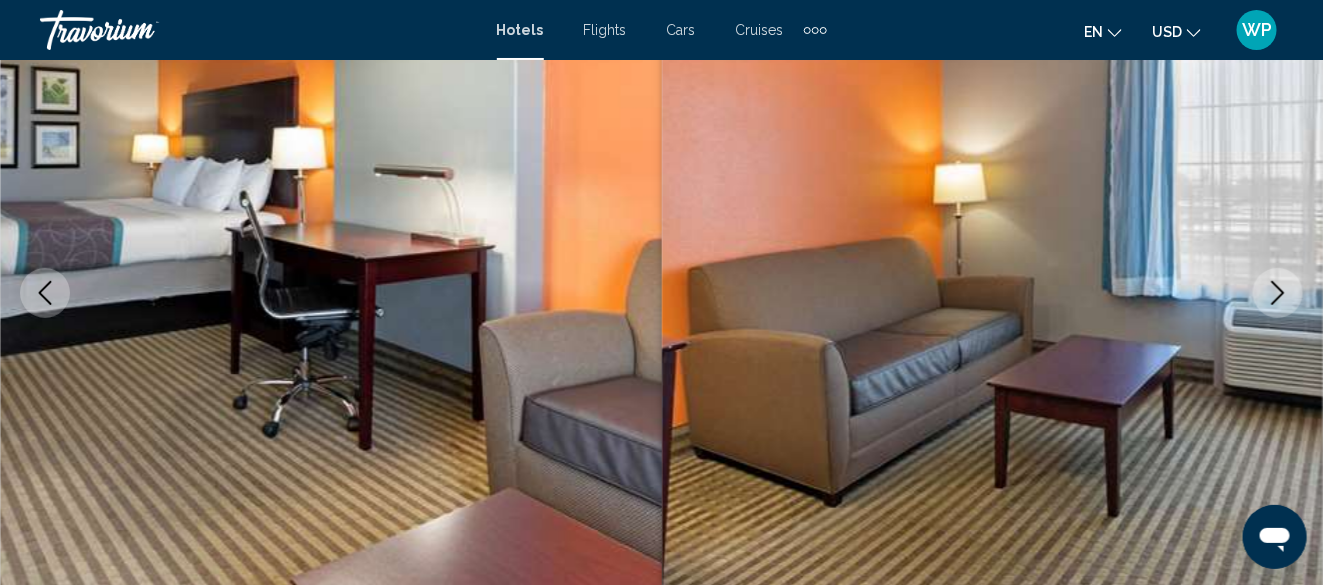 click 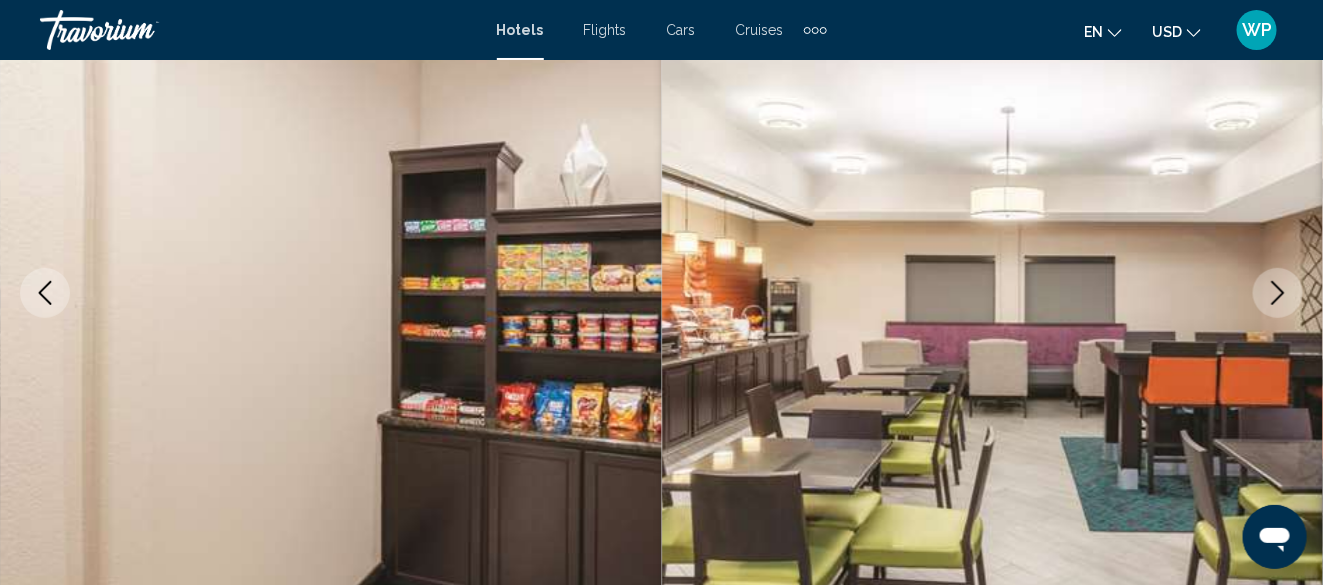 click 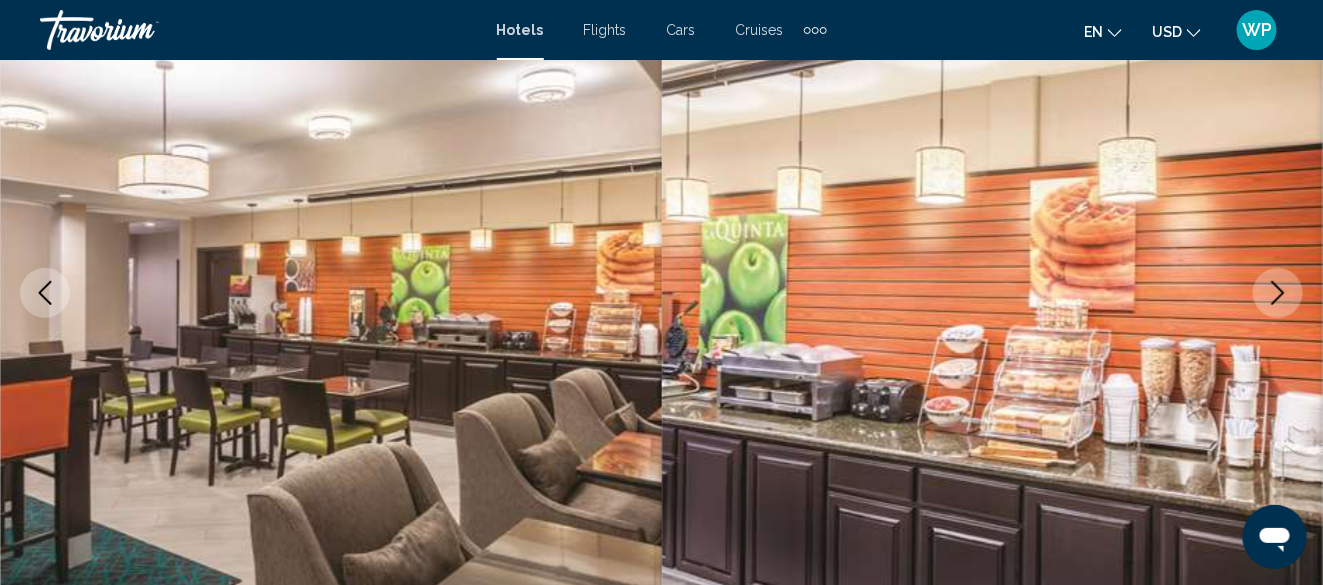 click 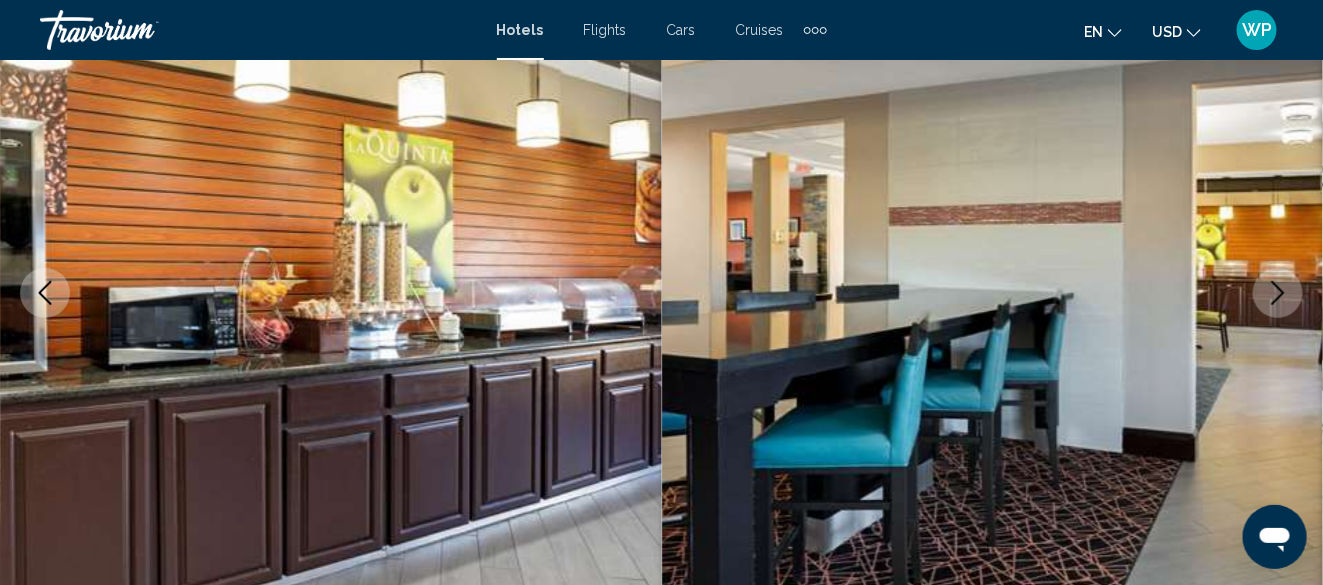 click 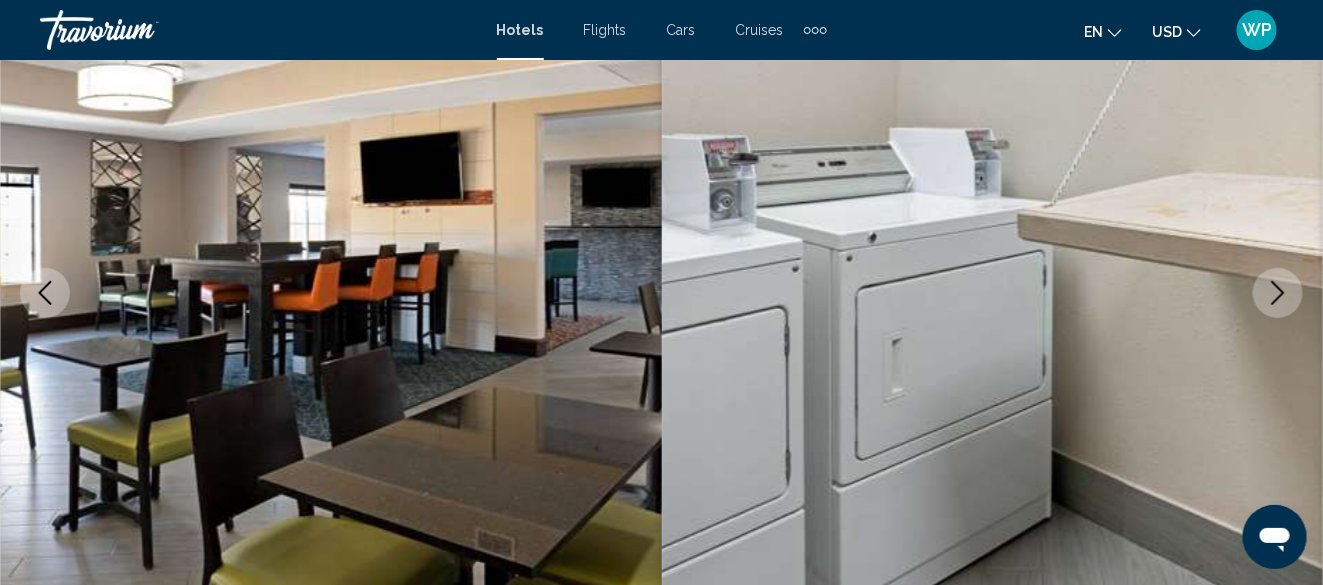 click 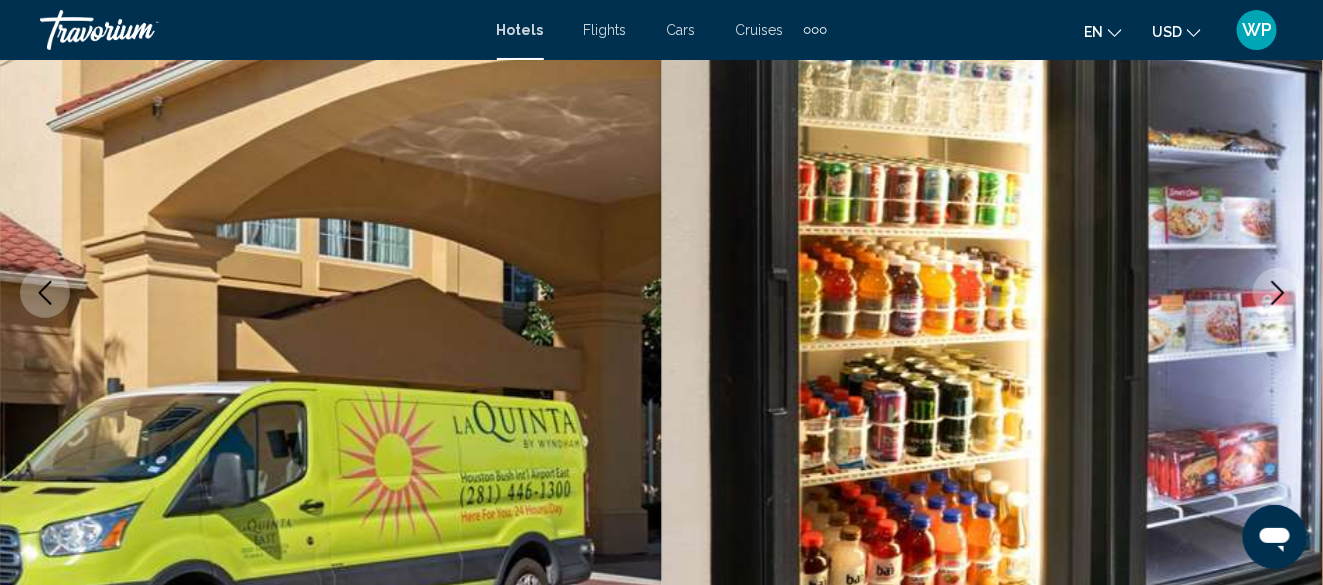click 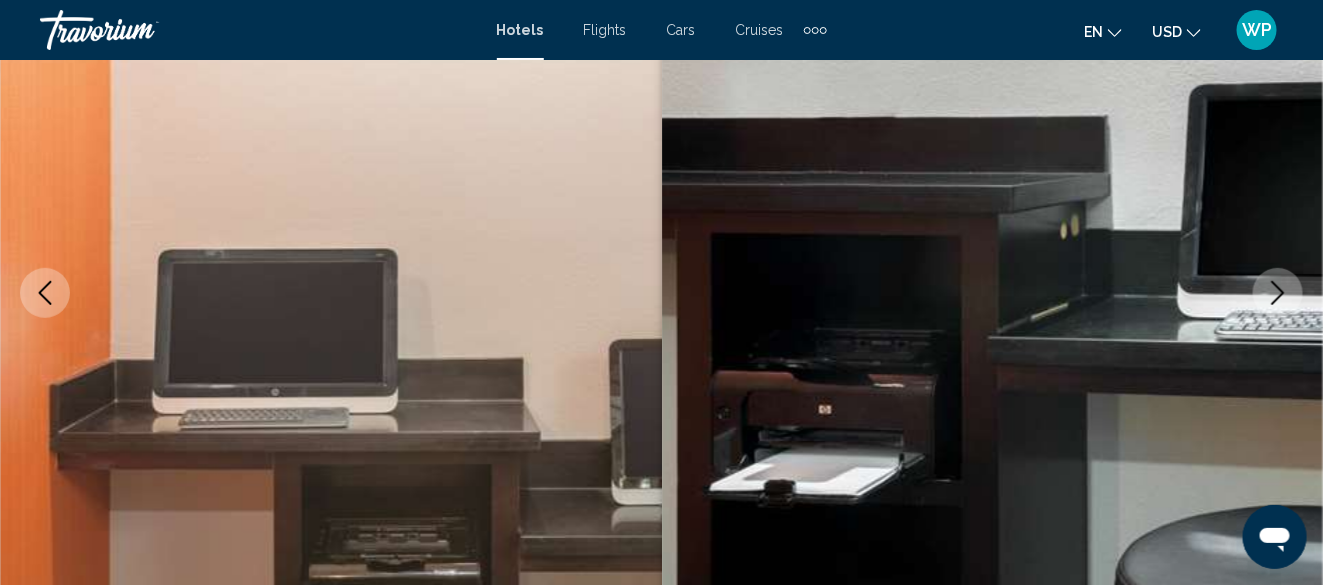 click 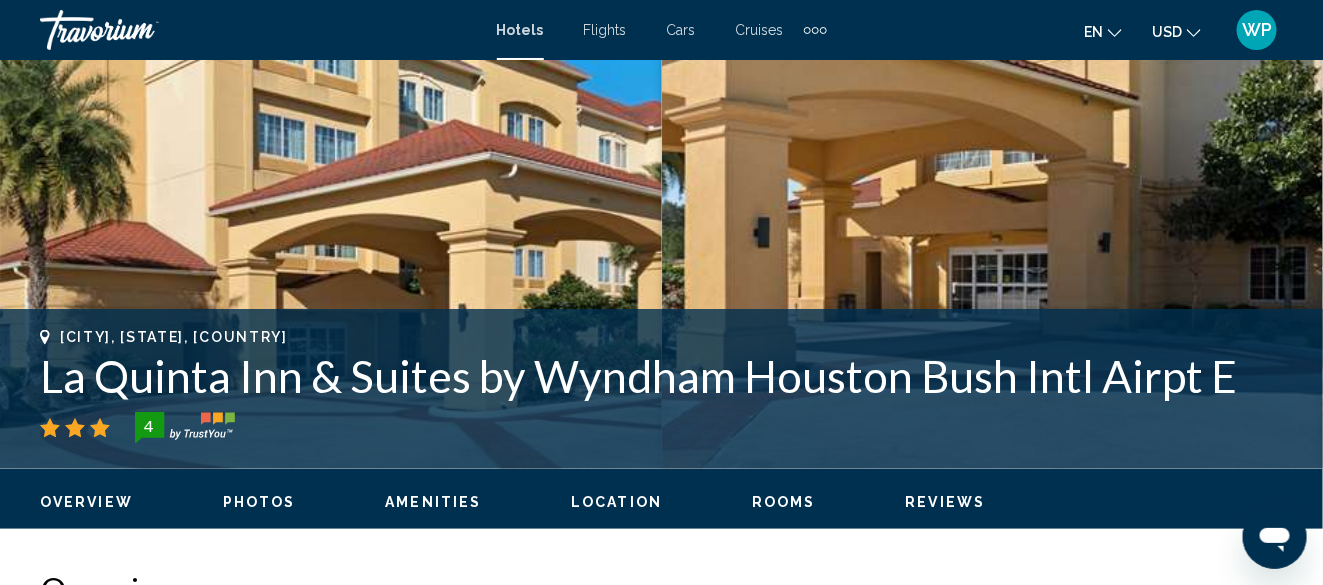 scroll, scrollTop: 542, scrollLeft: 0, axis: vertical 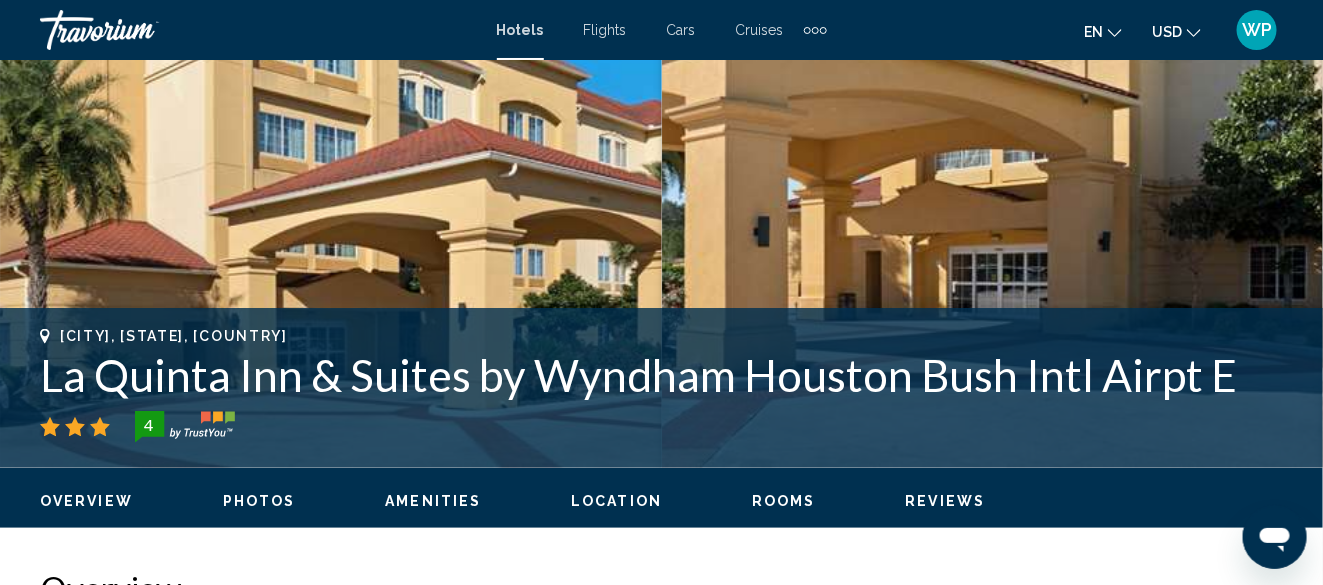 click on "Overview
Photos
Amenities
Location
Rooms
Reviews
Check Availability" 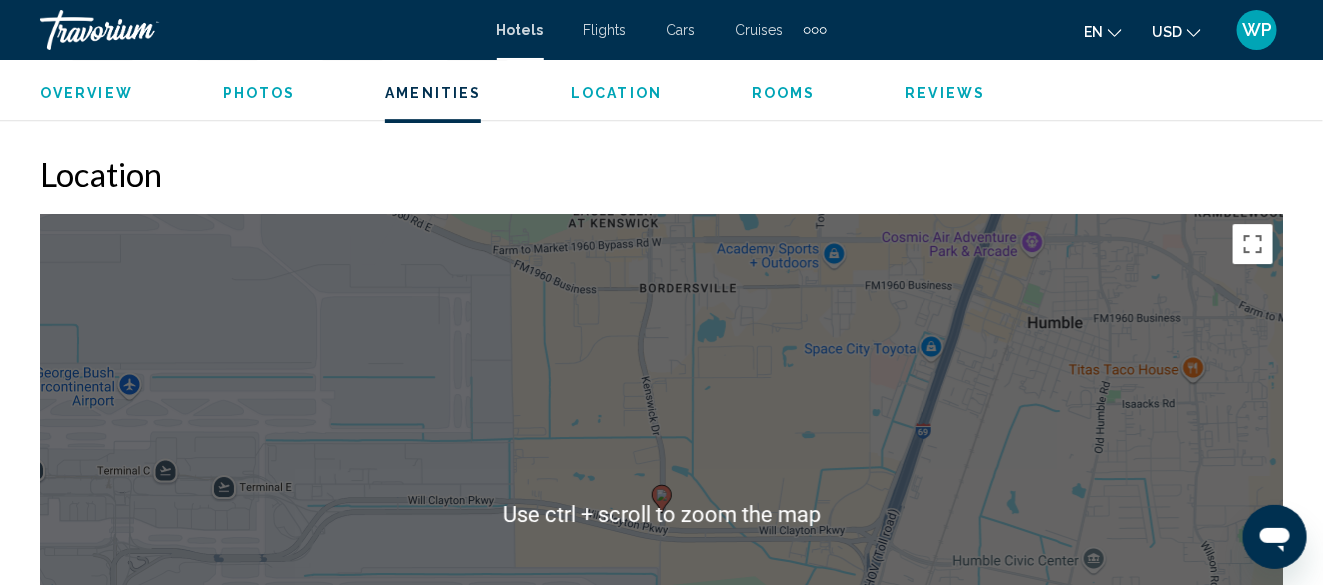 scroll, scrollTop: 2004, scrollLeft: 0, axis: vertical 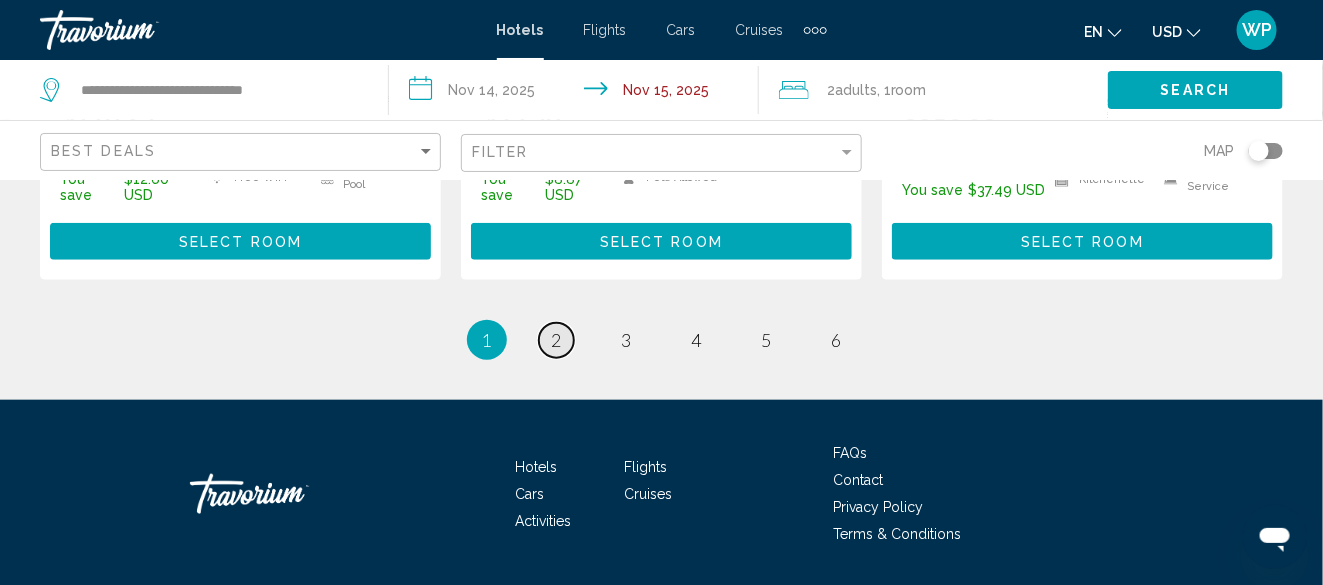 click on "page  2" at bounding box center (556, 340) 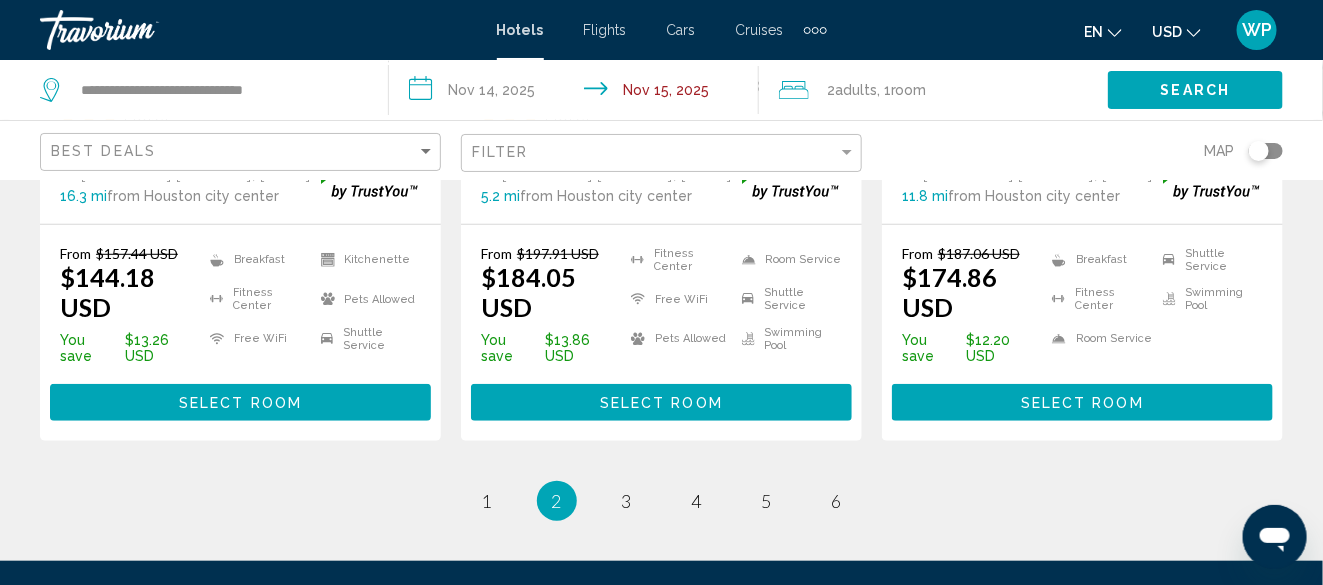 scroll, scrollTop: 3000, scrollLeft: 0, axis: vertical 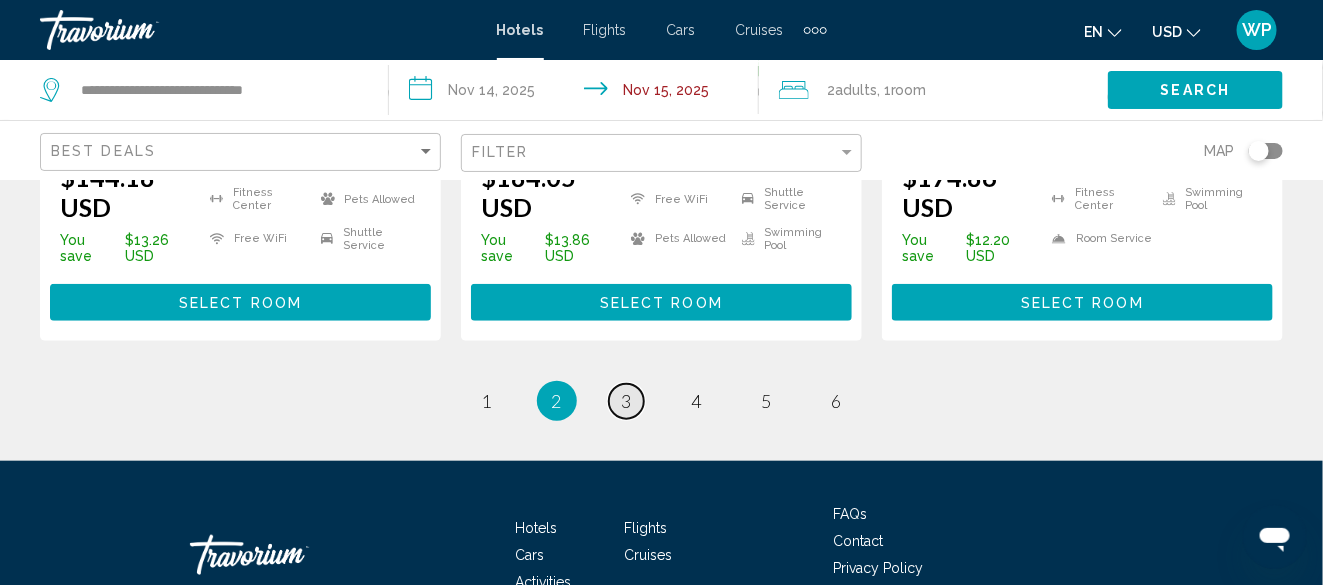 click on "page  3" at bounding box center (626, 401) 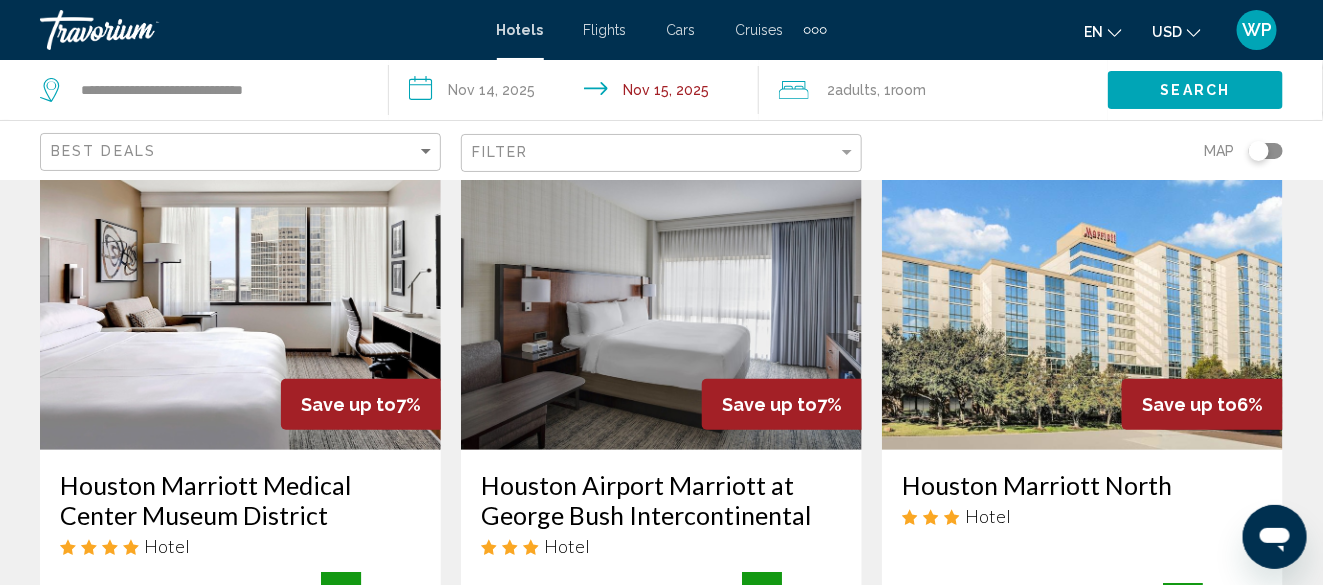scroll, scrollTop: 100, scrollLeft: 0, axis: vertical 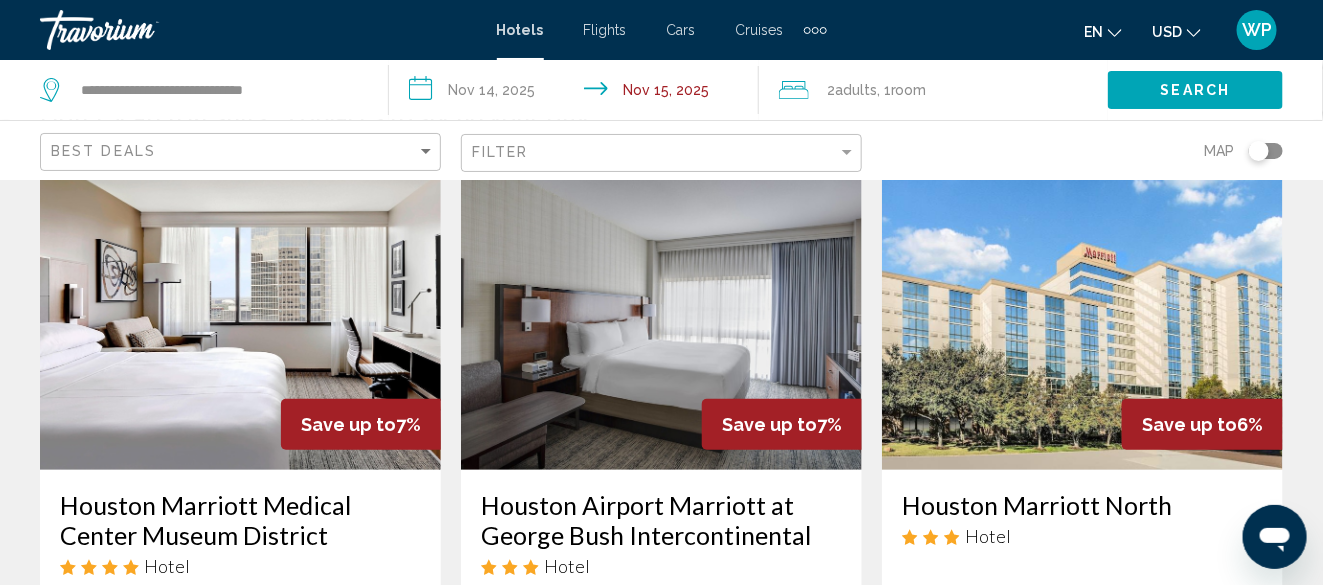click at bounding box center [1082, 310] 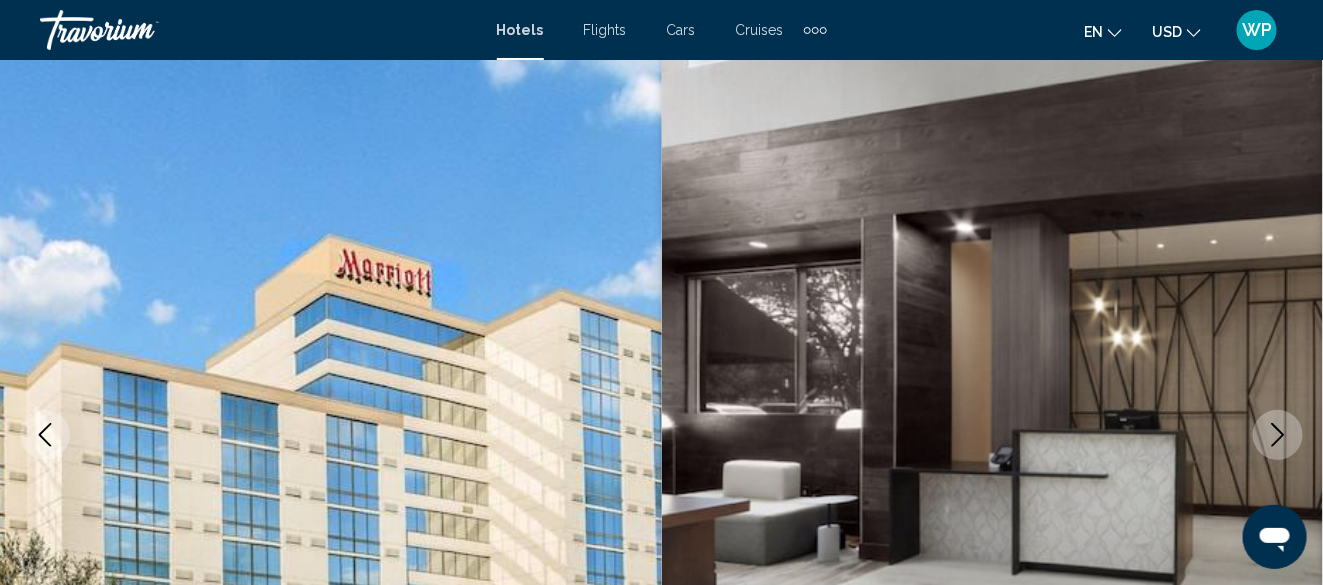 scroll, scrollTop: 242, scrollLeft: 0, axis: vertical 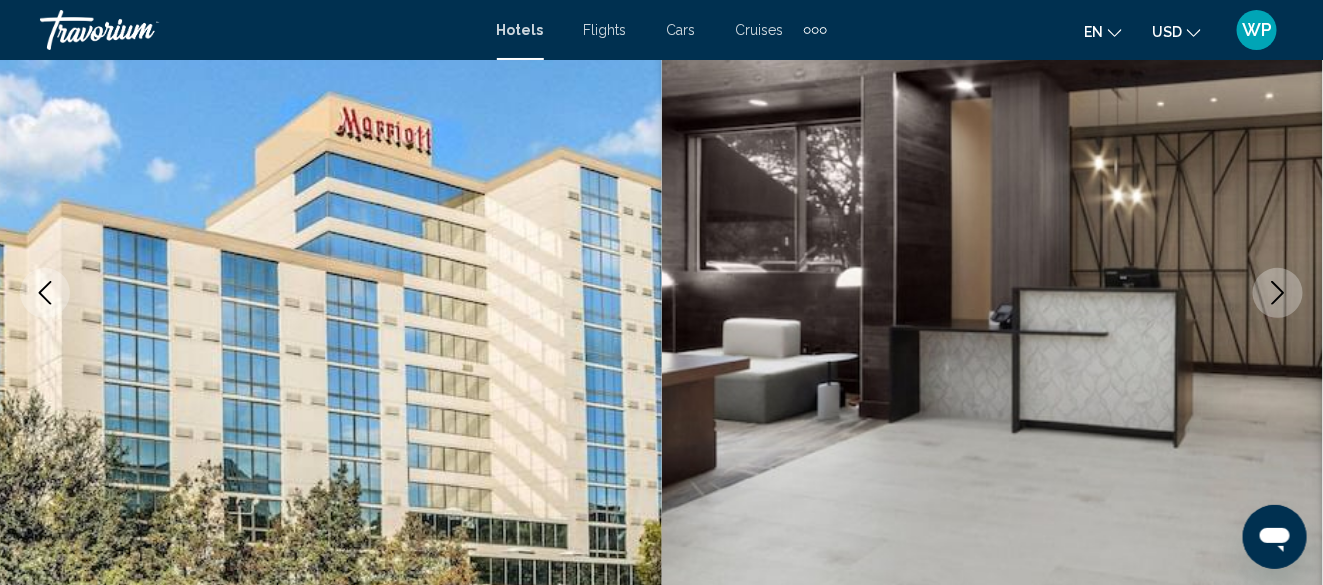 click 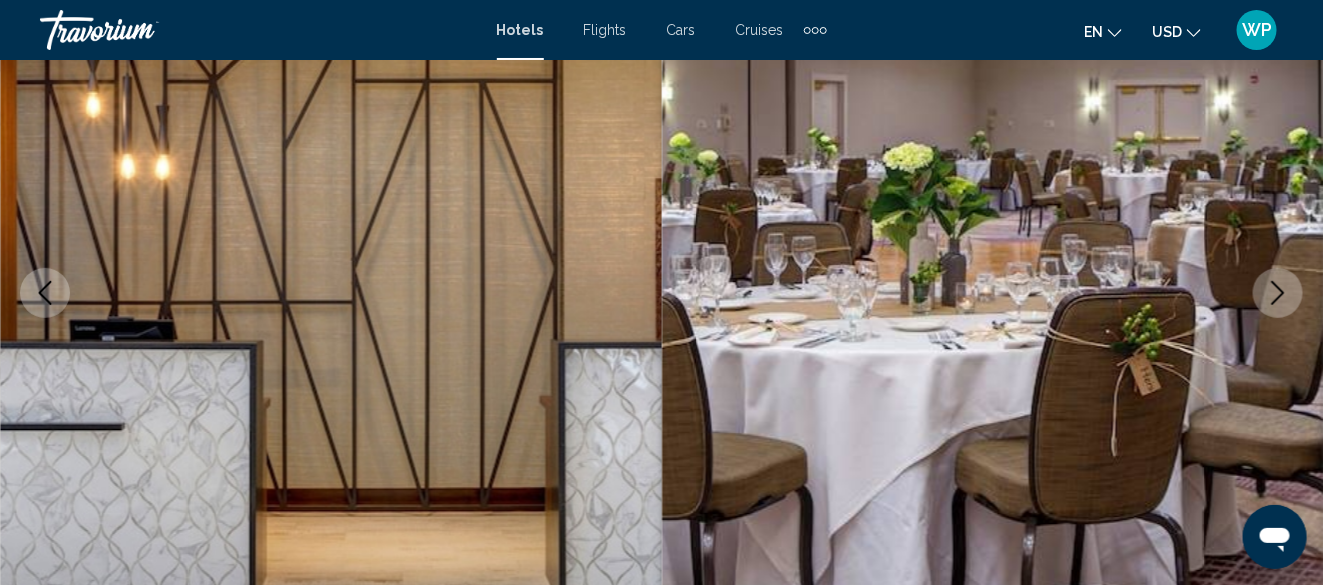 click 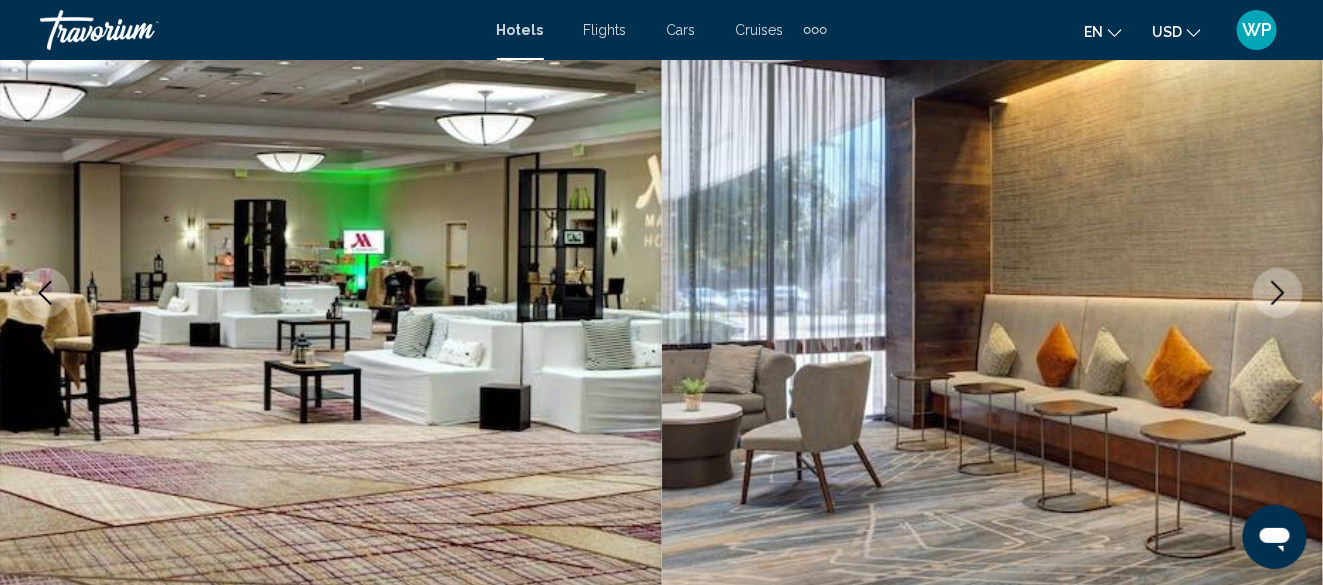click 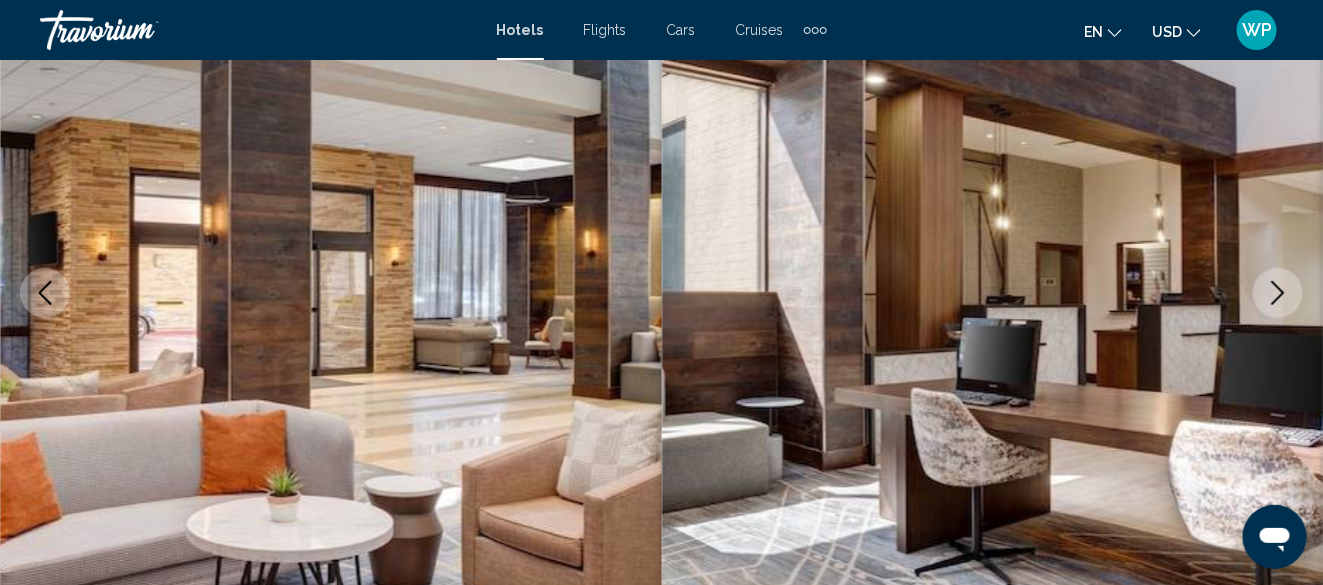 click 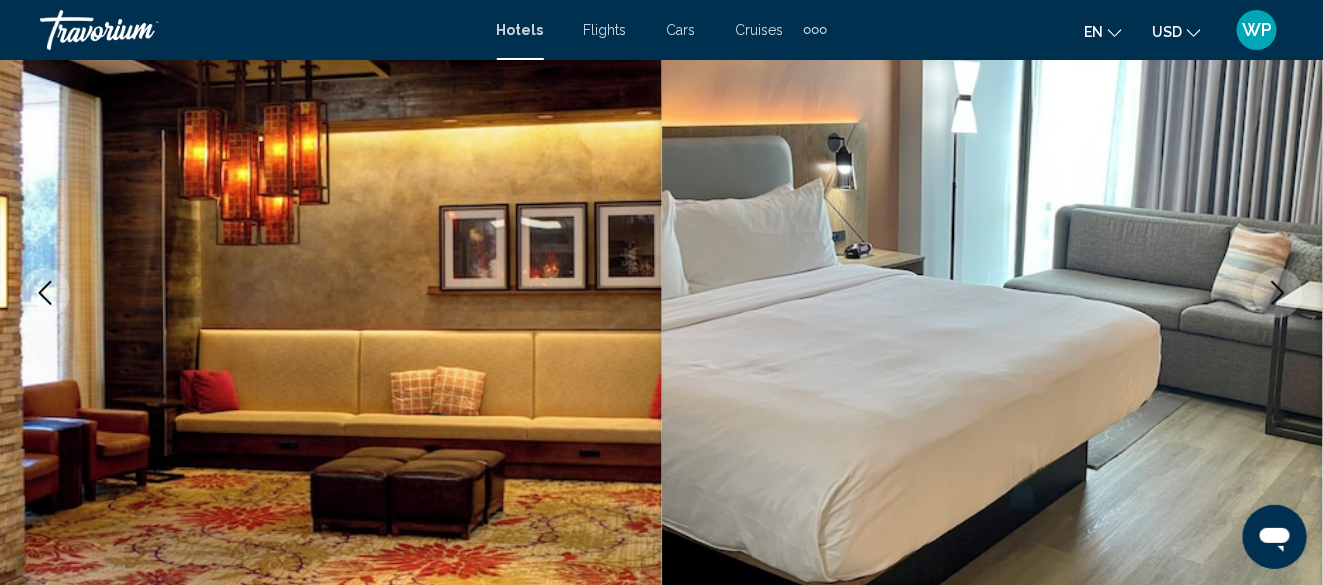 click 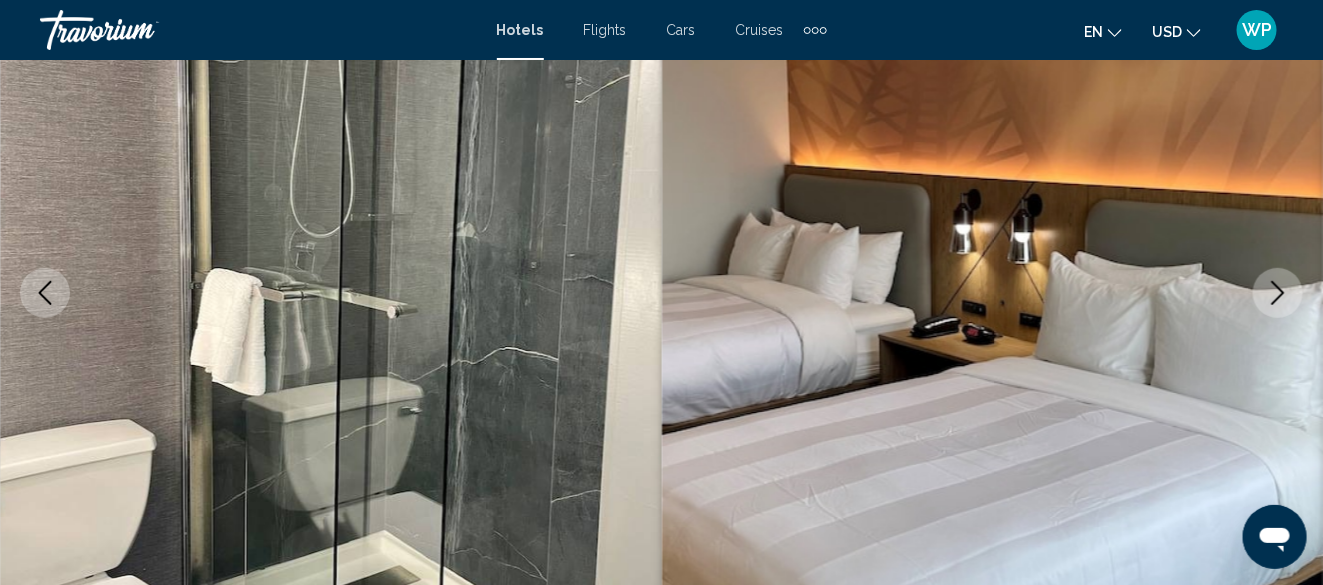 click 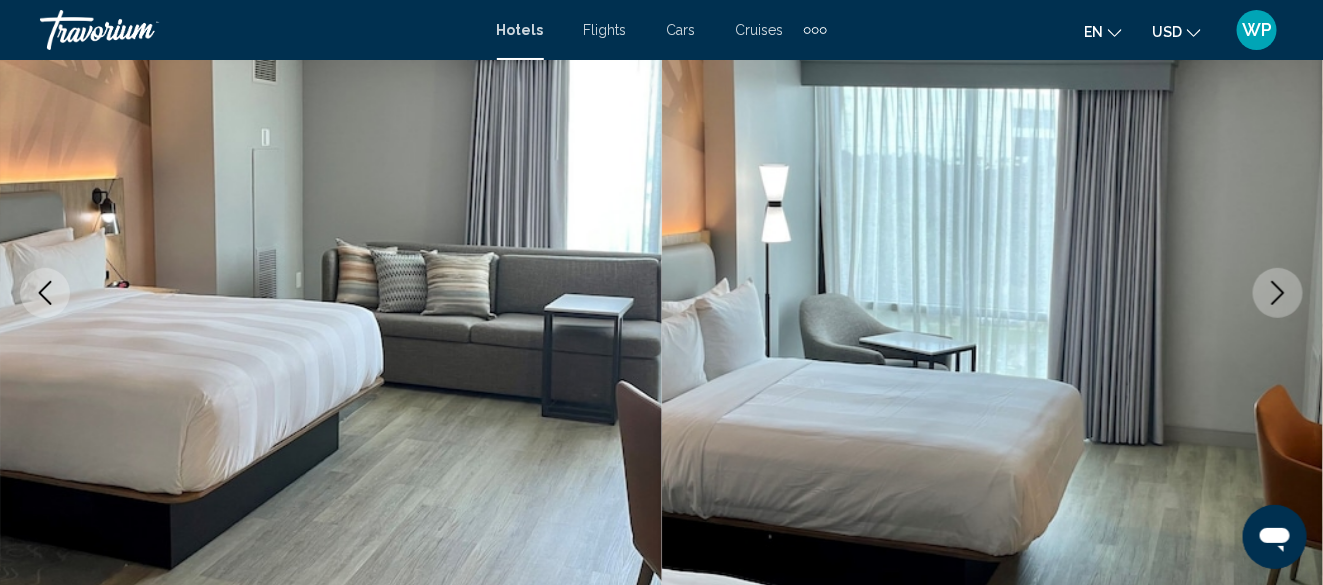 click 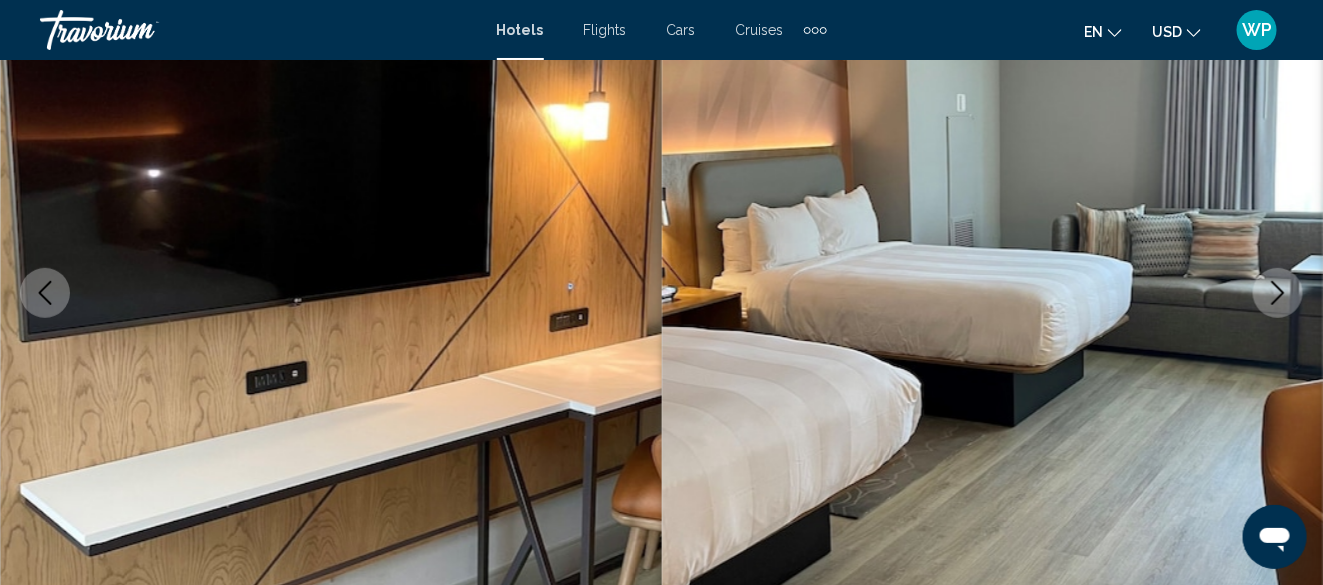 click 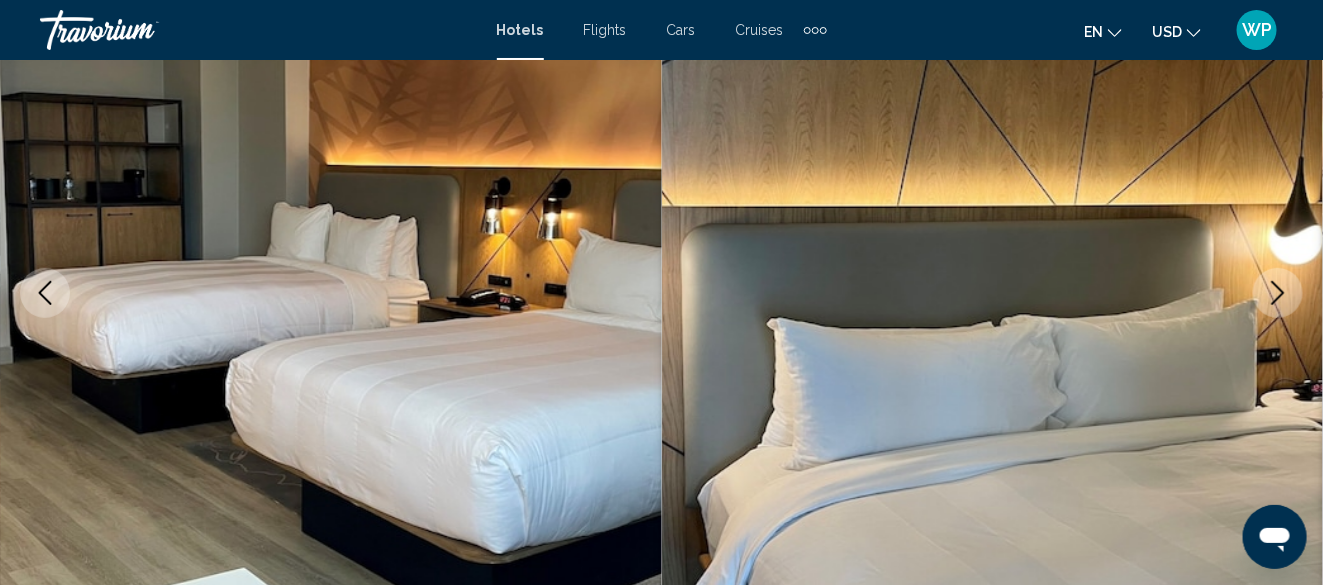 click 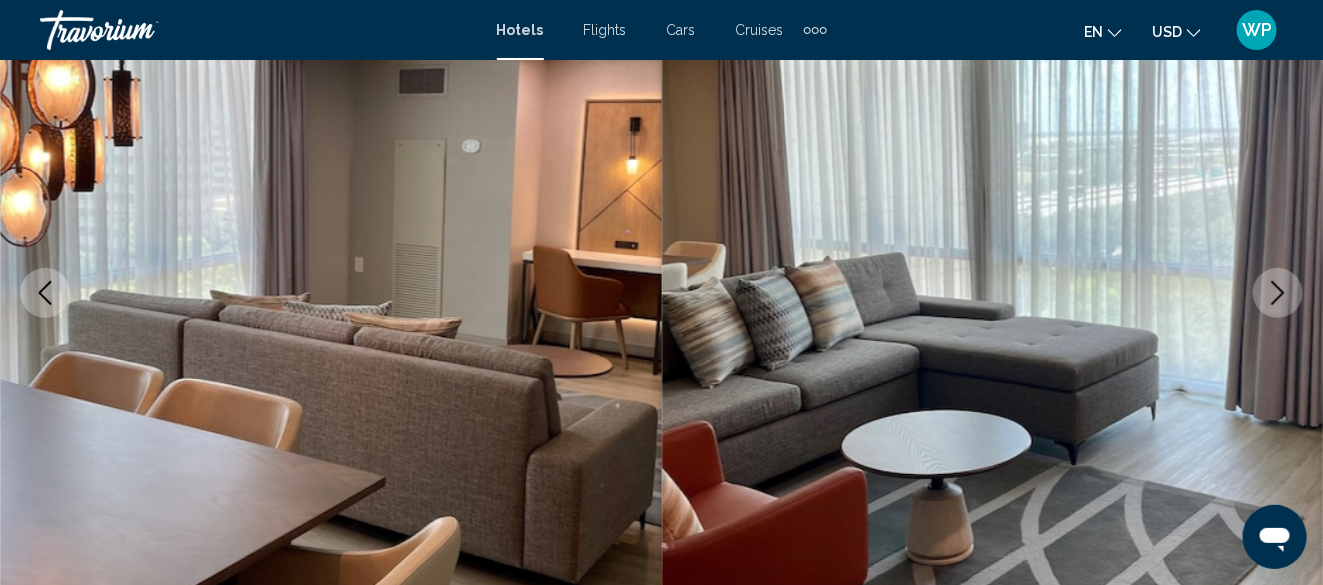 click 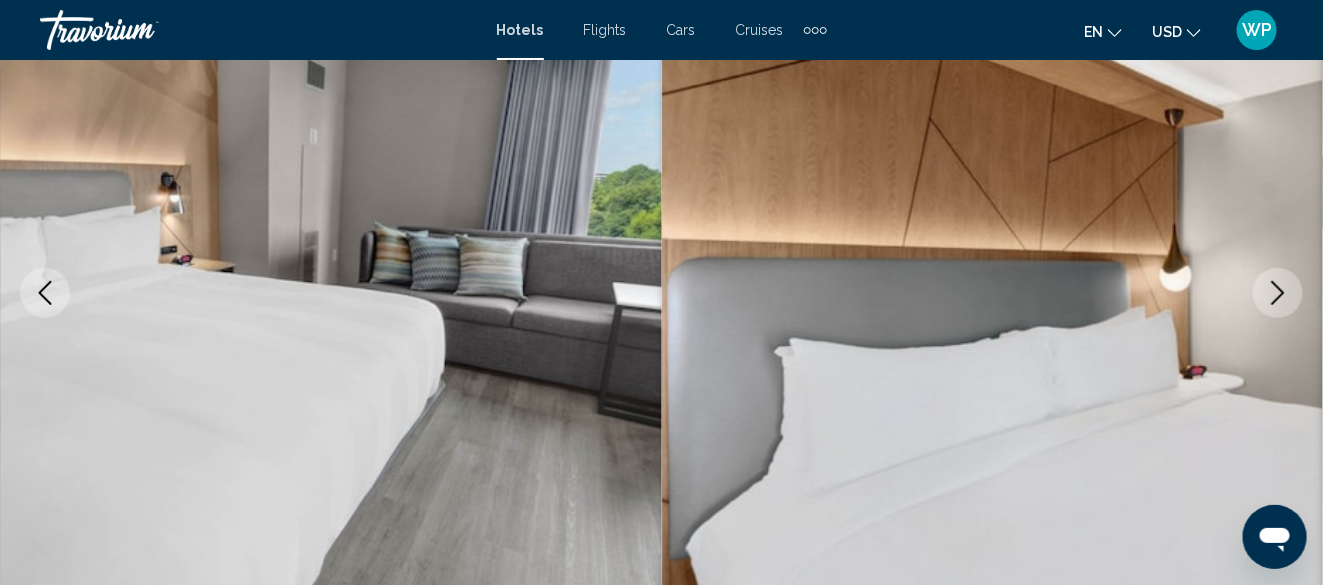 click 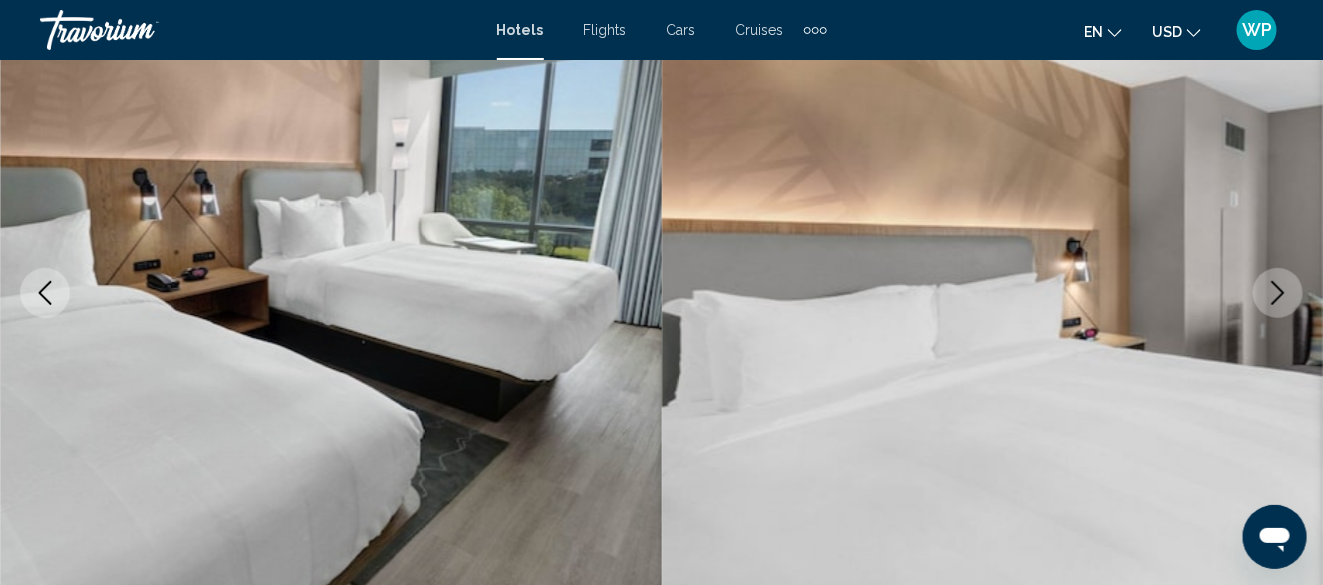 click 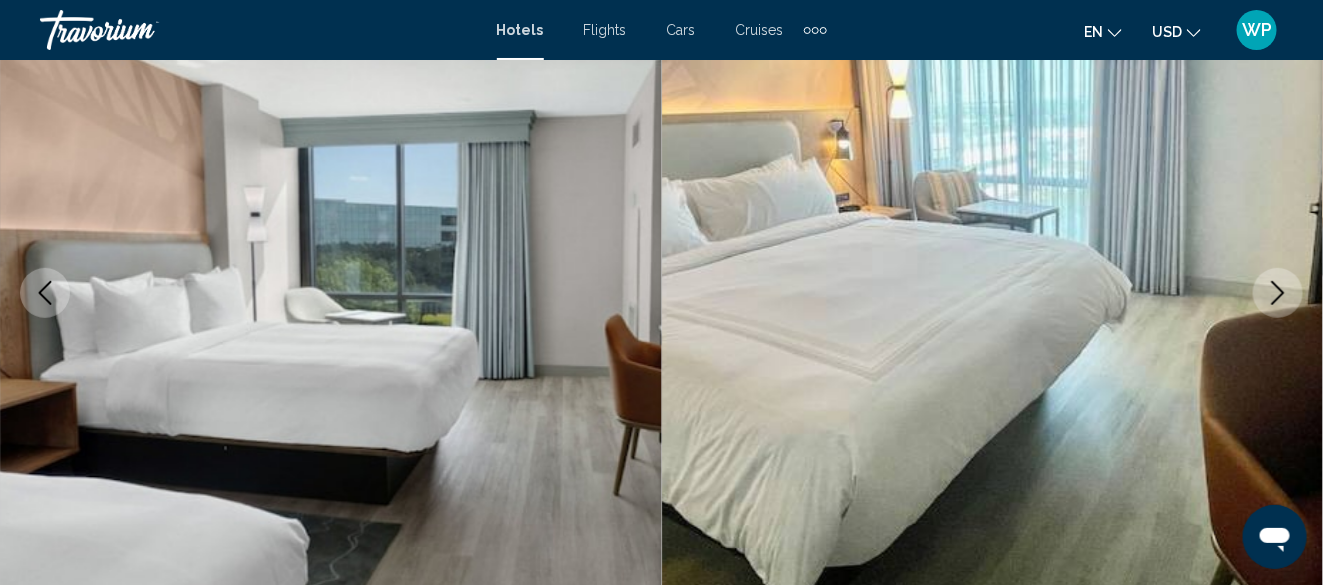 click 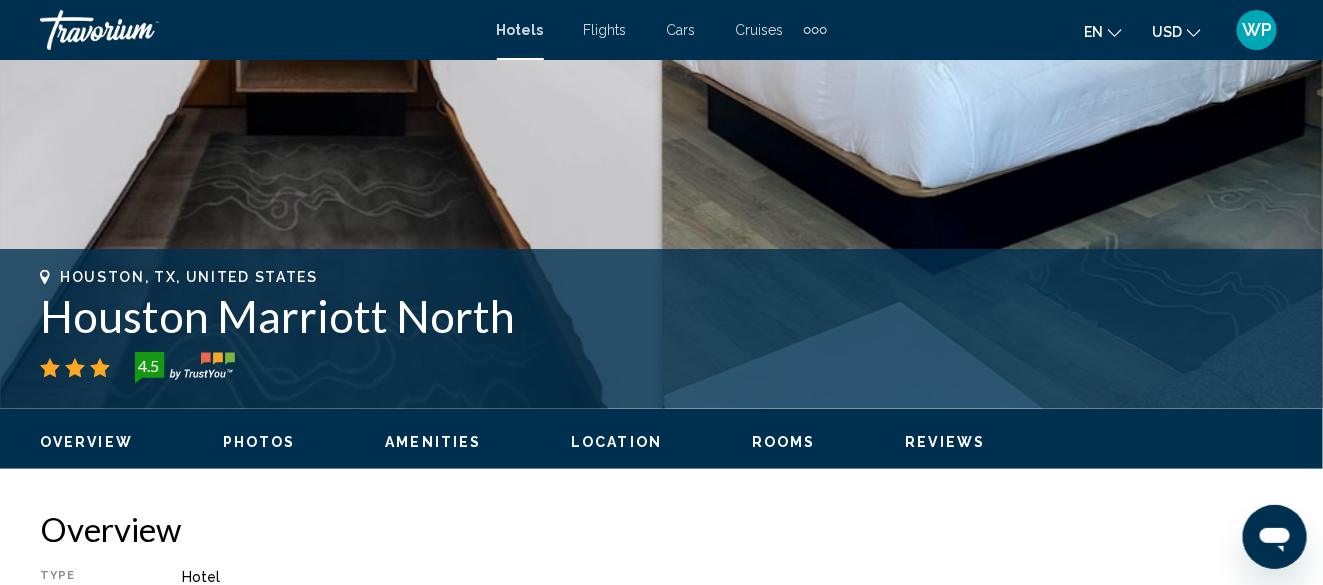 scroll, scrollTop: 741, scrollLeft: 0, axis: vertical 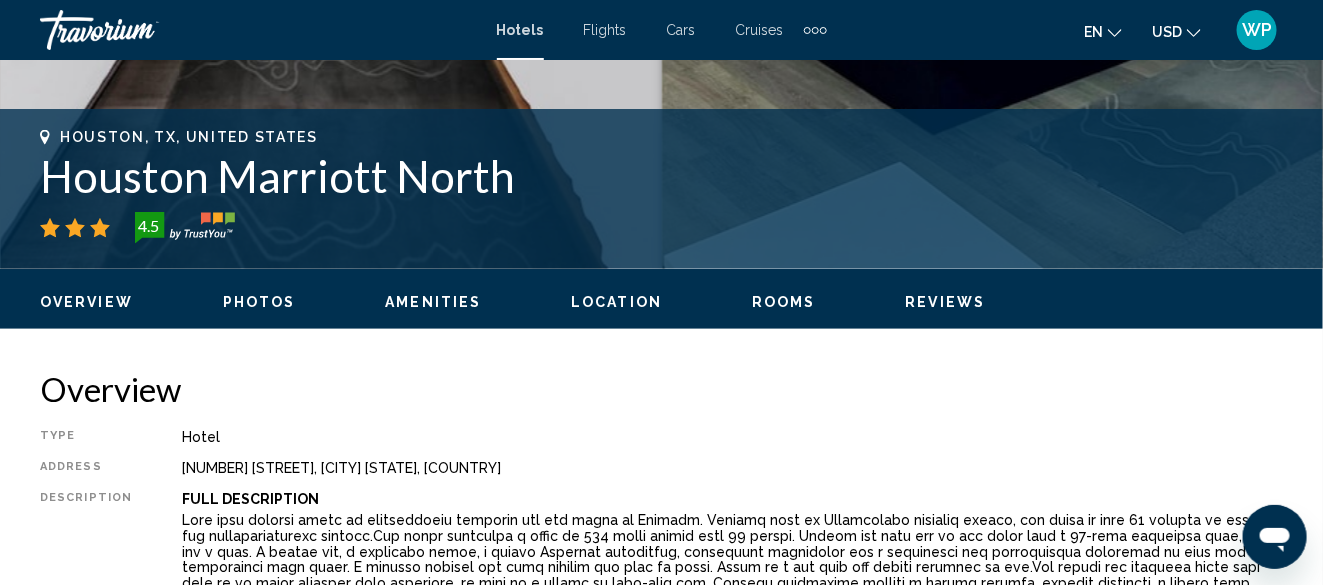 click on "Location" at bounding box center (616, 302) 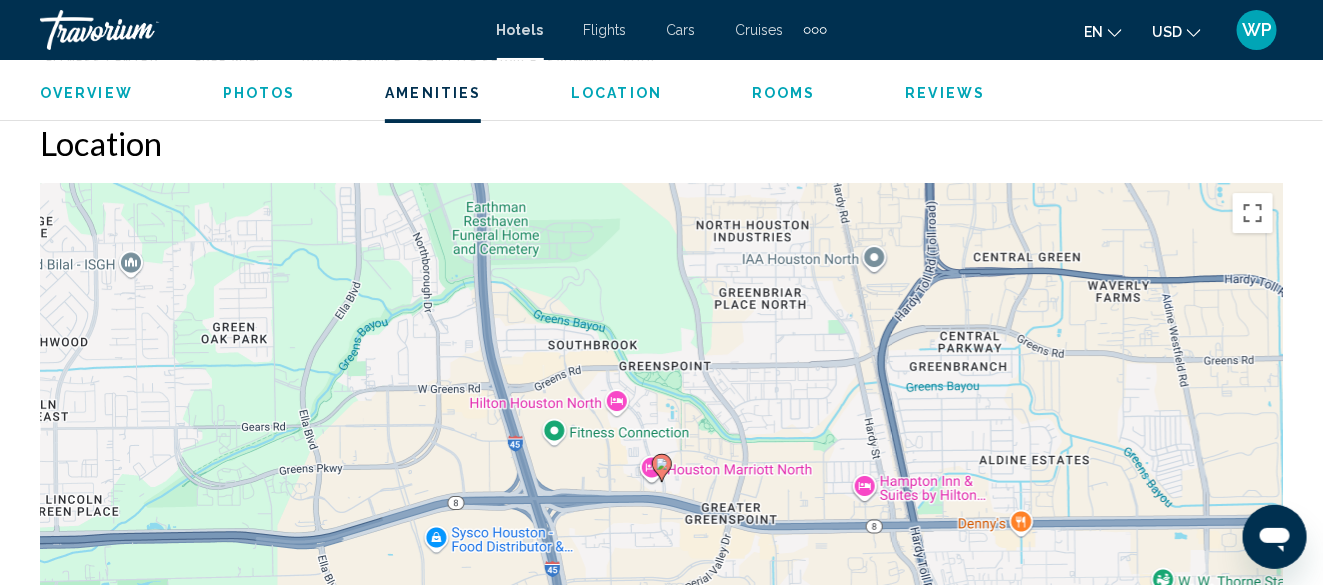 scroll, scrollTop: 2181, scrollLeft: 0, axis: vertical 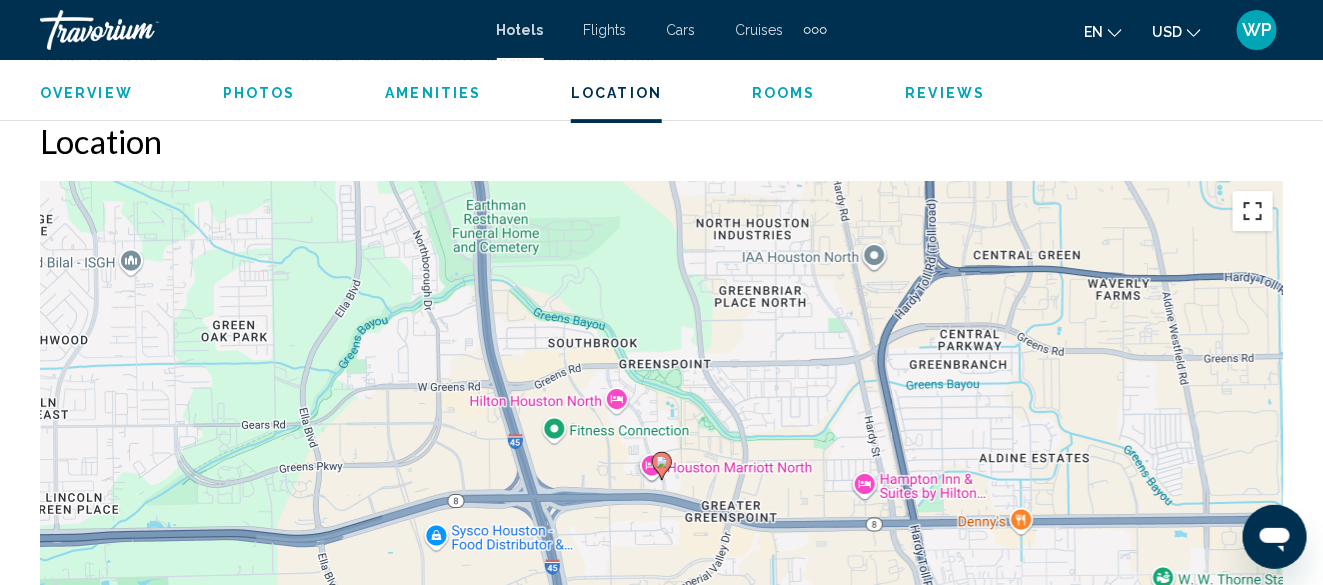 click at bounding box center [1253, 211] 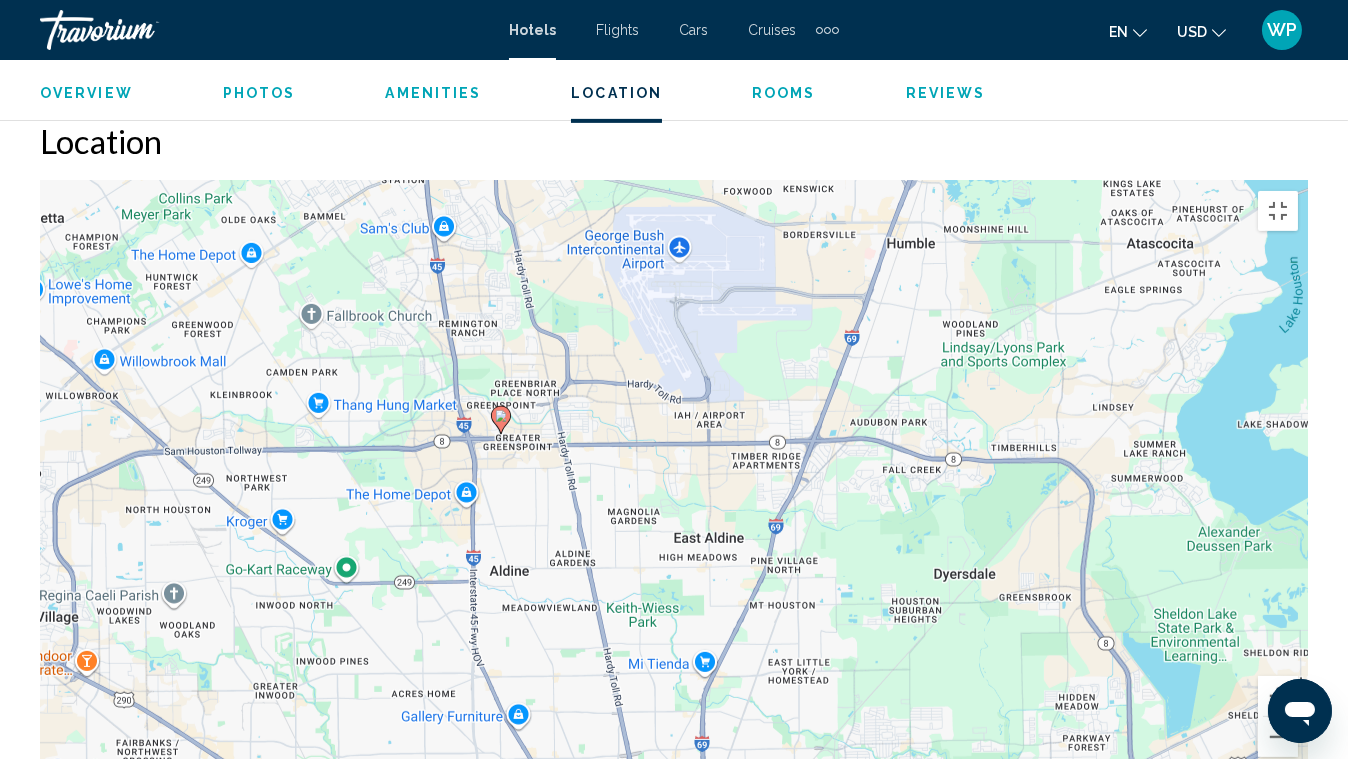 drag, startPoint x: 672, startPoint y: 303, endPoint x: 887, endPoint y: 658, distance: 415.03012 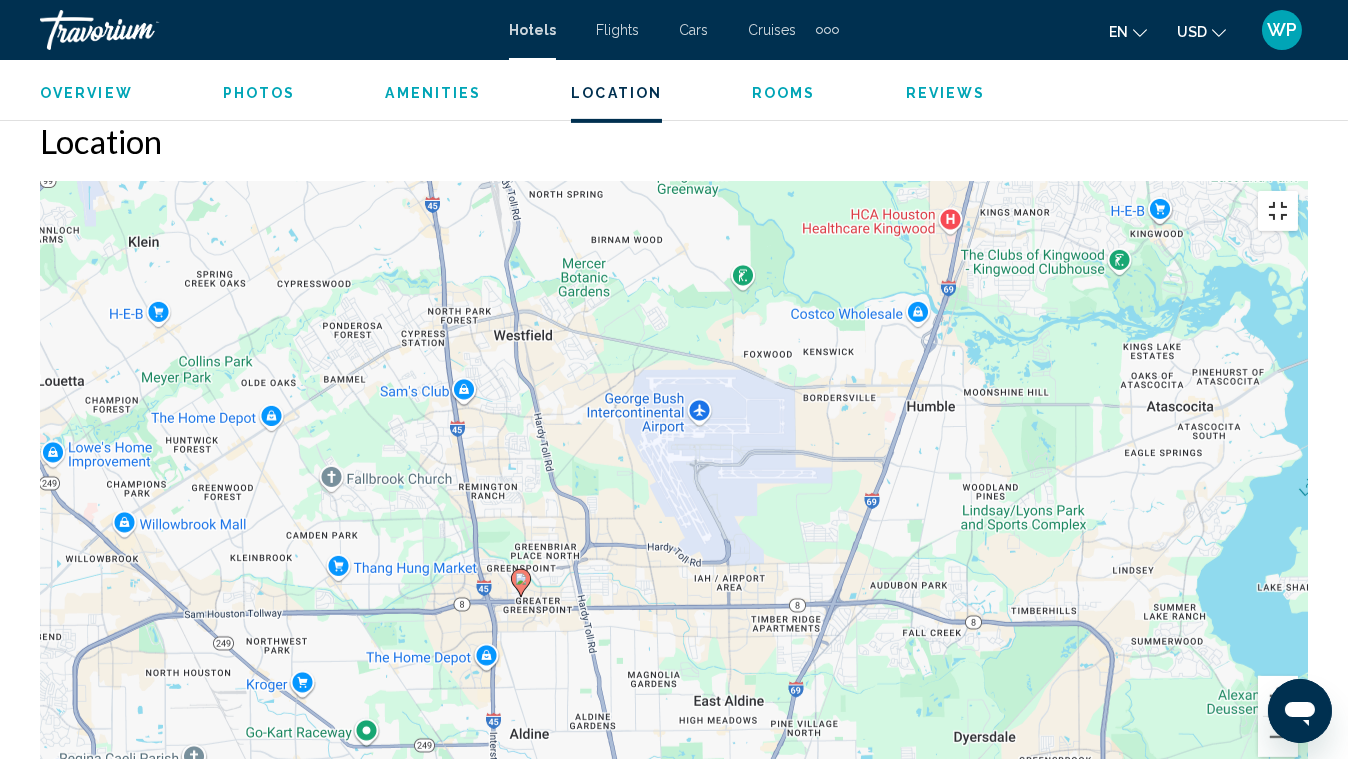 click at bounding box center [1278, 211] 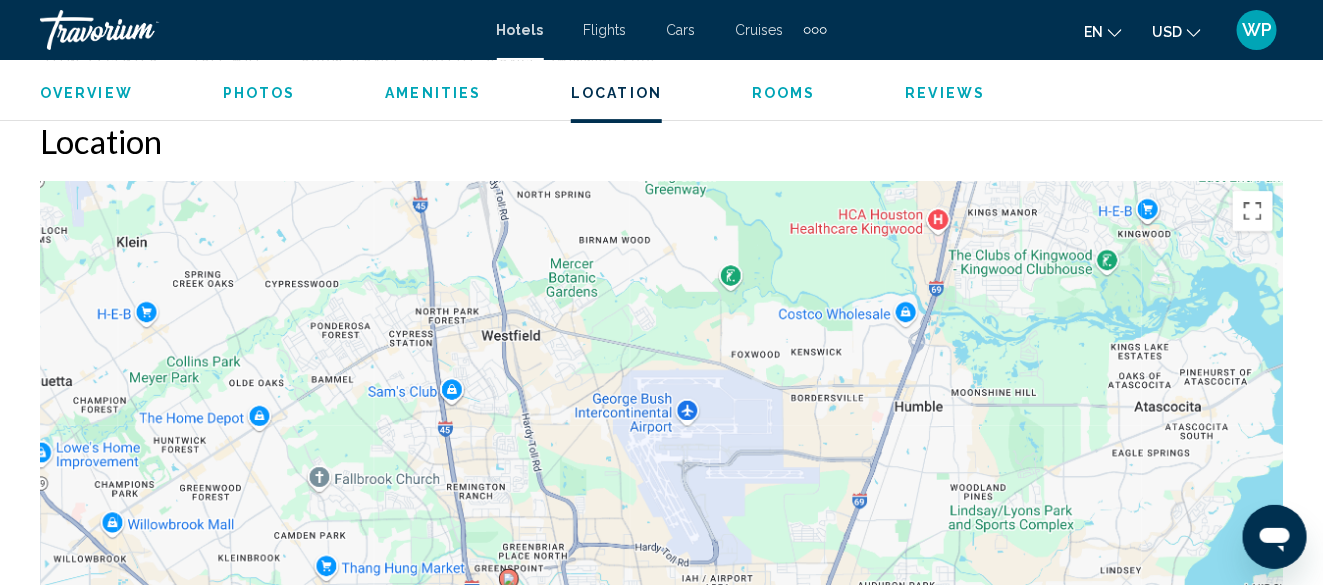 click on "Rooms" at bounding box center (784, 93) 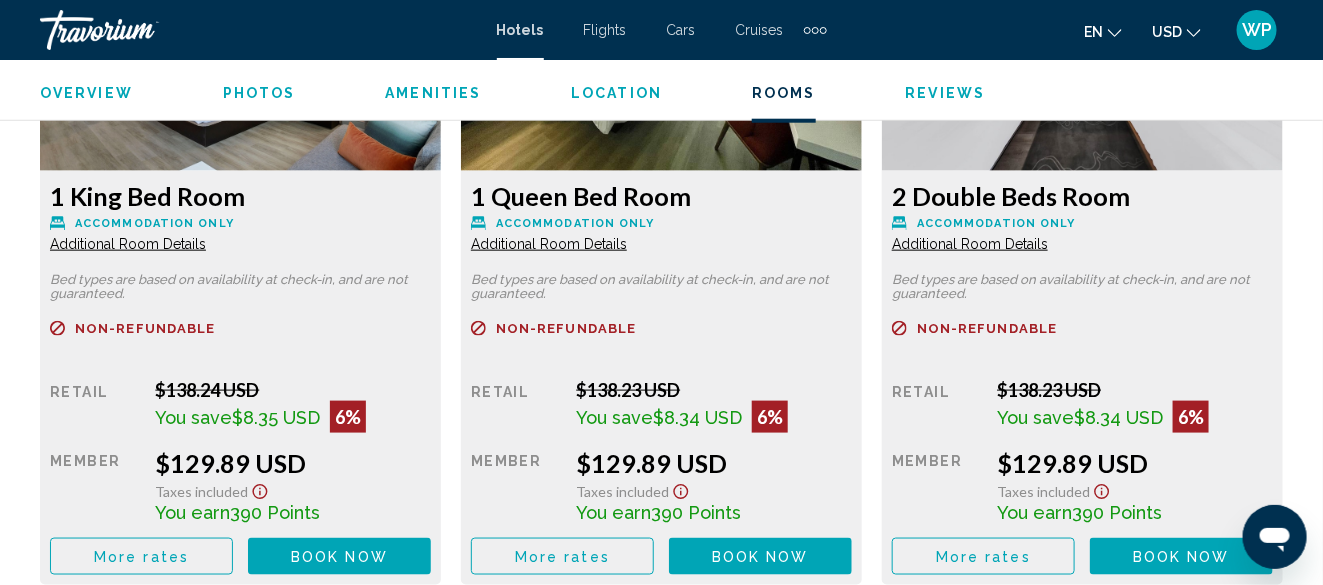 scroll, scrollTop: 3281, scrollLeft: 0, axis: vertical 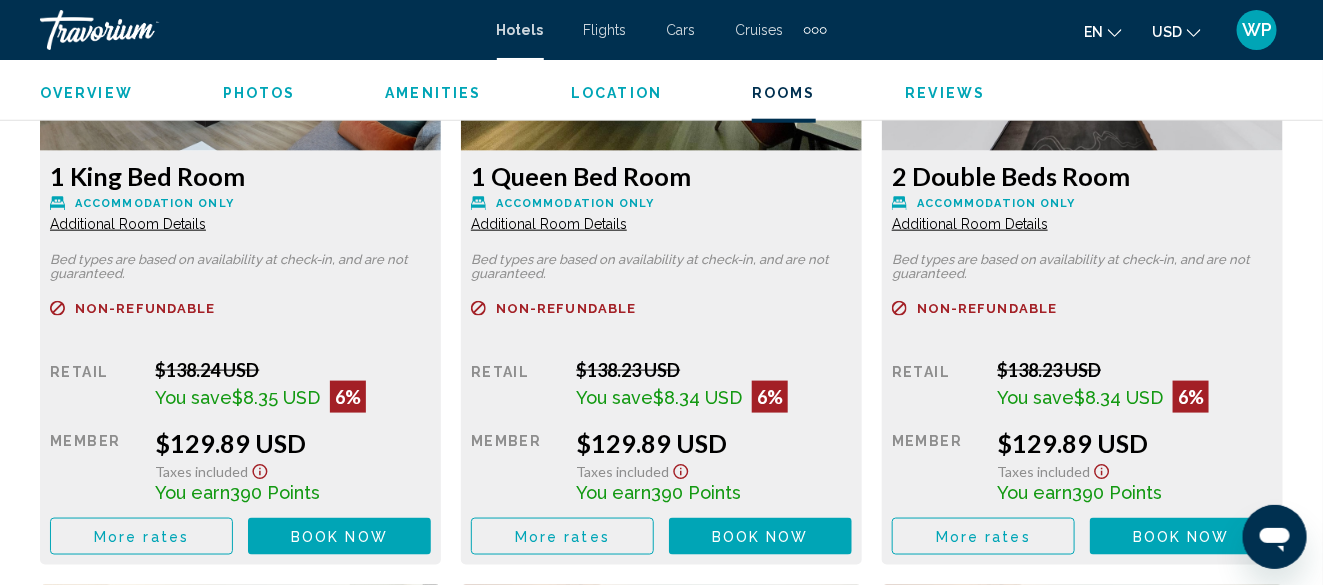 click on "Additional Room Details" at bounding box center [128, 224] 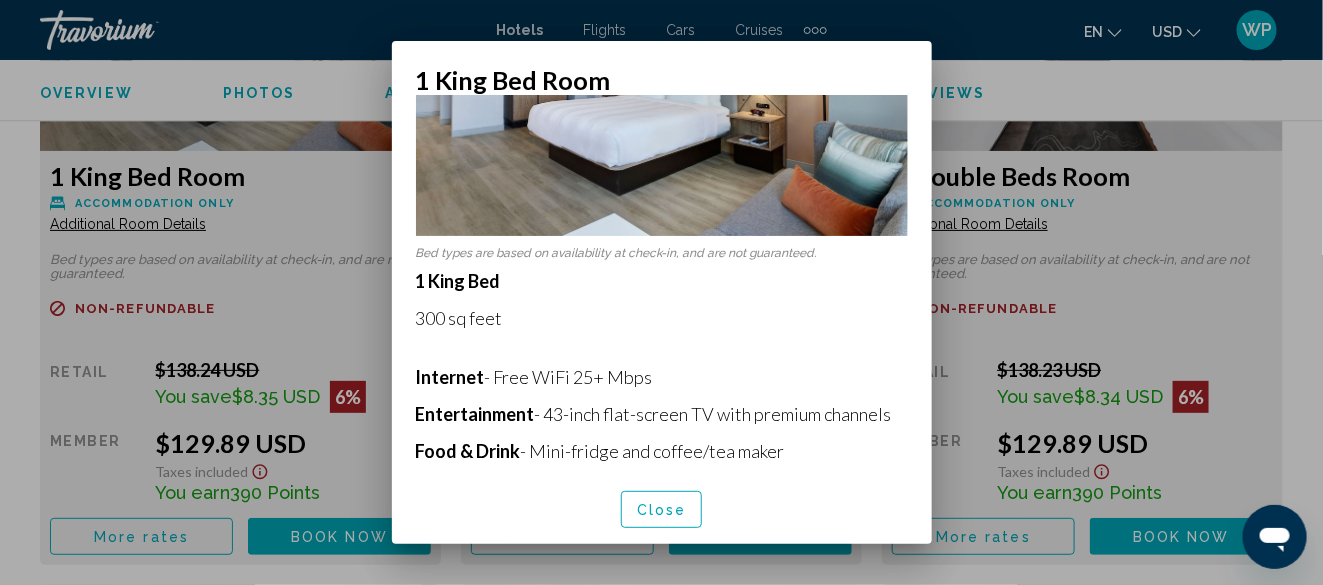 scroll, scrollTop: 200, scrollLeft: 0, axis: vertical 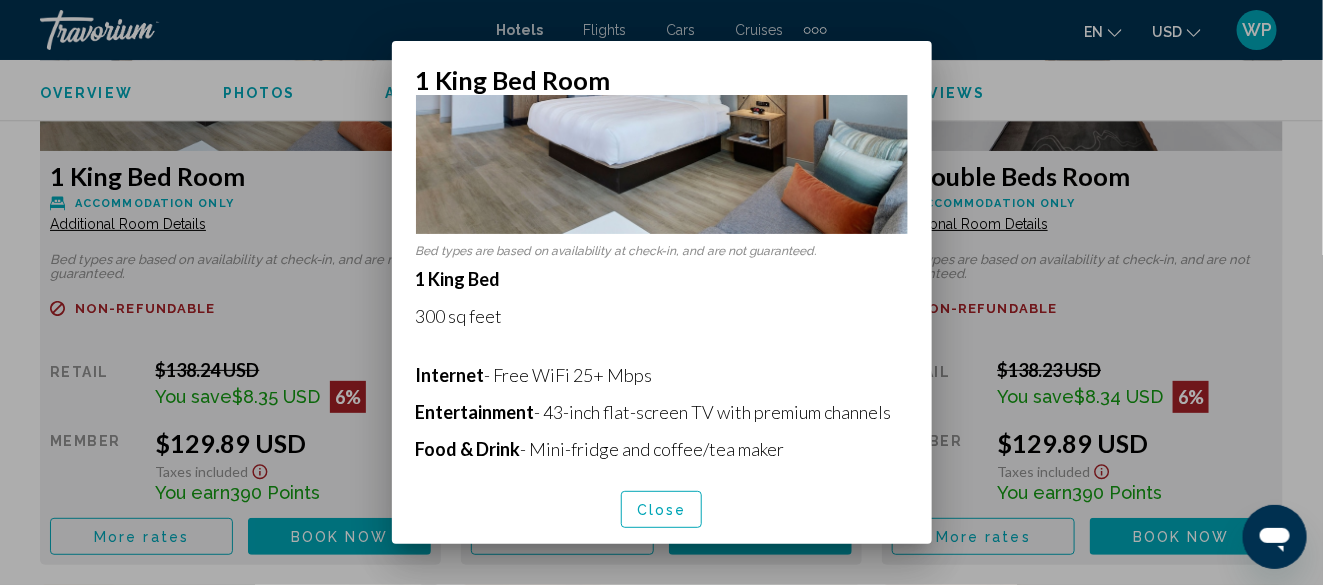 click on "Close" at bounding box center [662, 510] 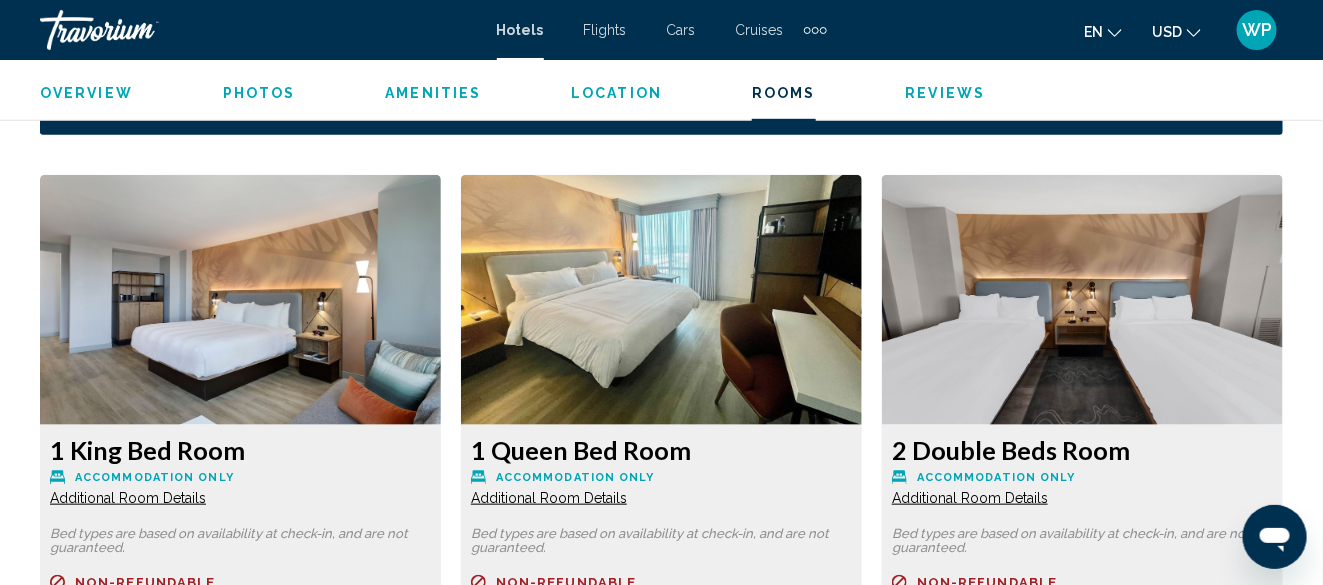 scroll, scrollTop: 3181, scrollLeft: 0, axis: vertical 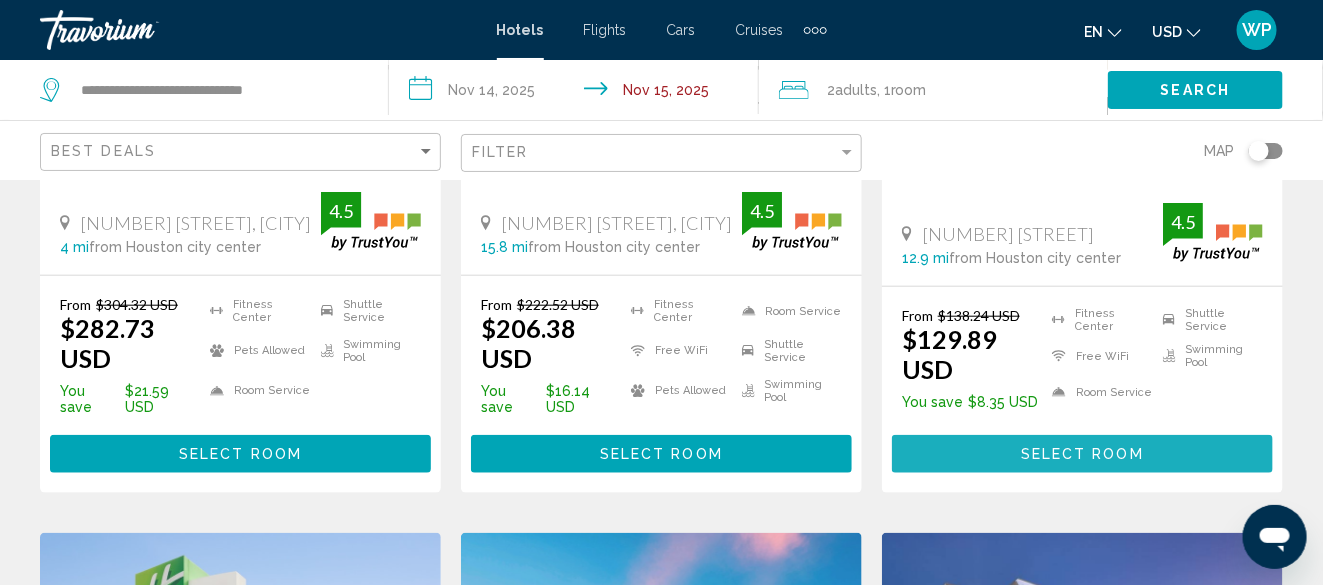click on "Select Room" at bounding box center (1082, 455) 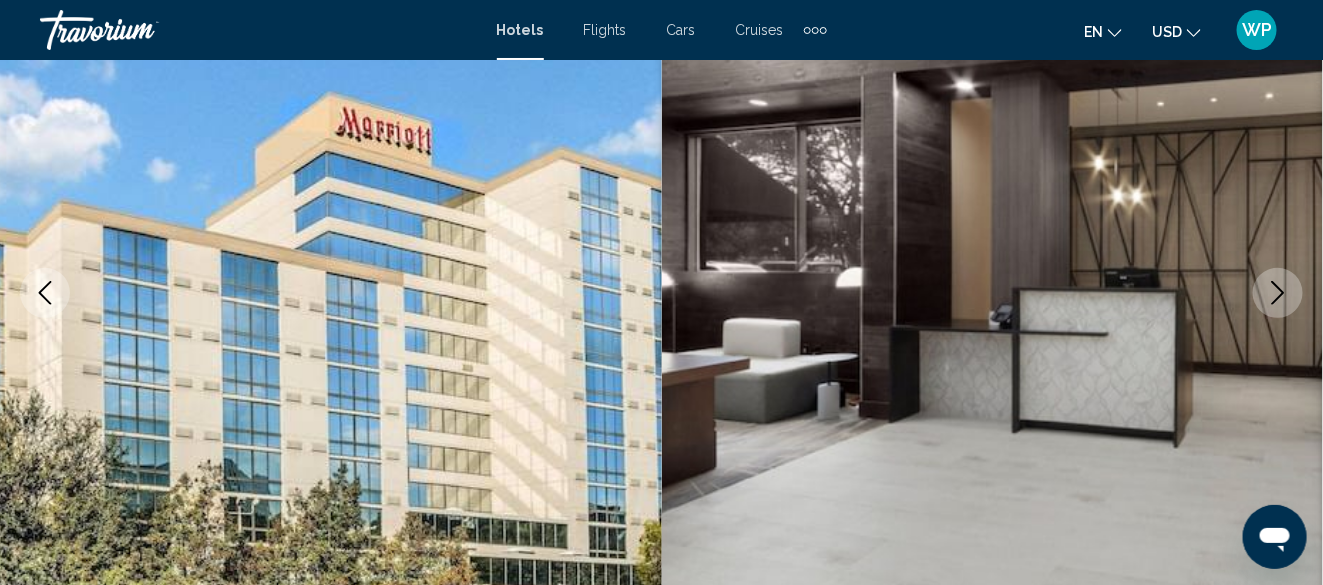 scroll, scrollTop: 642, scrollLeft: 0, axis: vertical 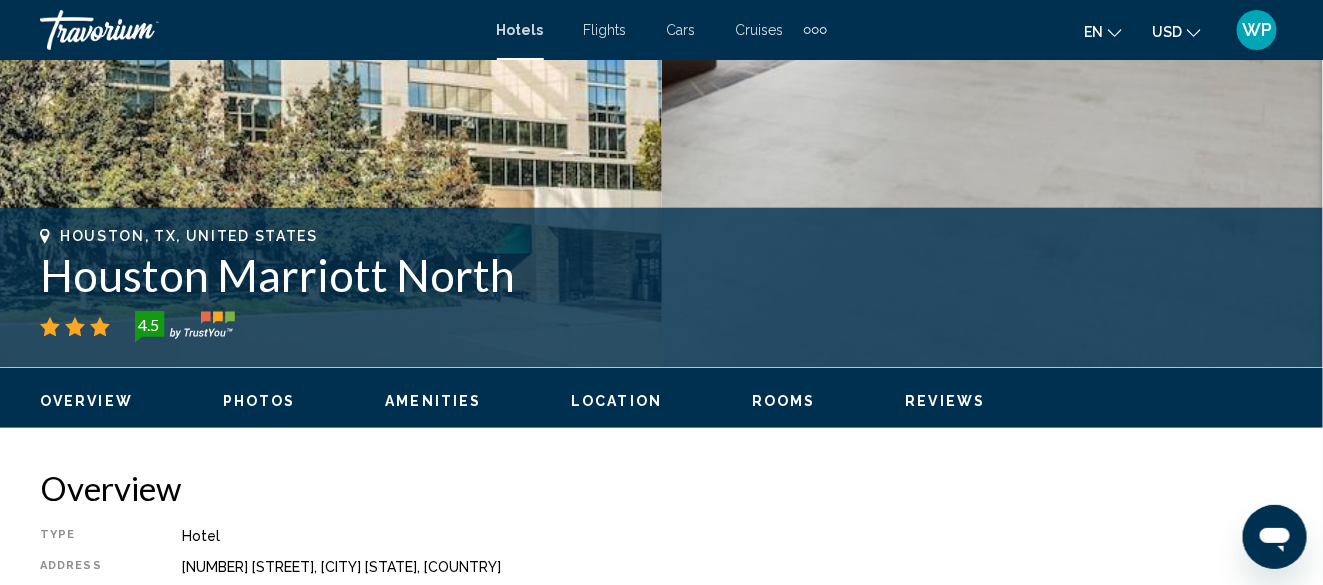 click on "Location" at bounding box center (616, 401) 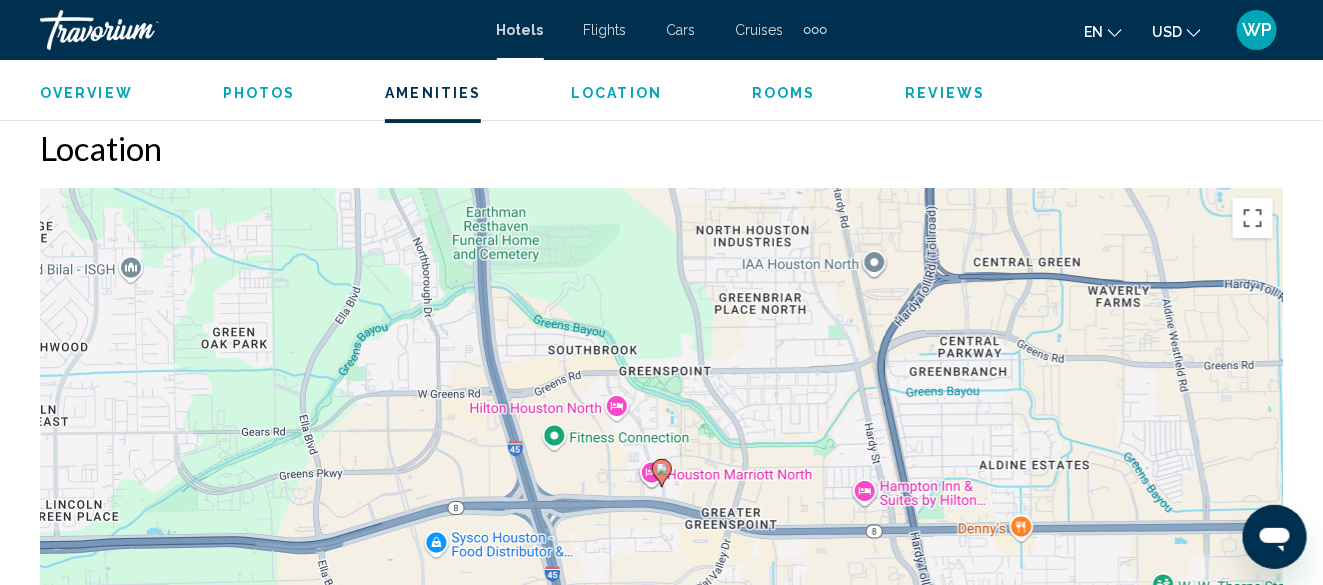 scroll, scrollTop: 2181, scrollLeft: 0, axis: vertical 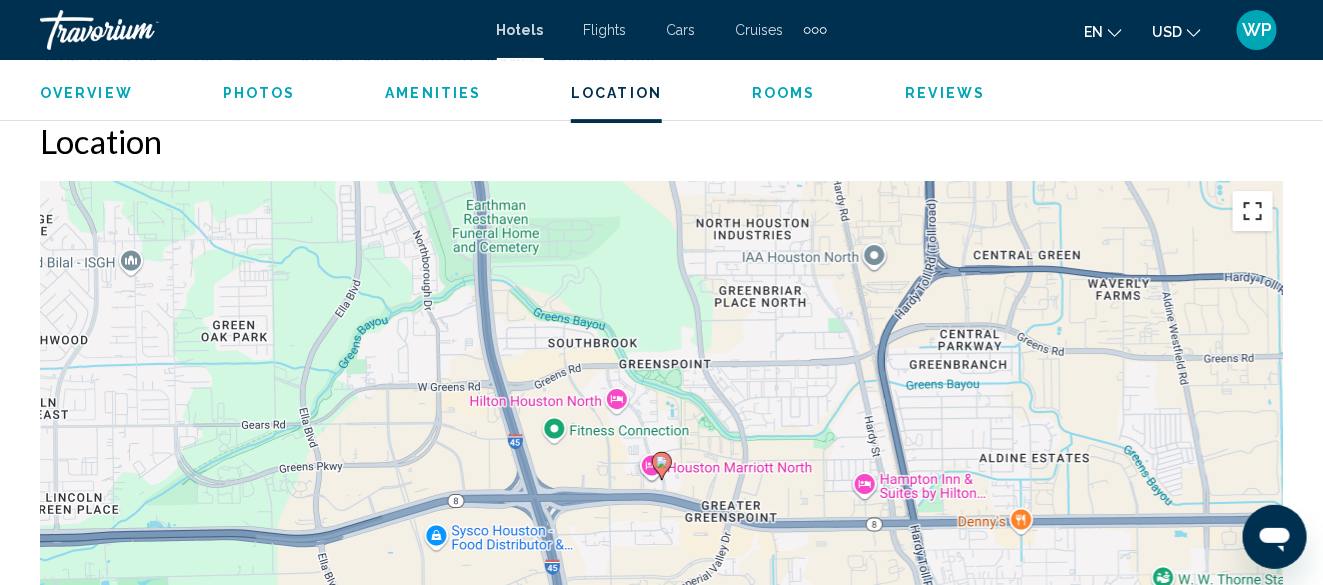 click at bounding box center [1253, 211] 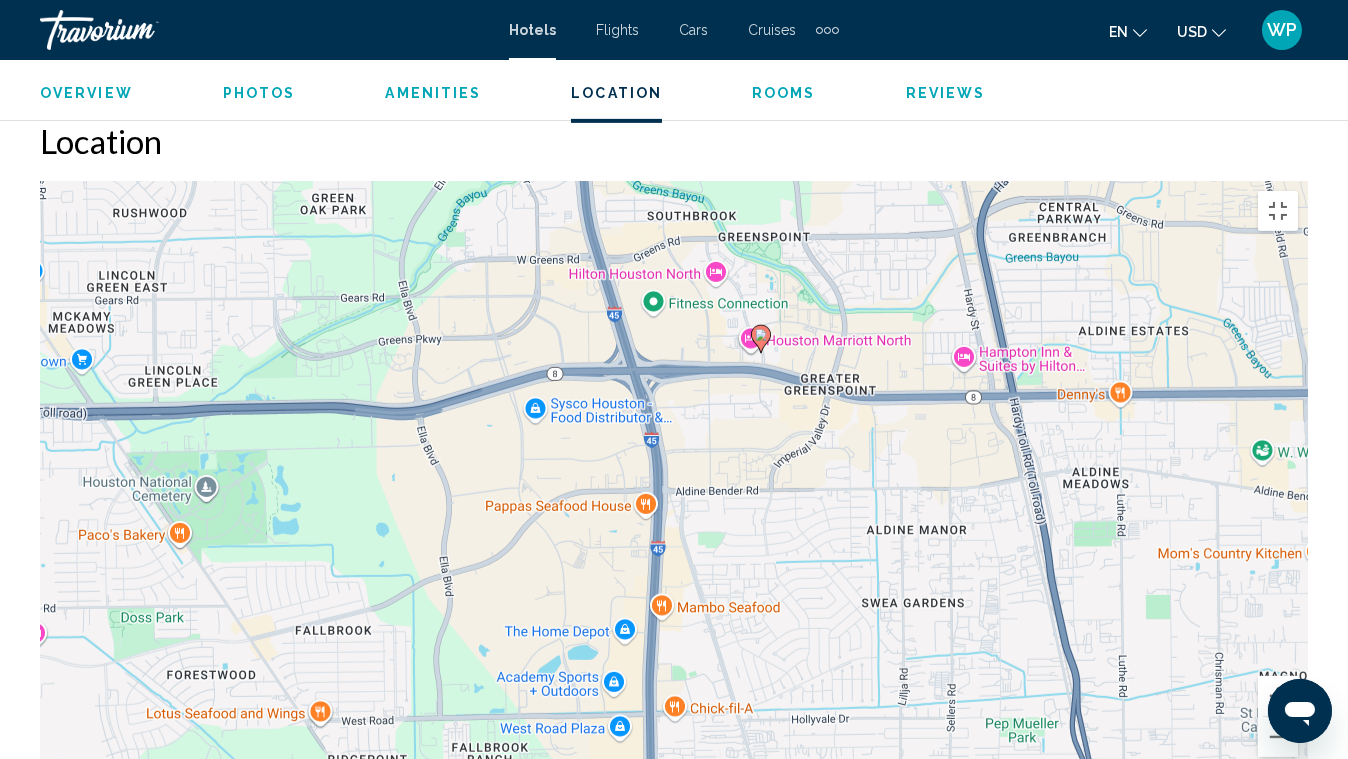 drag, startPoint x: 717, startPoint y: 480, endPoint x: 809, endPoint y: 352, distance: 157.63248 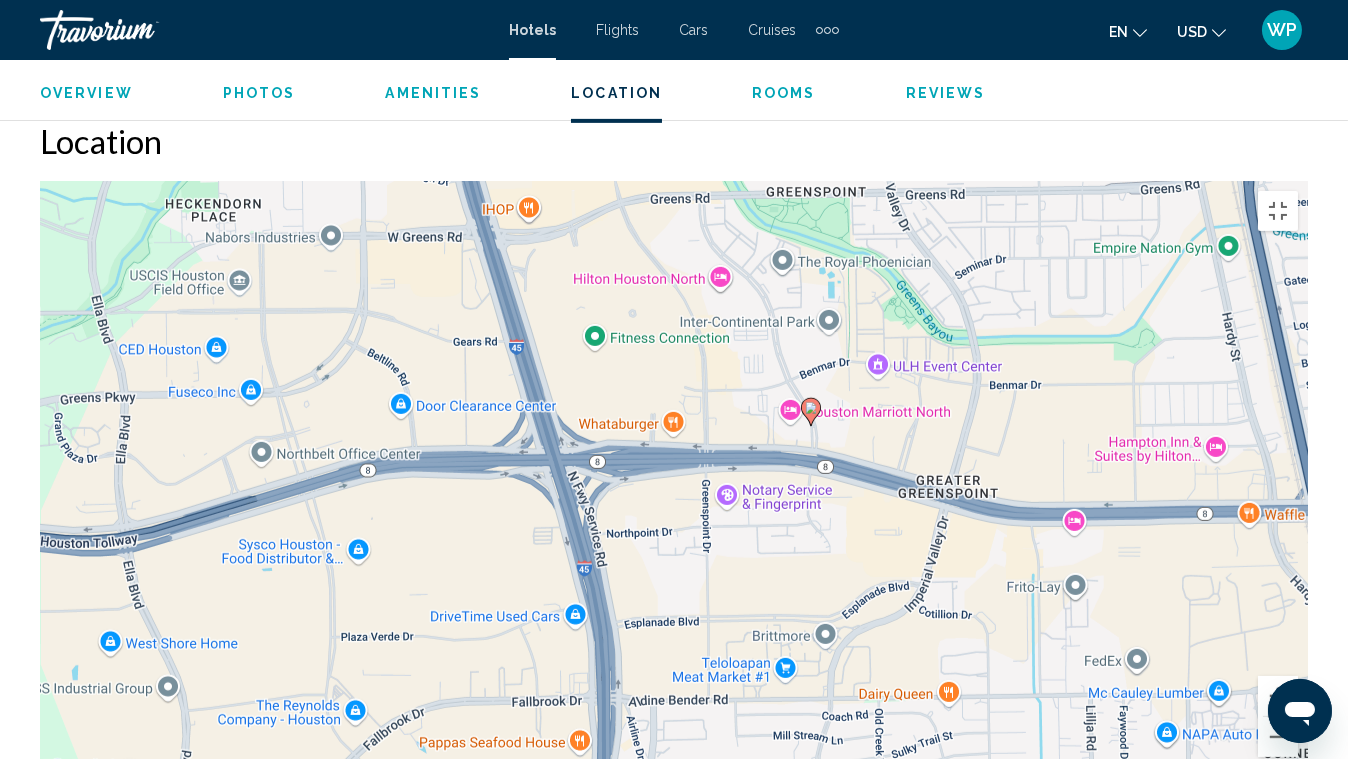 drag, startPoint x: 816, startPoint y: 264, endPoint x: 879, endPoint y: 472, distance: 217.33154 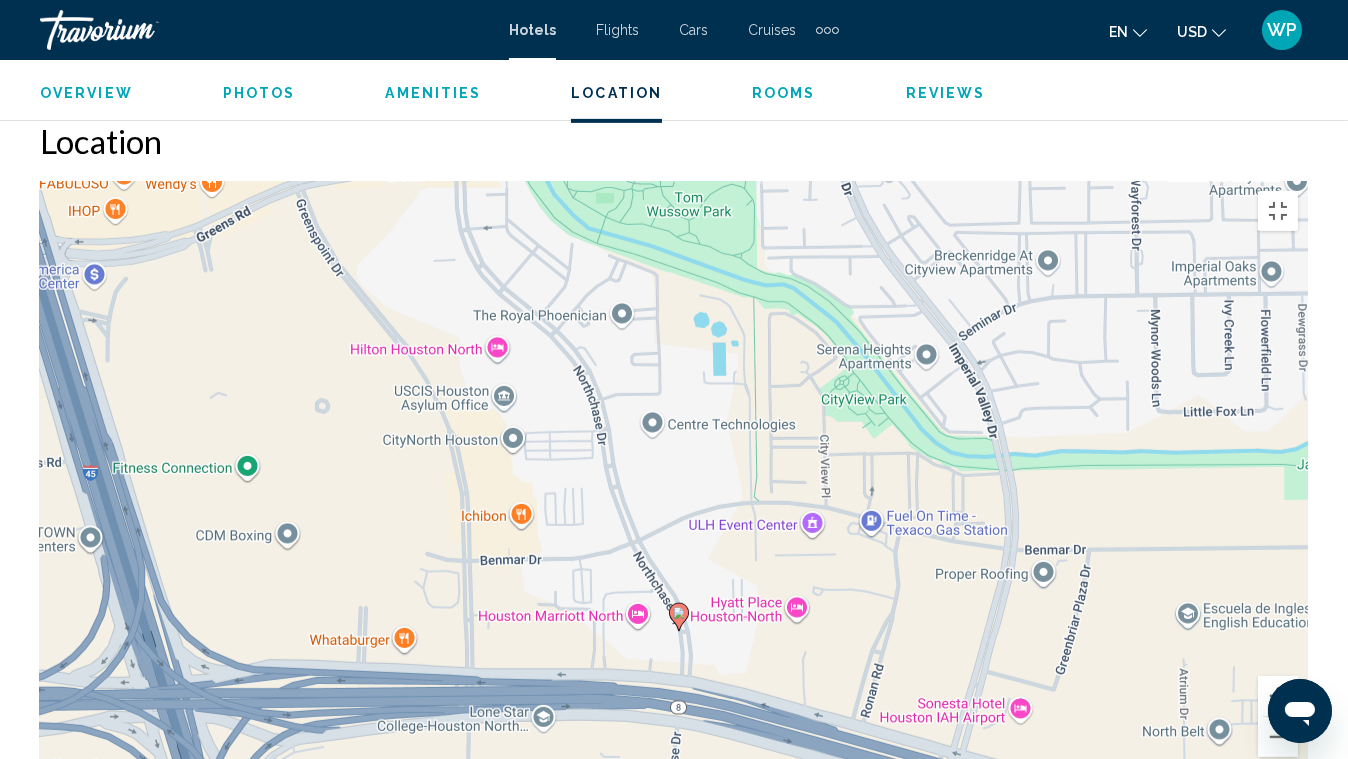 drag, startPoint x: 847, startPoint y: 223, endPoint x: 783, endPoint y: 577, distance: 359.7388 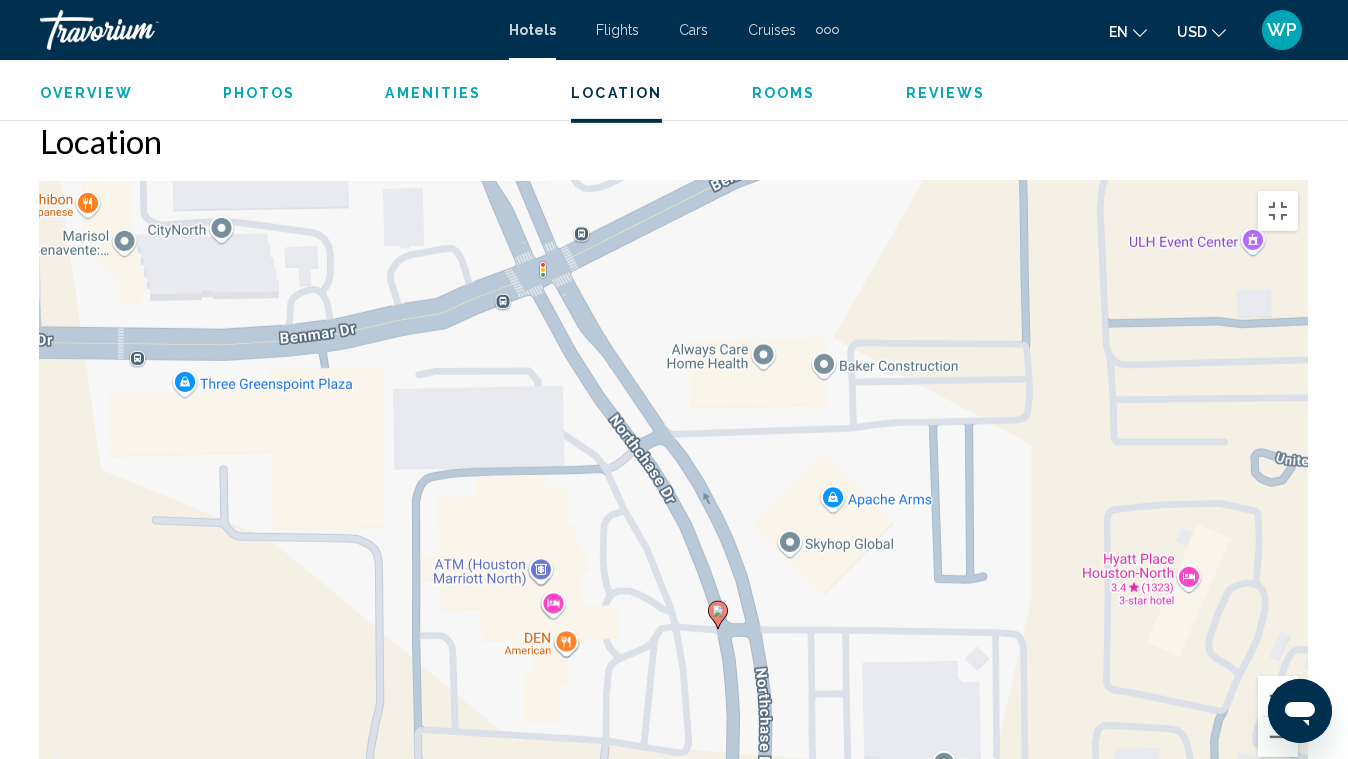 drag, startPoint x: 682, startPoint y: 425, endPoint x: 1049, endPoint y: 558, distance: 390.35626 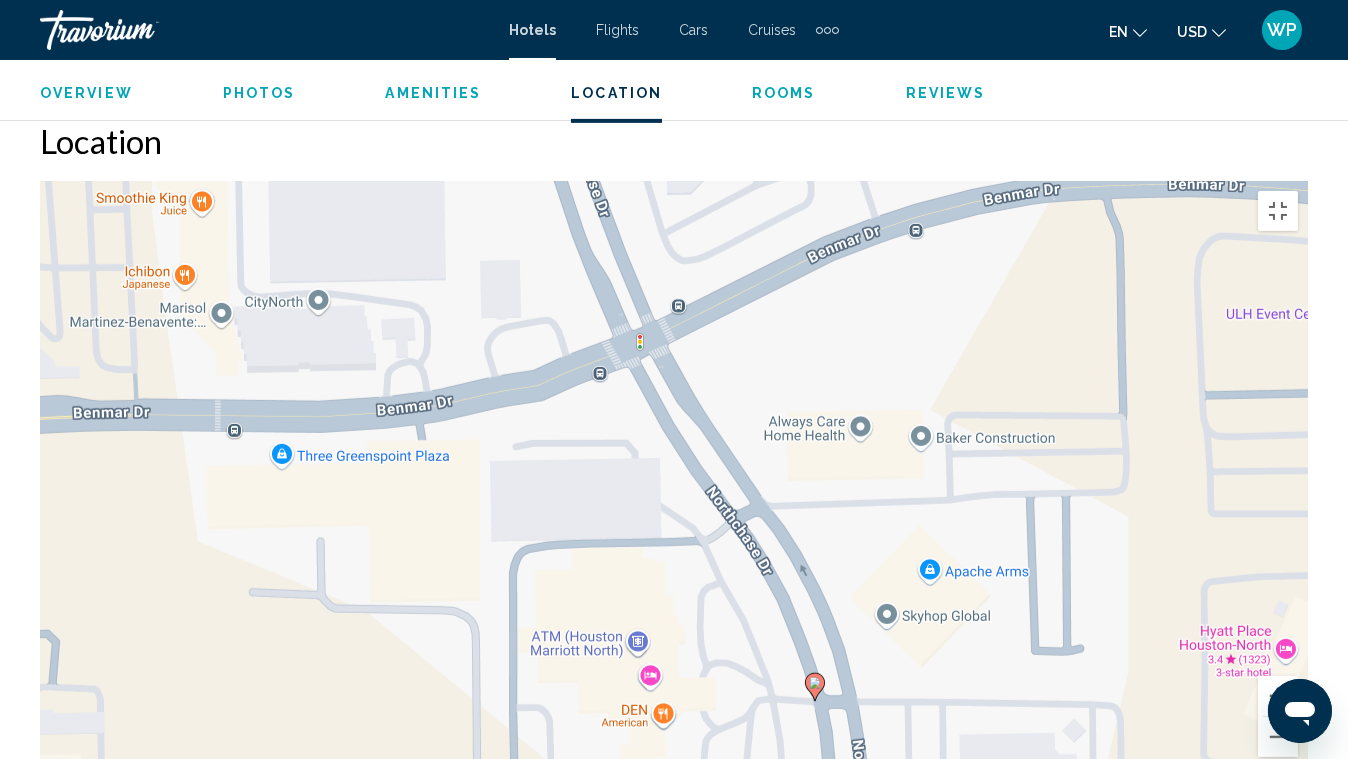 drag, startPoint x: 787, startPoint y: 320, endPoint x: 885, endPoint y: 369, distance: 109.56733 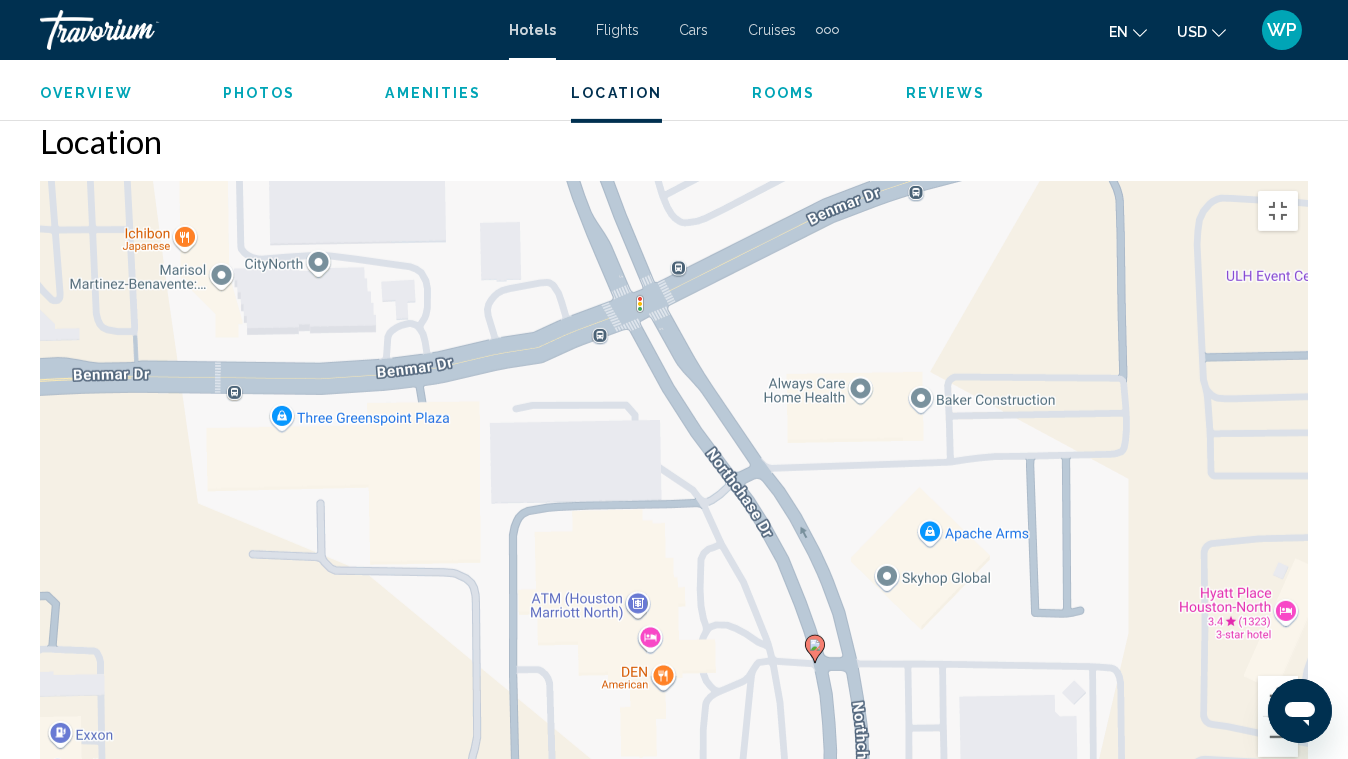 click on "To activate drag with keyboard, press Alt + Enter. Once in keyboard drag state, use the arrow keys to move the marker. To complete the drag, press the Enter key. To cancel, press Escape." at bounding box center (674, 481) 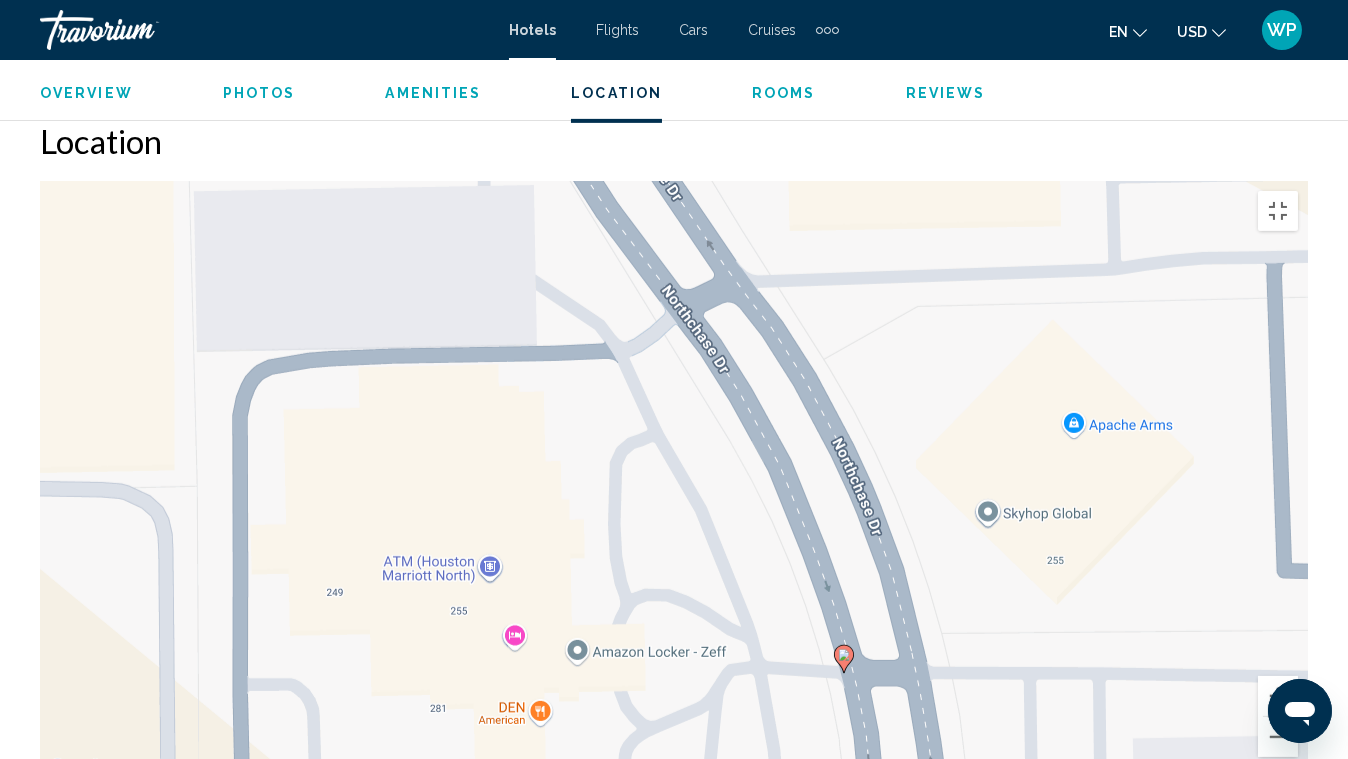 click on "To activate drag with keyboard, press Alt + Enter. Once in keyboard drag state, use the arrow keys to move the marker. To complete the drag, press the Enter key. To cancel, press Escape." at bounding box center [674, 481] 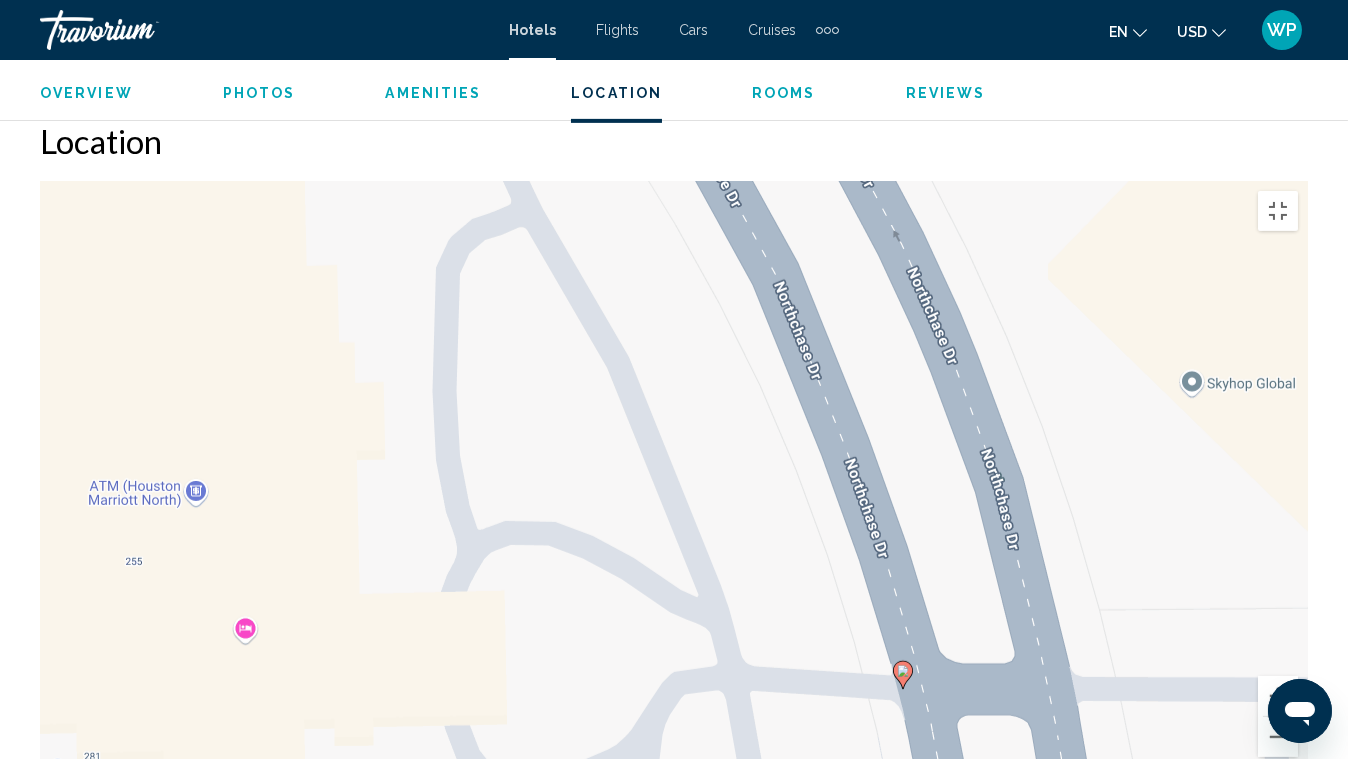 drag, startPoint x: 875, startPoint y: 659, endPoint x: 572, endPoint y: 628, distance: 304.5817 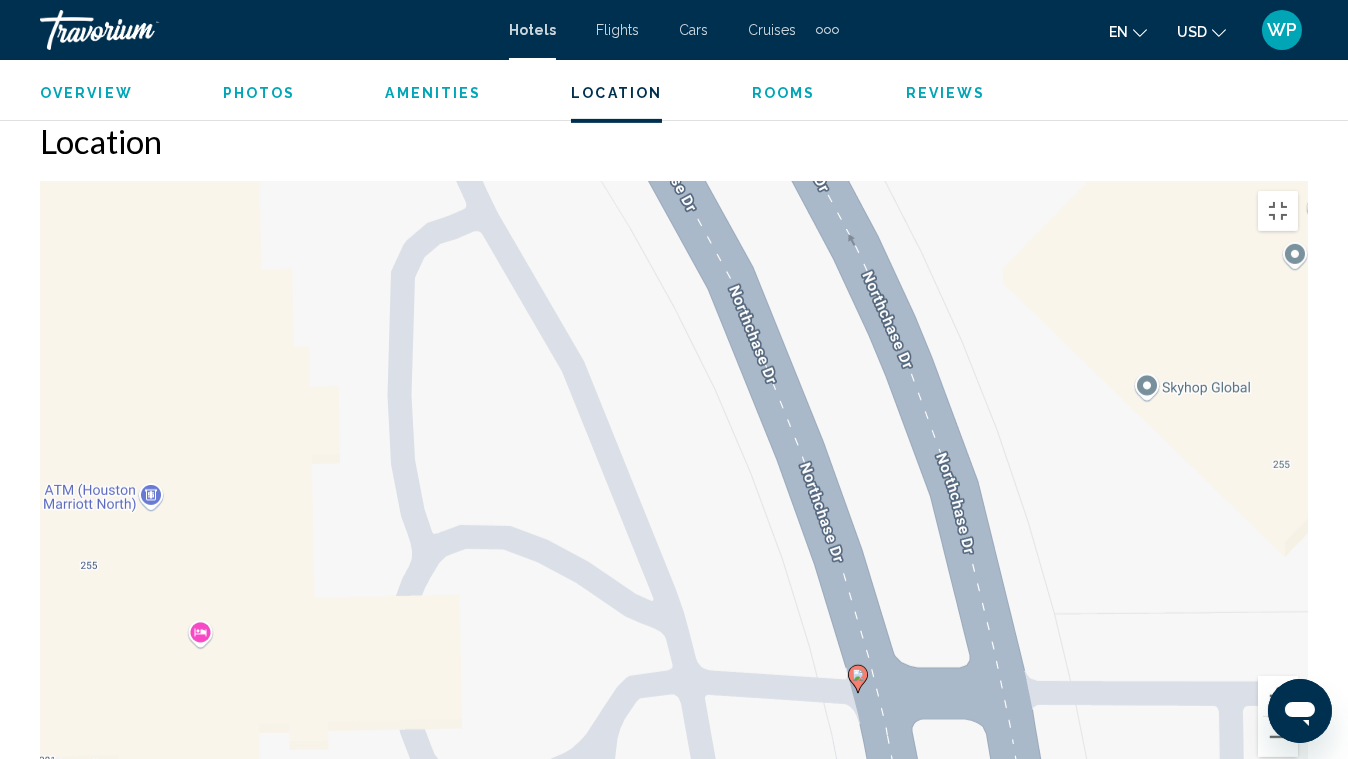 click on "To activate drag with keyboard, press Alt + Enter. Once in keyboard drag state, use the arrow keys to move the marker. To complete the drag, press the Enter key. To cancel, press Escape." at bounding box center (674, 481) 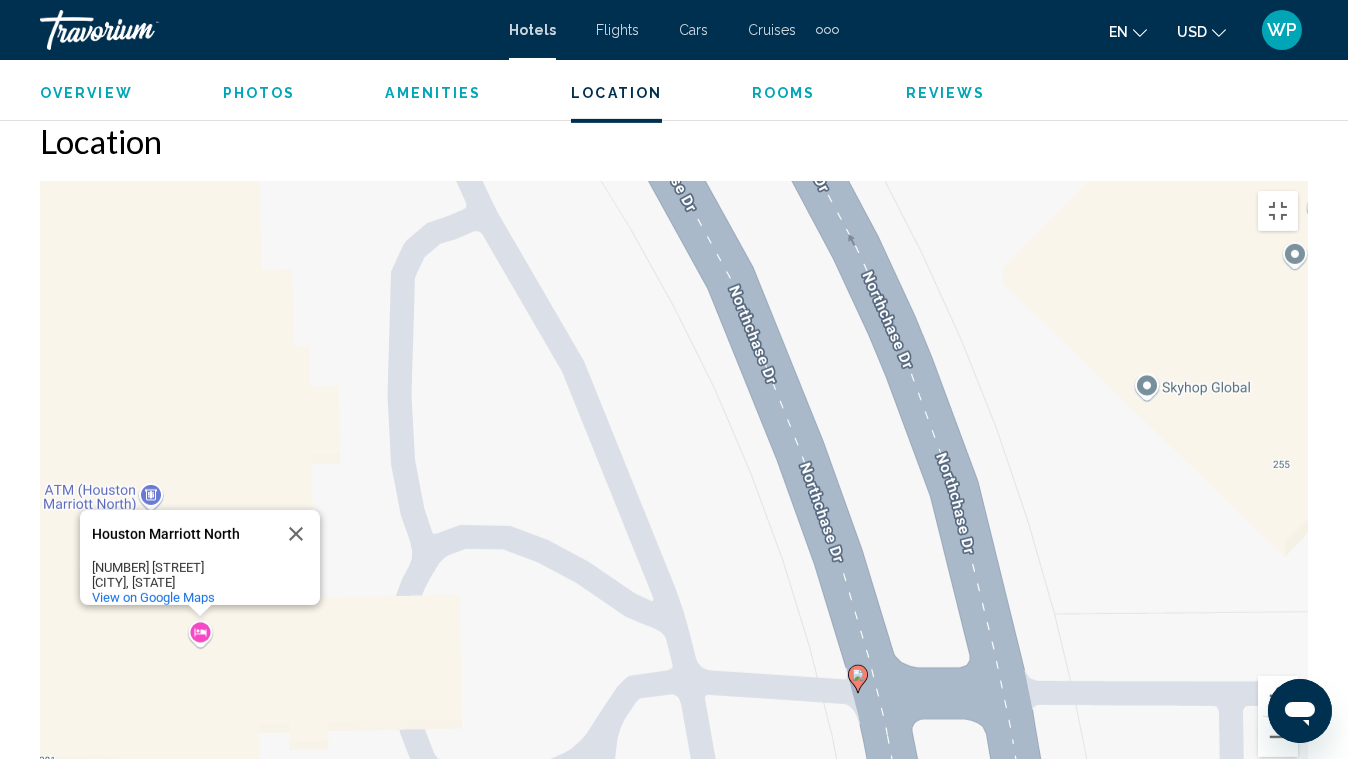 click on "[HOTEL_NAME] [HOTEL_NAME] [NUMBER] [STREET] [CITY], [STATE] [ZIP_CODE] View on Google Maps" at bounding box center (674, 481) 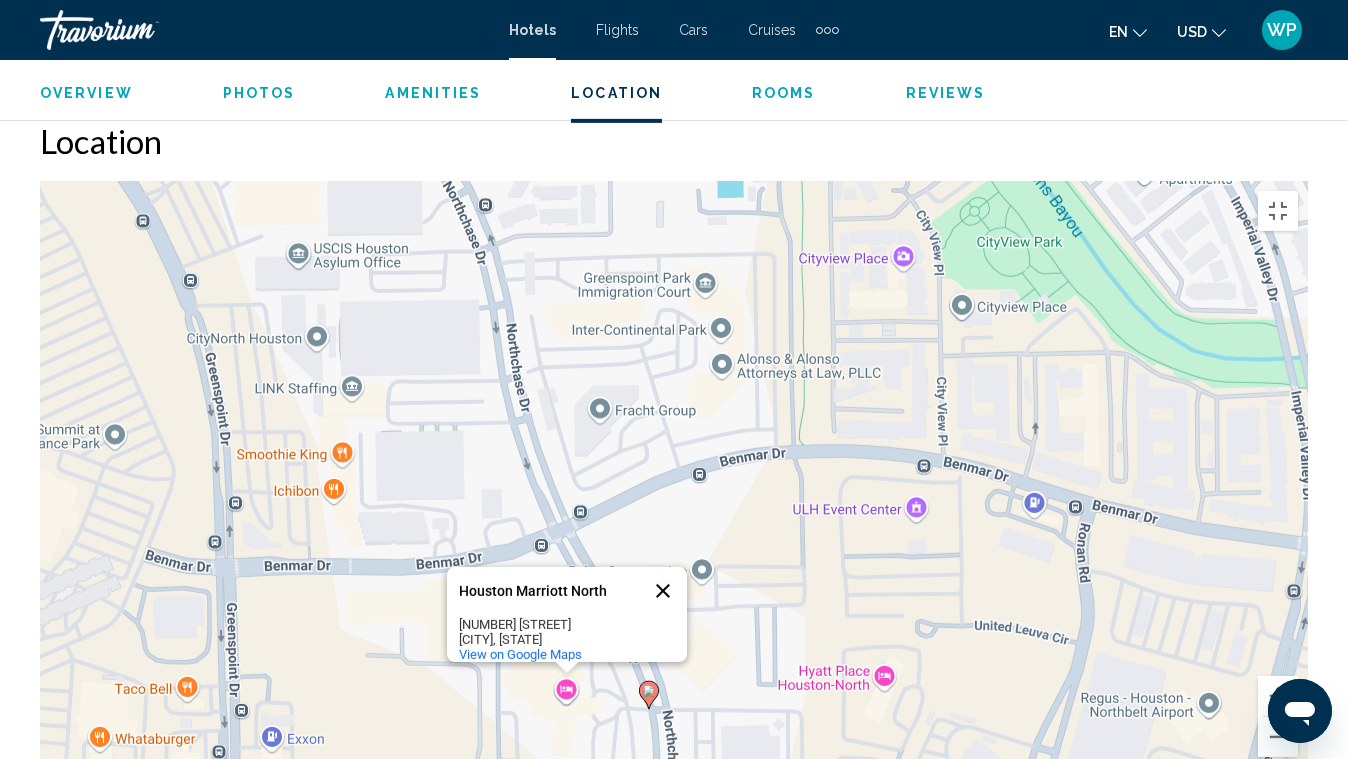 click at bounding box center [663, 591] 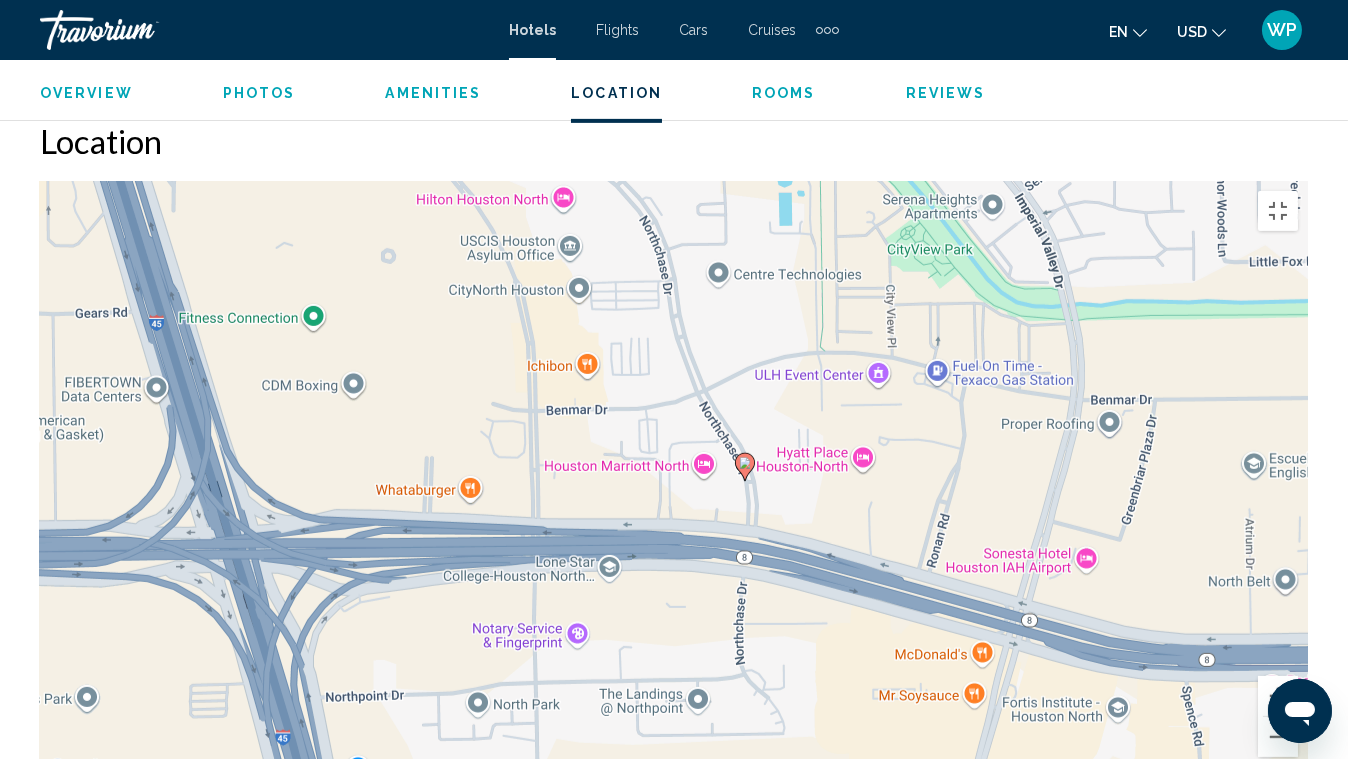 drag, startPoint x: 778, startPoint y: 610, endPoint x: 801, endPoint y: 394, distance: 217.22108 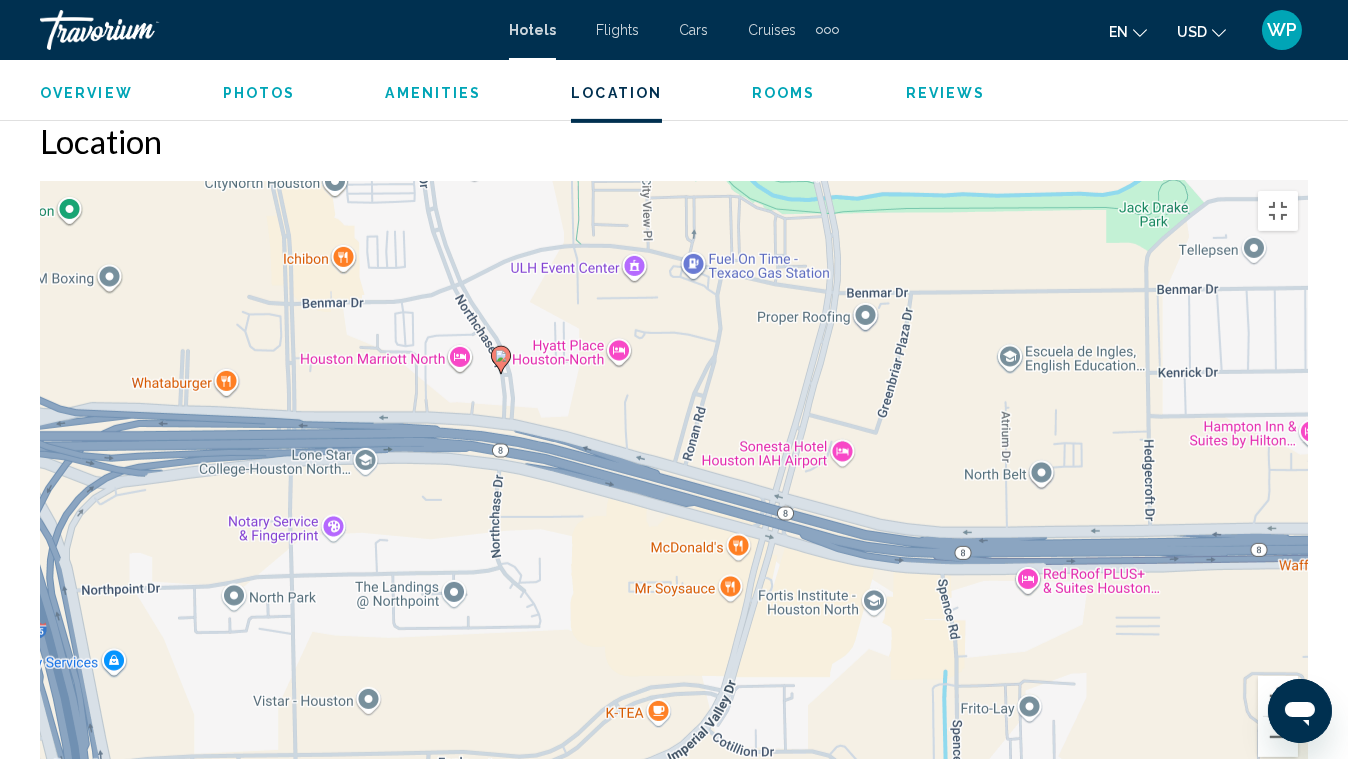 drag, startPoint x: 804, startPoint y: 514, endPoint x: 556, endPoint y: 405, distance: 270.89667 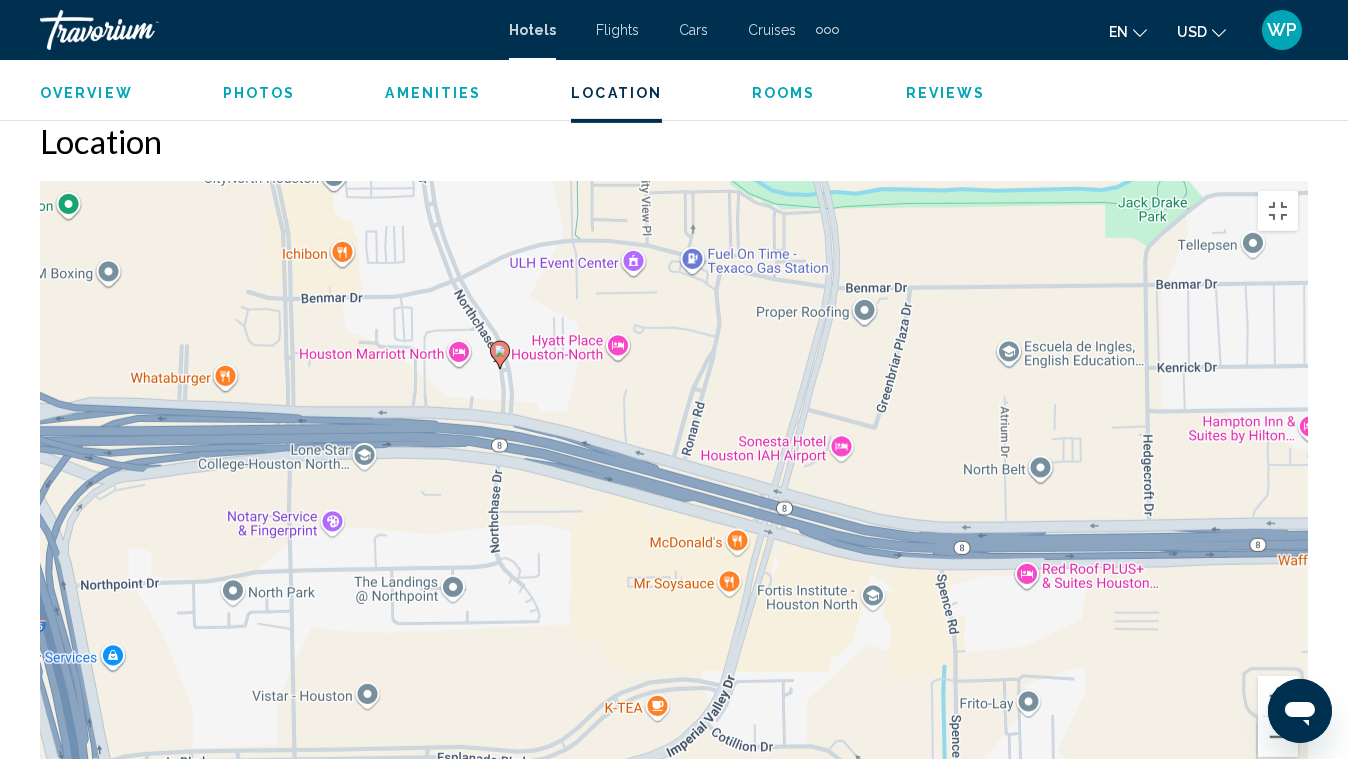 click on "To activate drag with keyboard, press Alt + Enter. Once in keyboard drag state, use the arrow keys to move the marker. To complete the drag, press the Enter key. To cancel, press Escape." at bounding box center (674, 481) 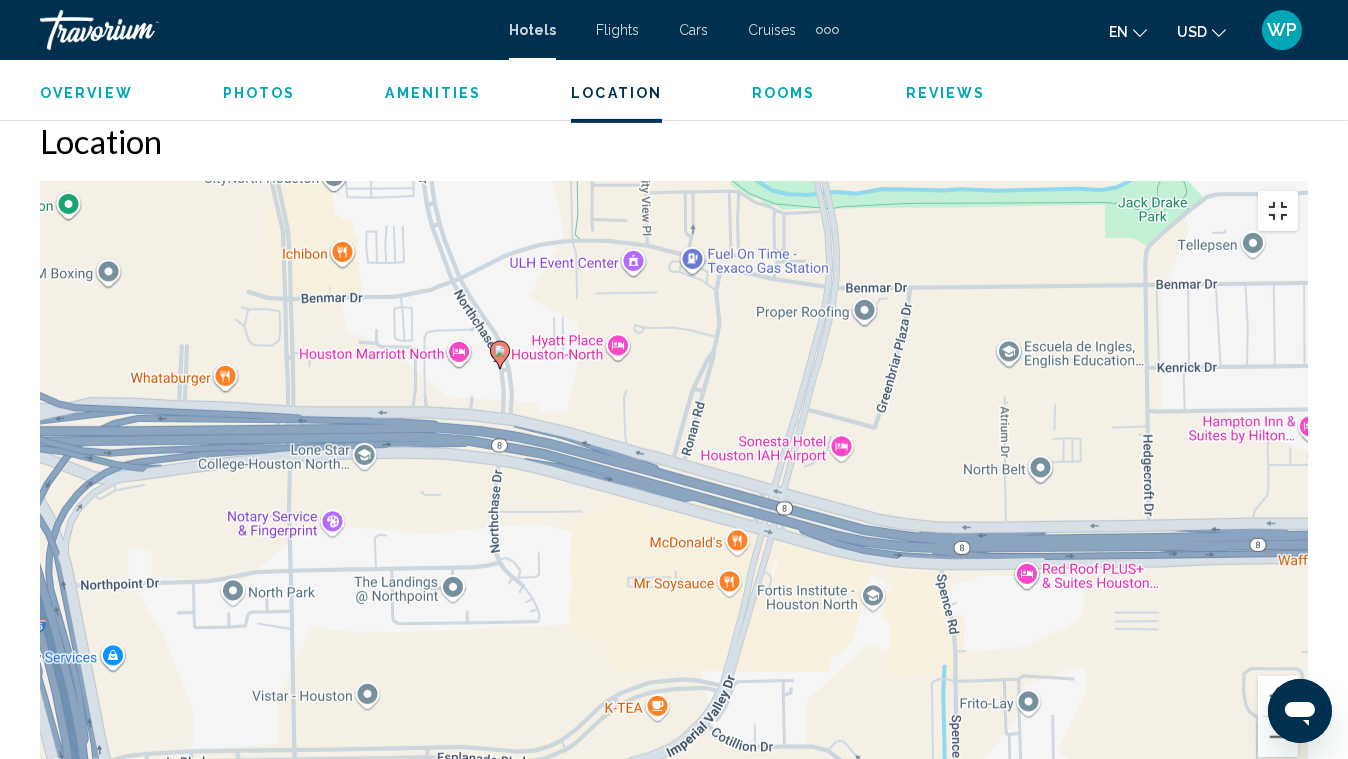 click at bounding box center (1278, 211) 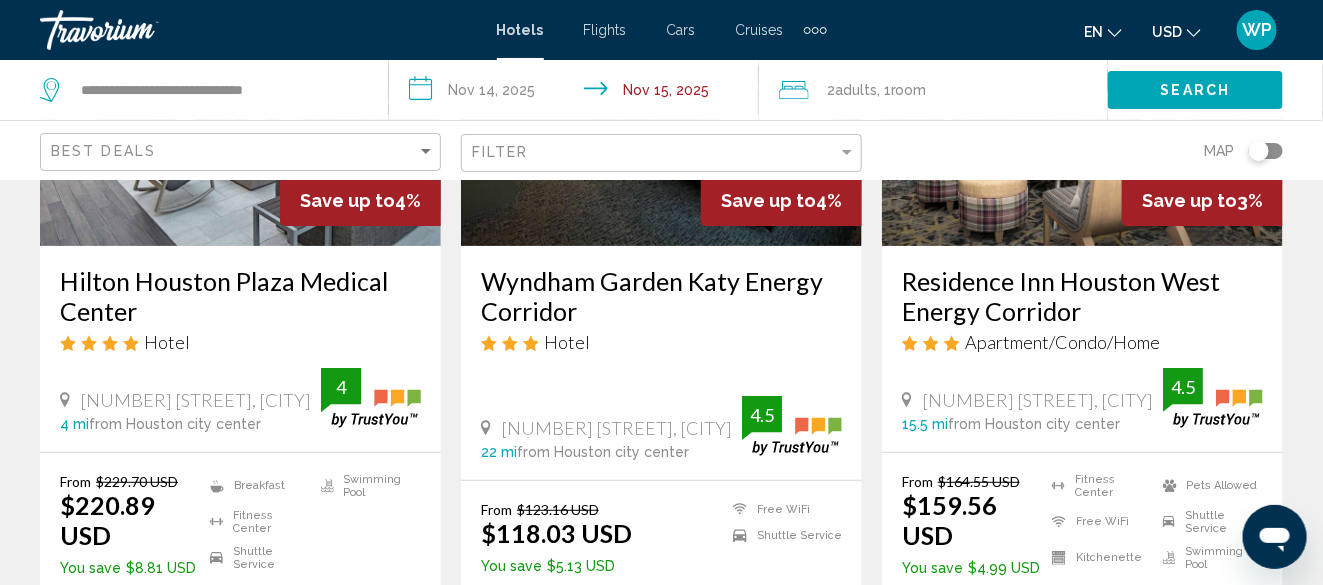 scroll, scrollTop: 2700, scrollLeft: 0, axis: vertical 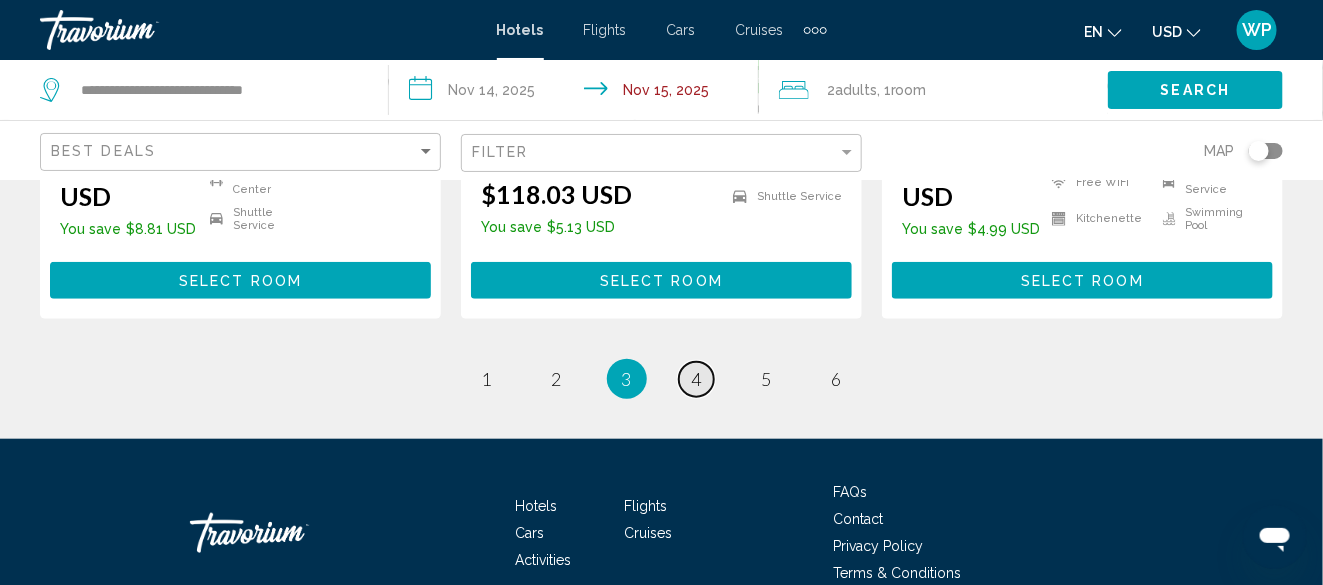 click on "page  4" at bounding box center (696, 379) 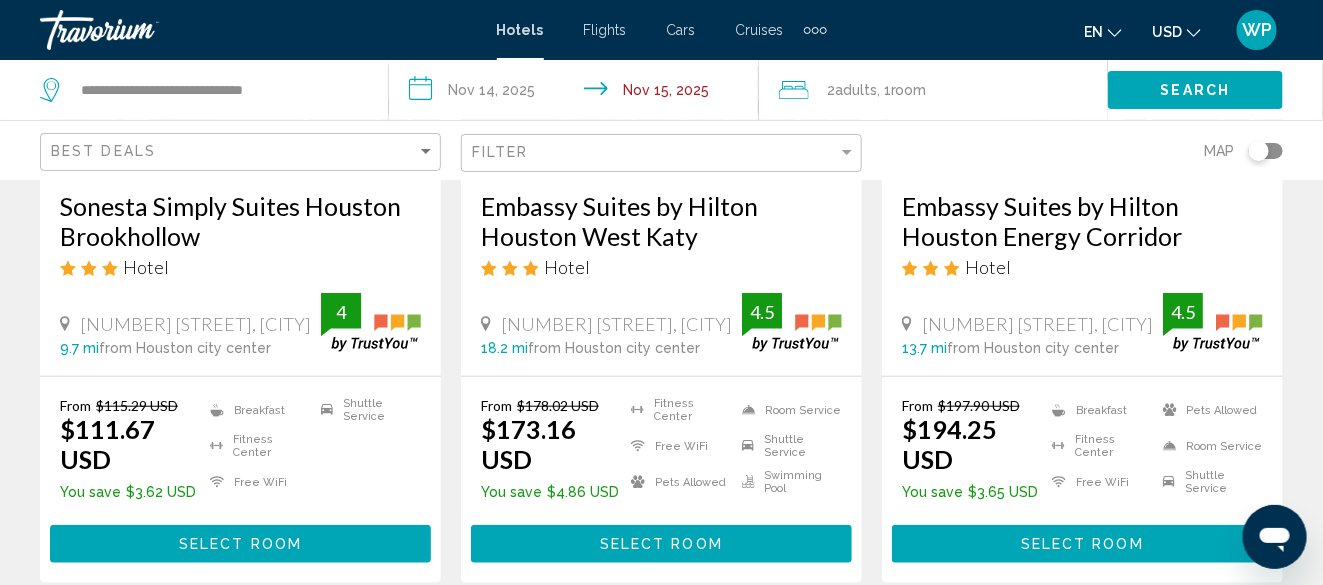 scroll, scrollTop: 400, scrollLeft: 0, axis: vertical 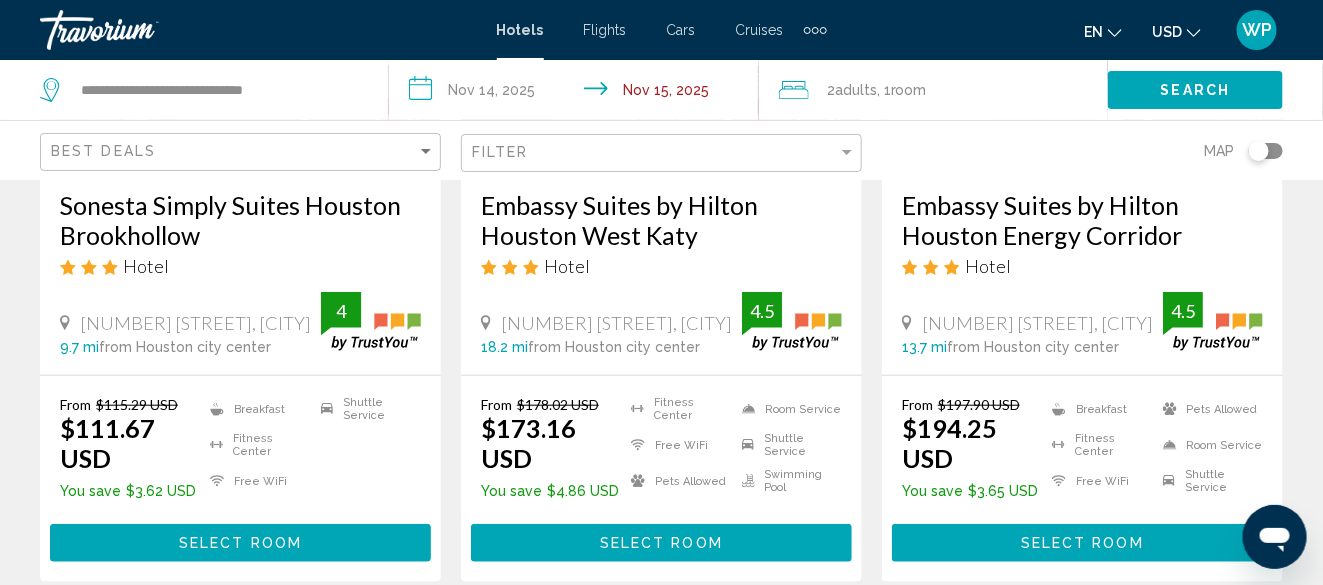 click on "Select Room" at bounding box center (240, 544) 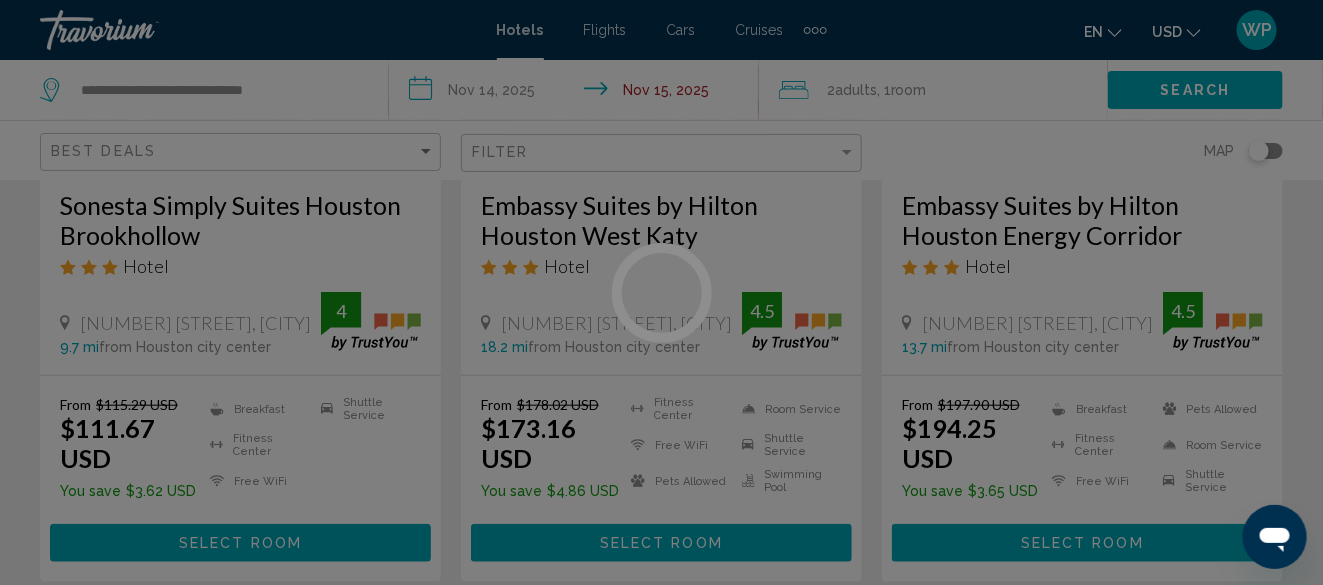 scroll, scrollTop: 0, scrollLeft: 0, axis: both 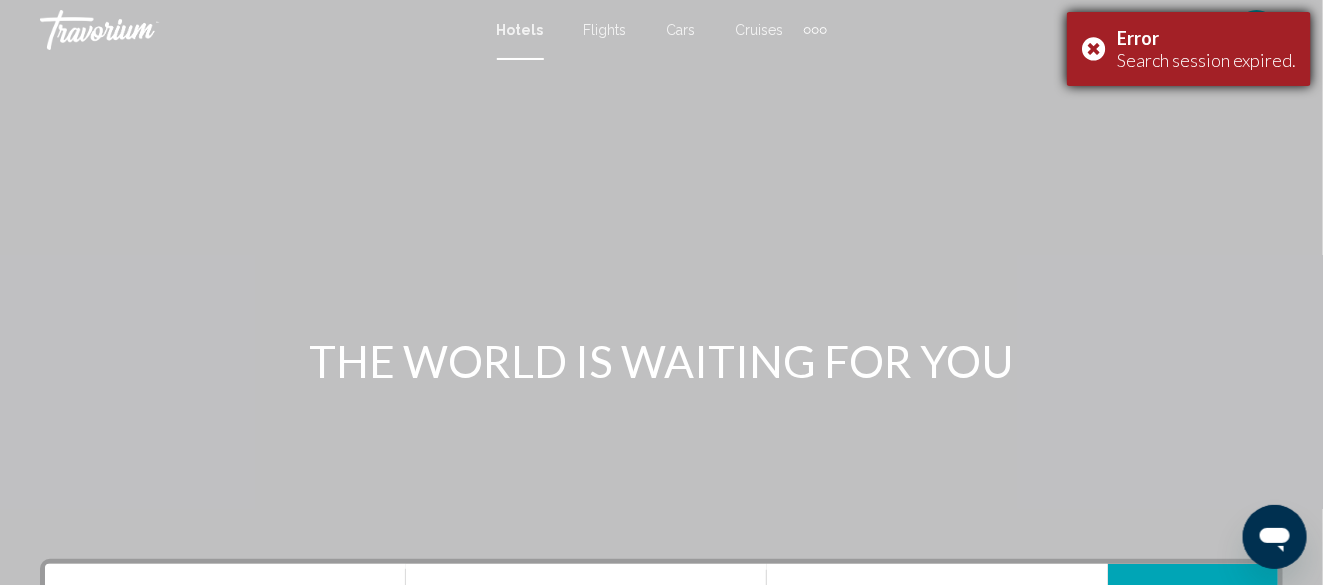 click on "Error   Search session expired." at bounding box center [1189, 49] 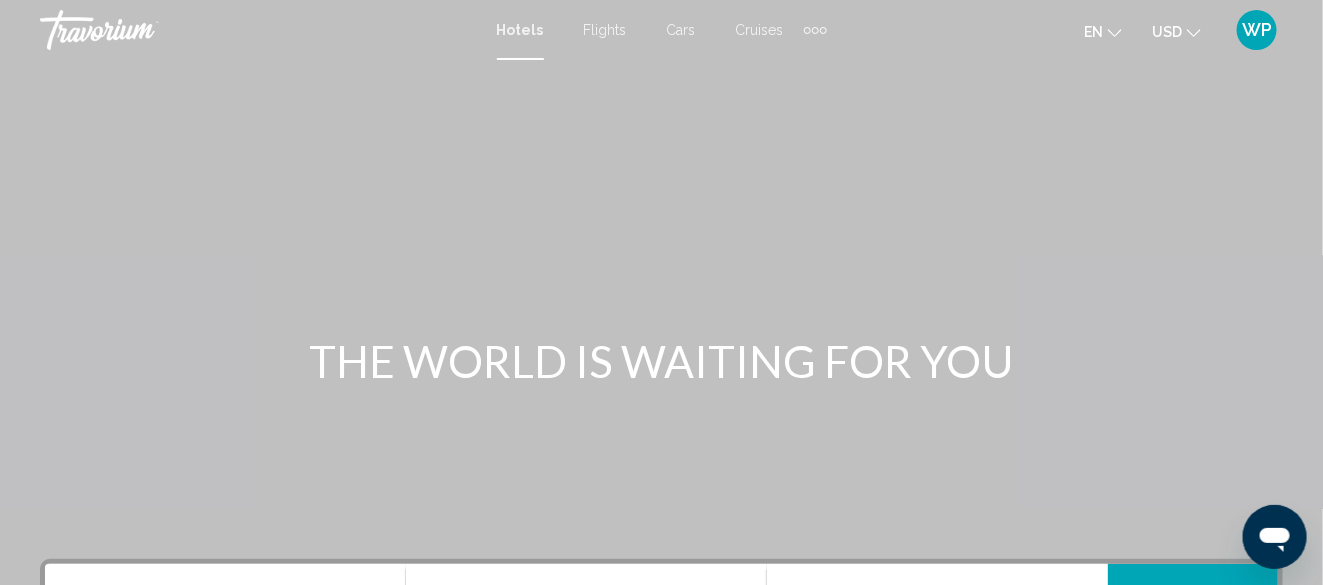 click on "WP" at bounding box center [1257, 30] 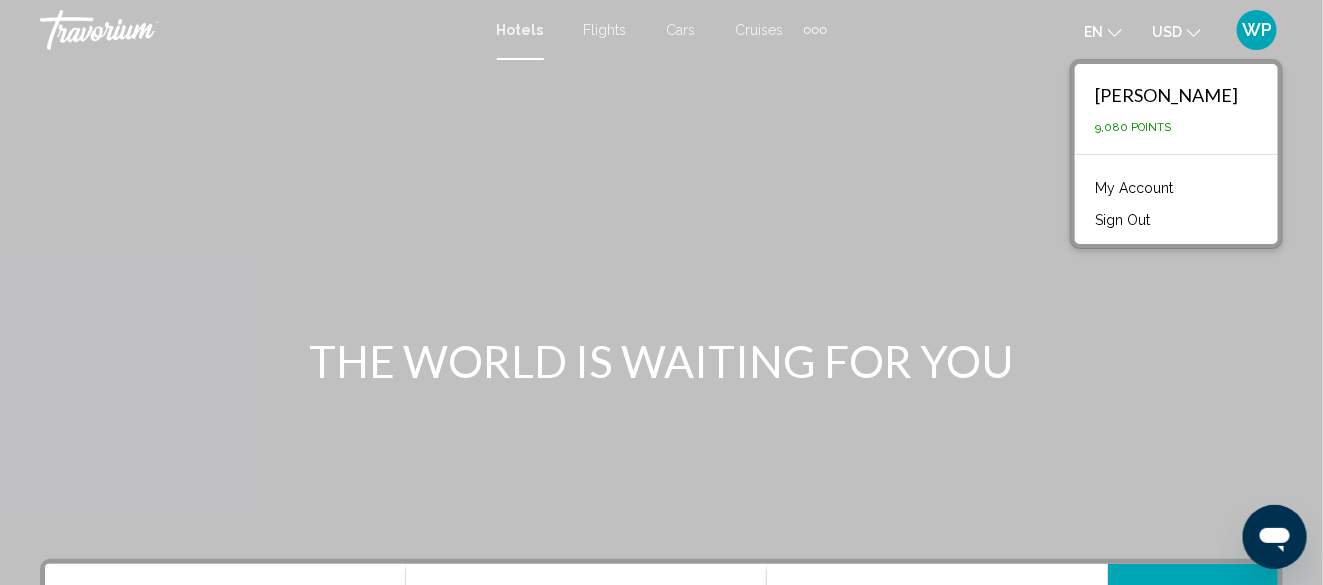 click on "My Account" at bounding box center [1134, 188] 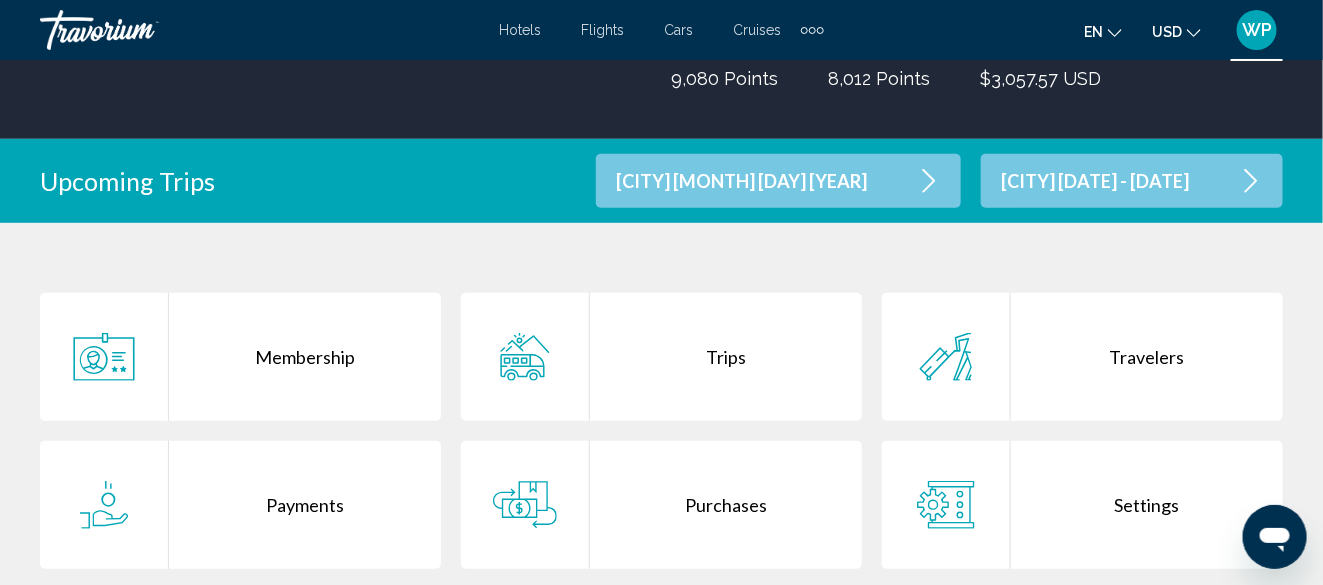 scroll, scrollTop: 400, scrollLeft: 0, axis: vertical 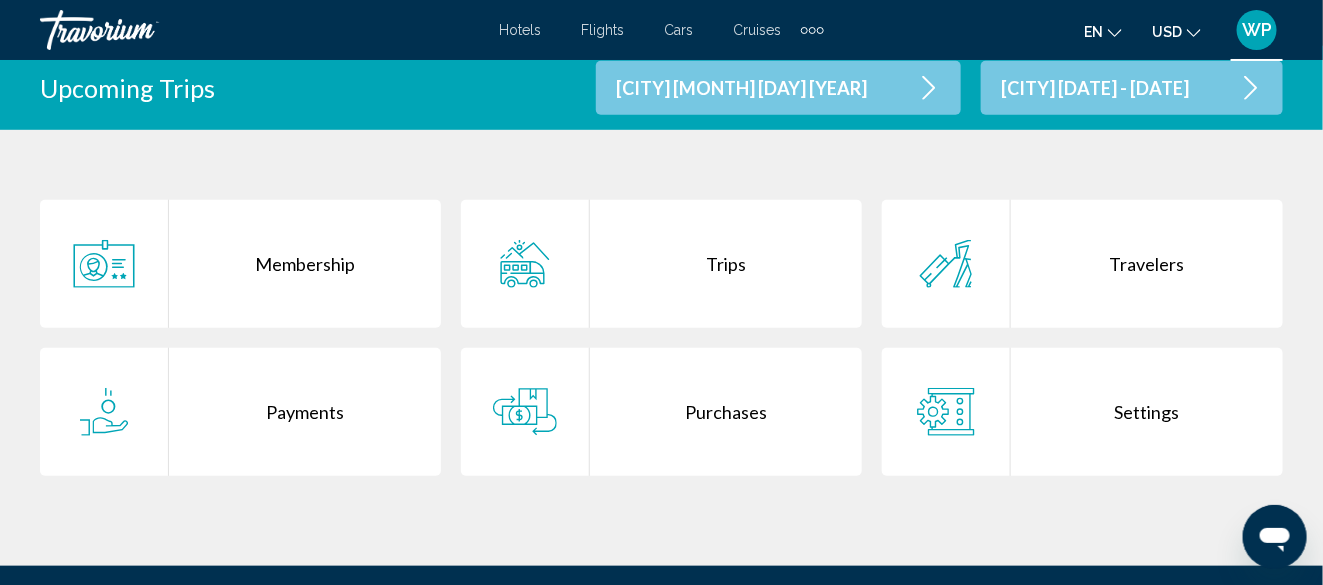click on "Purchases" at bounding box center (726, 412) 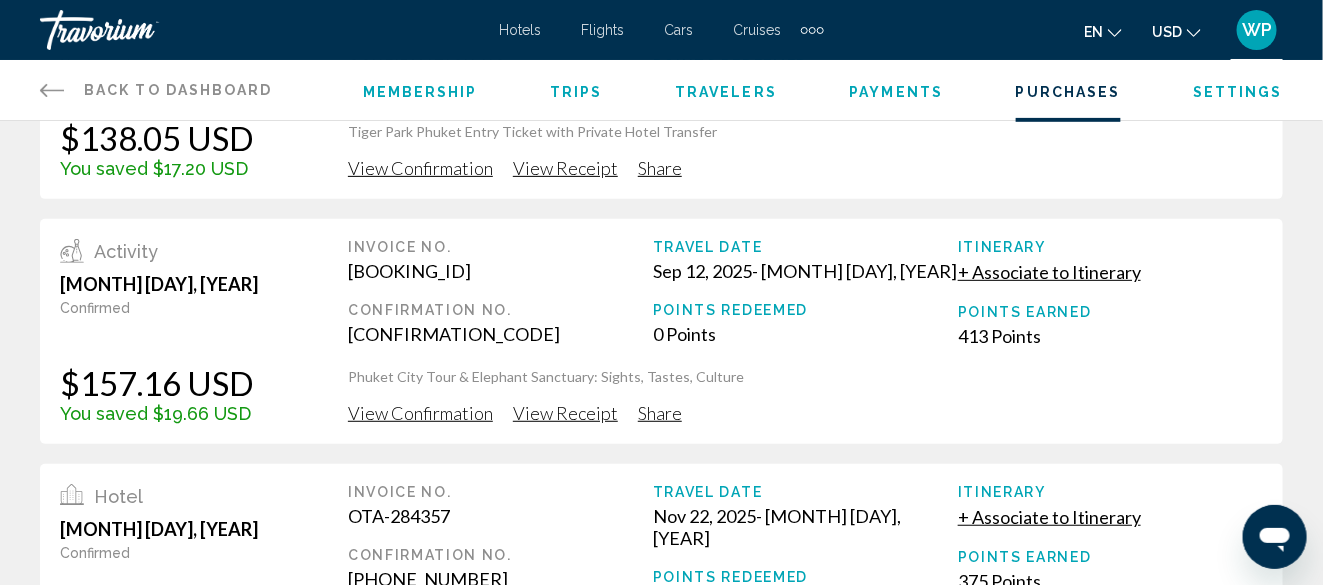 scroll, scrollTop: 200, scrollLeft: 0, axis: vertical 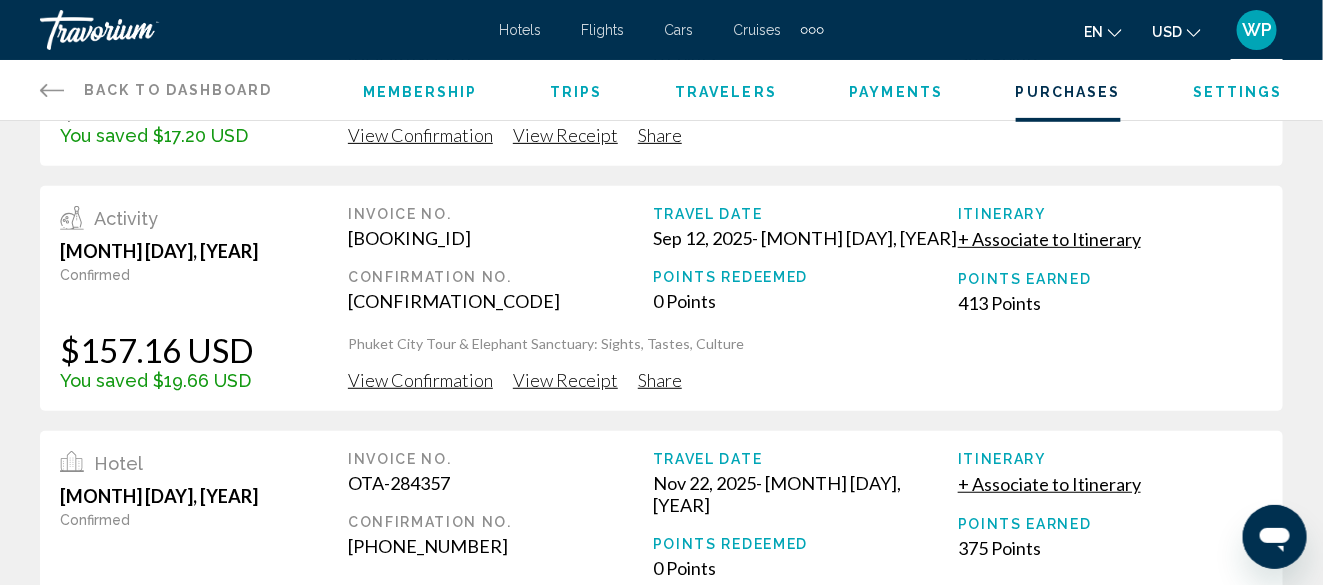 click on "View Confirmation" at bounding box center (420, 135) 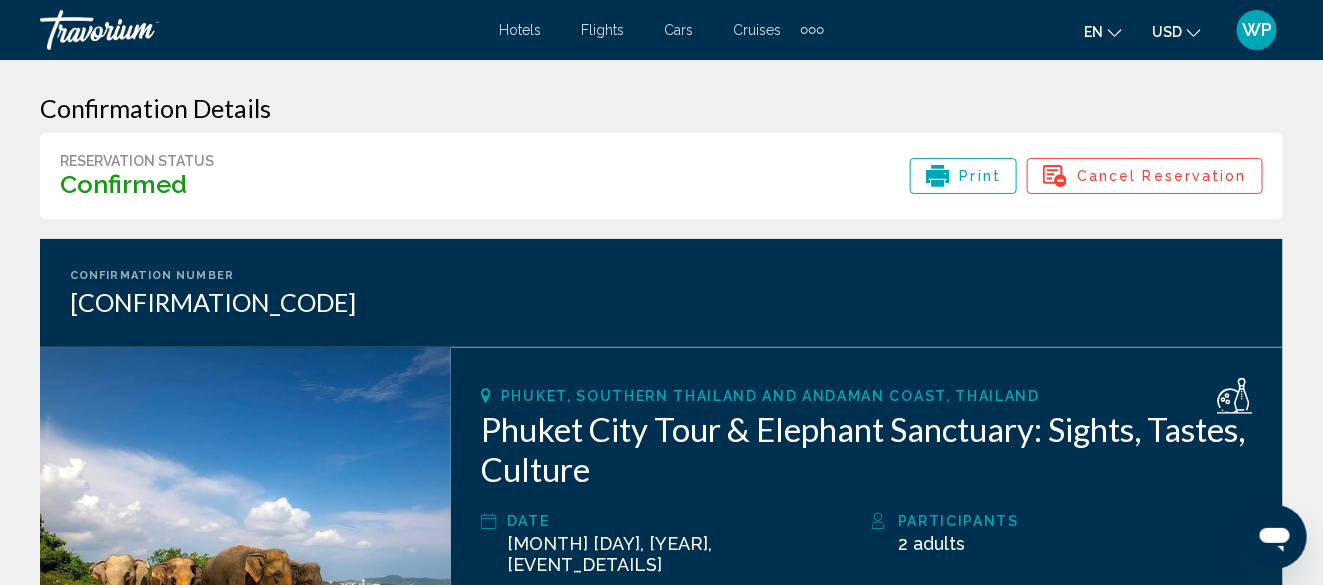 scroll, scrollTop: 0, scrollLeft: 0, axis: both 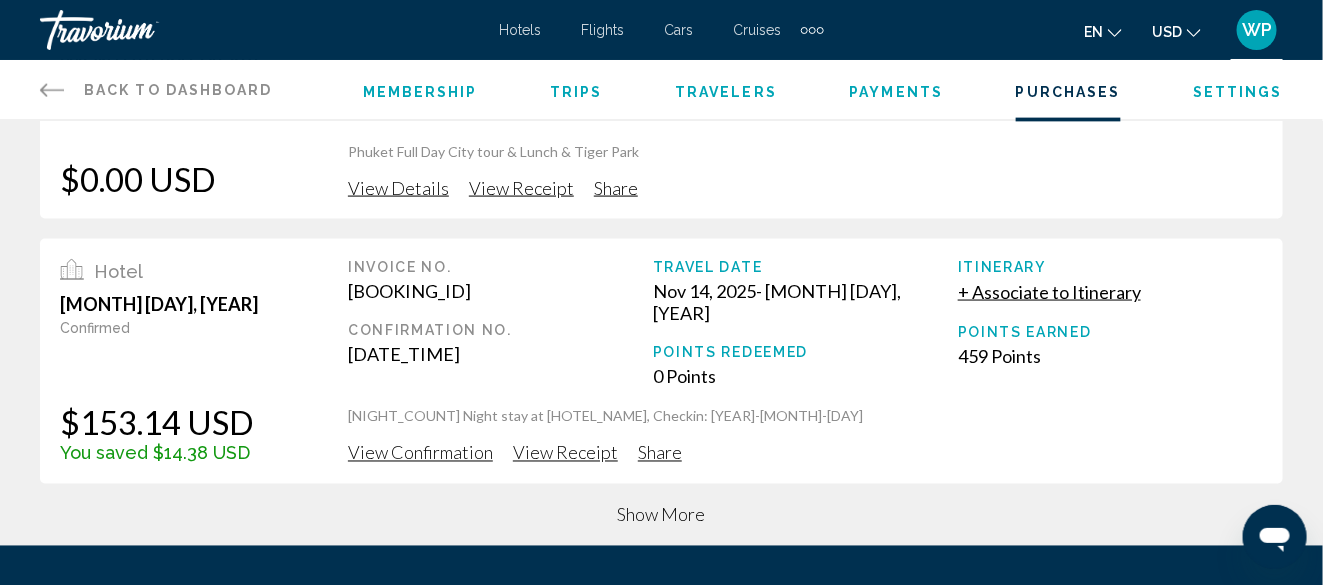 click on "Hotels" at bounding box center (520, 30) 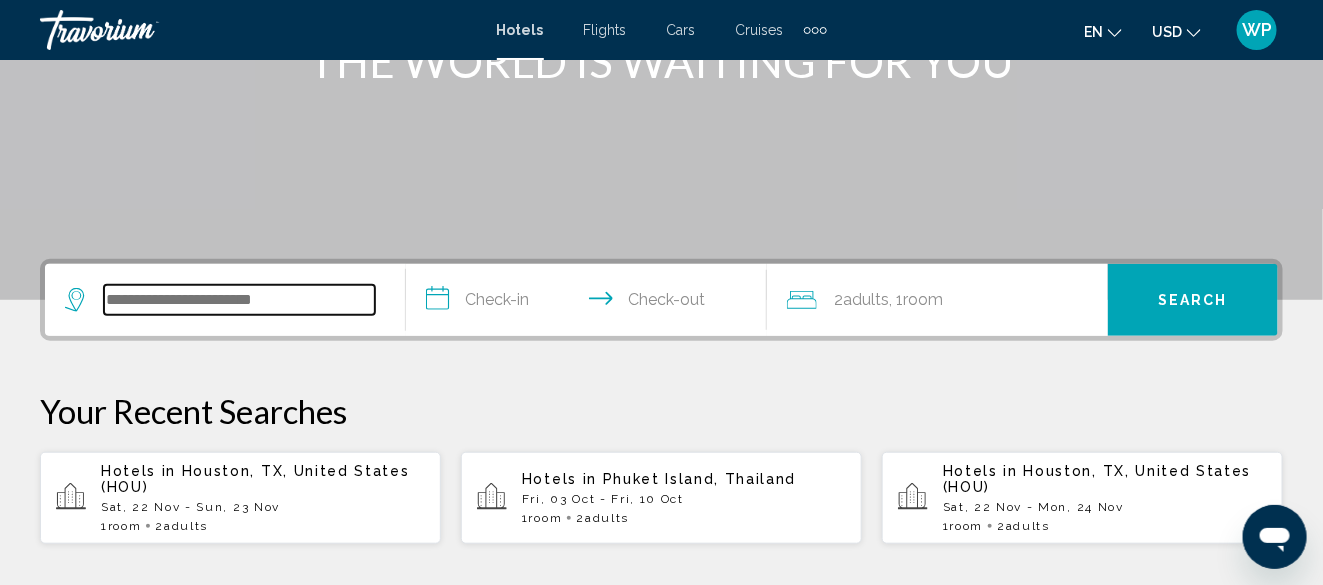 click at bounding box center [239, 300] 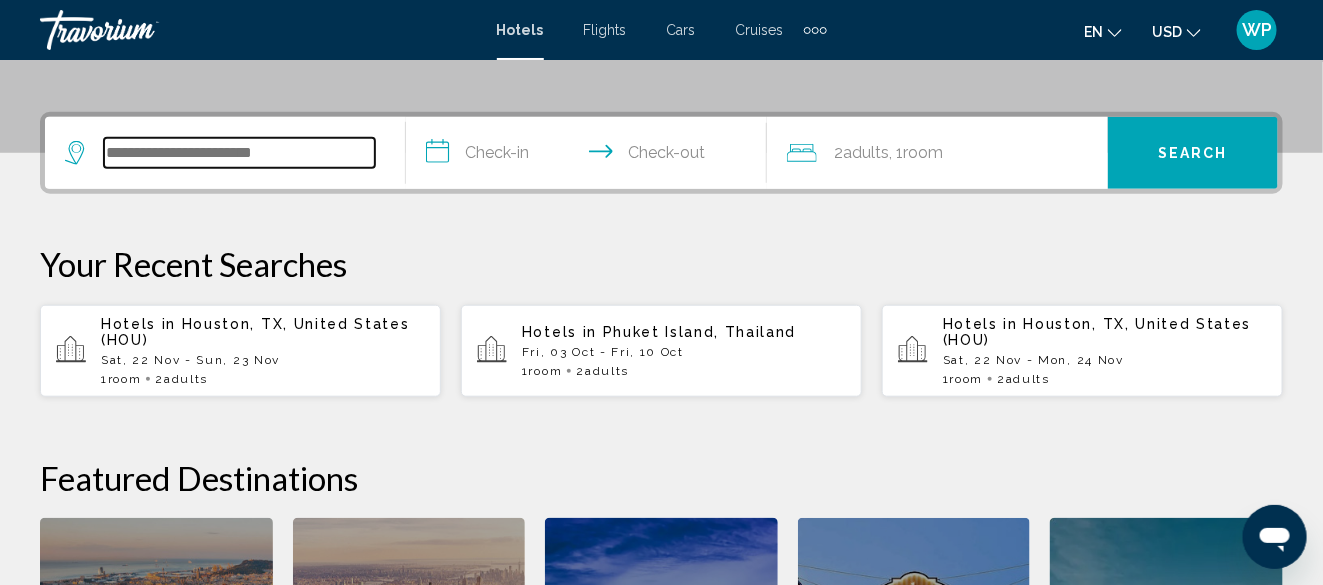 scroll, scrollTop: 494, scrollLeft: 0, axis: vertical 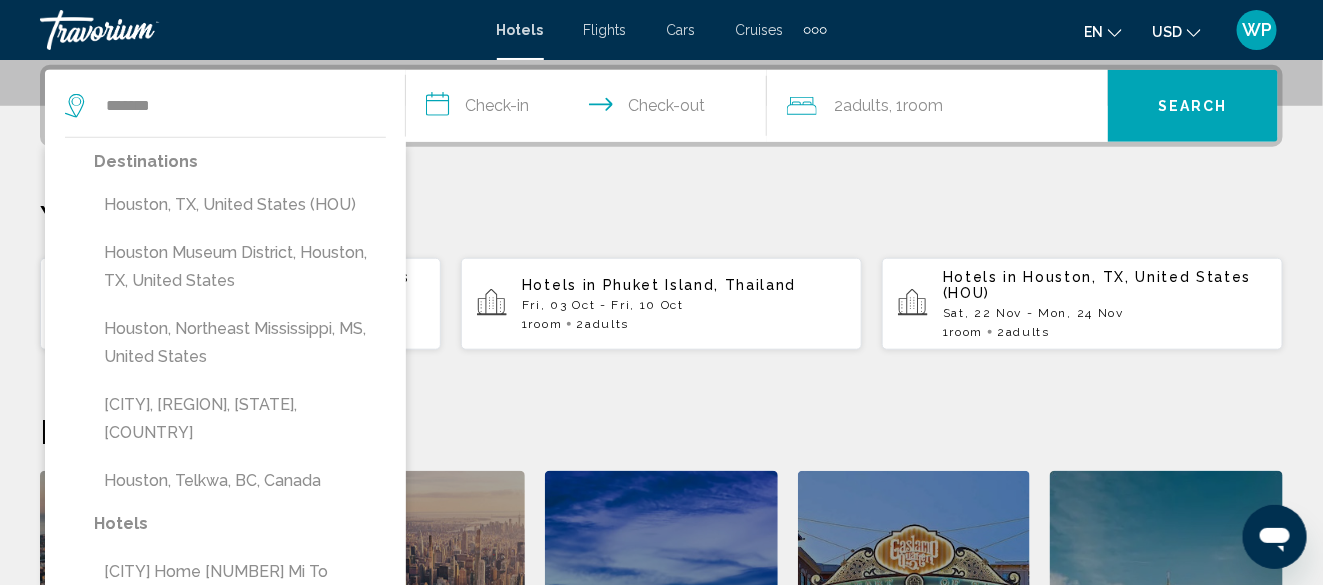 drag, startPoint x: 202, startPoint y: 201, endPoint x: 439, endPoint y: 182, distance: 237.76038 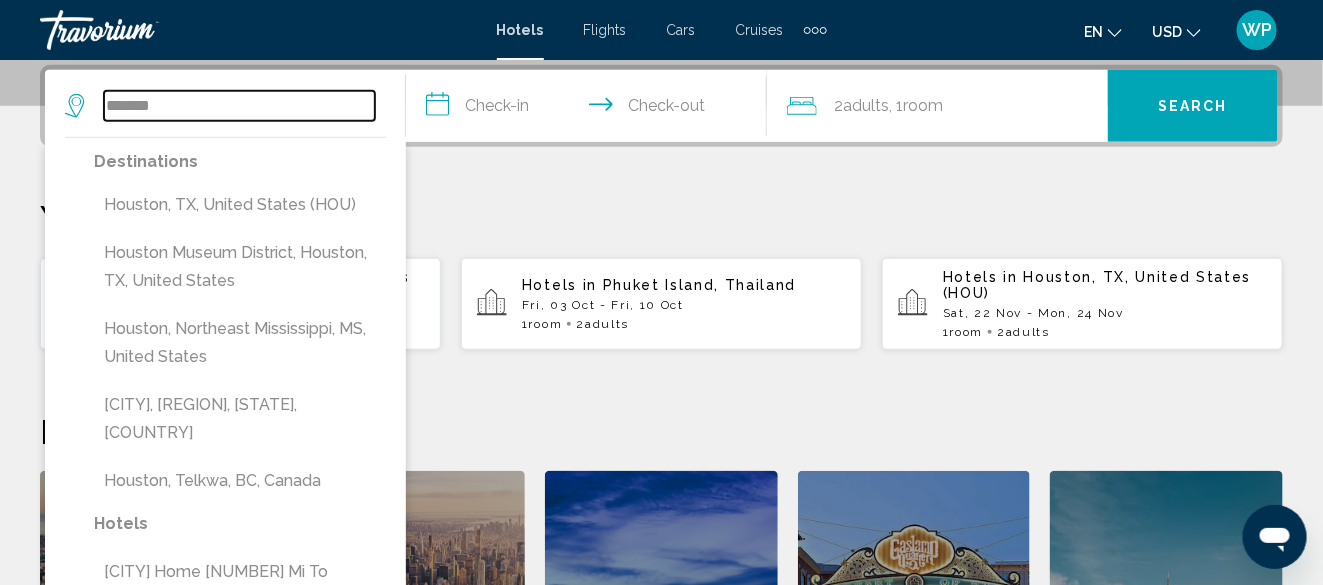 type on "**********" 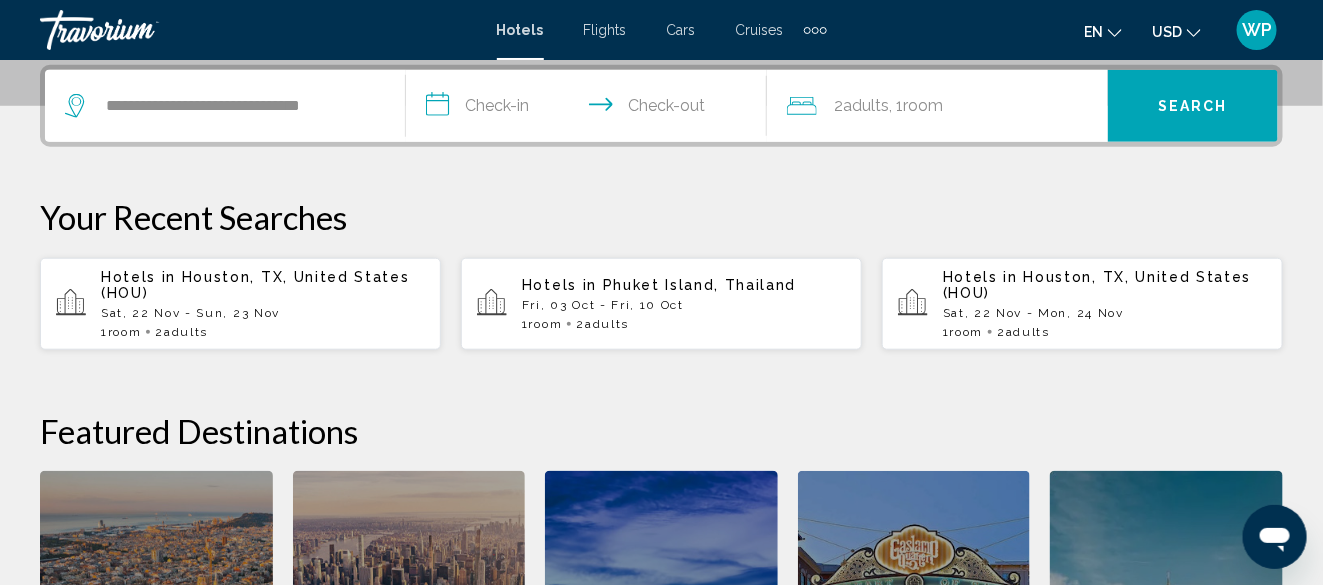 click on "**********" at bounding box center (590, 109) 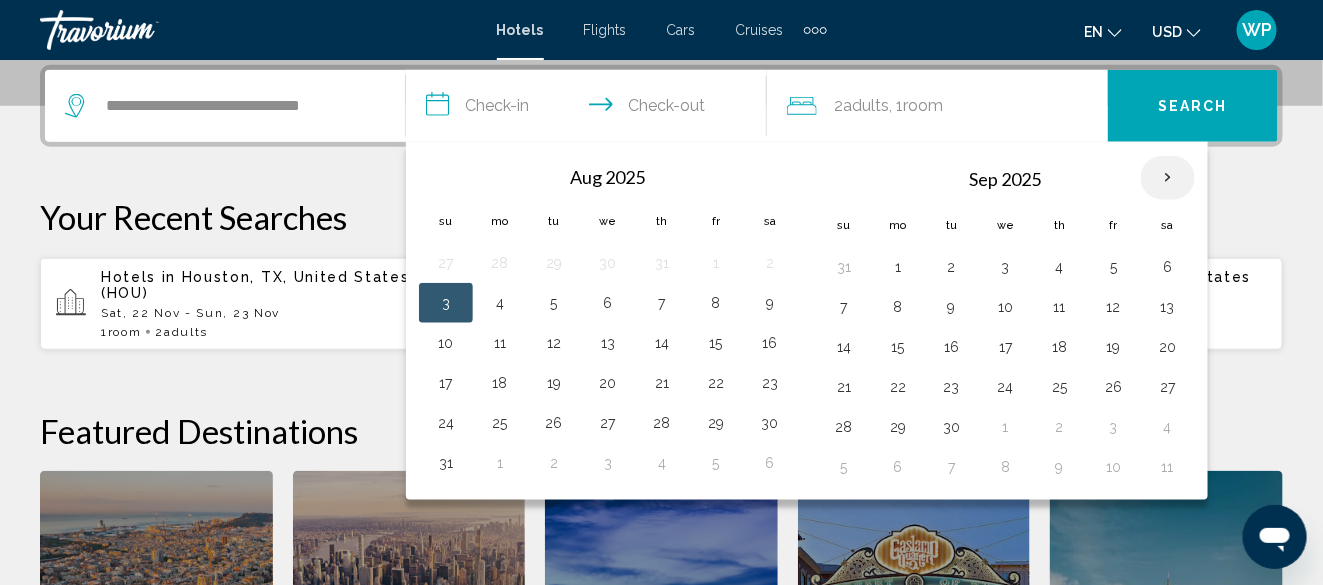 click at bounding box center (1168, 178) 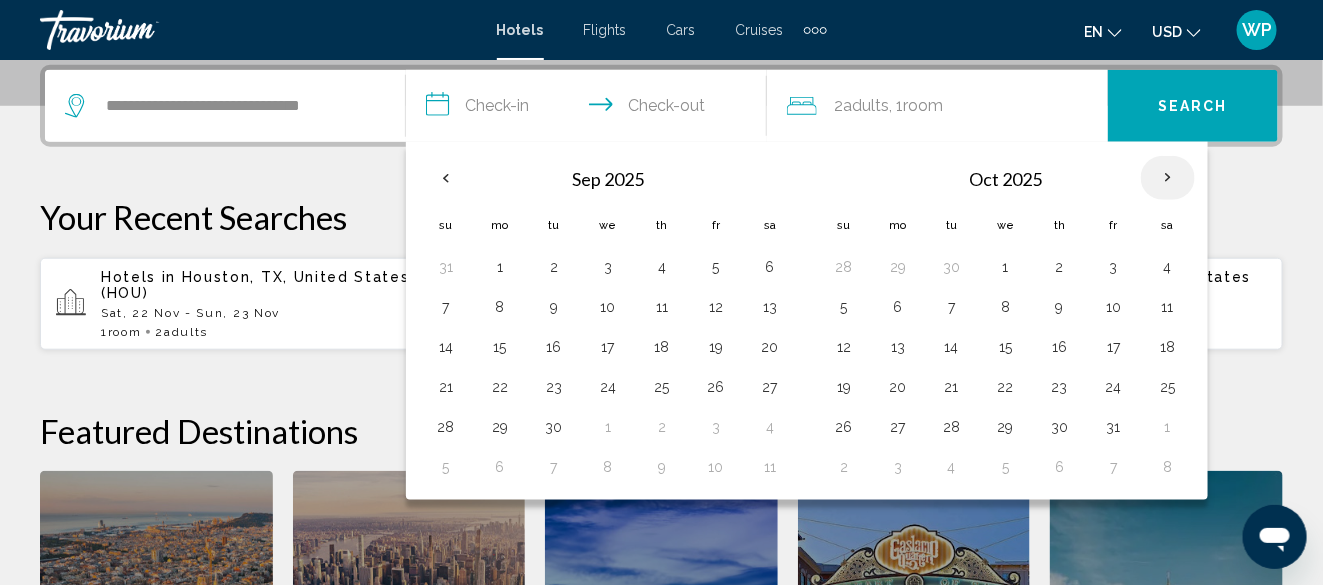 click at bounding box center (1168, 178) 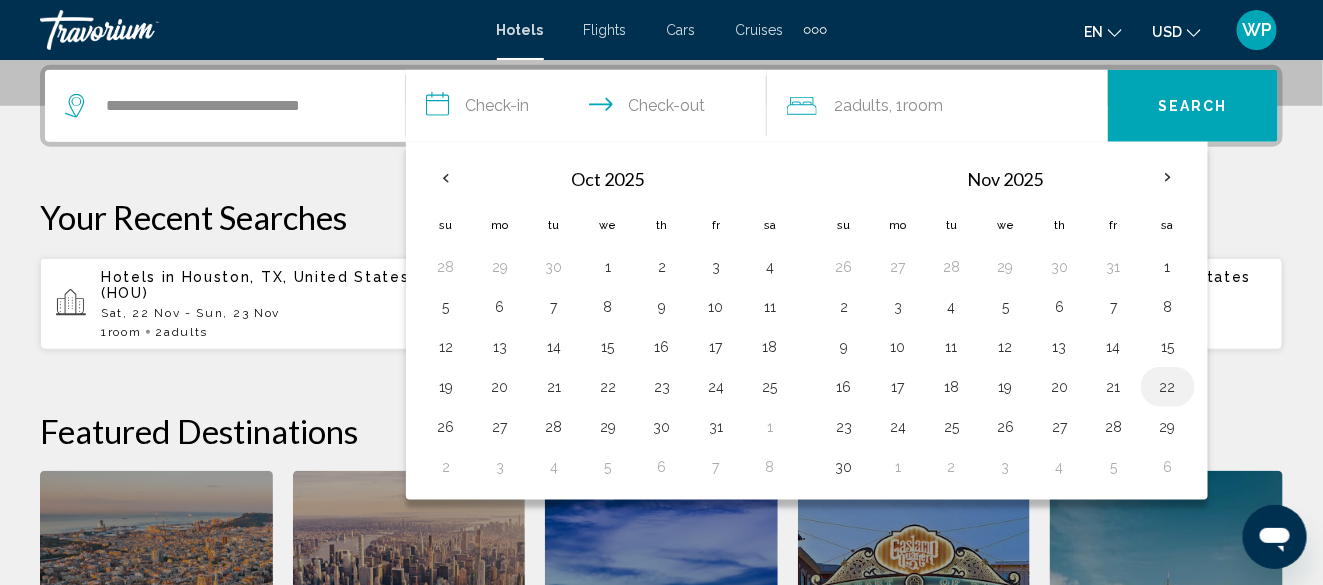 click on "22" at bounding box center (1168, 387) 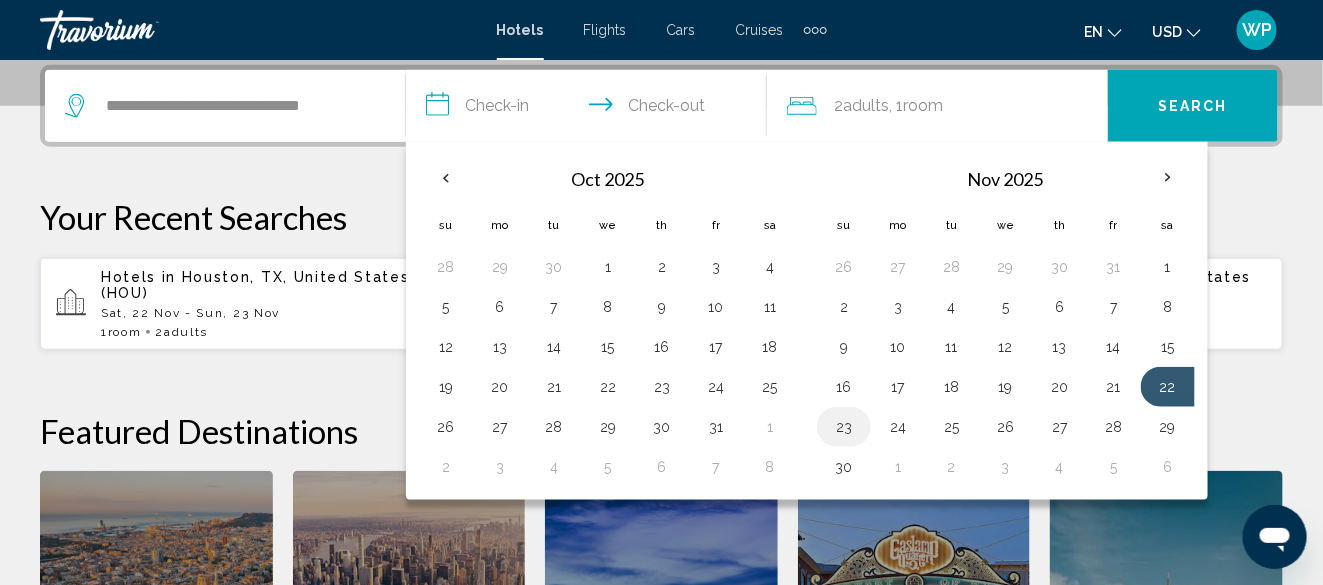 click on "23" at bounding box center [844, 427] 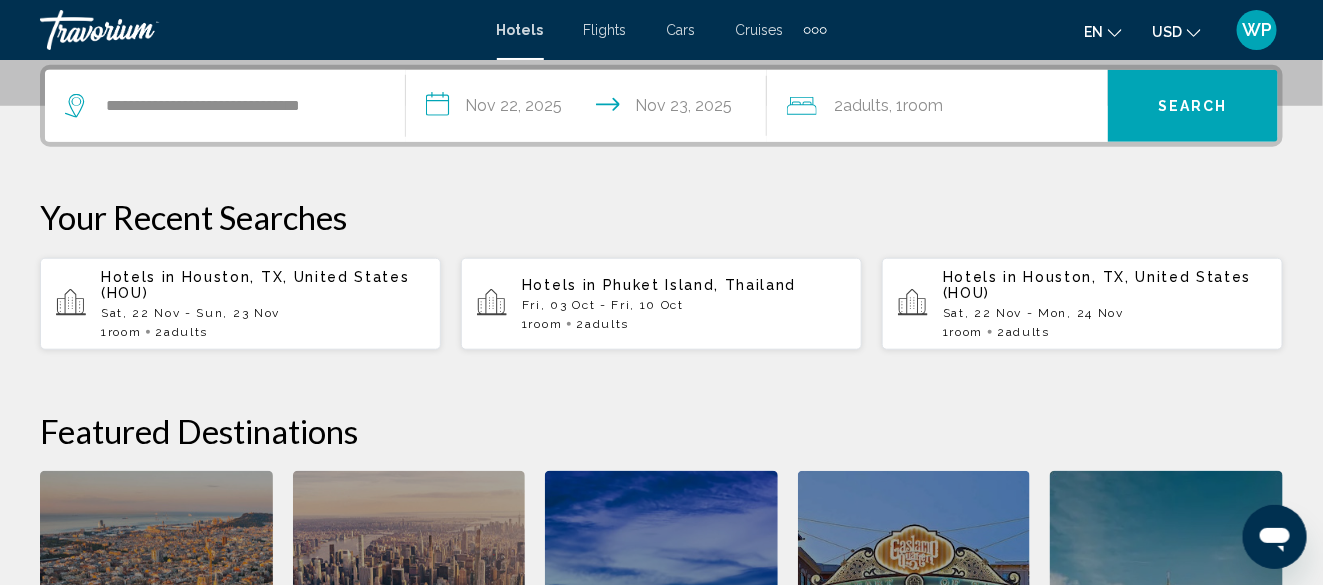 click on "Search" at bounding box center [1193, 107] 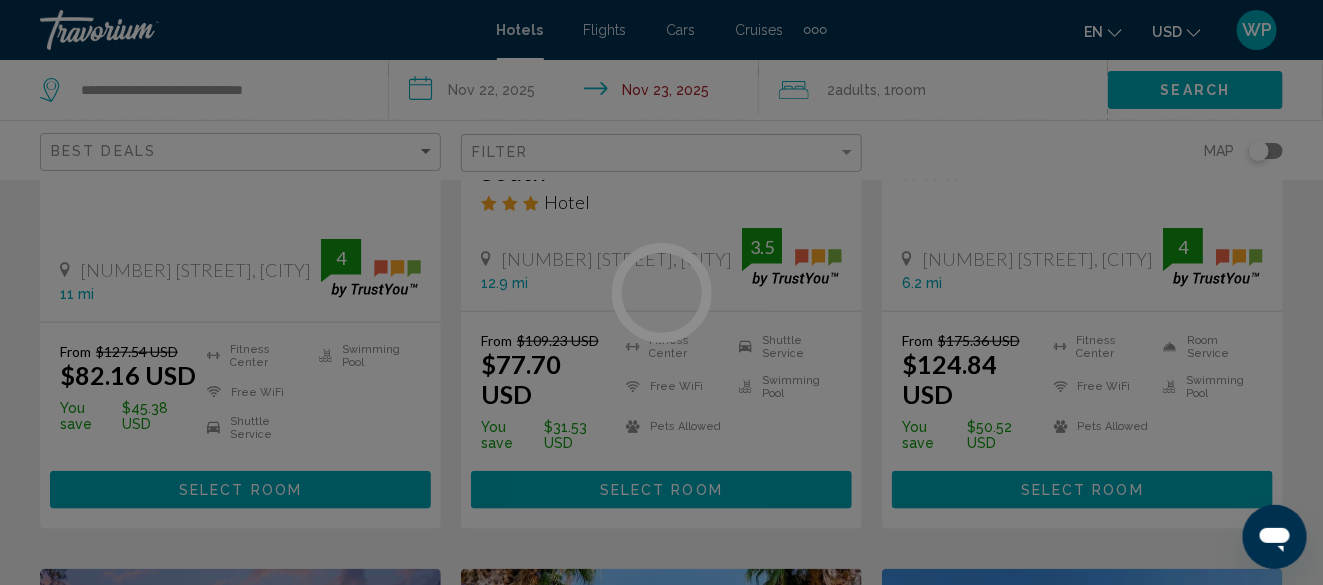scroll, scrollTop: 0, scrollLeft: 0, axis: both 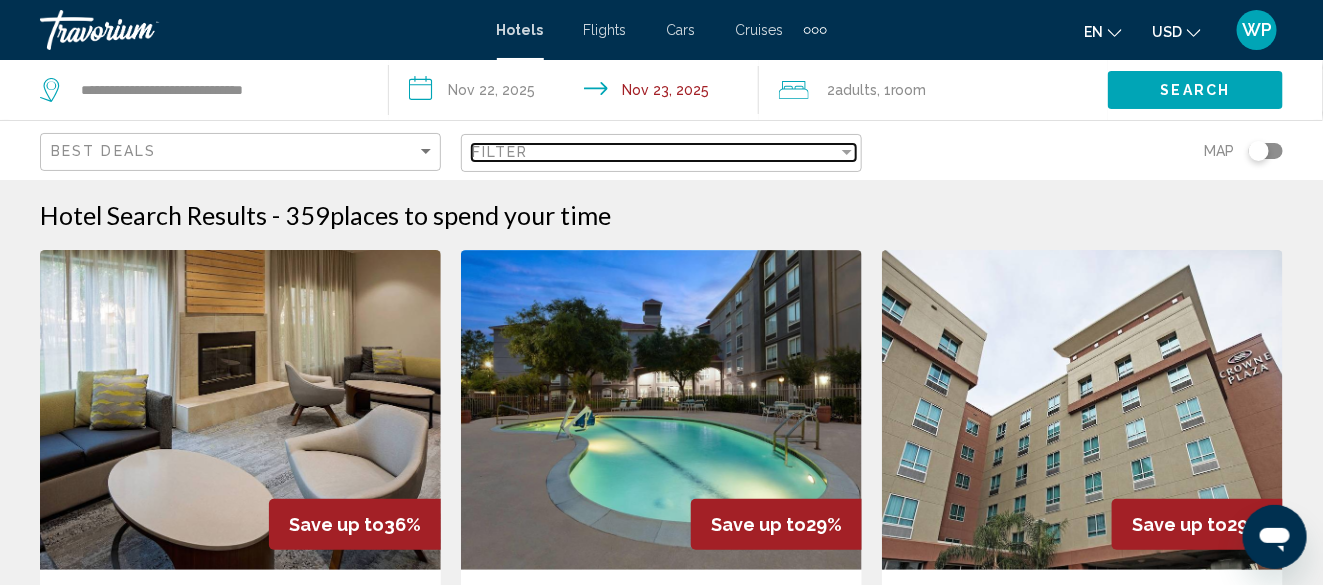 click on "Filter" at bounding box center [655, 152] 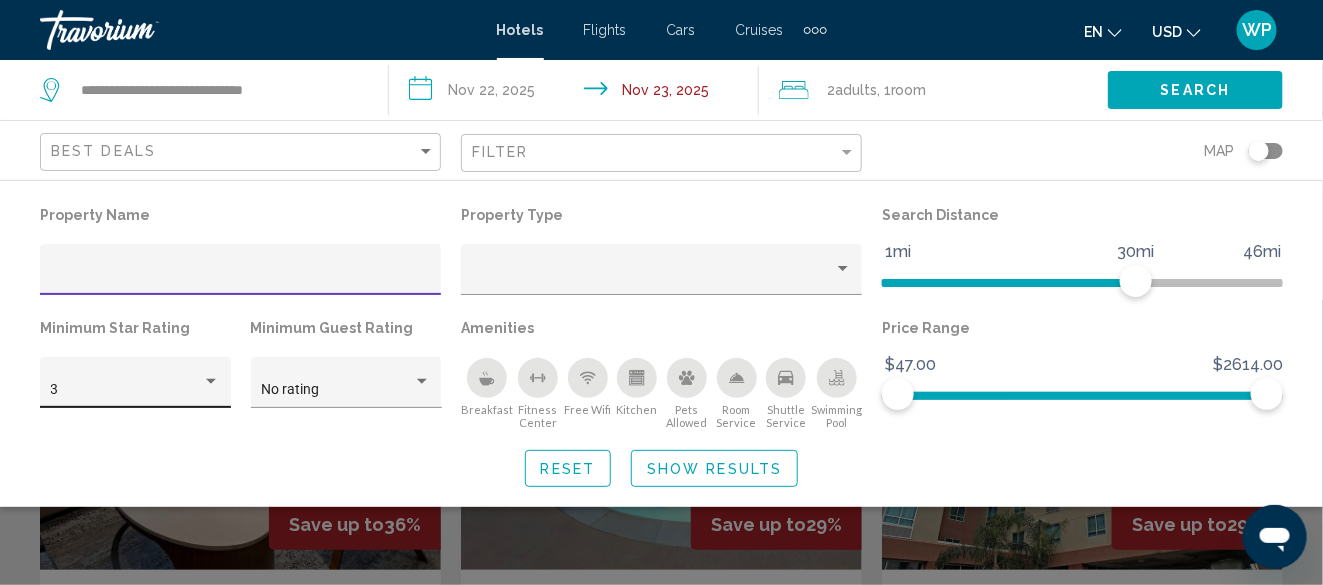click at bounding box center [211, 381] 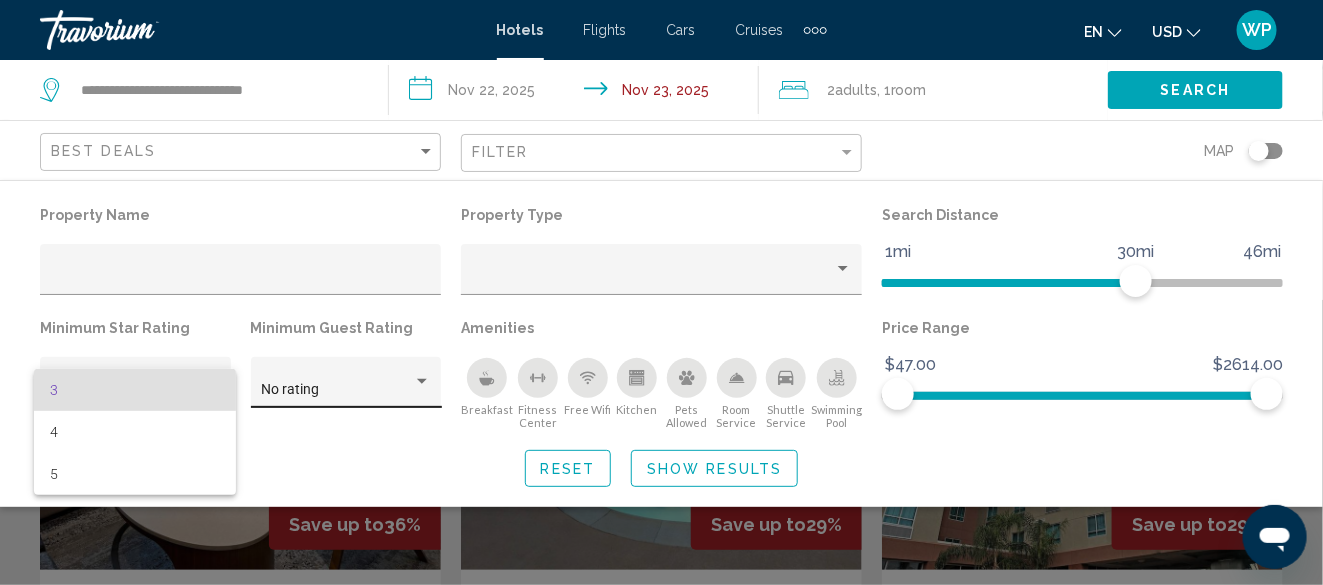 drag, startPoint x: 173, startPoint y: 387, endPoint x: 422, endPoint y: 359, distance: 250.56935 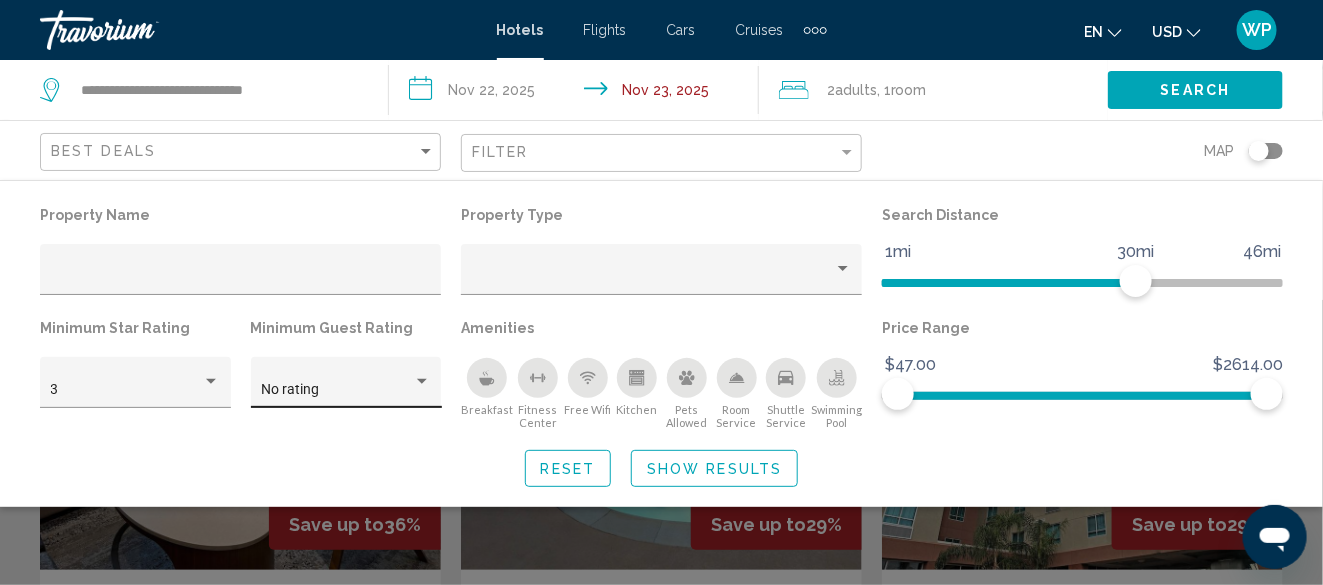 click on "No rating" 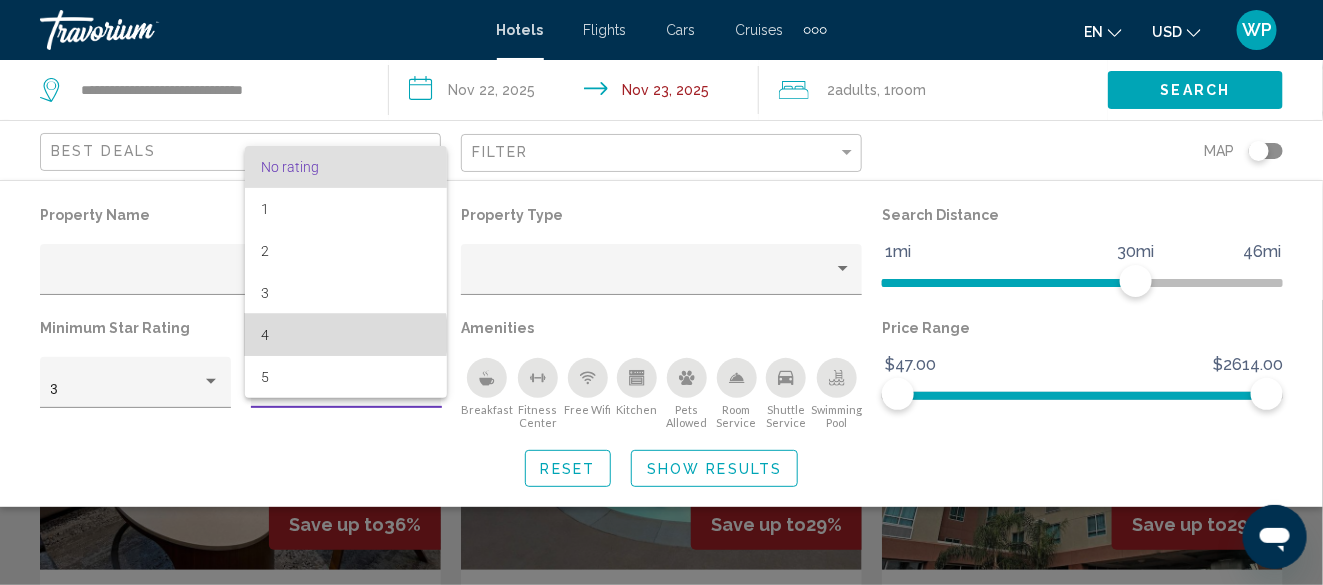 click on "4" at bounding box center (346, 335) 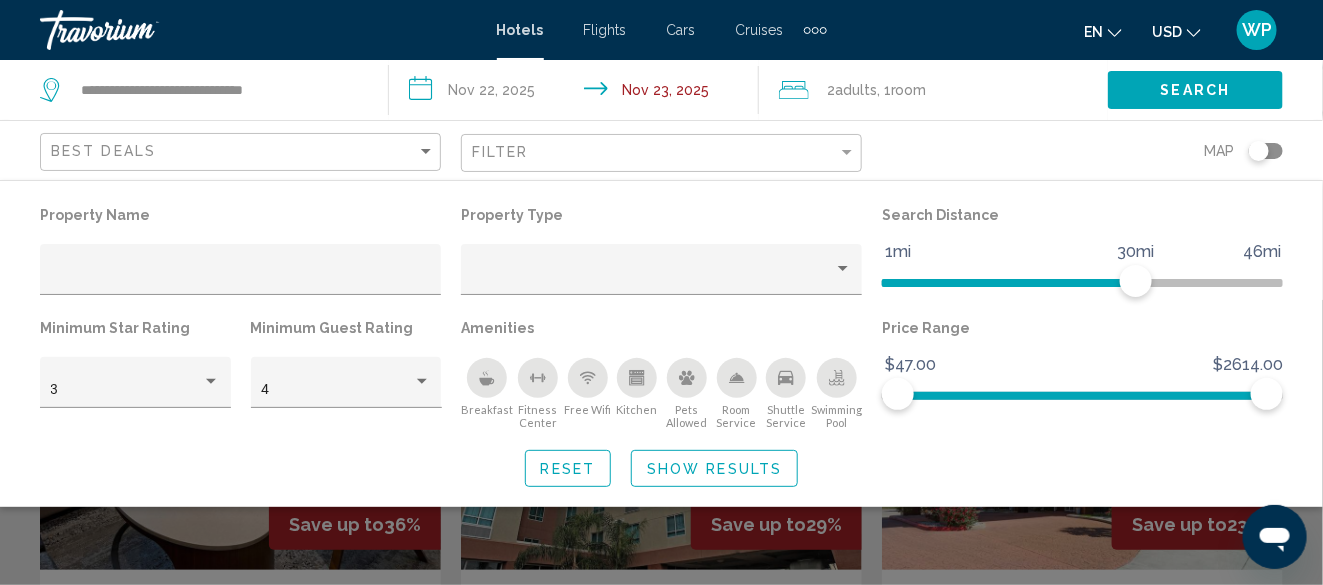 click 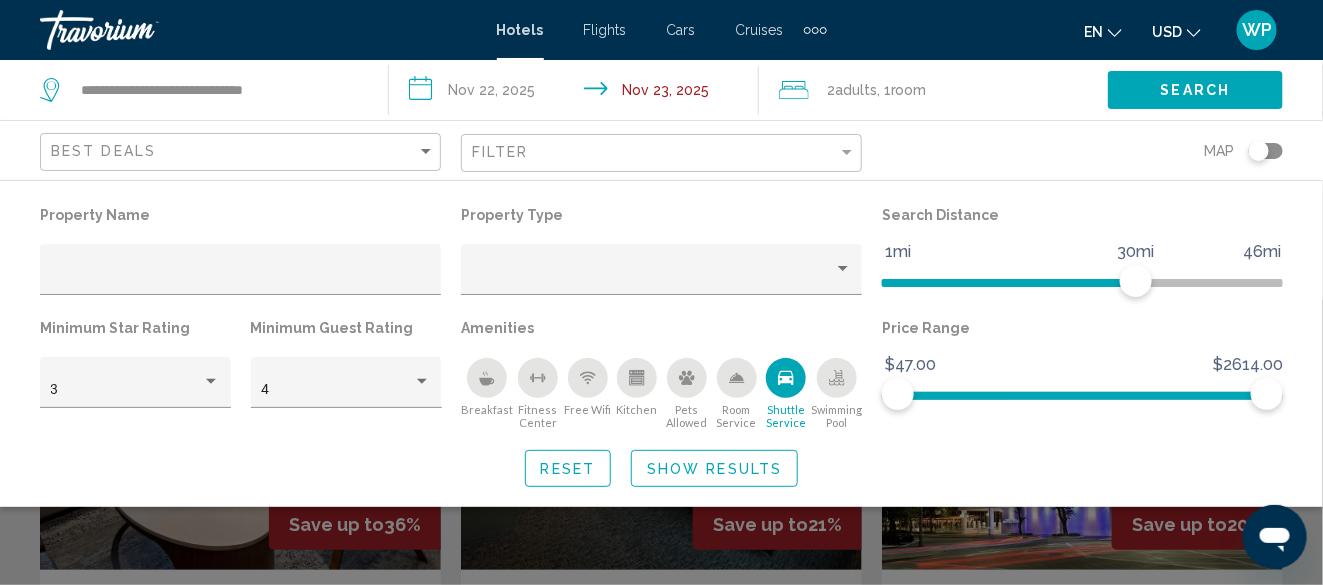 click on "Show Results" 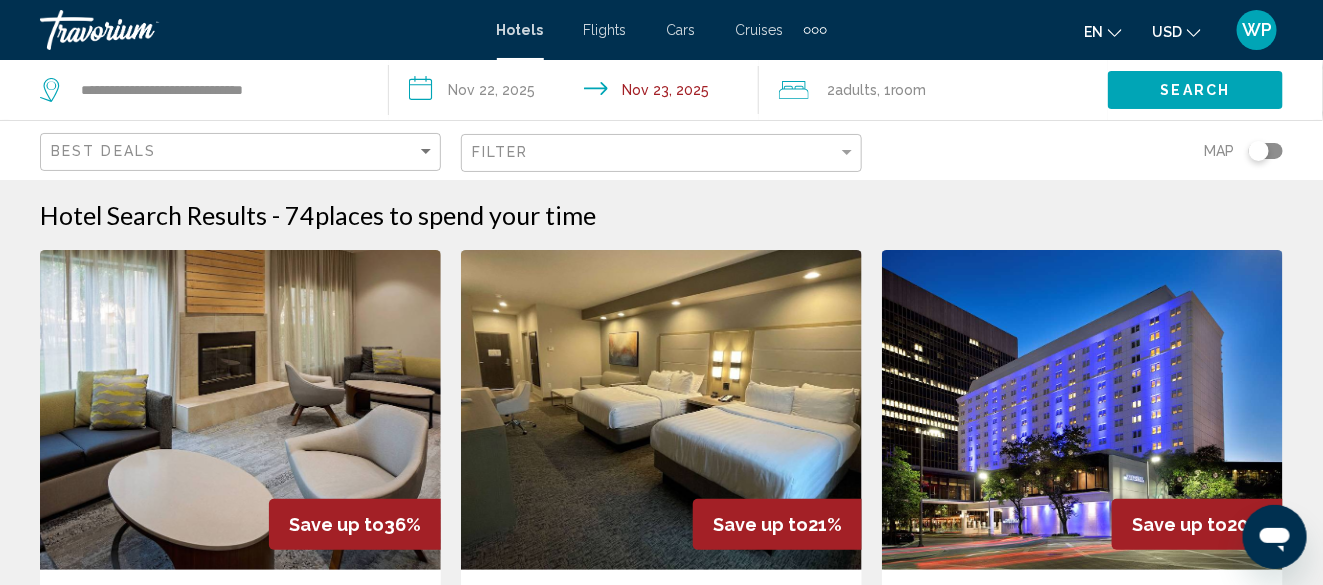 click on "Filter" 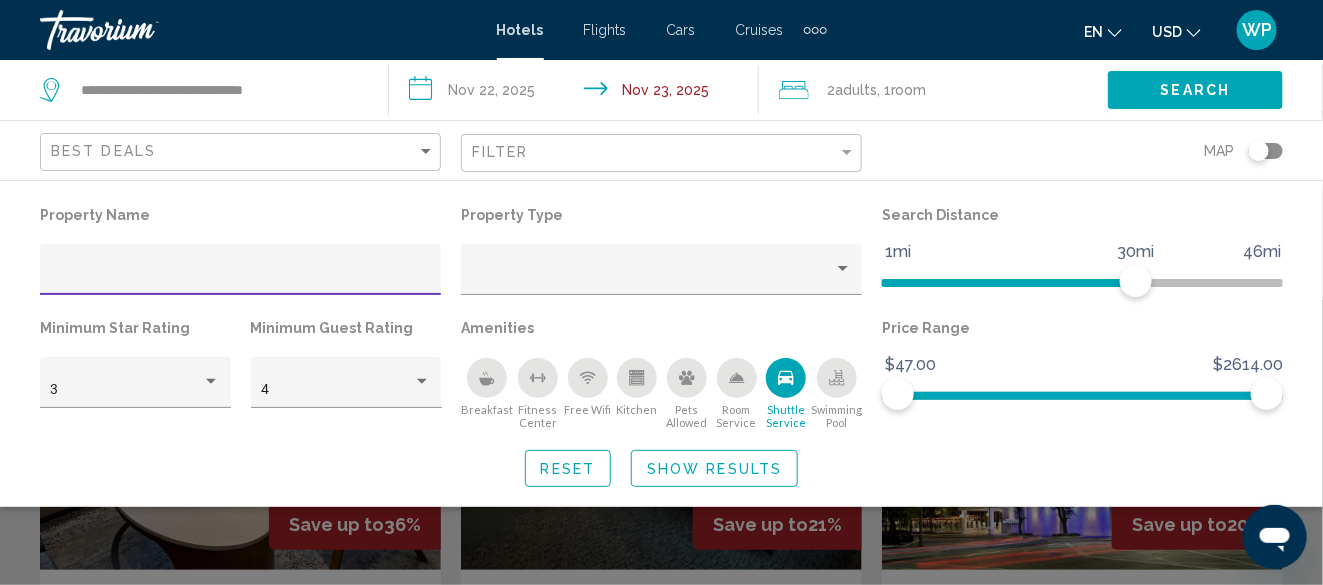 click on "Show Results" 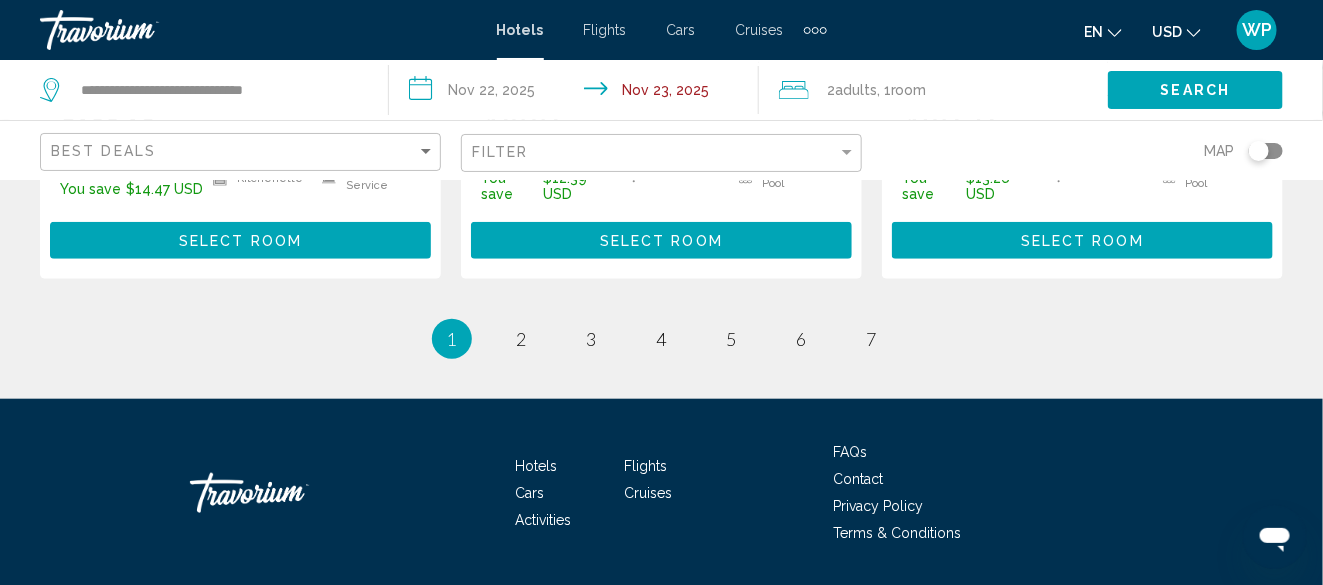 scroll, scrollTop: 3050, scrollLeft: 0, axis: vertical 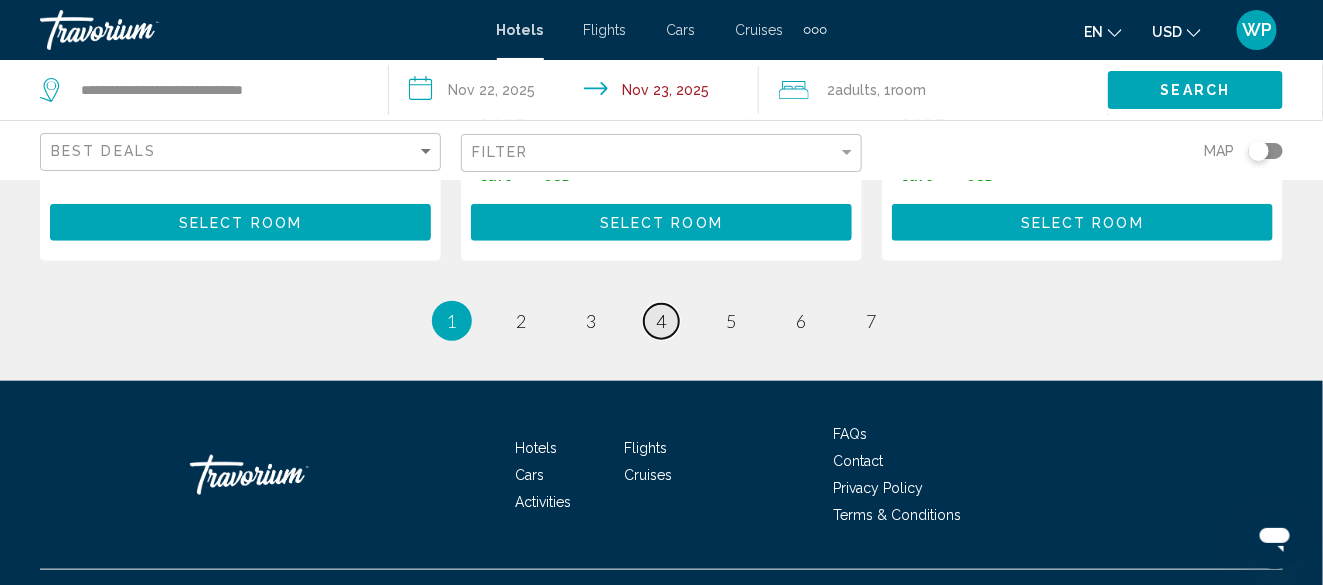 click on "4" at bounding box center (662, 321) 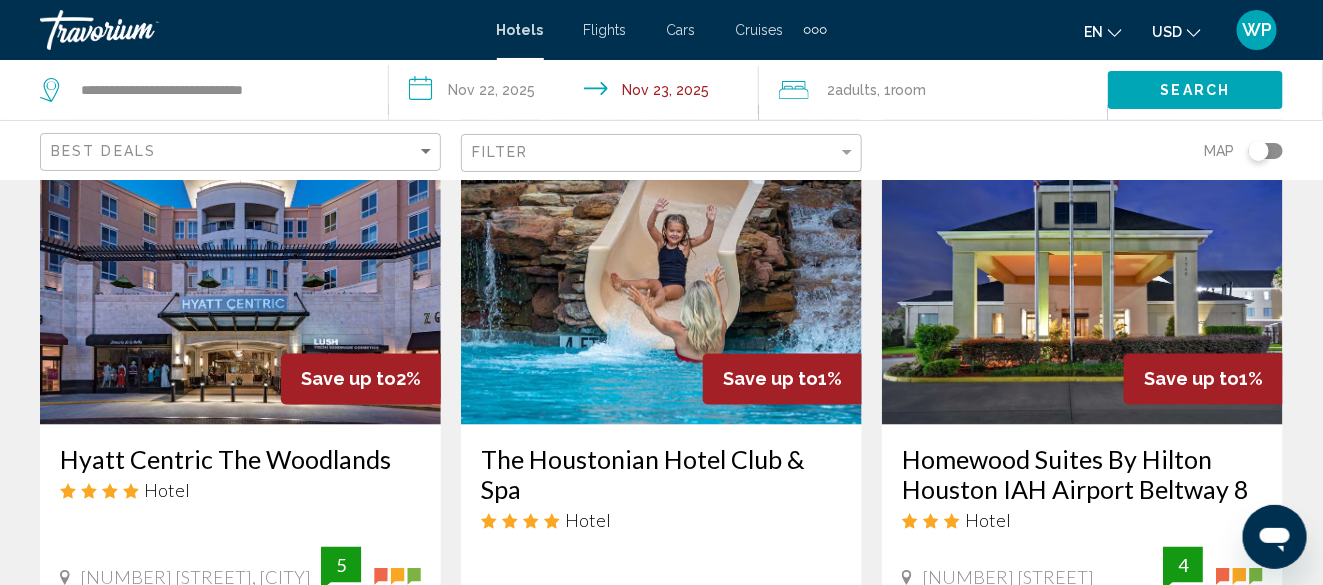 scroll, scrollTop: 800, scrollLeft: 0, axis: vertical 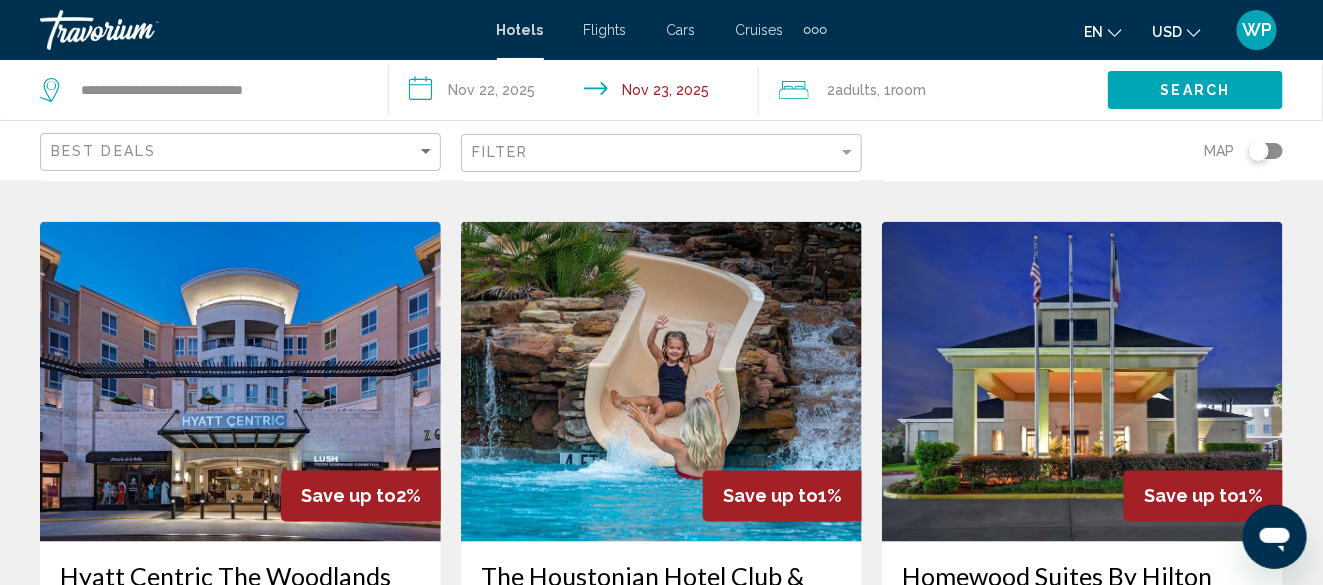 click at bounding box center (1082, 382) 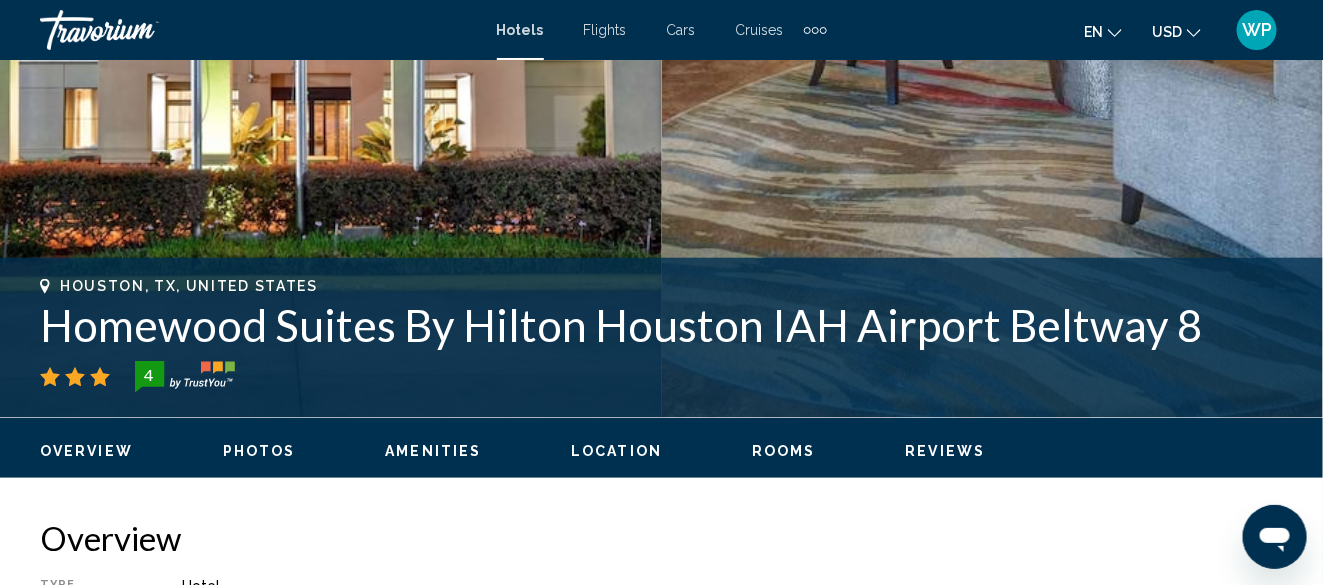 scroll, scrollTop: 742, scrollLeft: 0, axis: vertical 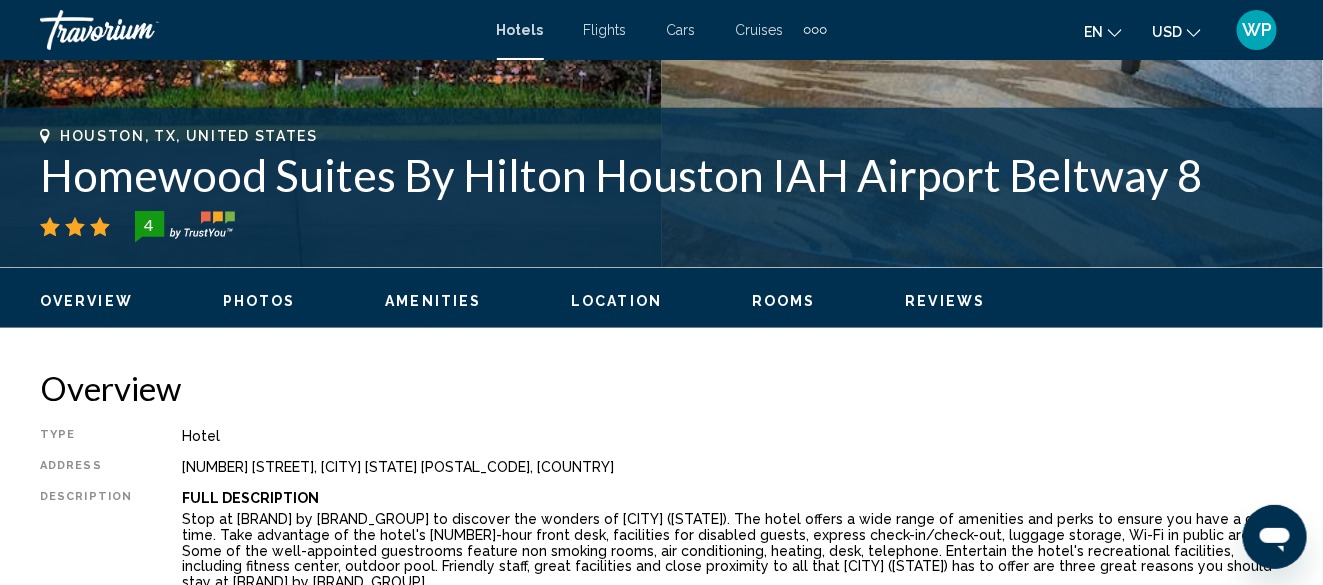 click on "Overview
Photos
Amenities
Location
Rooms
Reviews
Check Availability" 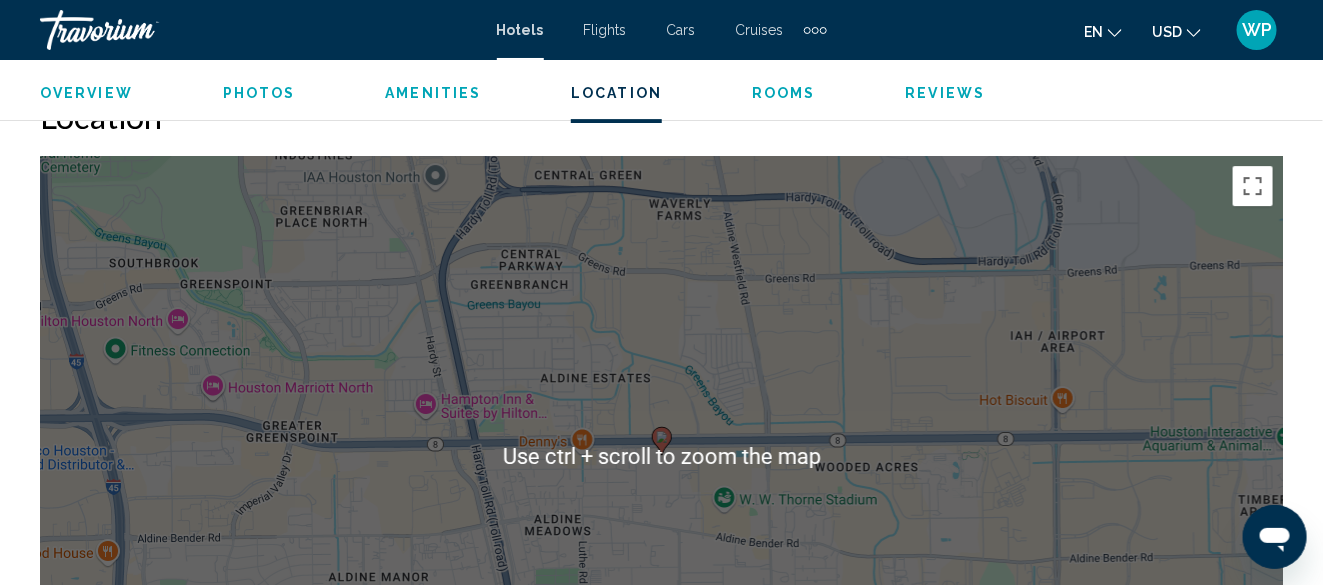 scroll, scrollTop: 2178, scrollLeft: 0, axis: vertical 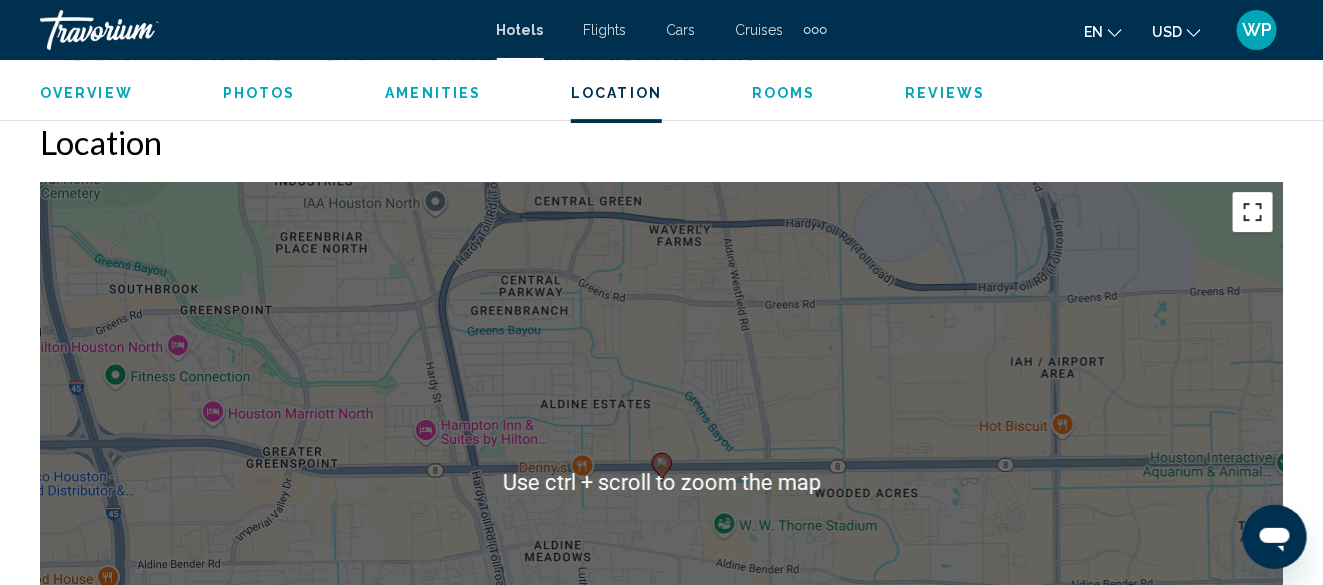 click at bounding box center [1253, 212] 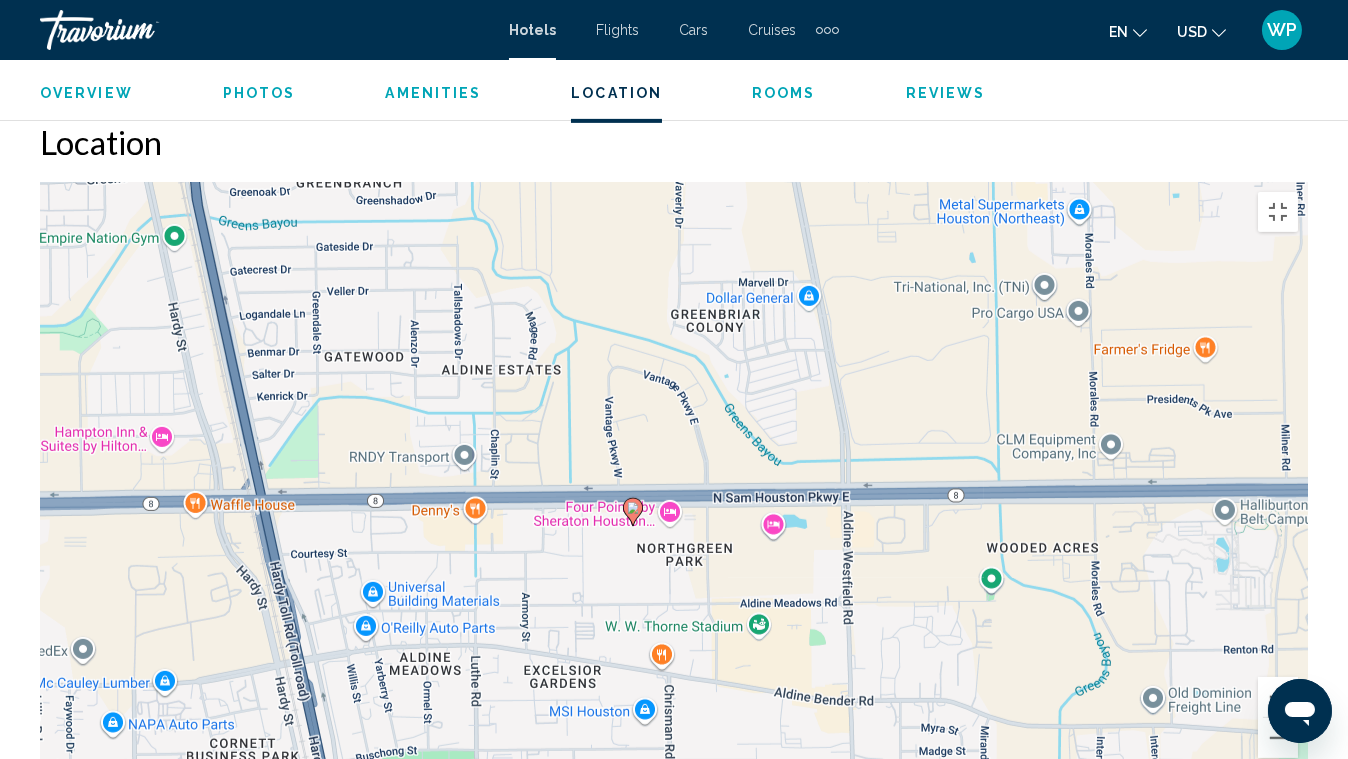 drag, startPoint x: 629, startPoint y: 364, endPoint x: 903, endPoint y: 489, distance: 301.16608 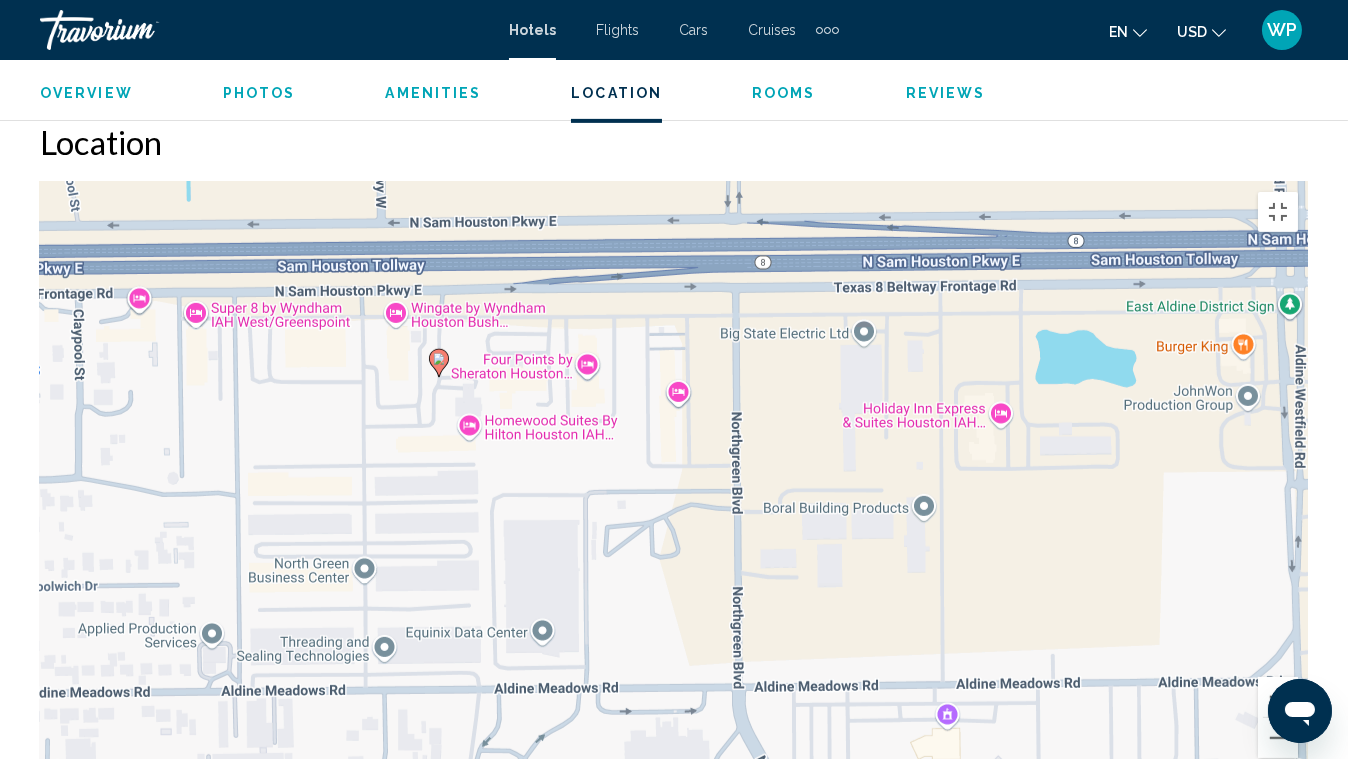 drag, startPoint x: 654, startPoint y: 444, endPoint x: 1011, endPoint y: 510, distance: 363.0496 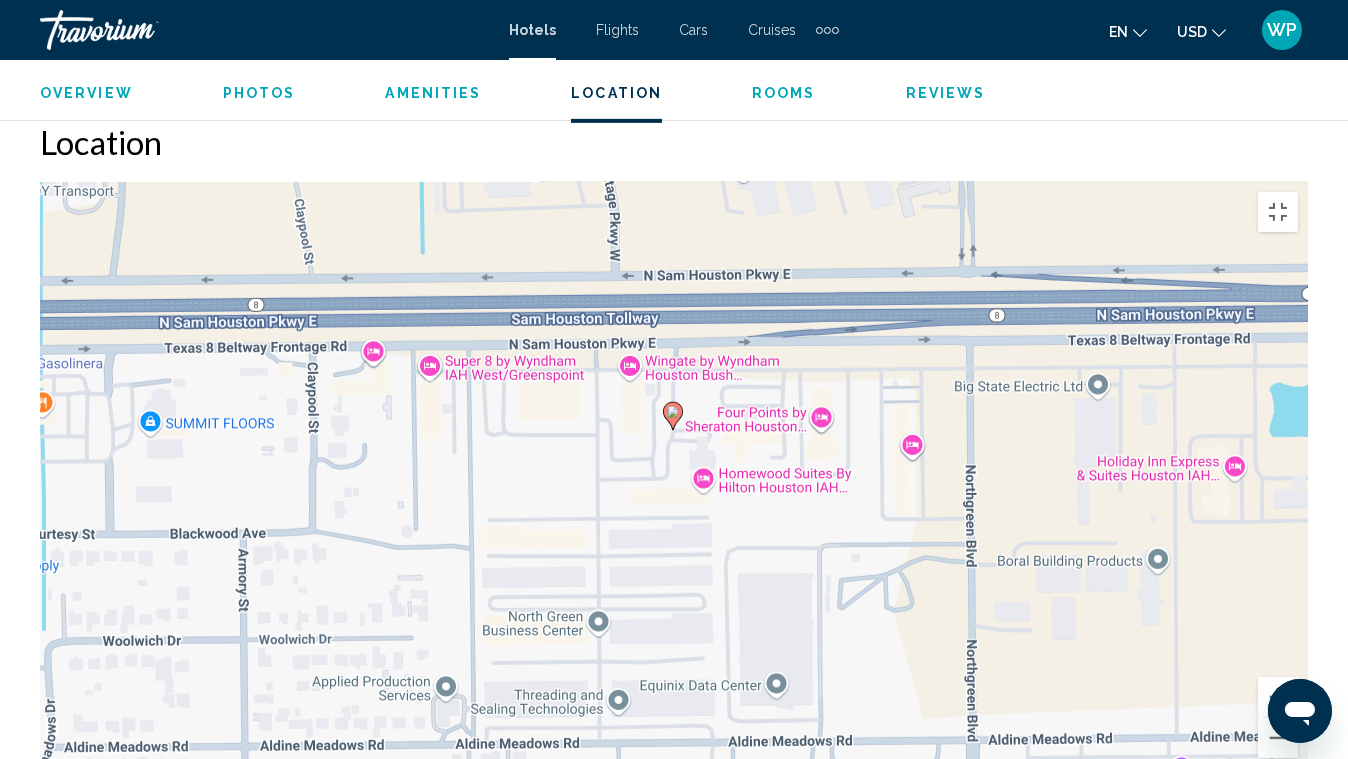 drag, startPoint x: 536, startPoint y: 451, endPoint x: 750, endPoint y: 506, distance: 220.95474 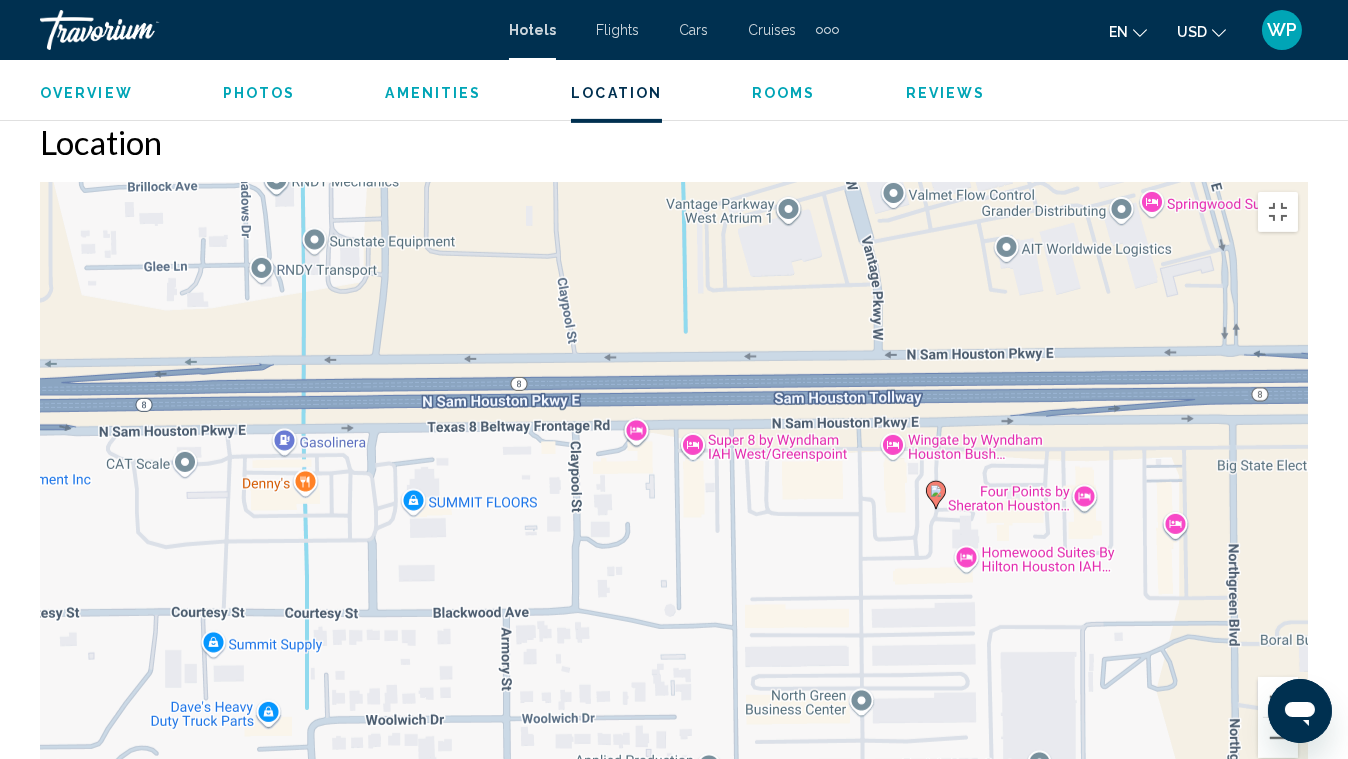 drag, startPoint x: 625, startPoint y: 419, endPoint x: 872, endPoint y: 491, distance: 257.28 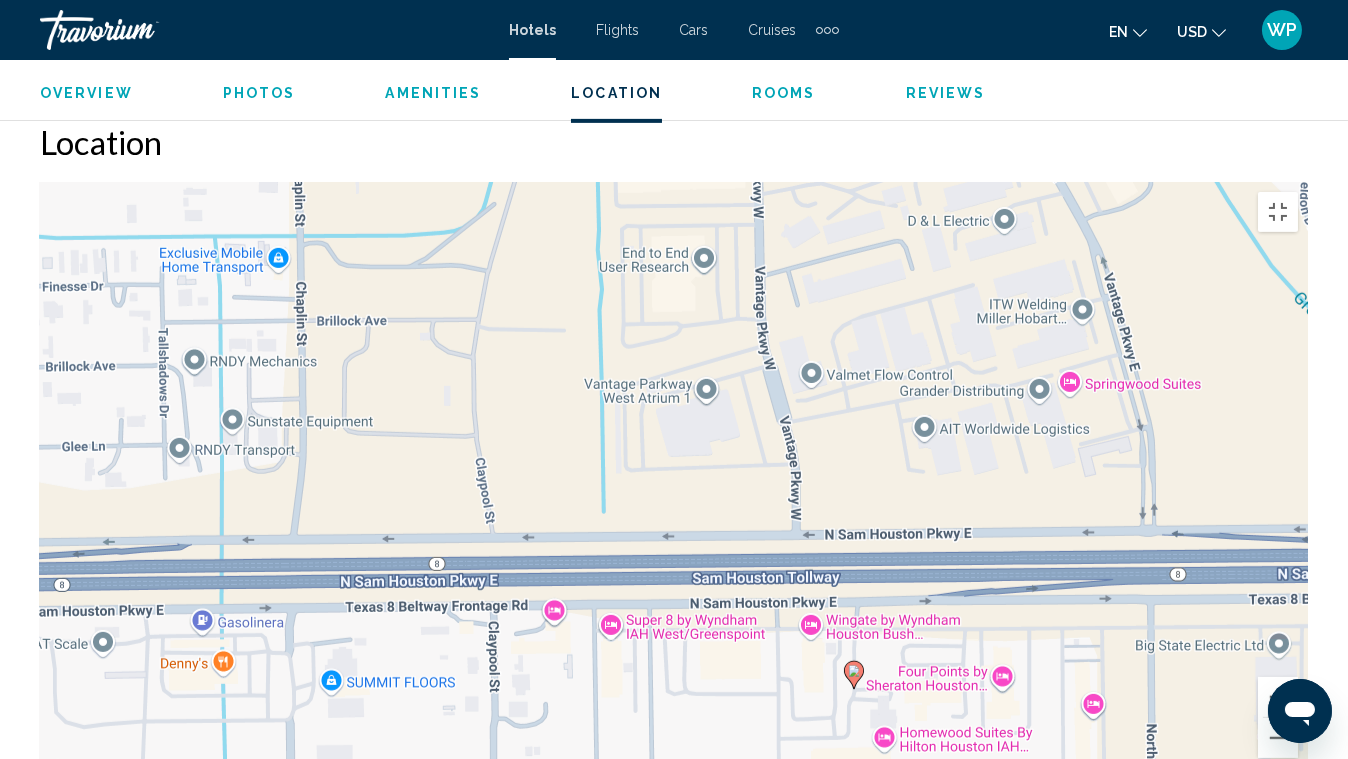 drag, startPoint x: 834, startPoint y: 454, endPoint x: 721, endPoint y: 651, distance: 227.10791 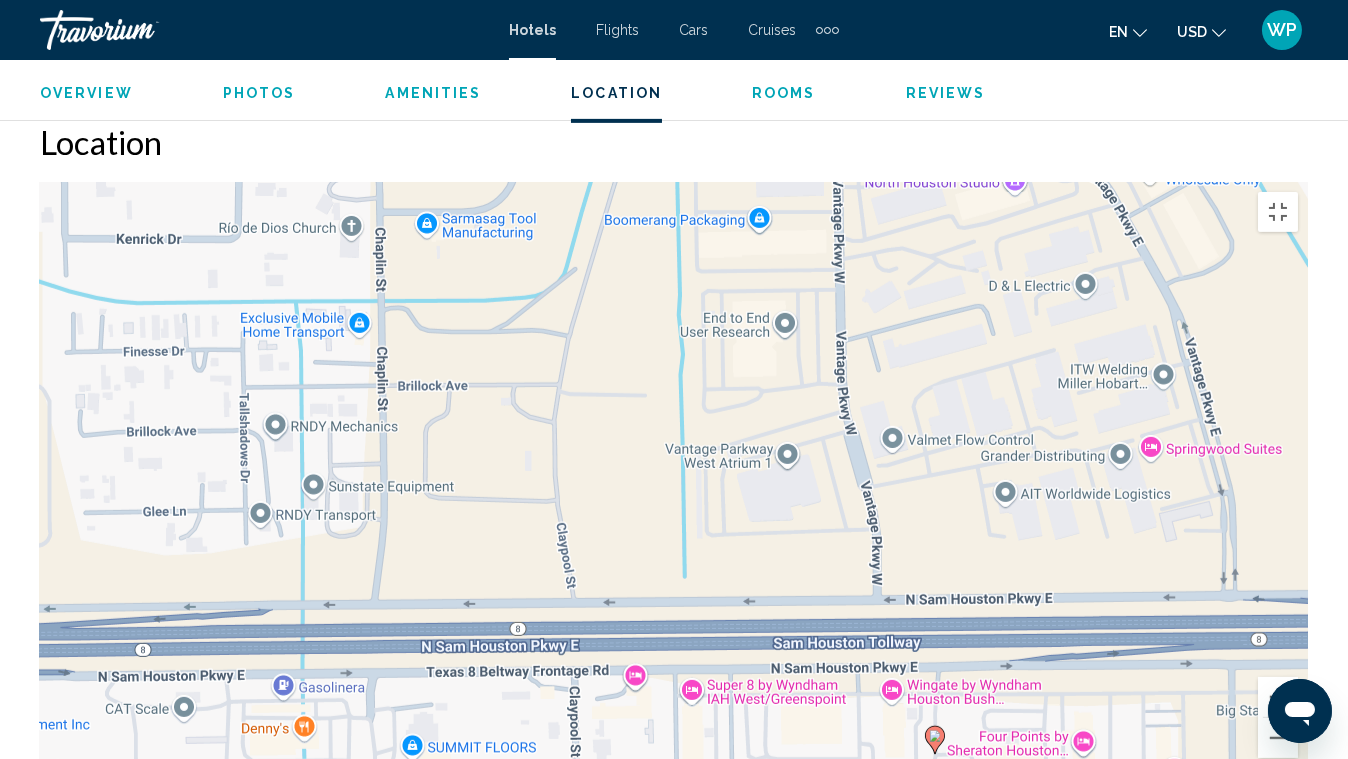 drag, startPoint x: 724, startPoint y: 408, endPoint x: 776, endPoint y: 267, distance: 150.28307 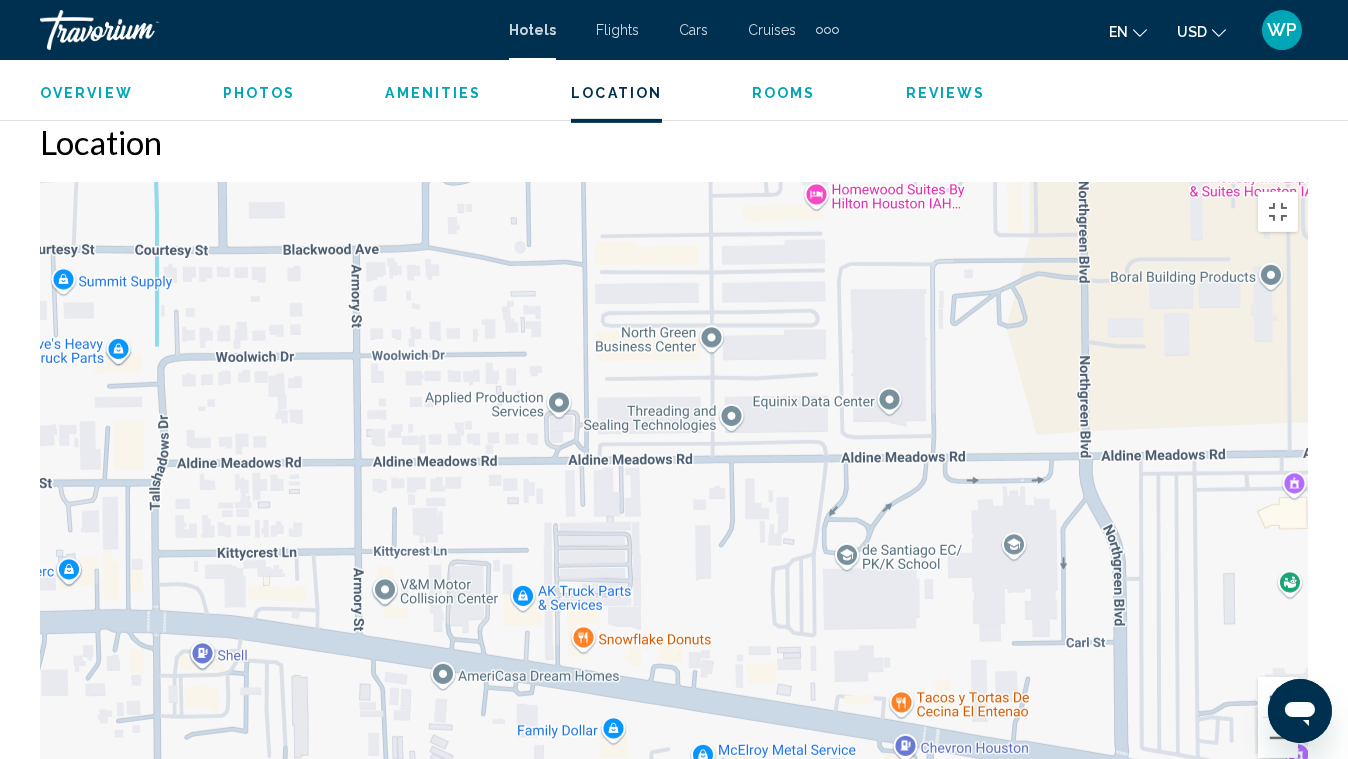 drag, startPoint x: 766, startPoint y: 501, endPoint x: 815, endPoint y: 220, distance: 285.24023 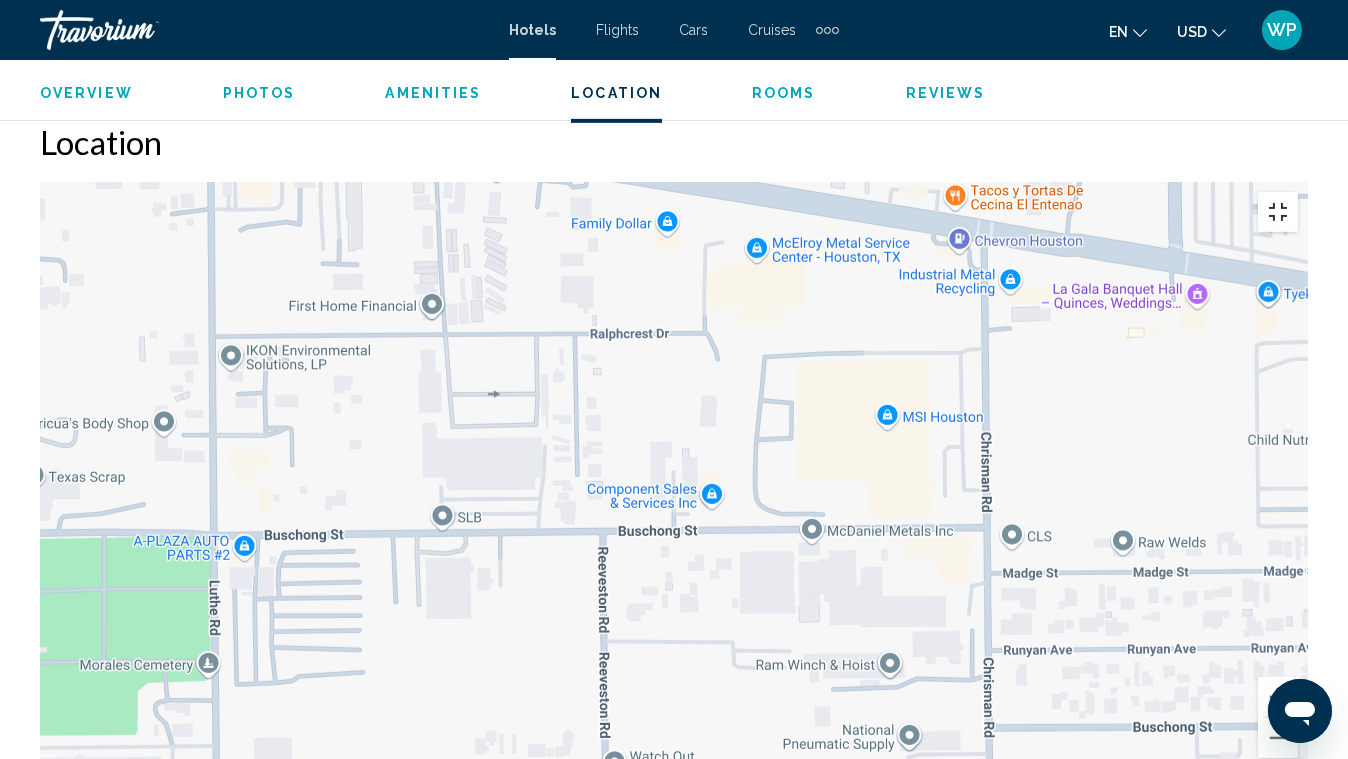 click at bounding box center (1278, 212) 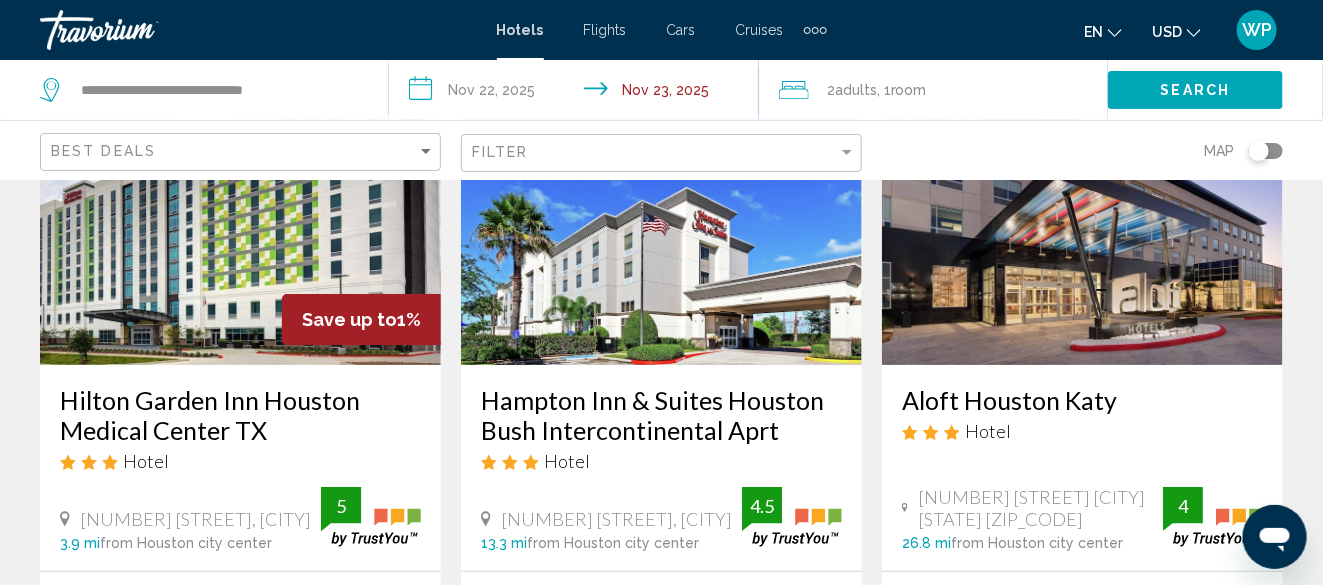 scroll, scrollTop: 2500, scrollLeft: 0, axis: vertical 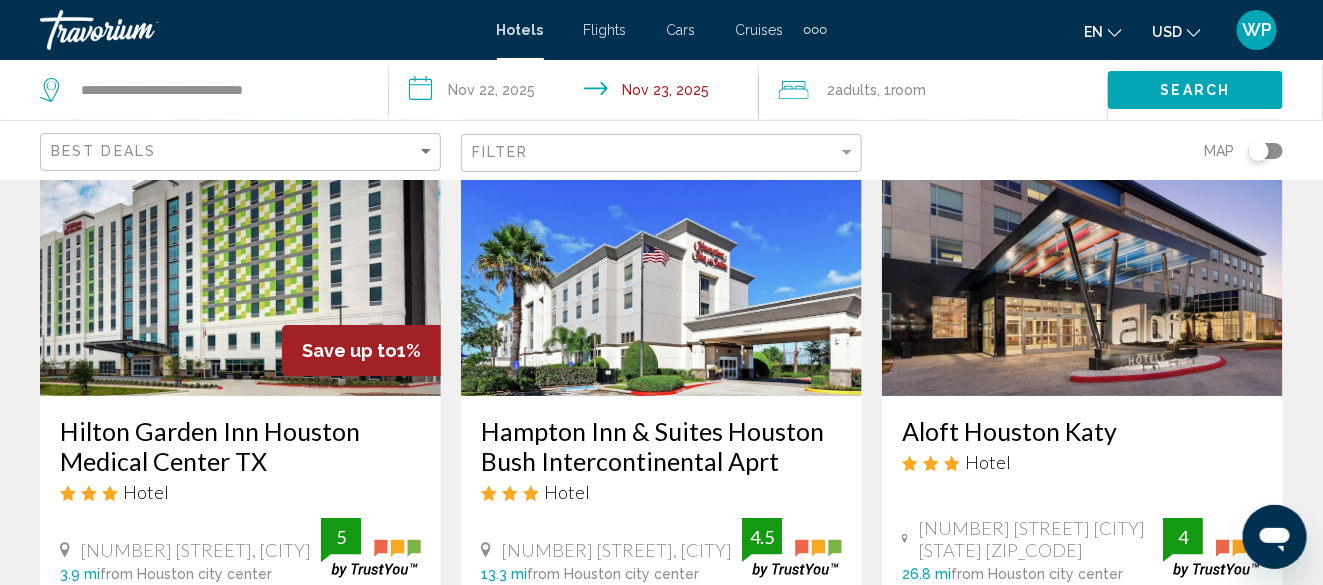 click at bounding box center [661, 236] 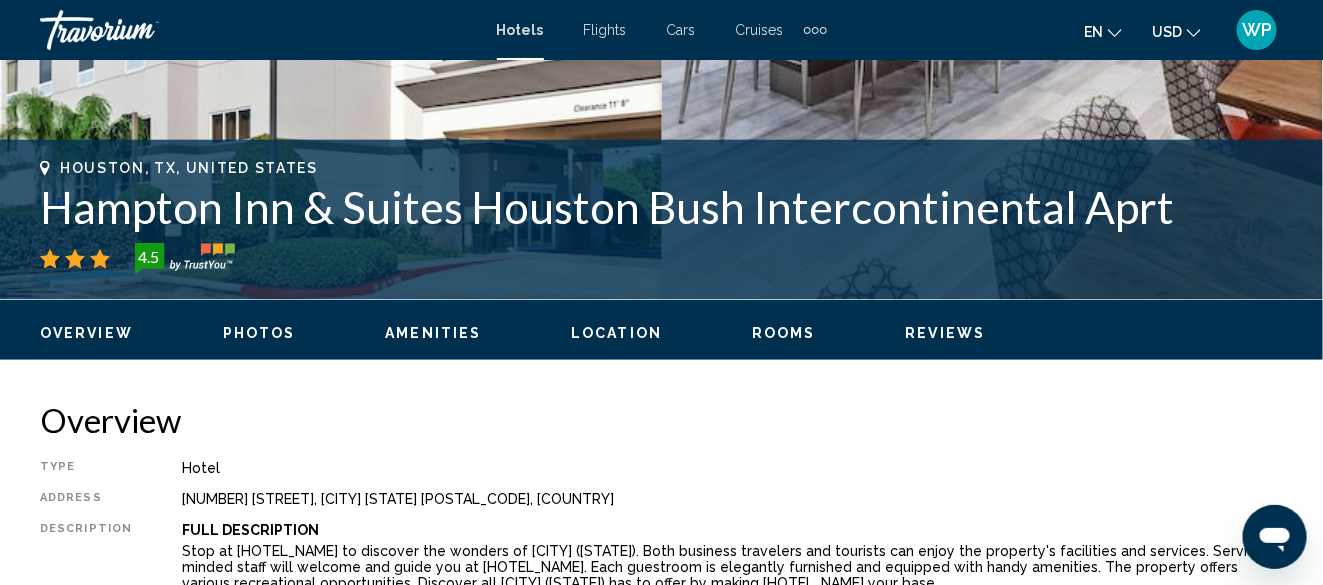 scroll, scrollTop: 741, scrollLeft: 0, axis: vertical 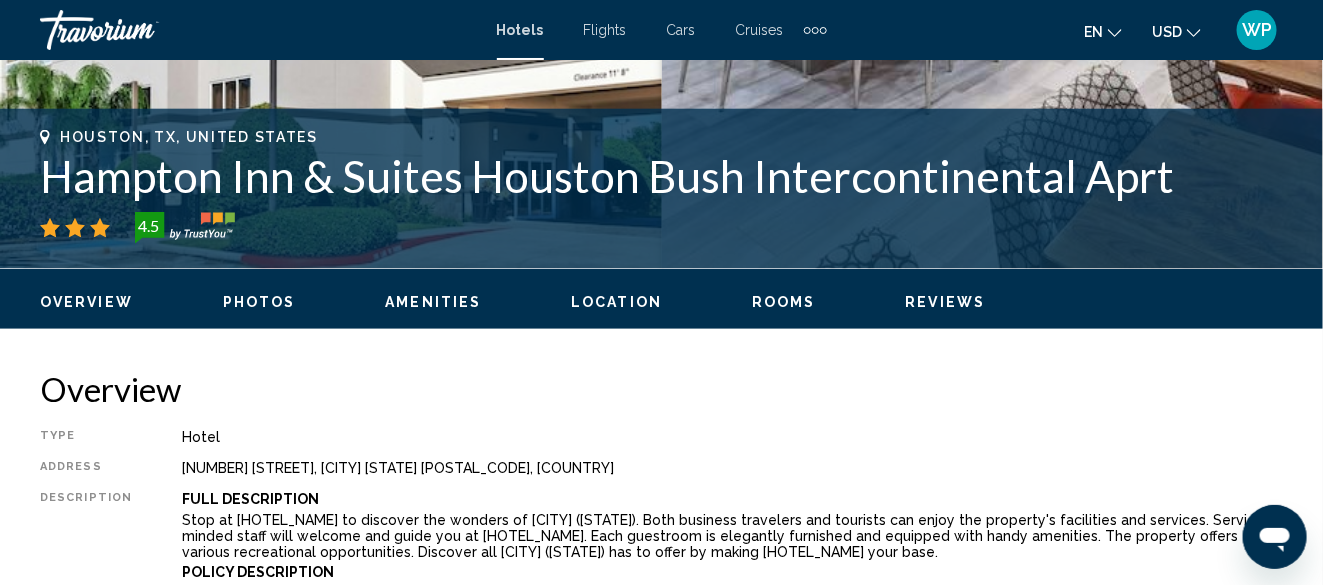 click on "Location" at bounding box center (616, 302) 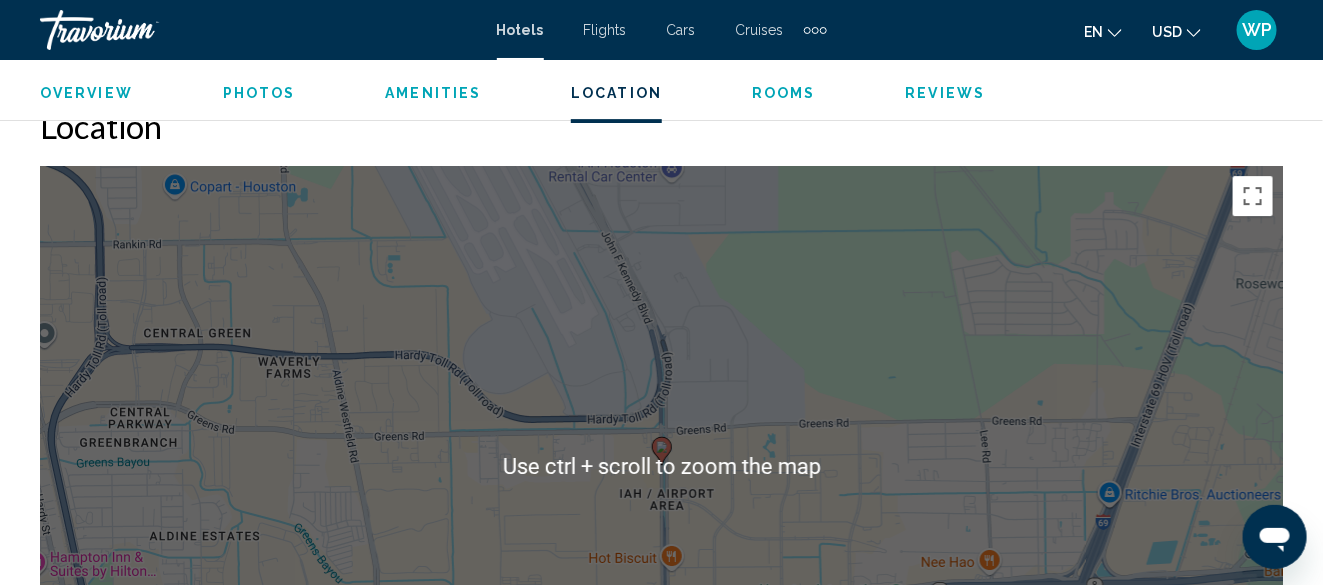 scroll, scrollTop: 1978, scrollLeft: 0, axis: vertical 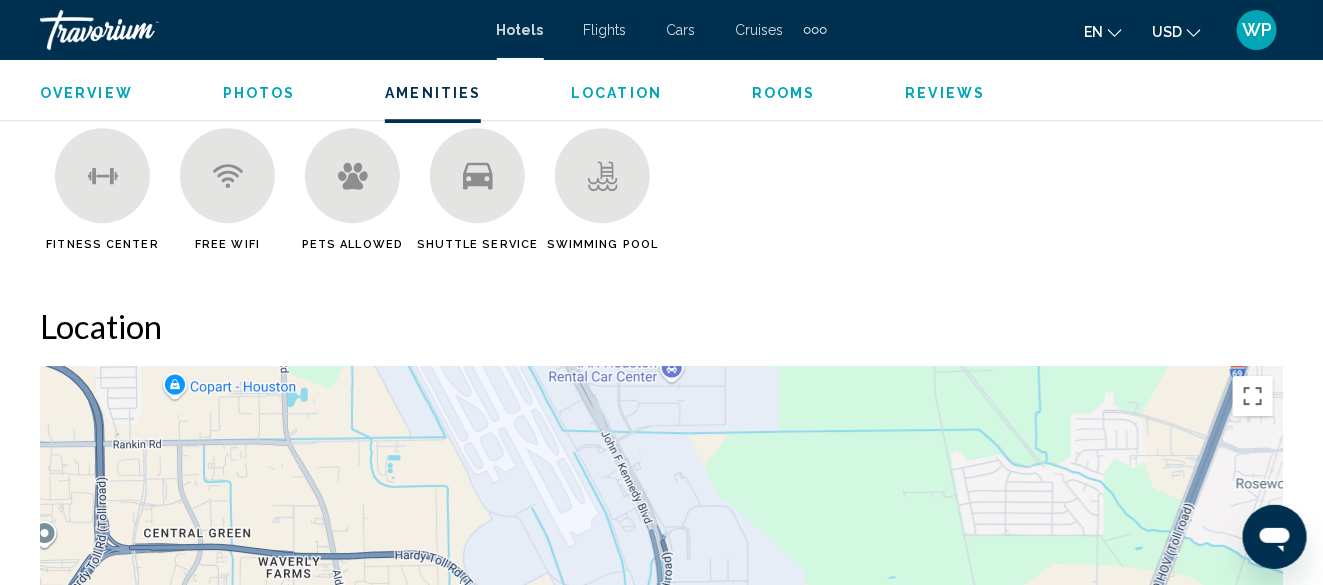 click on "Overview" at bounding box center (86, 93) 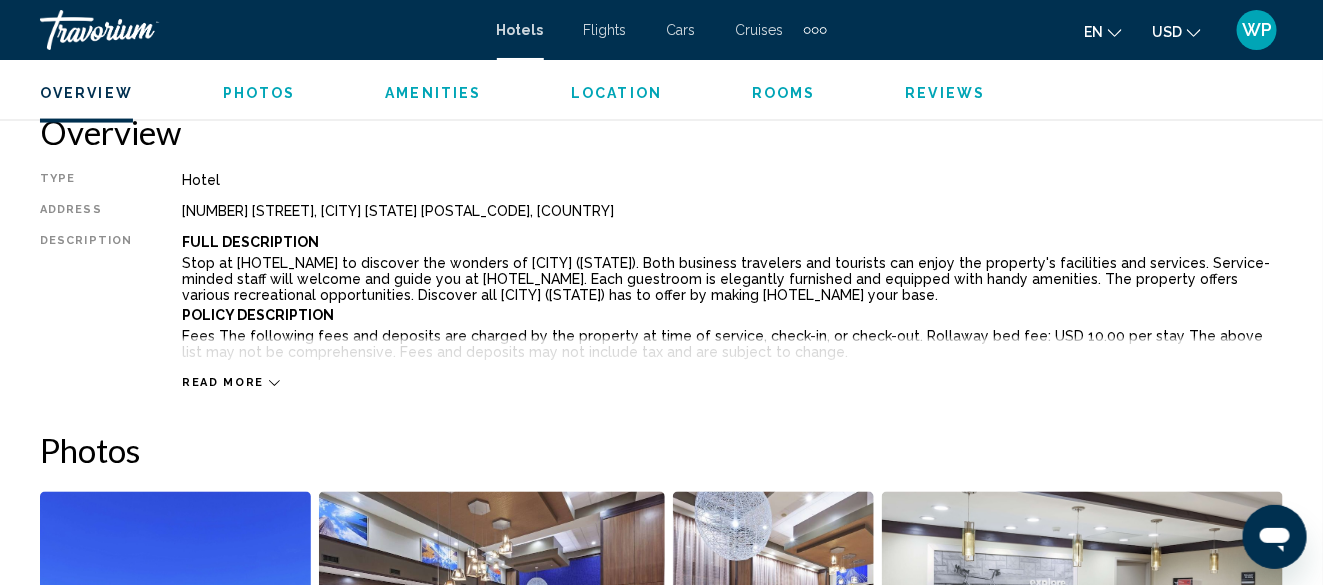 scroll, scrollTop: 990, scrollLeft: 0, axis: vertical 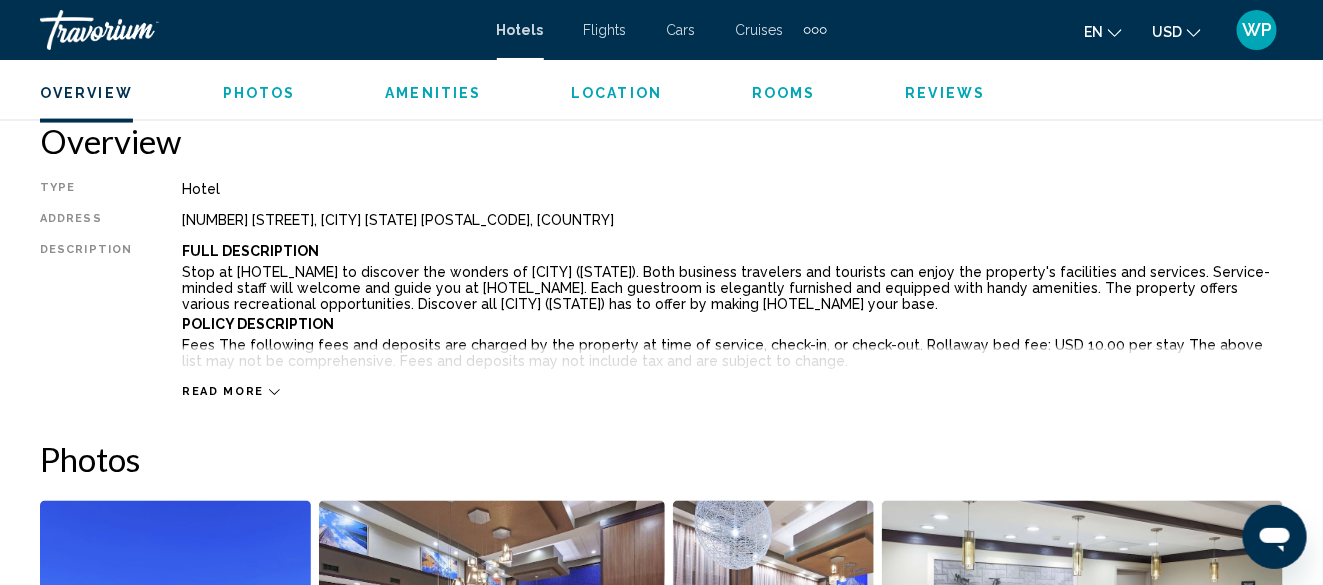 click on "Read more" at bounding box center (223, 392) 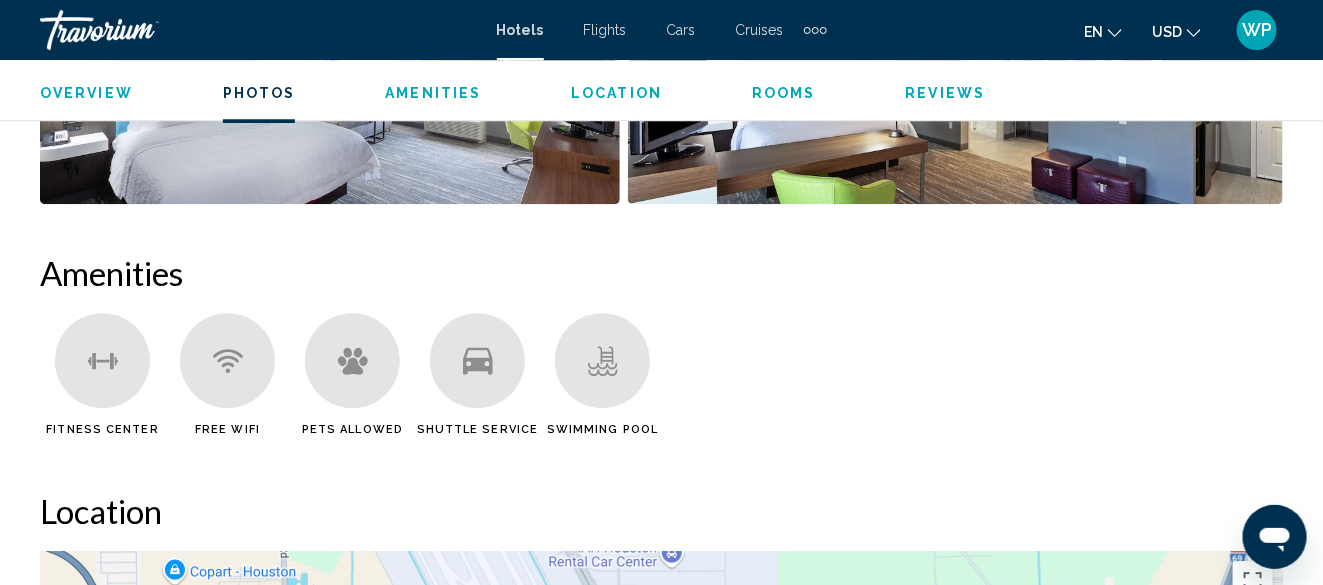 scroll, scrollTop: 1890, scrollLeft: 0, axis: vertical 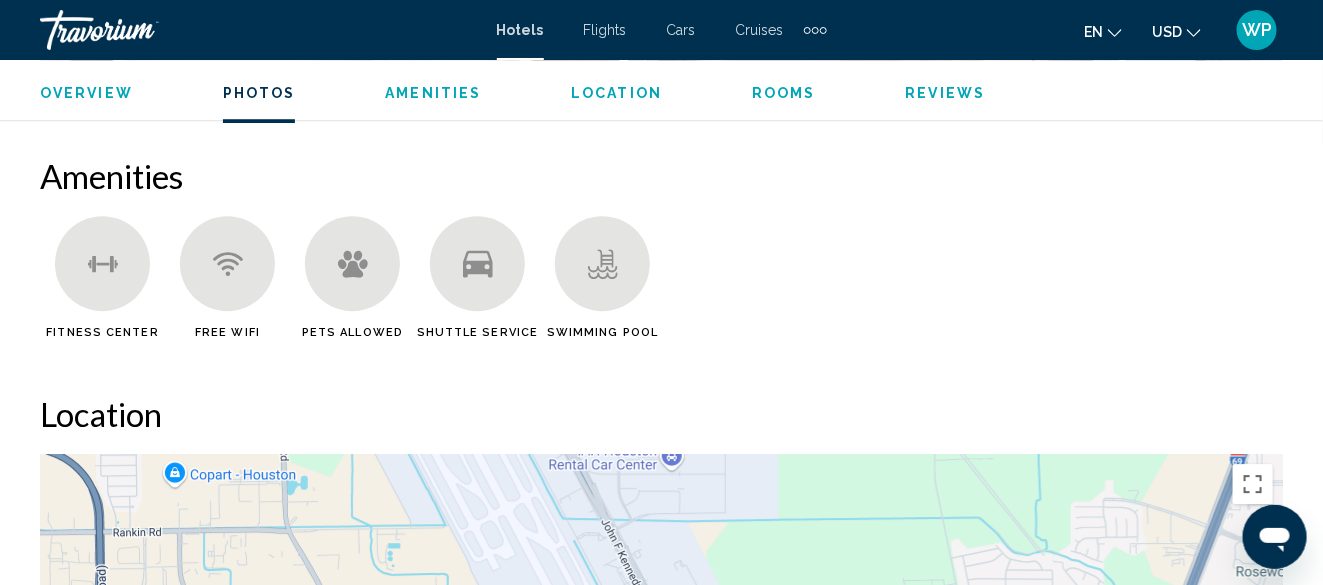click on "Rooms" at bounding box center [784, 93] 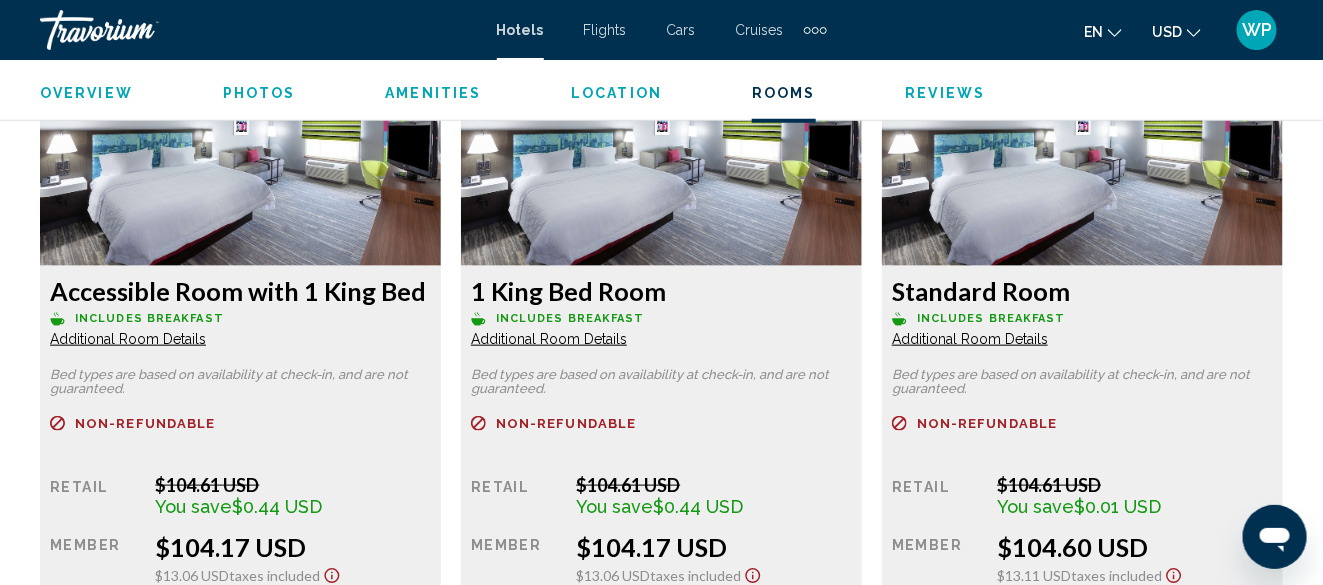 scroll, scrollTop: 3179, scrollLeft: 0, axis: vertical 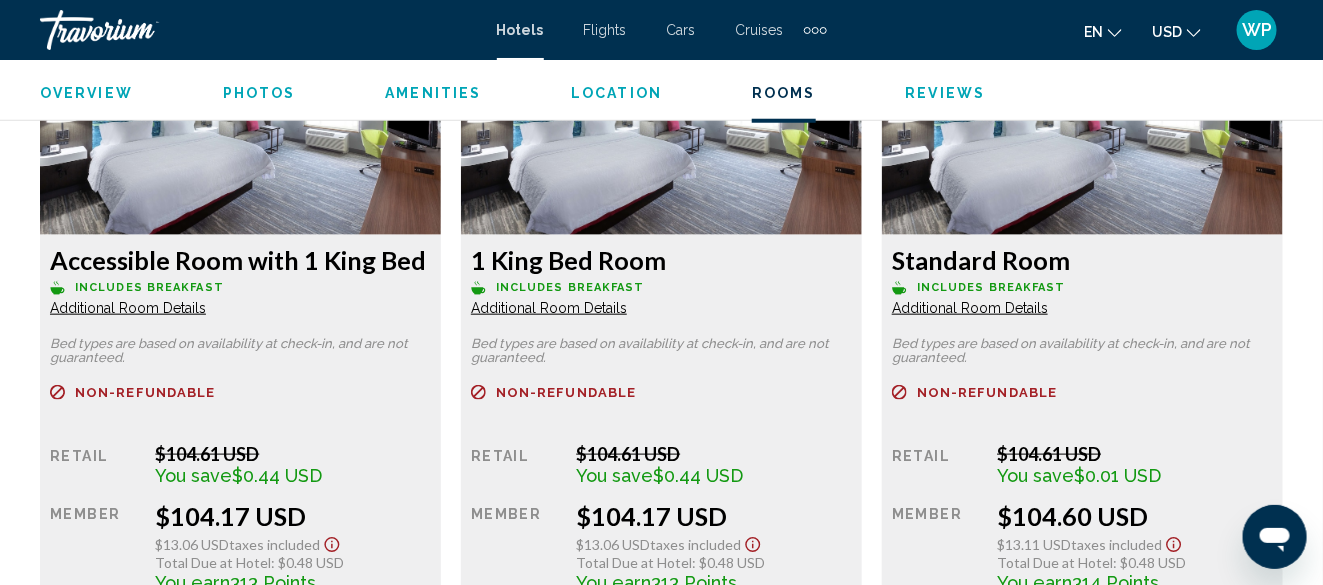 click on "Additional Room Details" at bounding box center [128, 308] 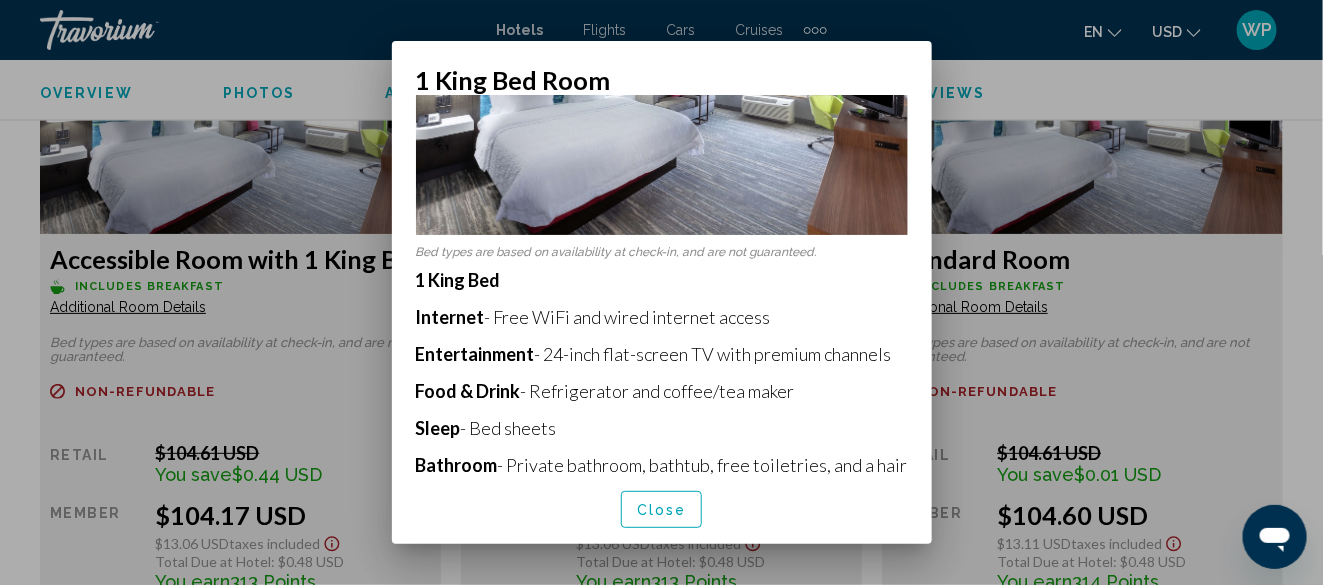 scroll, scrollTop: 200, scrollLeft: 0, axis: vertical 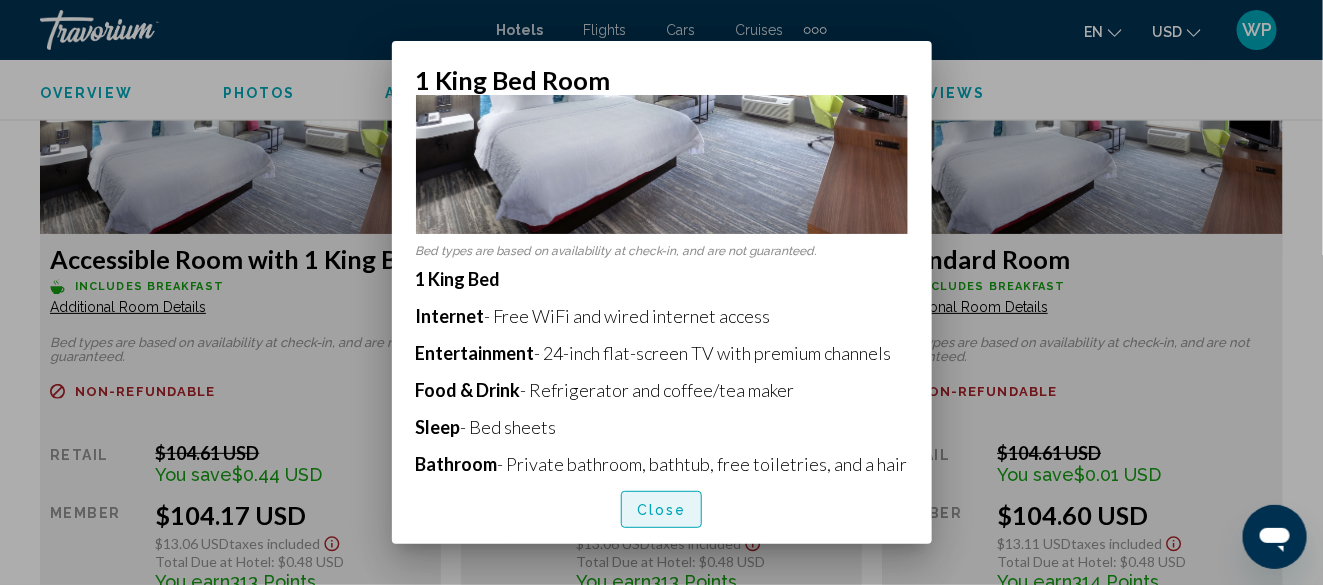 click on "Close" at bounding box center (662, 510) 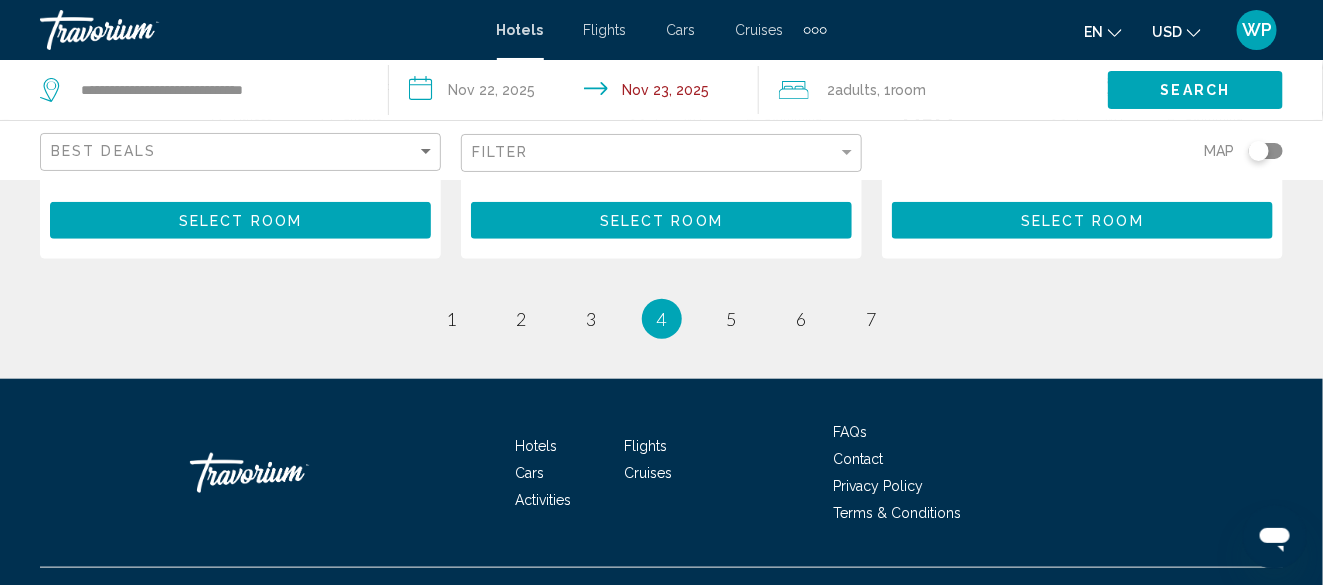 scroll, scrollTop: 3076, scrollLeft: 0, axis: vertical 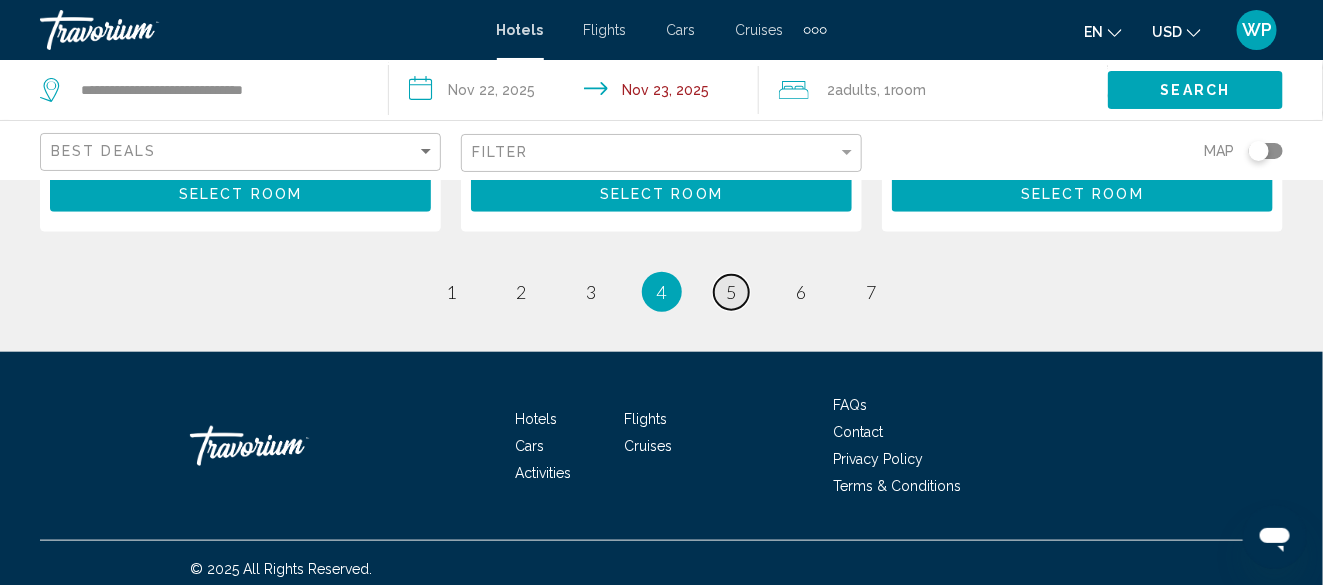 click on "5" at bounding box center [732, 292] 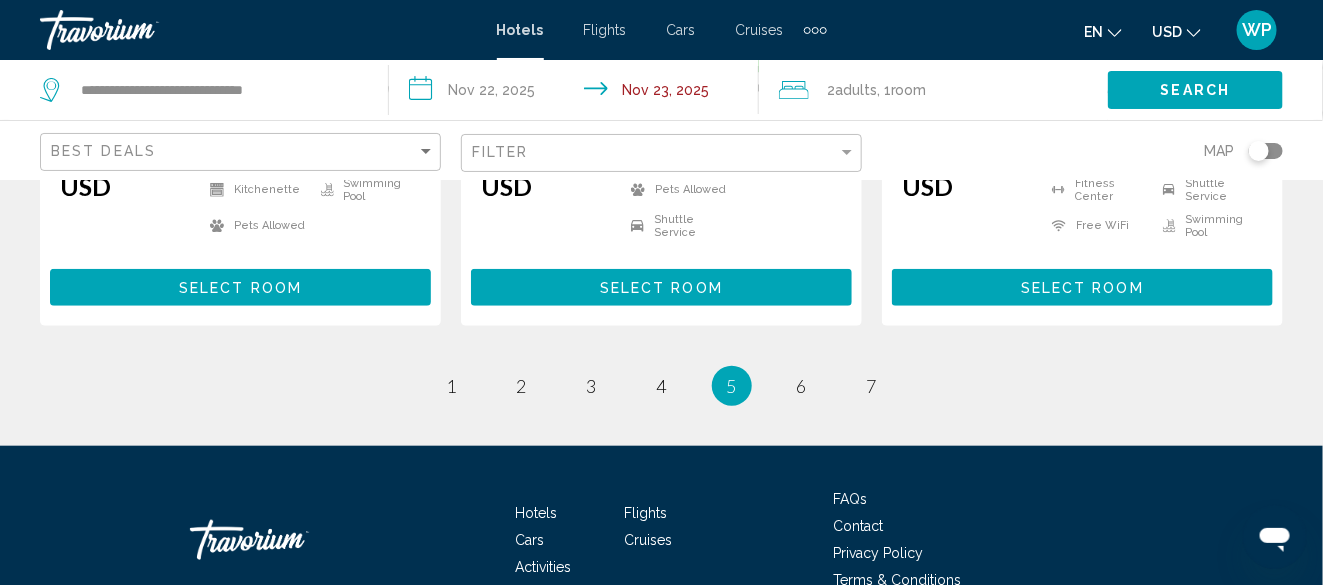 scroll, scrollTop: 3107, scrollLeft: 0, axis: vertical 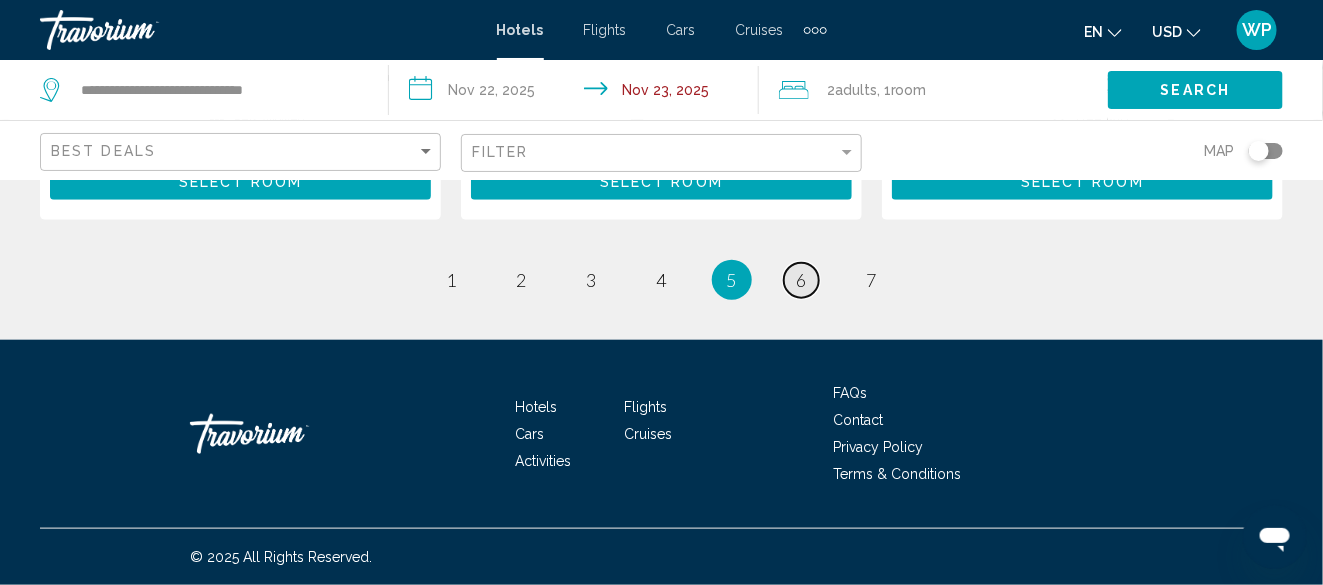click on "6" at bounding box center (802, 280) 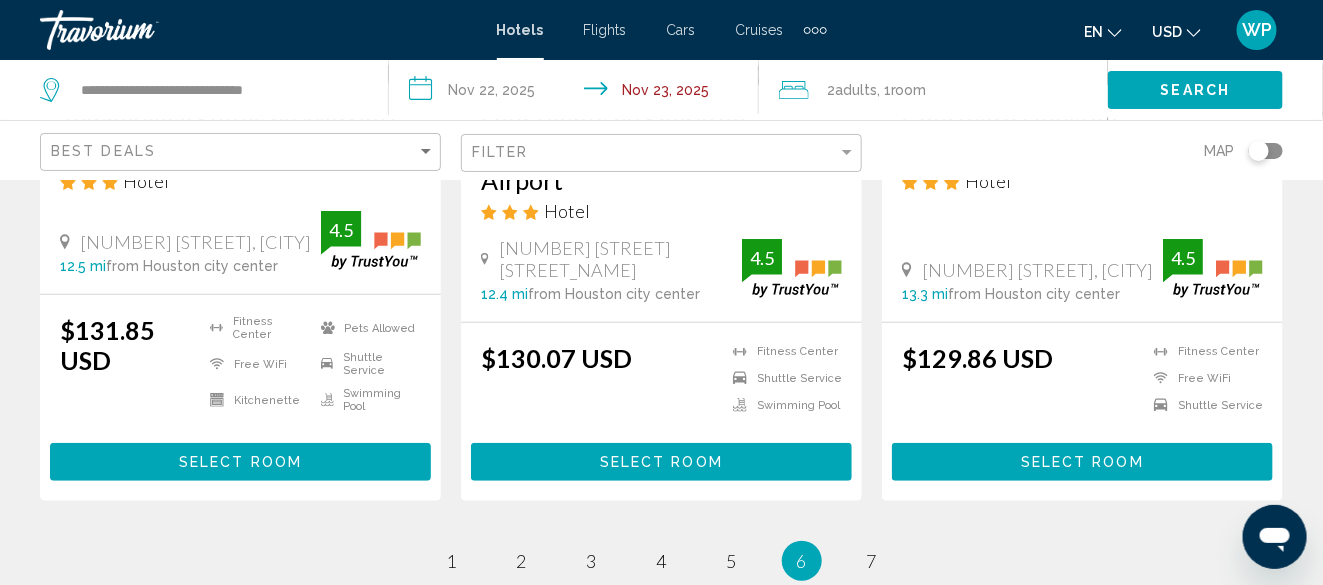 scroll, scrollTop: 3000, scrollLeft: 0, axis: vertical 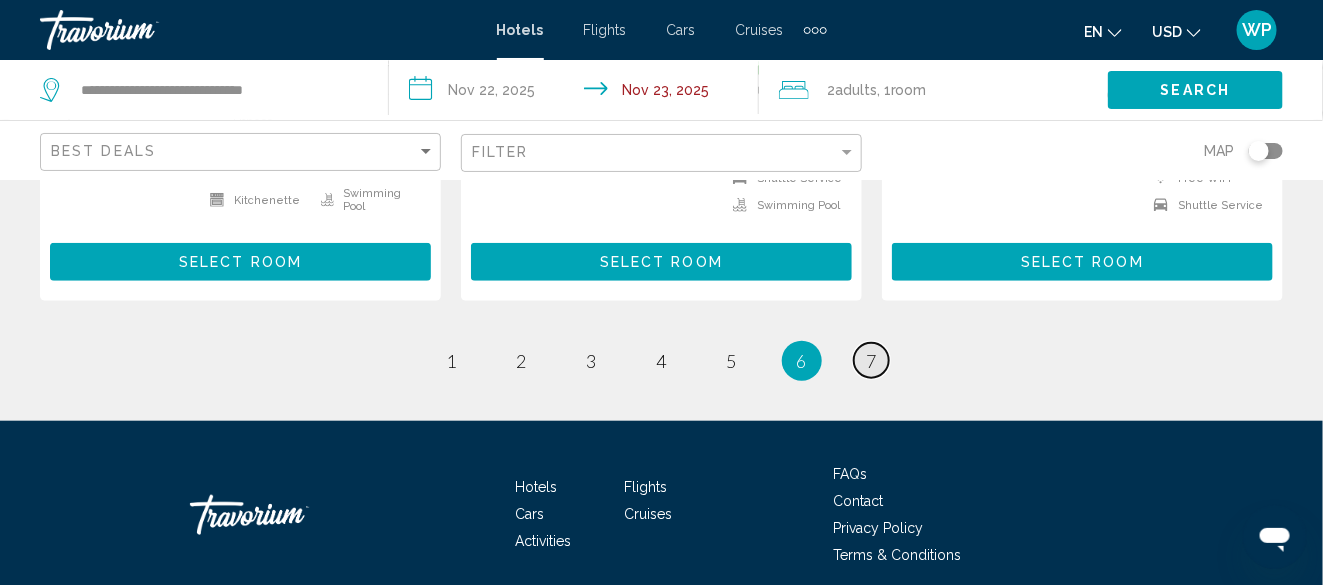 click on "7" at bounding box center [872, 361] 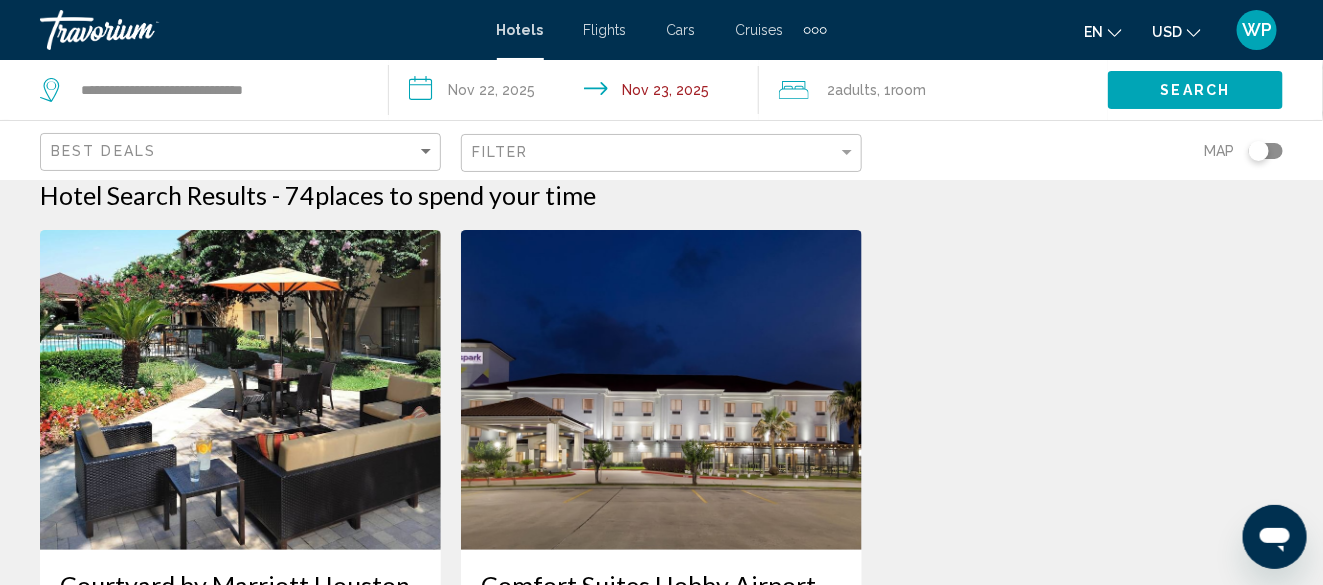 scroll, scrollTop: 0, scrollLeft: 0, axis: both 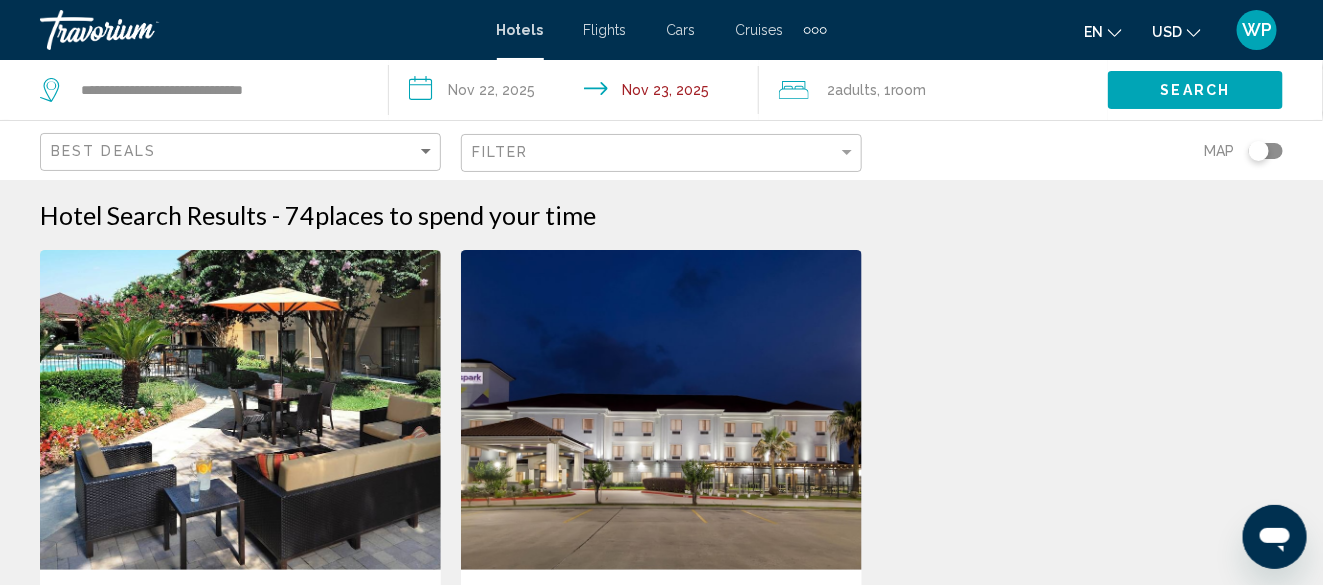 click at bounding box center (661, 410) 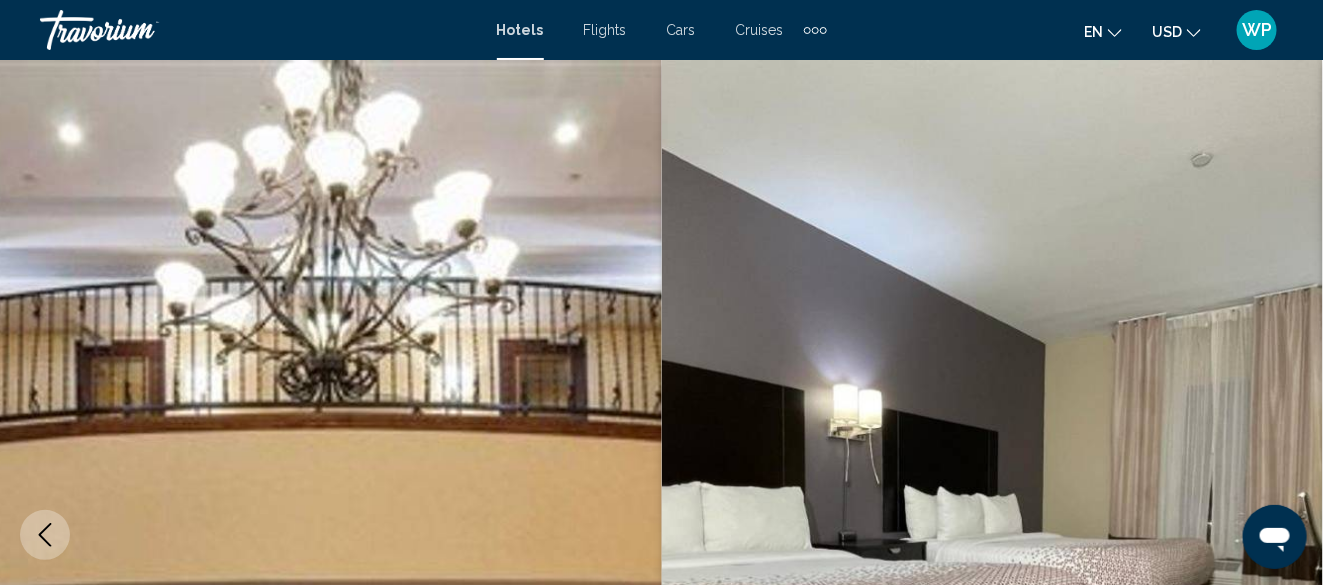 scroll, scrollTop: 242, scrollLeft: 0, axis: vertical 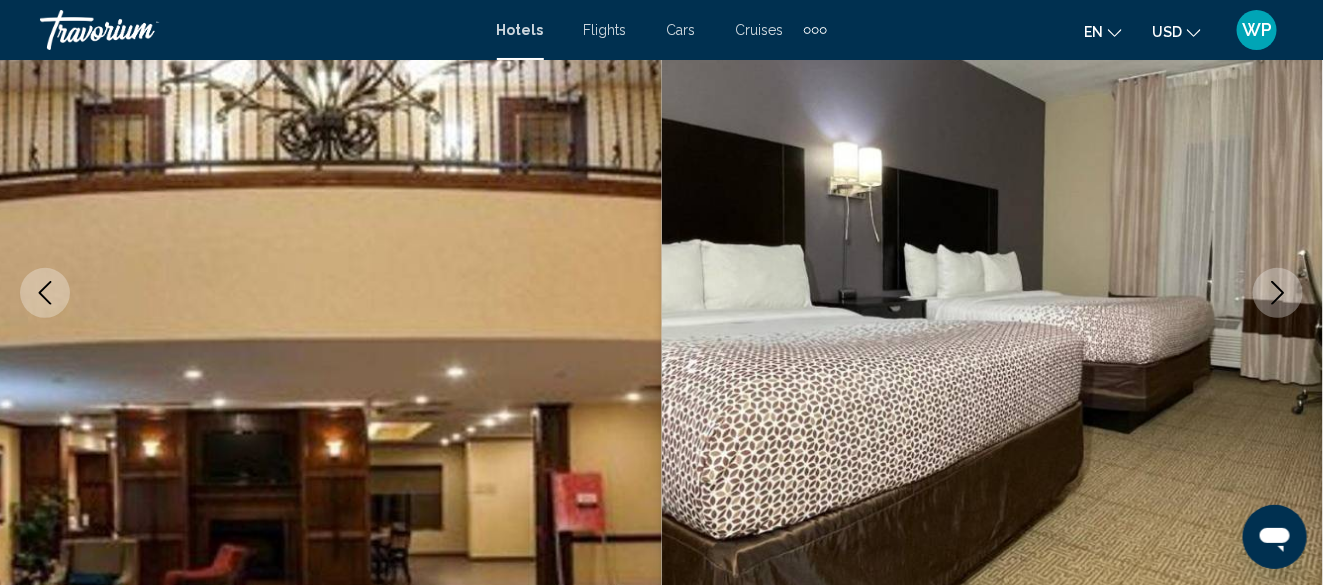 click 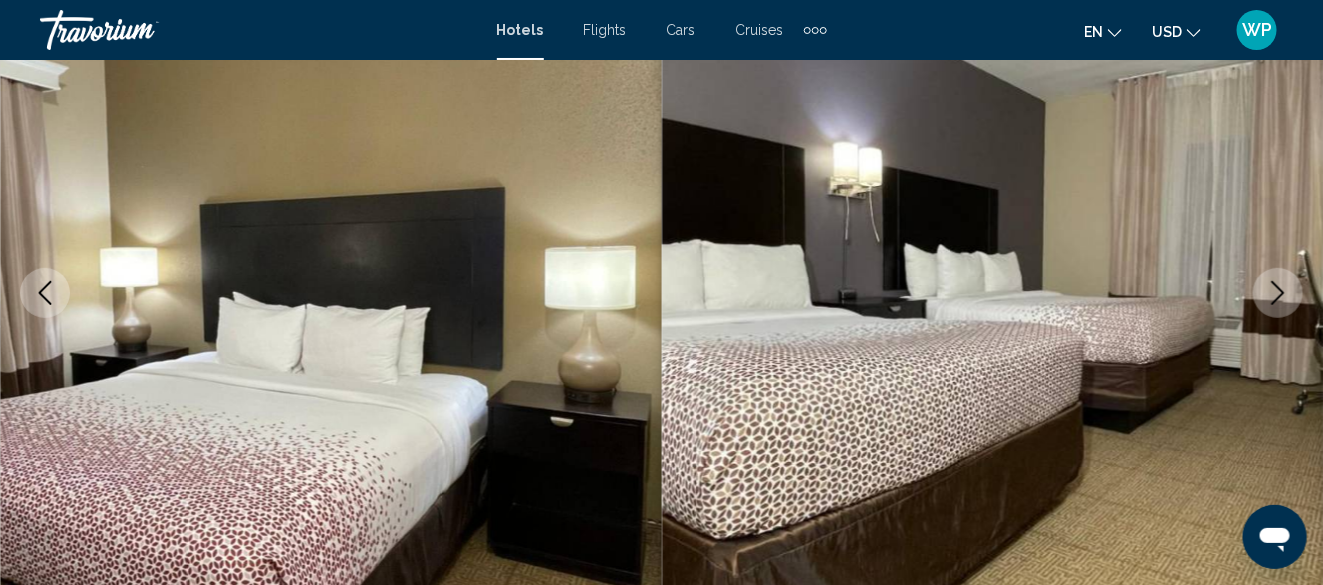 click 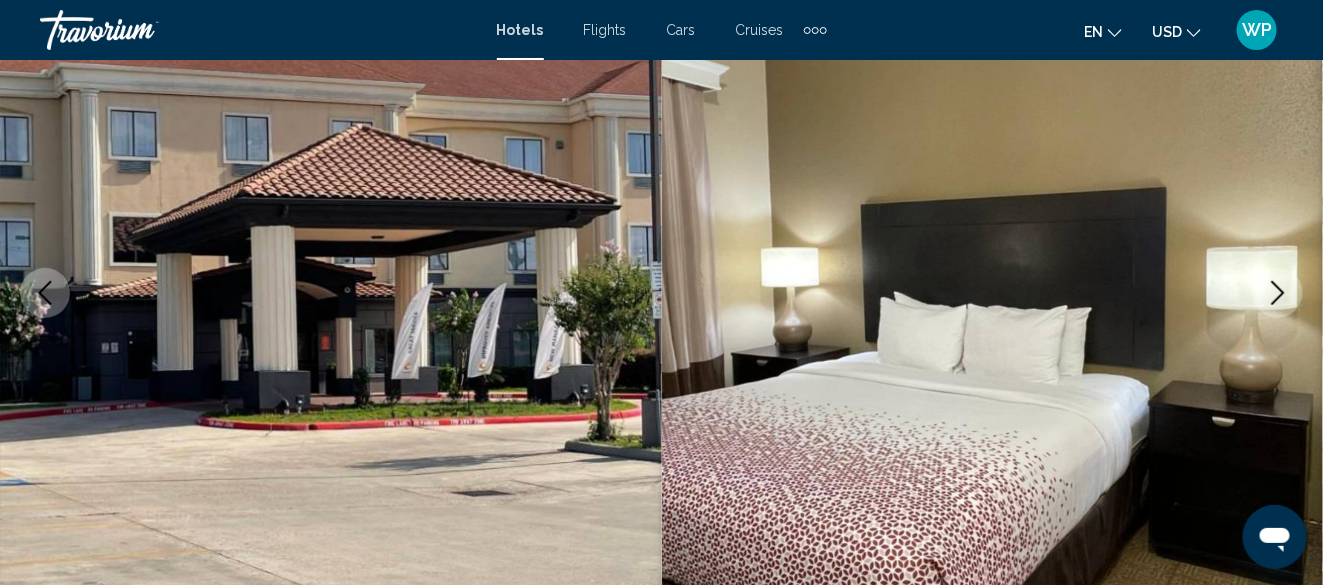 click 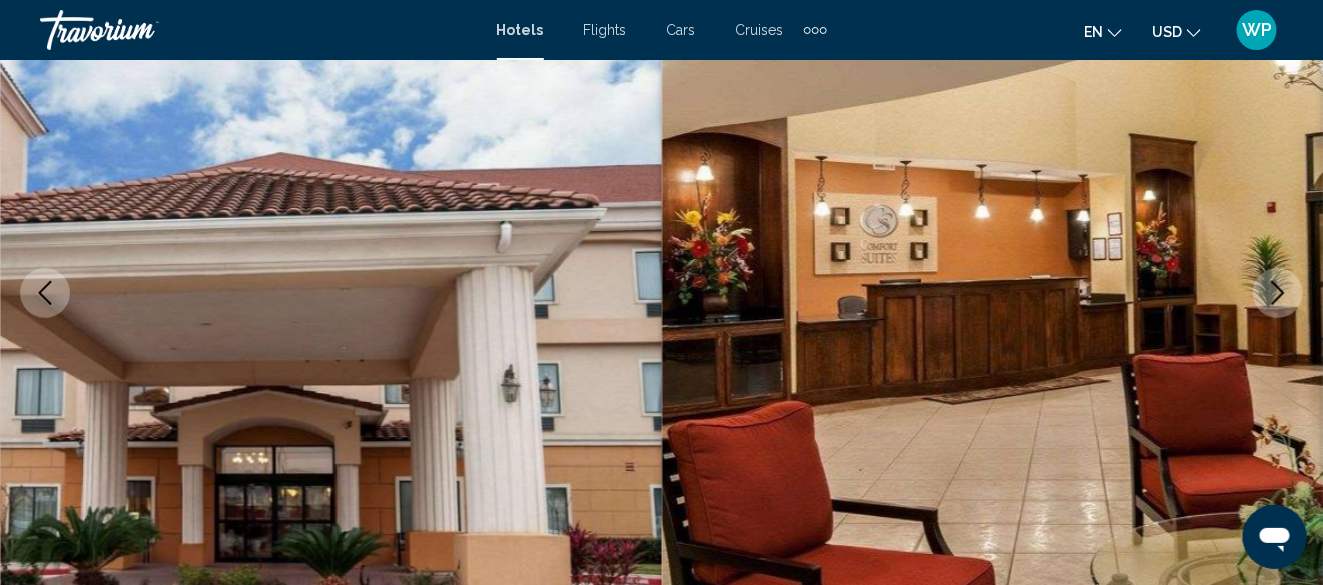 click 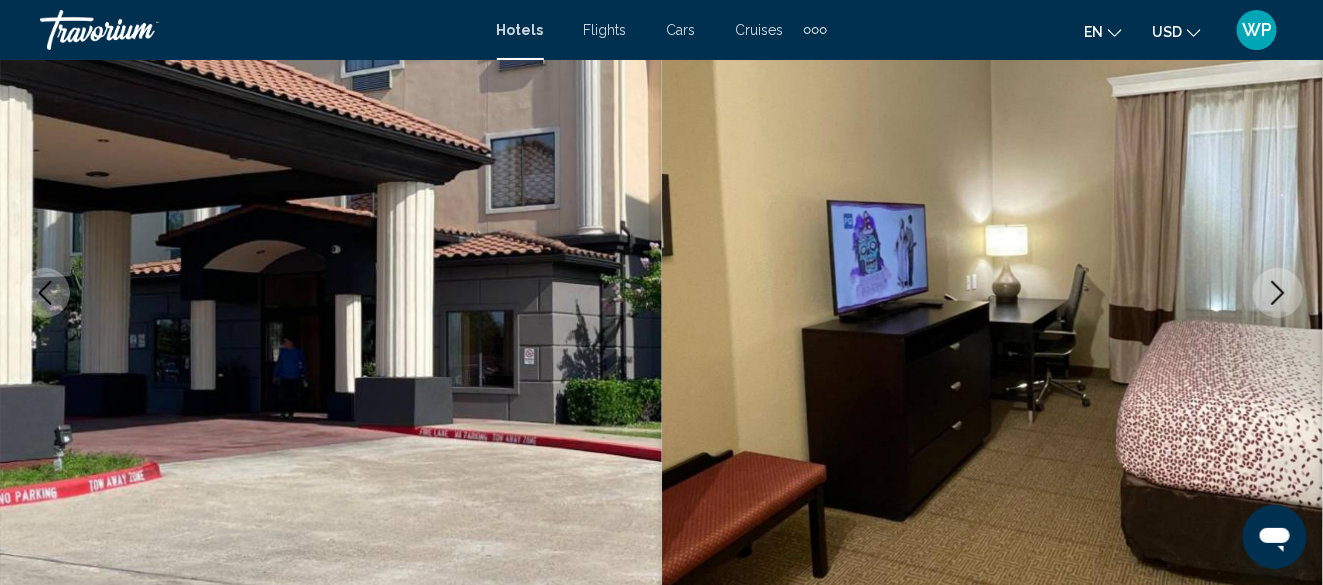 click 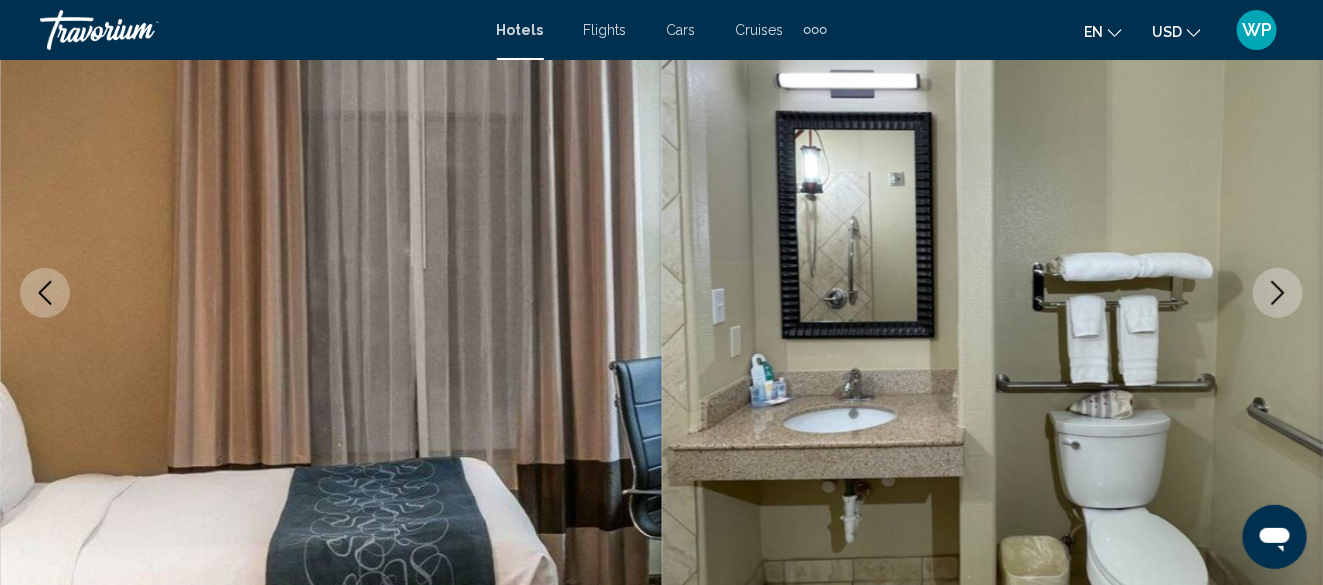 click 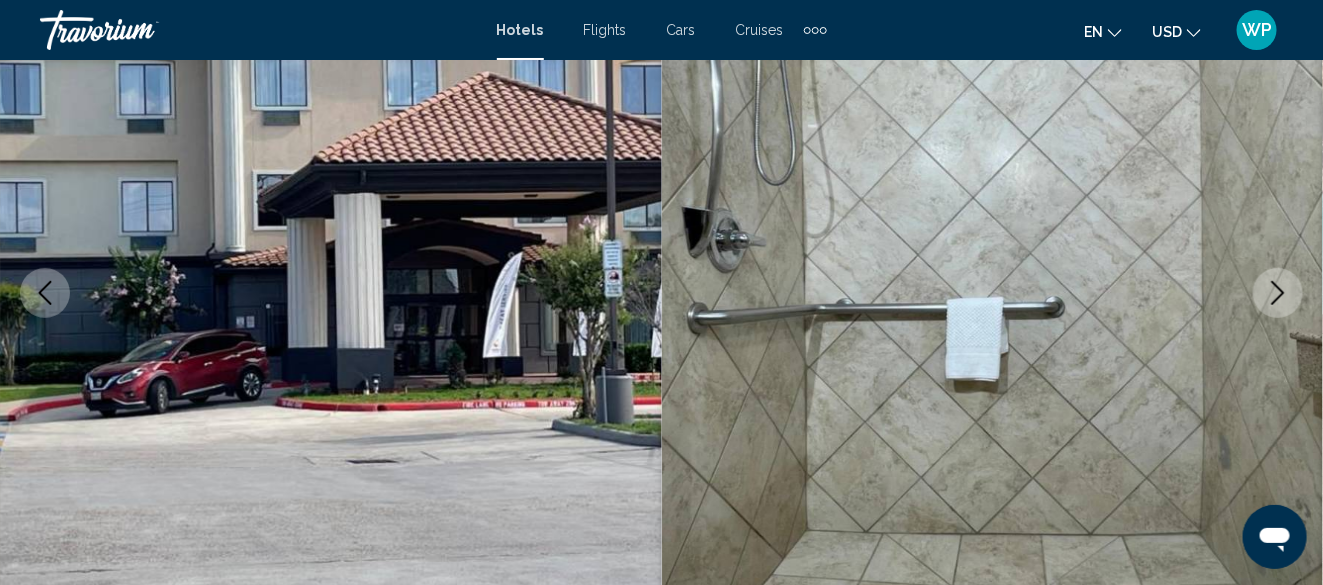 click 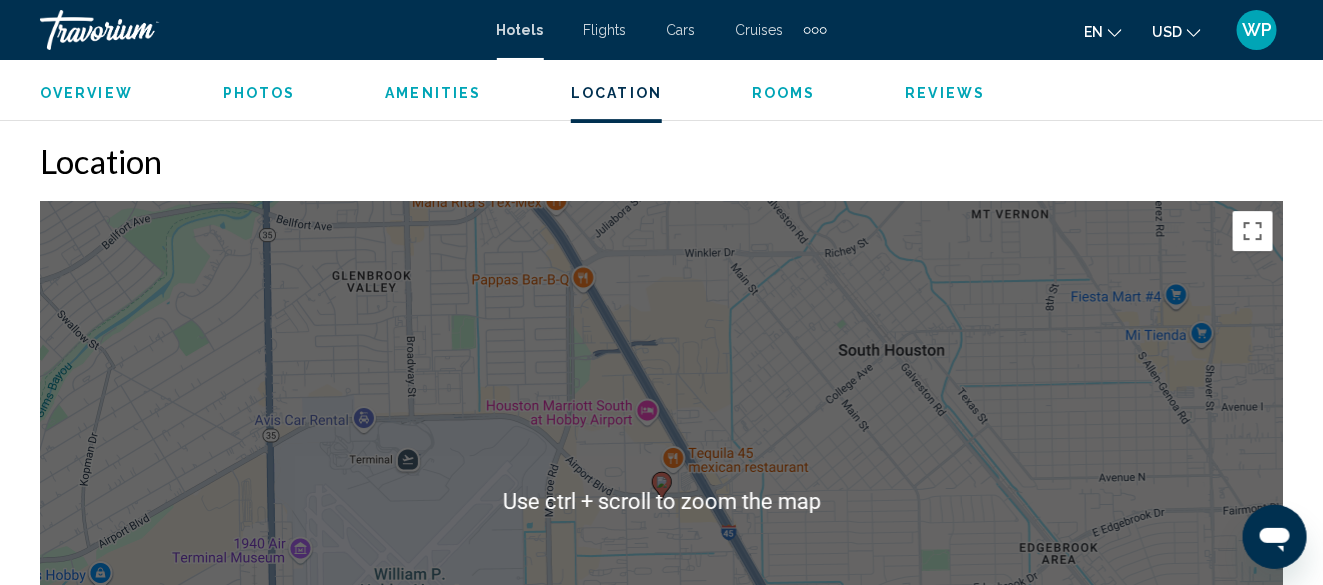 scroll, scrollTop: 2242, scrollLeft: 0, axis: vertical 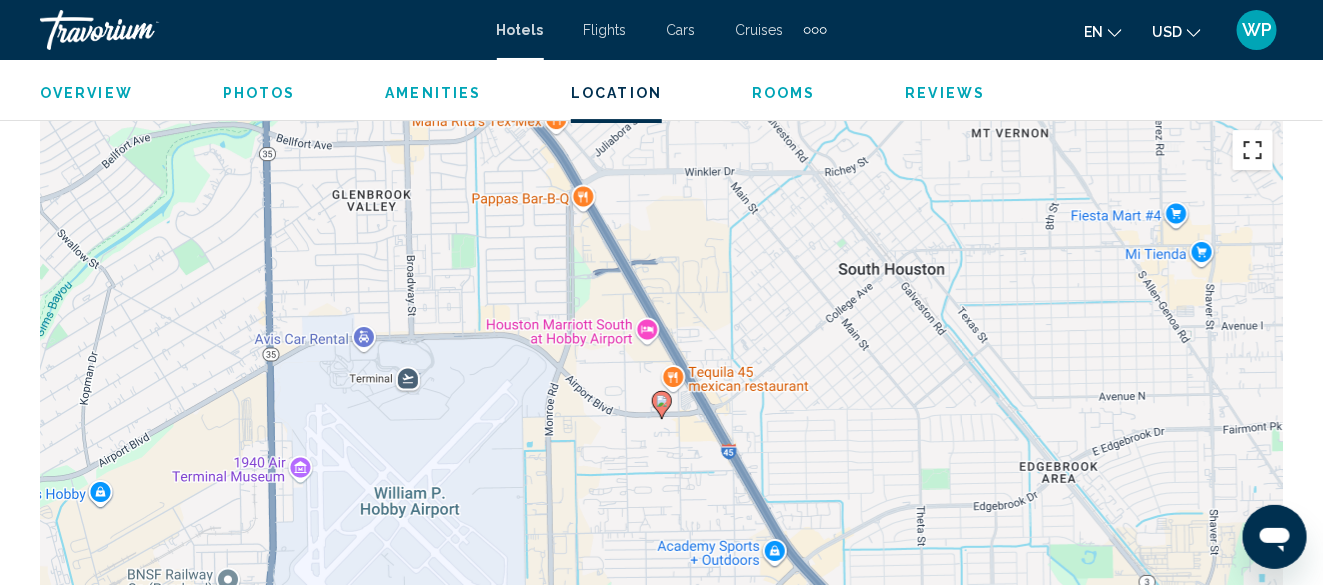 click at bounding box center [1253, 150] 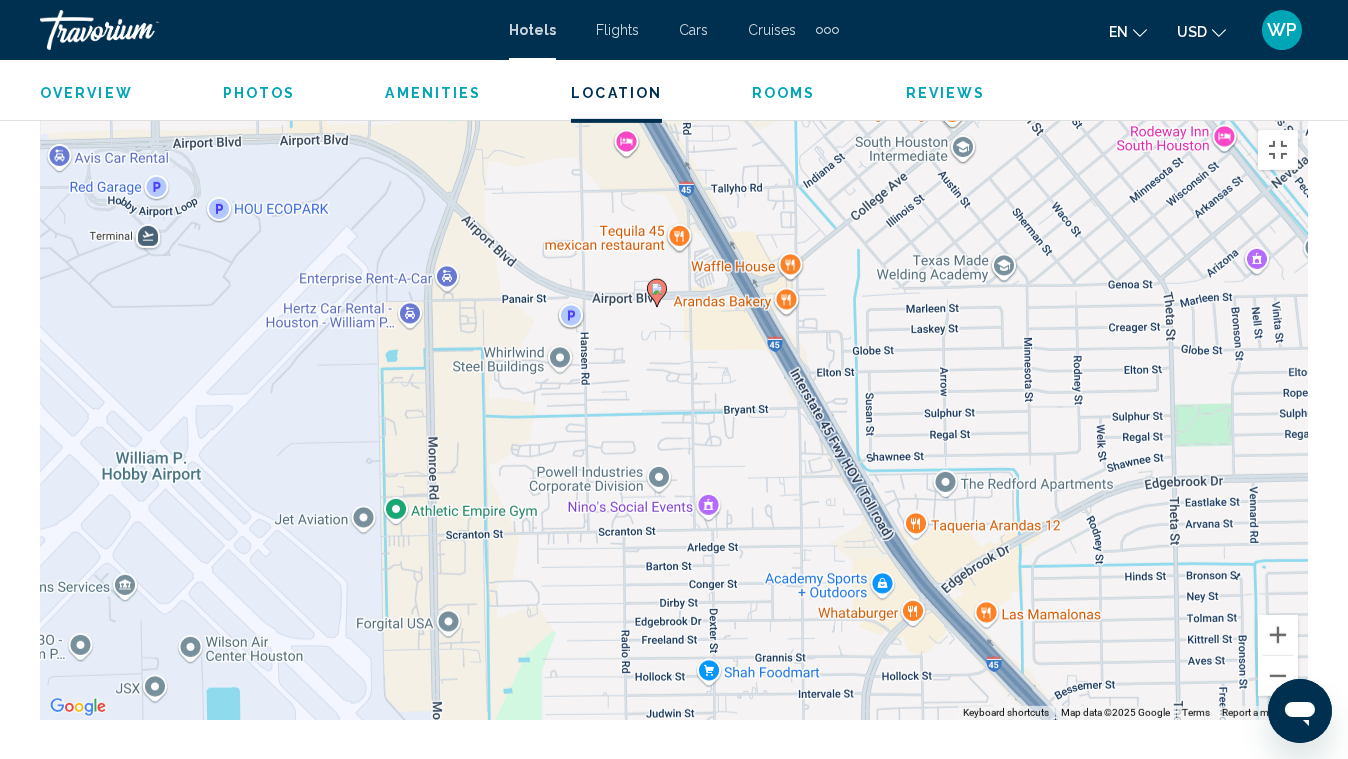 drag, startPoint x: 743, startPoint y: 480, endPoint x: 1091, endPoint y: 464, distance: 348.3676 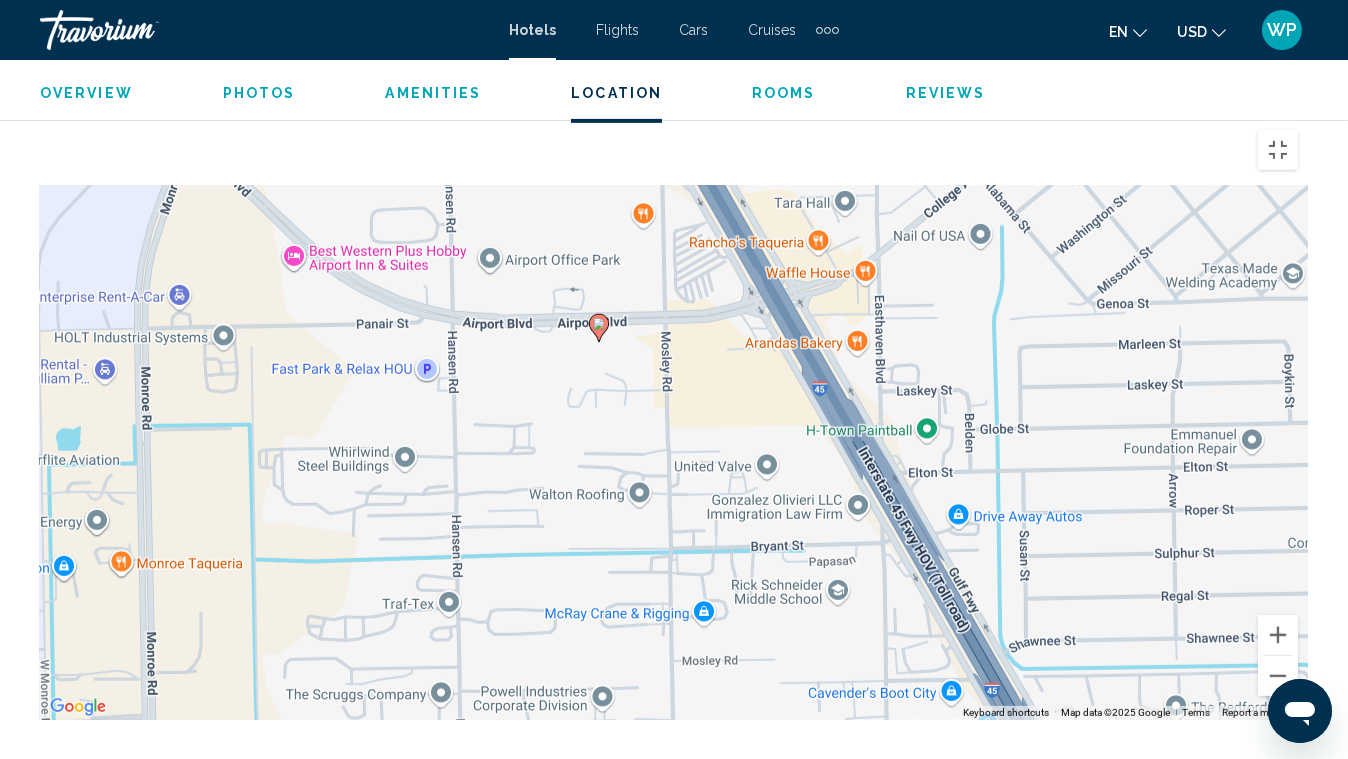 drag, startPoint x: 825, startPoint y: 343, endPoint x: 948, endPoint y: 709, distance: 386.11526 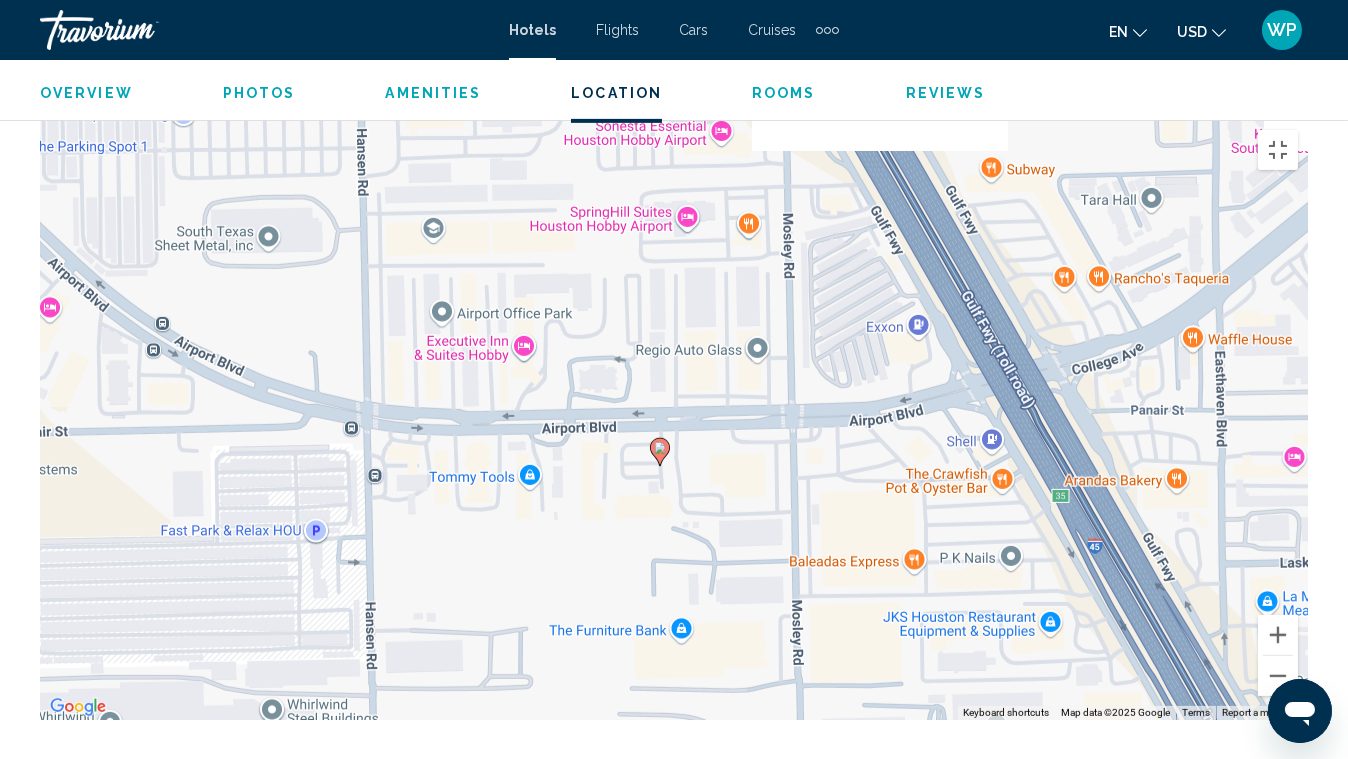 drag, startPoint x: 603, startPoint y: 413, endPoint x: 783, endPoint y: 701, distance: 339.62332 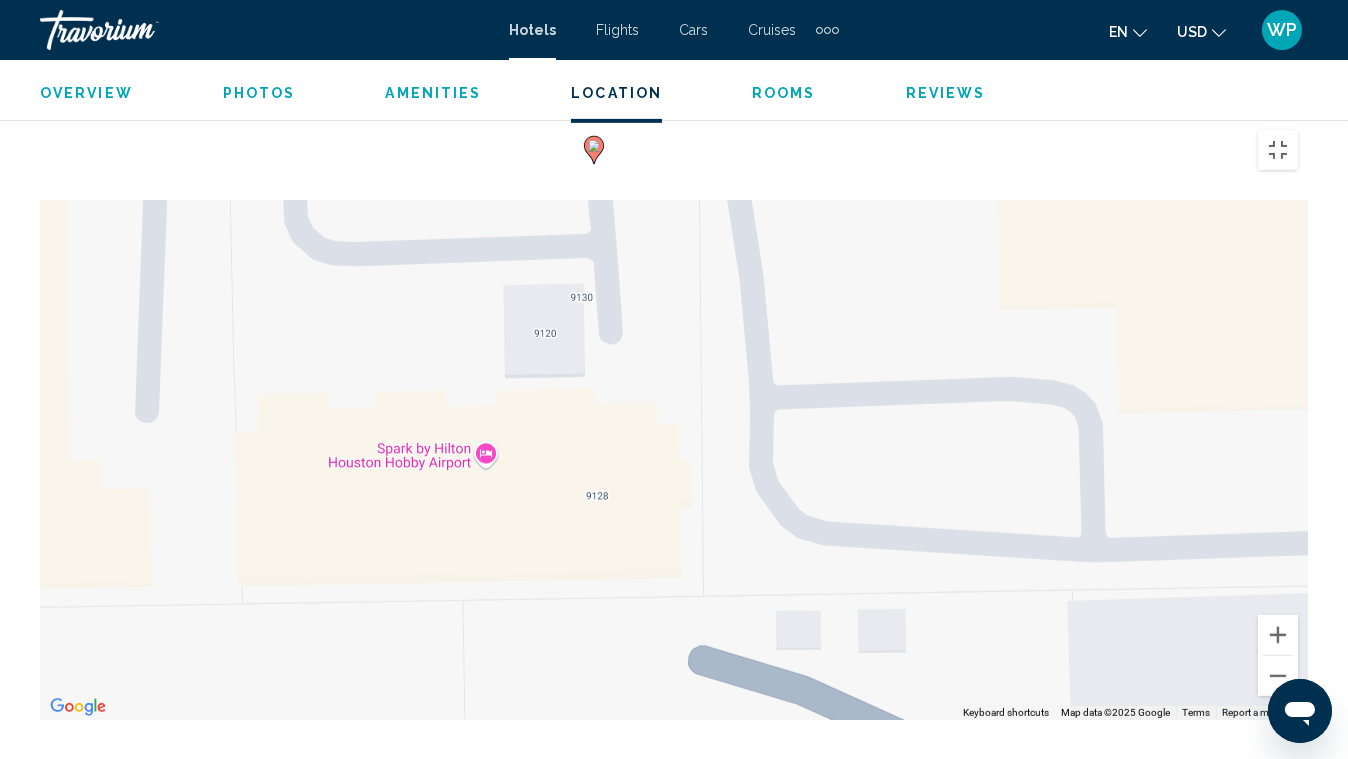 drag, startPoint x: 757, startPoint y: 347, endPoint x: 795, endPoint y: 643, distance: 298.42923 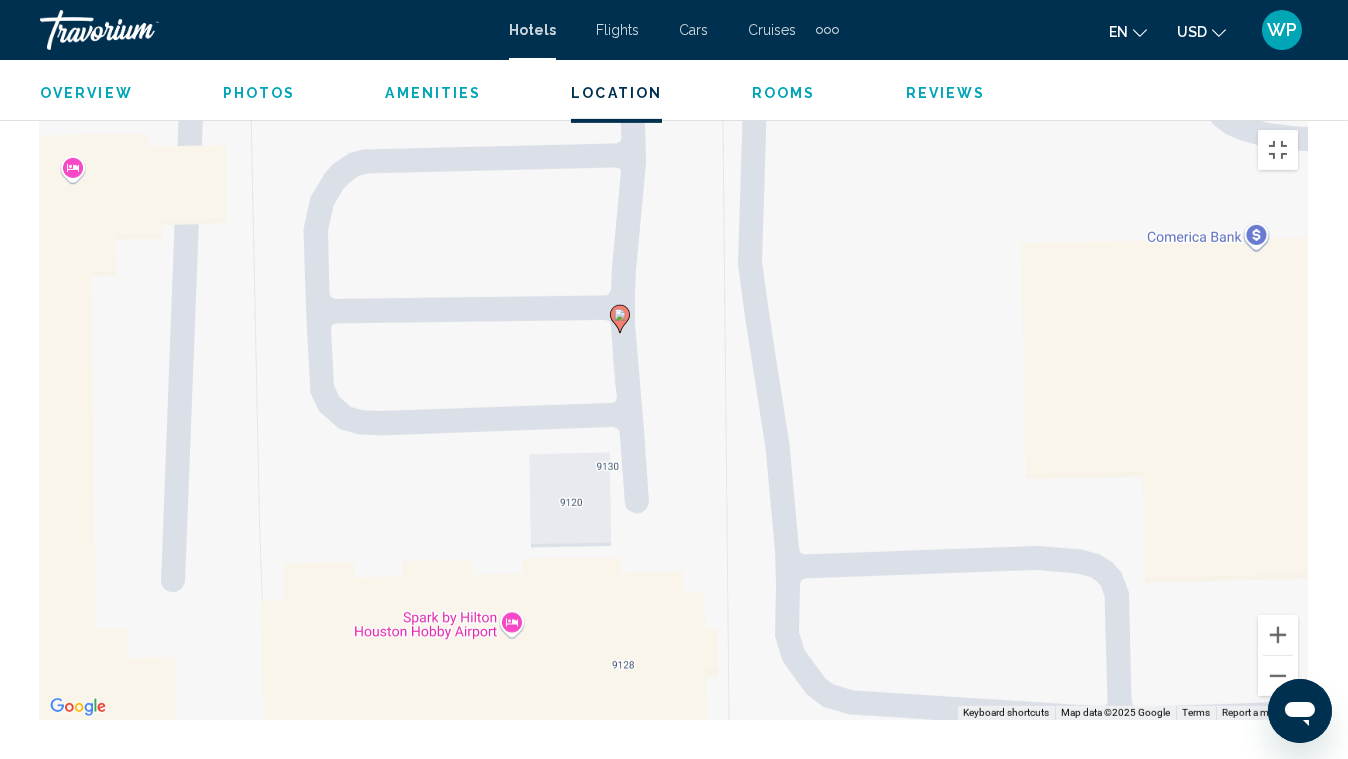 drag, startPoint x: 740, startPoint y: 561, endPoint x: 772, endPoint y: 705, distance: 147.51271 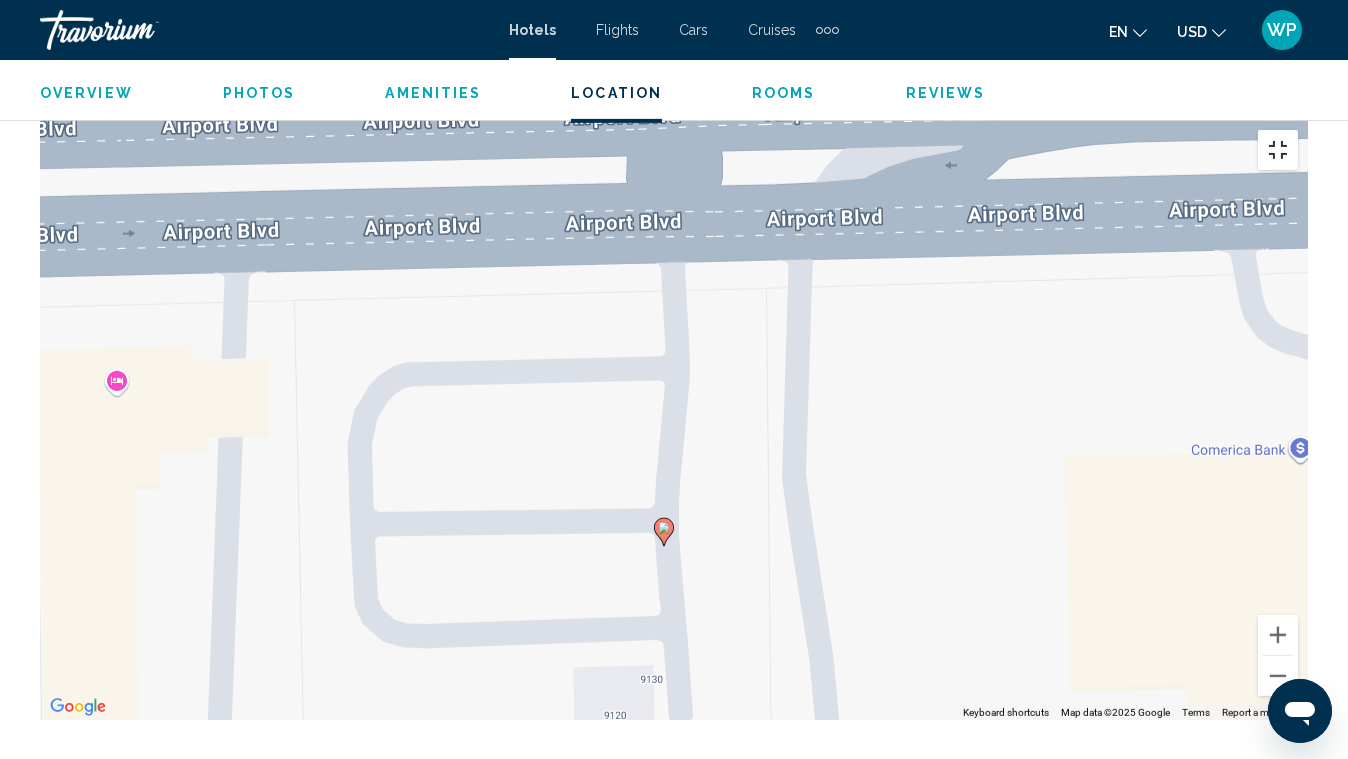click at bounding box center [1278, 150] 